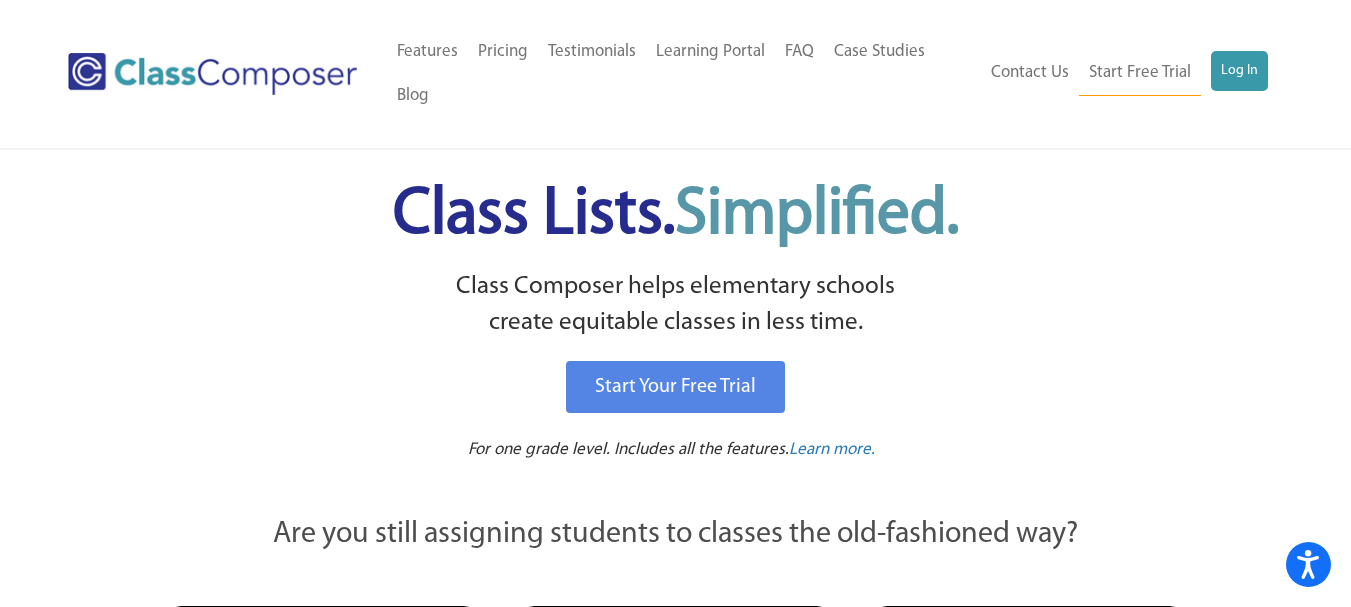 scroll, scrollTop: 0, scrollLeft: 0, axis: both 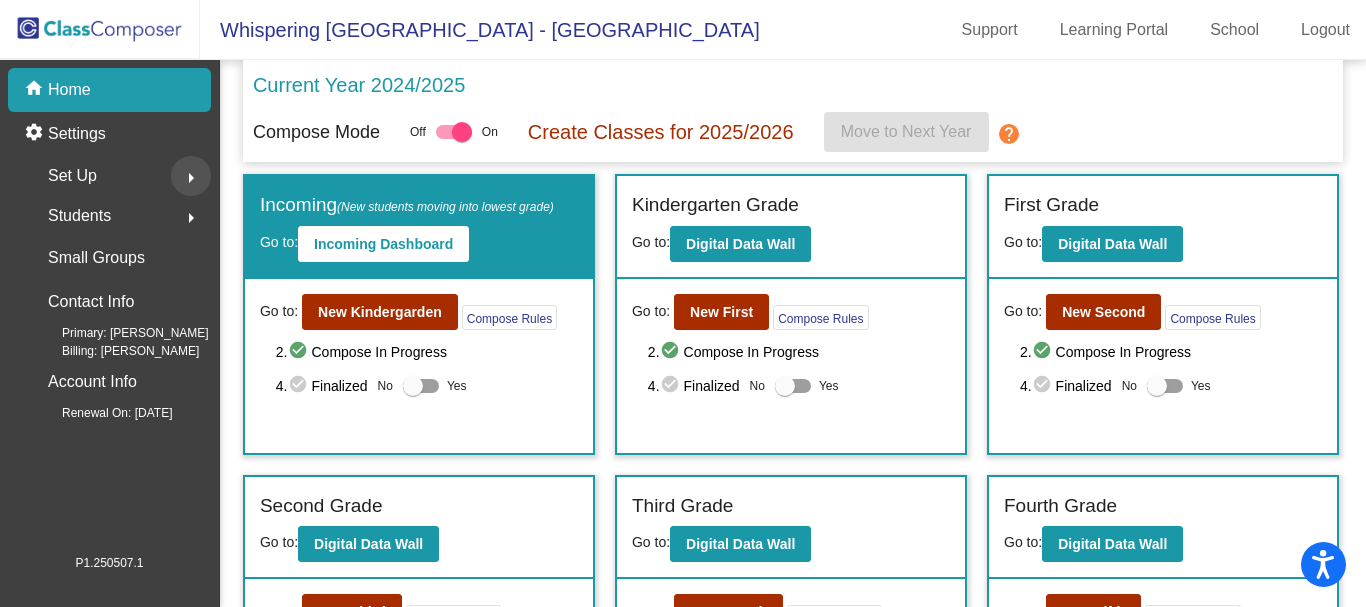 click on "arrow_right" 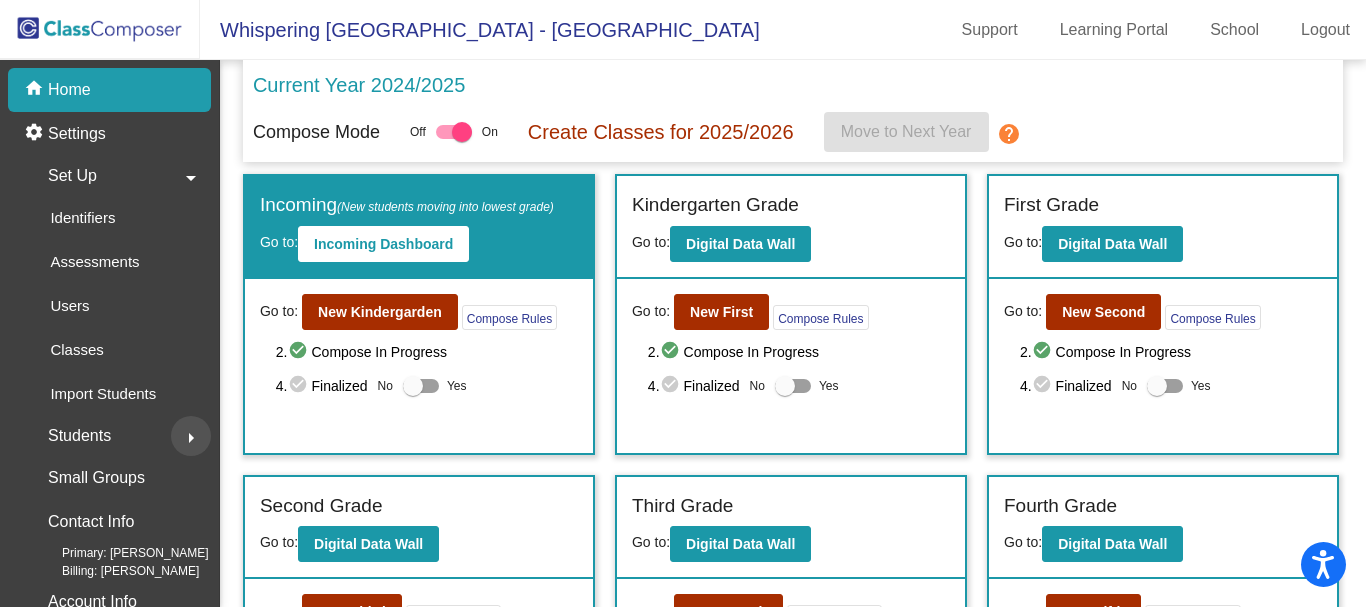 click on "arrow_right" 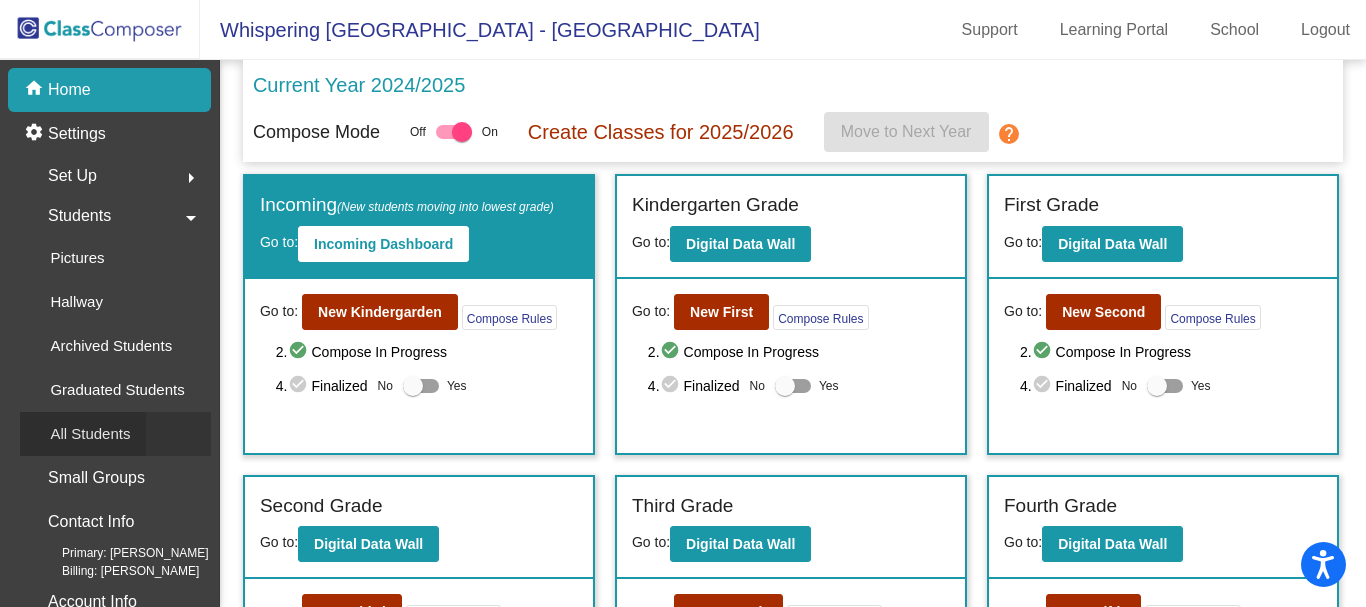 click on "All Students" 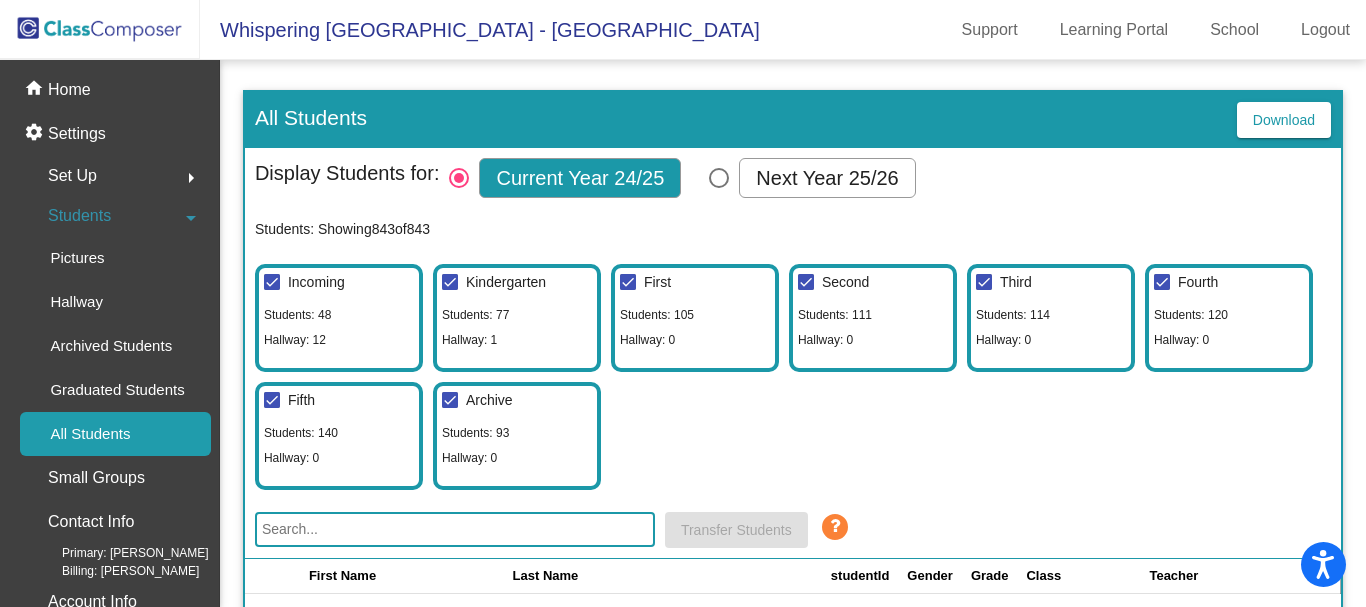 scroll, scrollTop: 100, scrollLeft: 0, axis: vertical 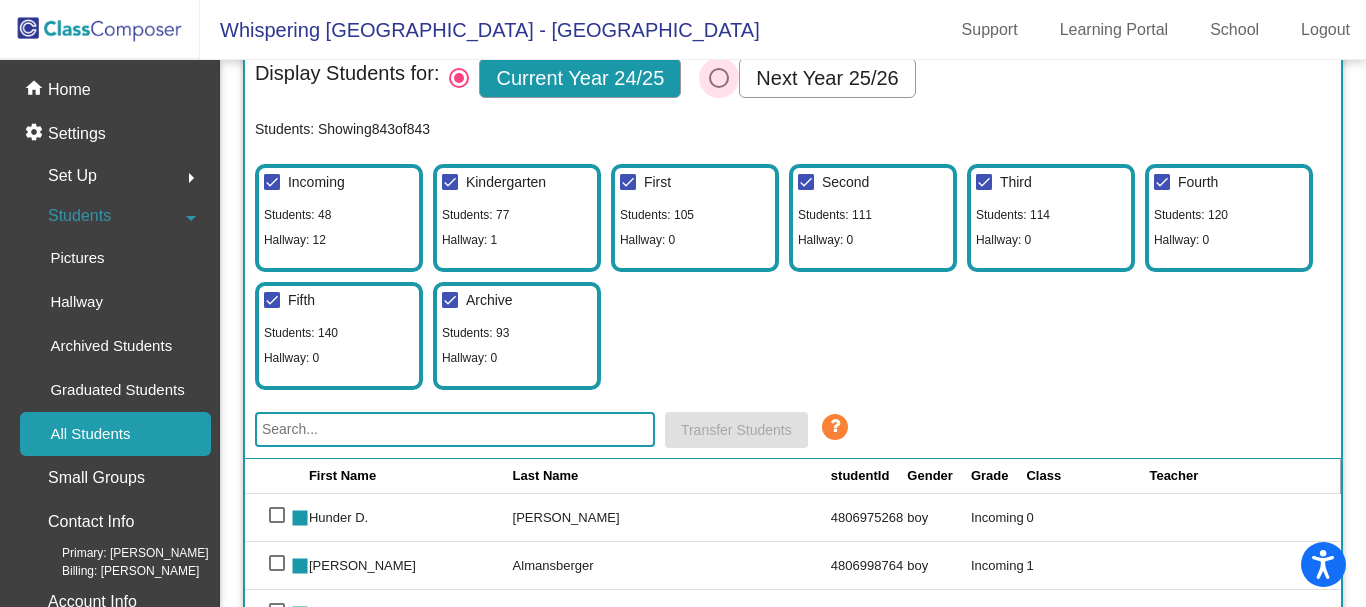 click at bounding box center [719, 78] 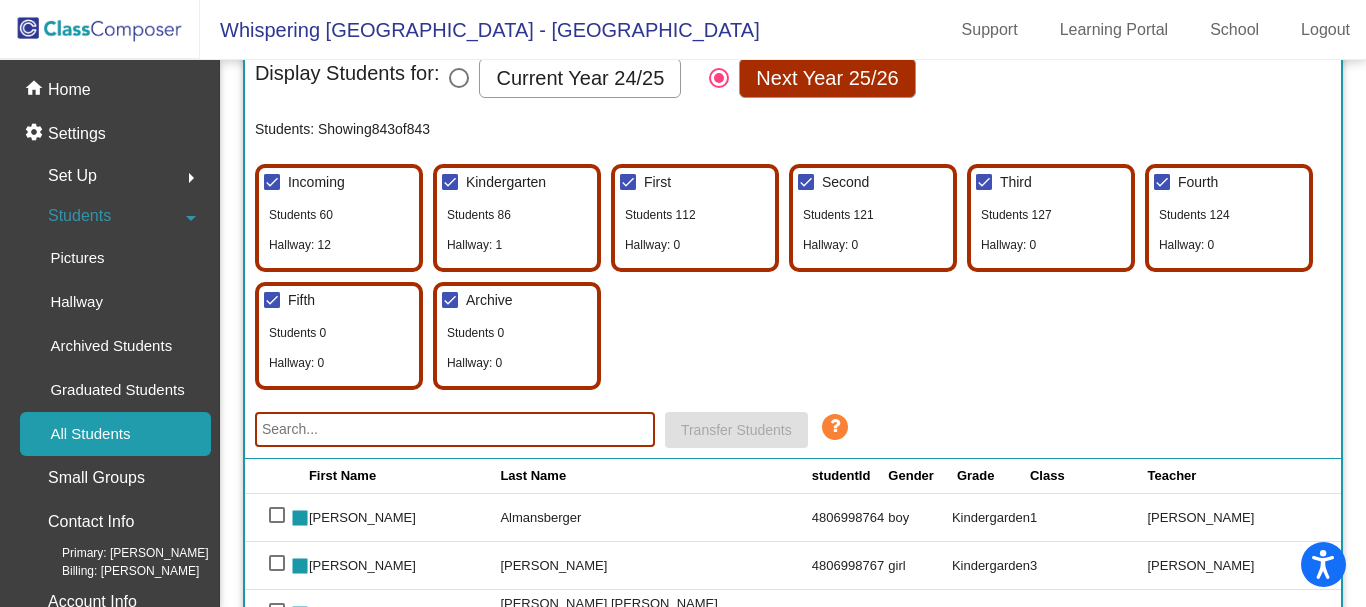 drag, startPoint x: 716, startPoint y: 83, endPoint x: 316, endPoint y: 432, distance: 530.8493 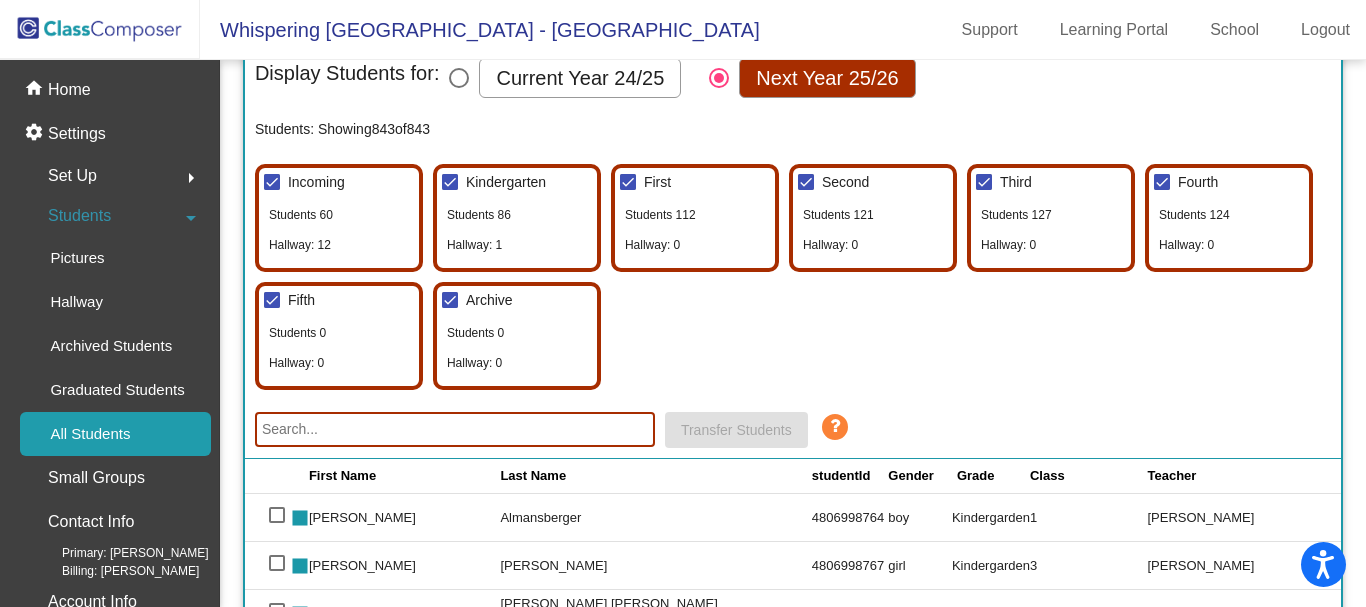 paste on "4806960335" 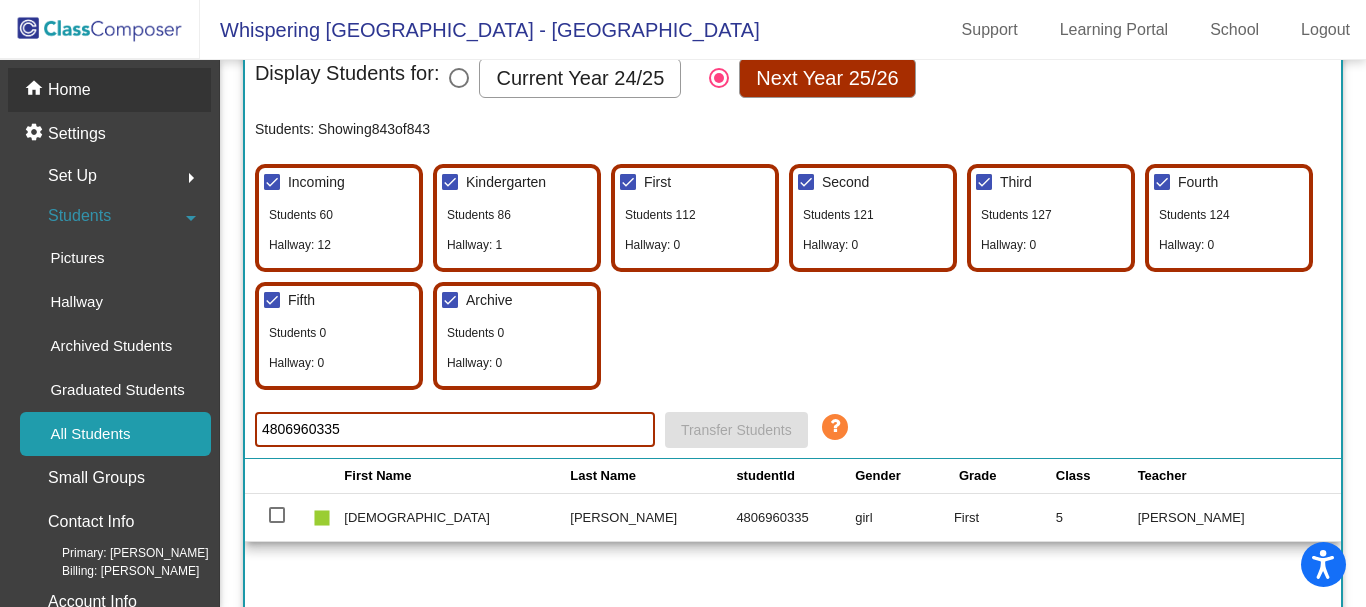 type on "4806960335" 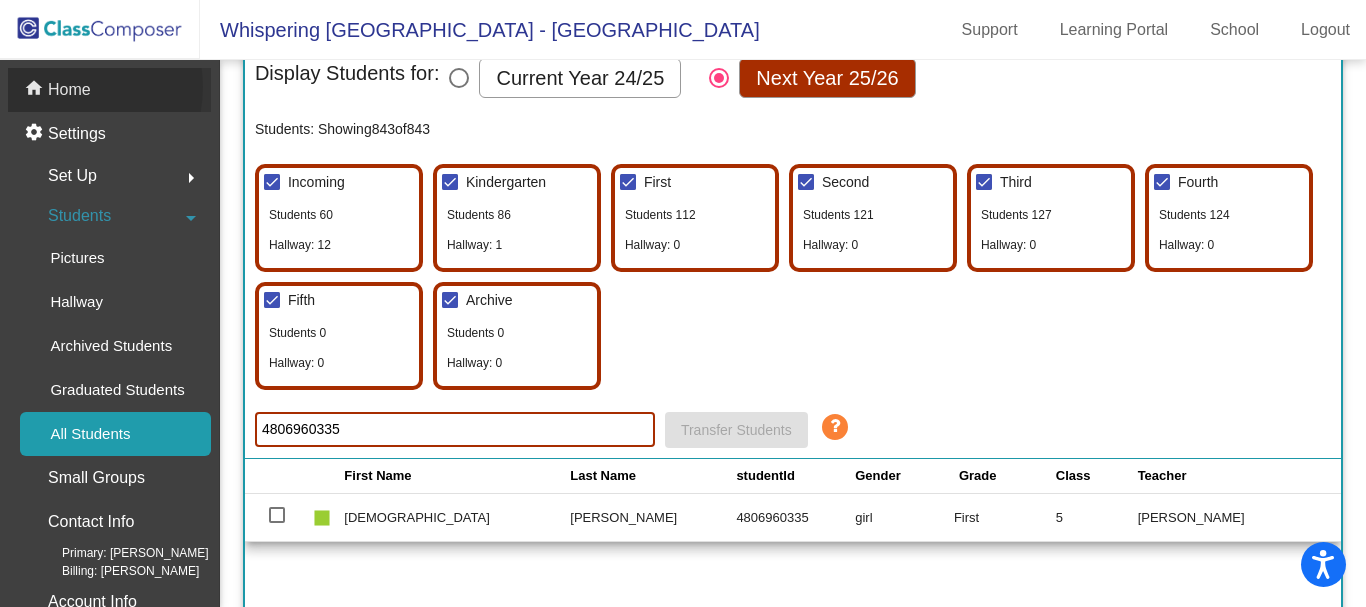 click on "Home" 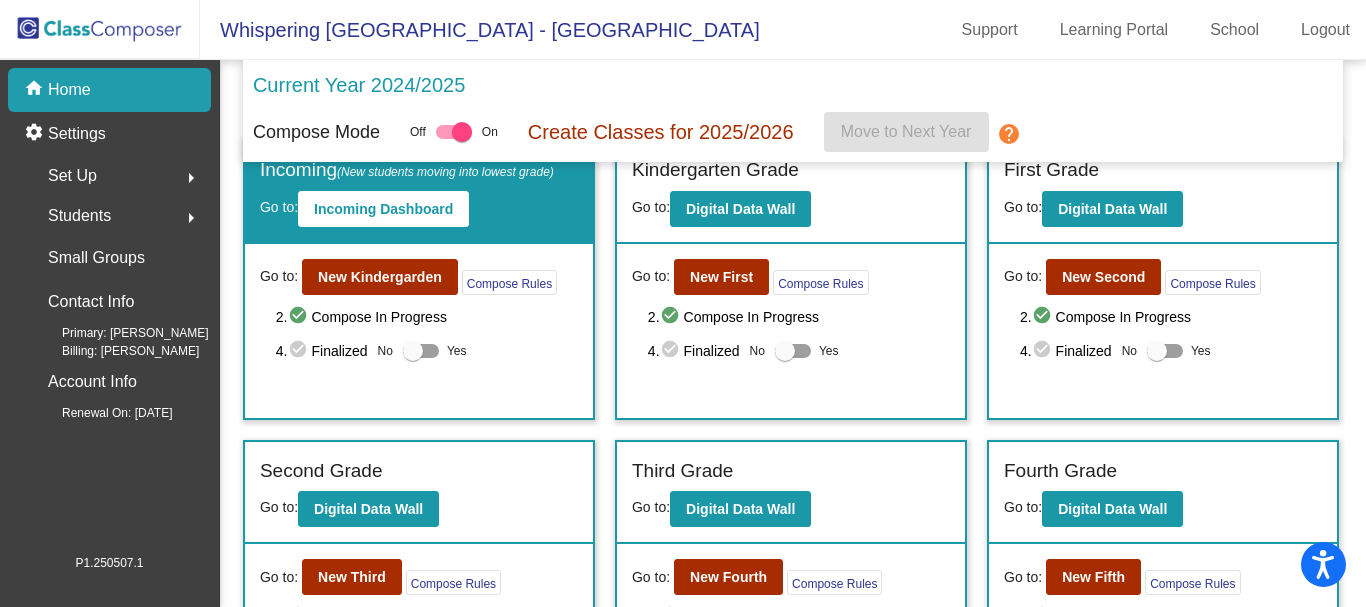 scroll, scrollTop: 0, scrollLeft: 0, axis: both 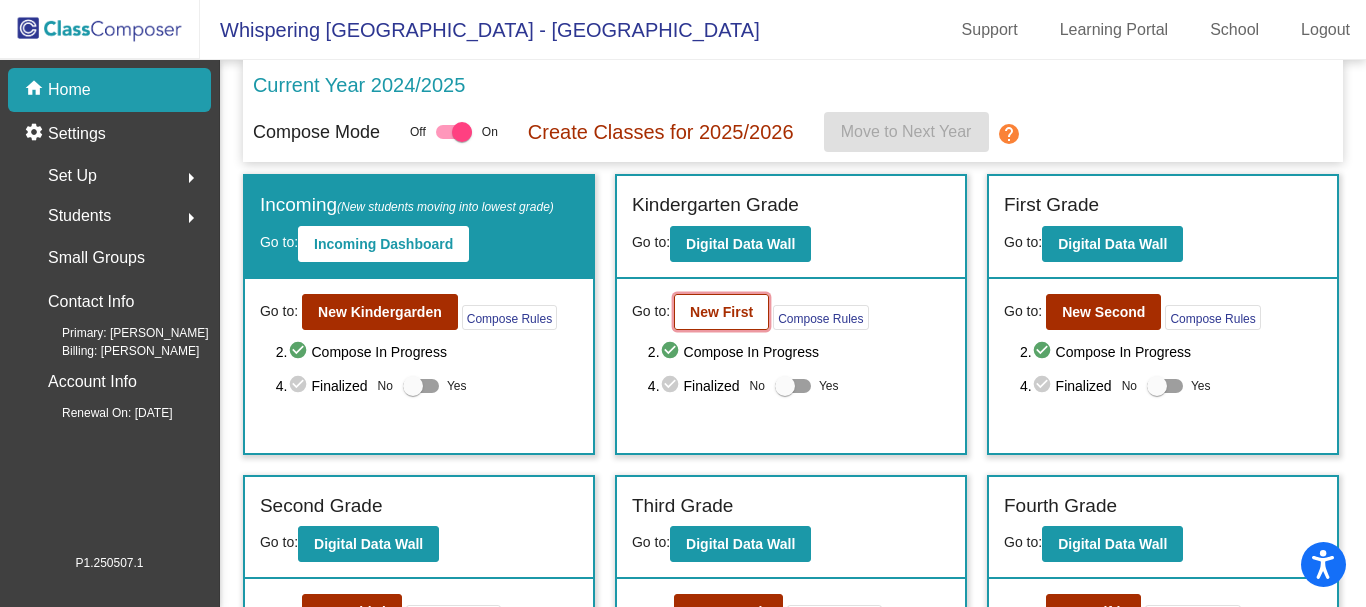 click on "New First" 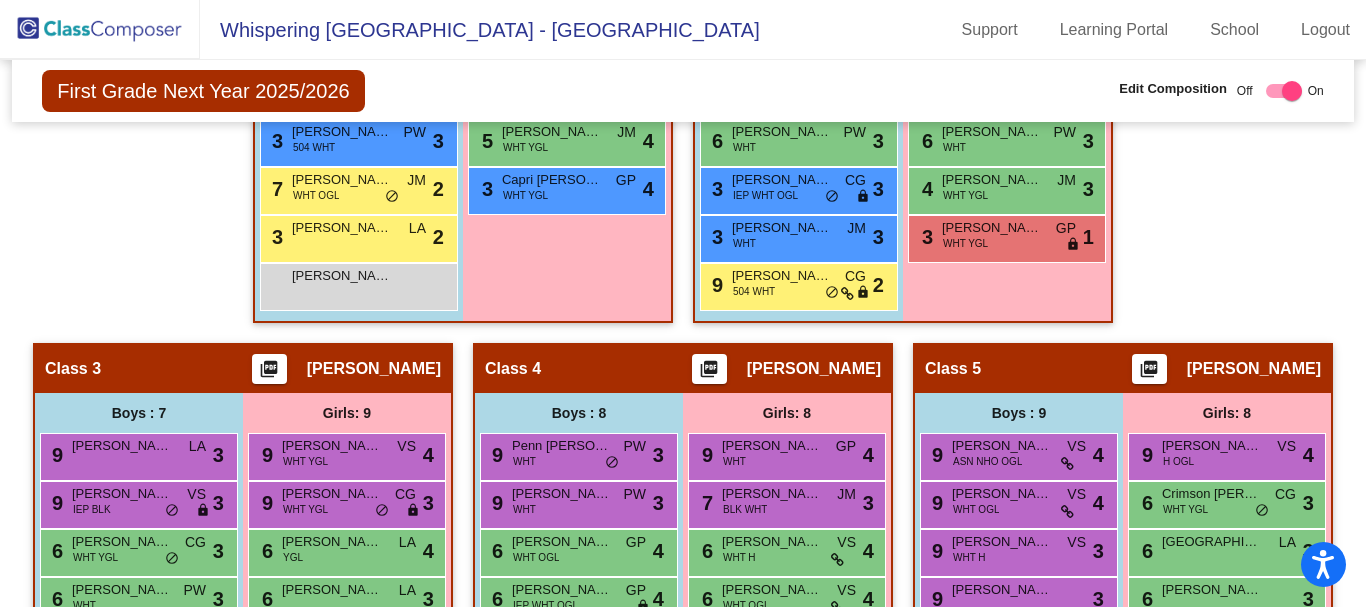 scroll, scrollTop: 158, scrollLeft: 0, axis: vertical 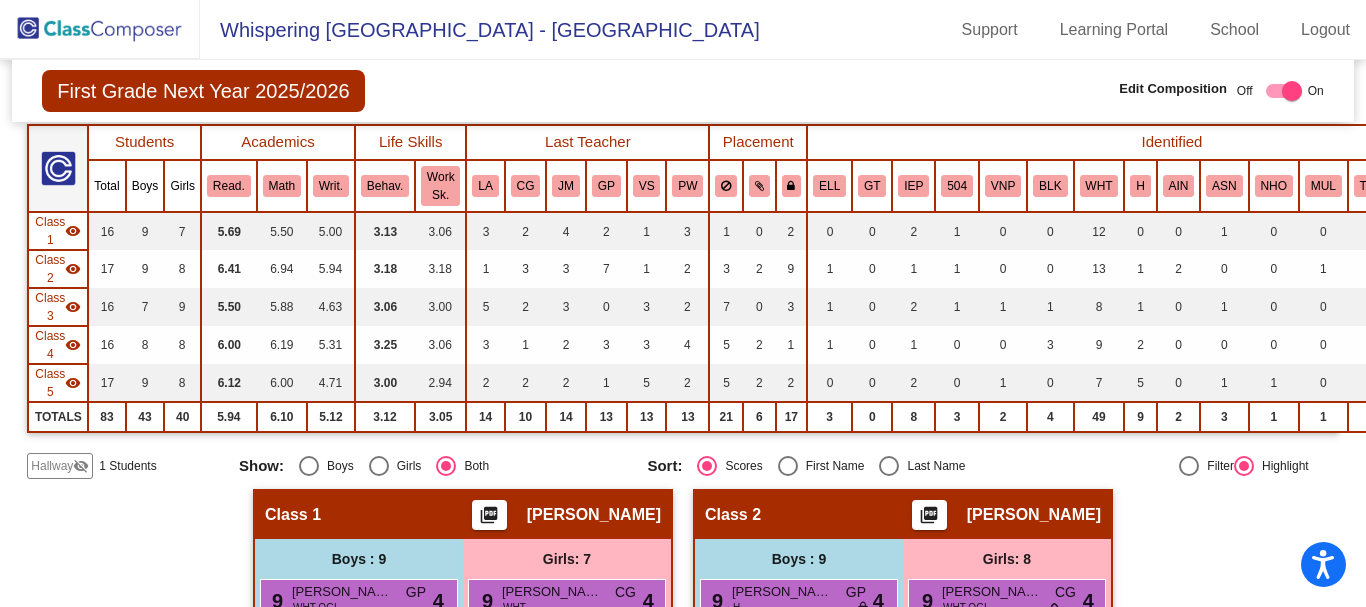click 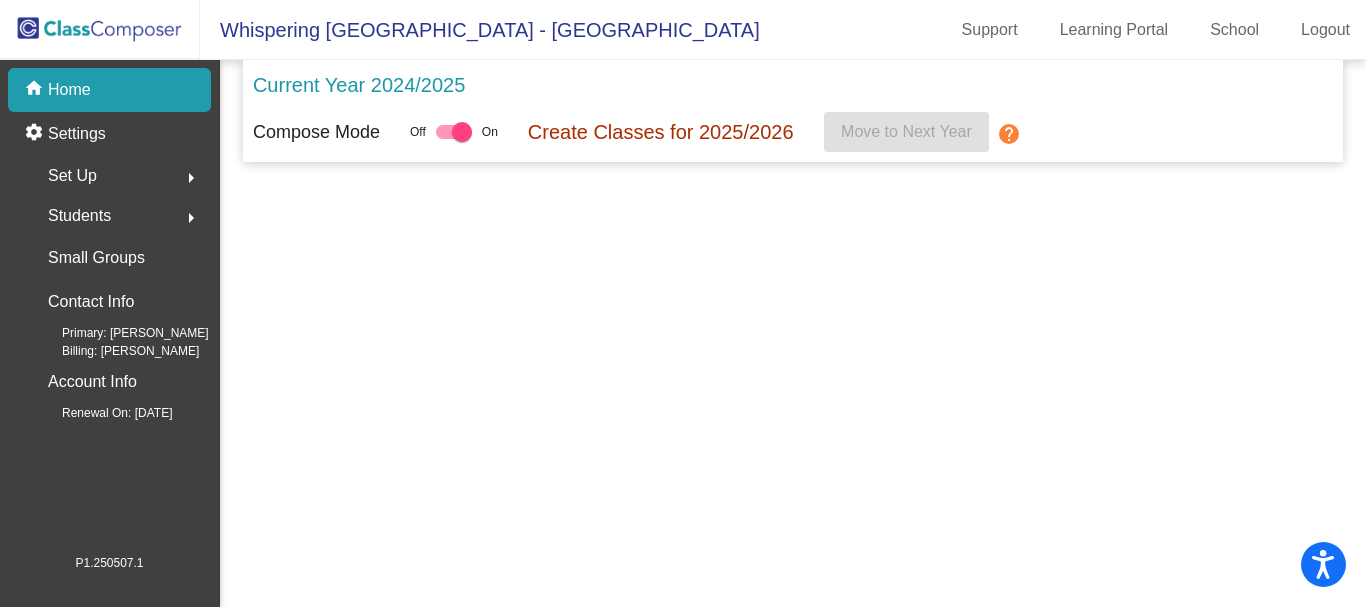 scroll, scrollTop: 0, scrollLeft: 0, axis: both 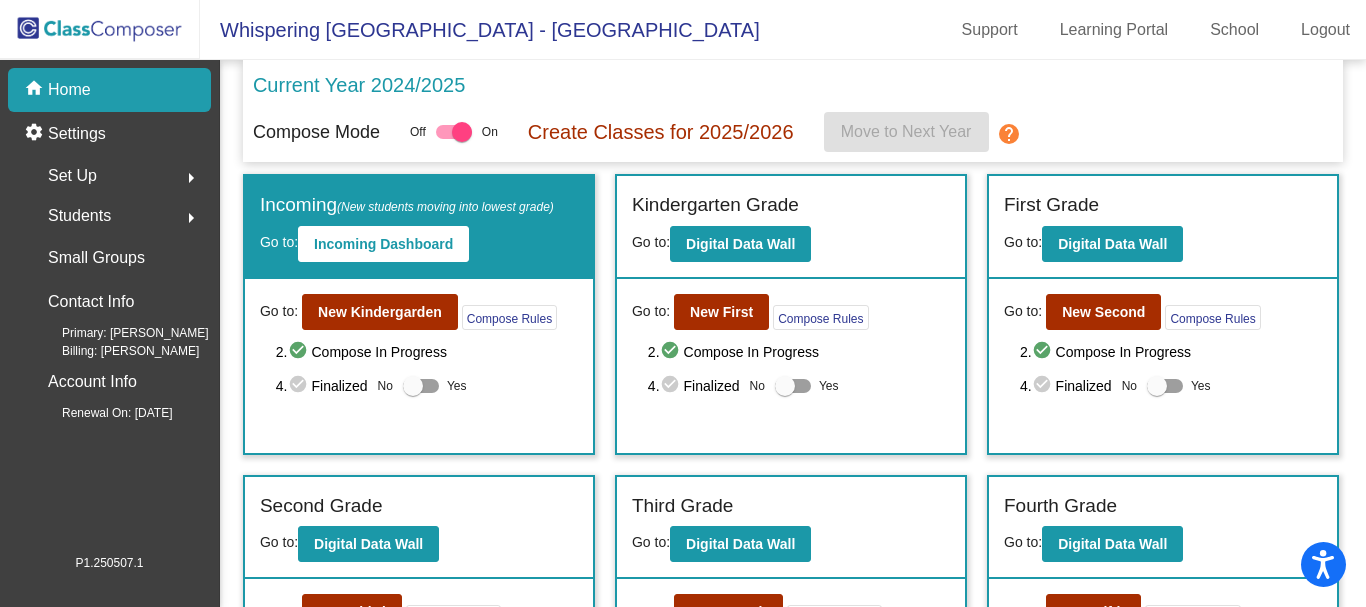 click on "arrow_right" 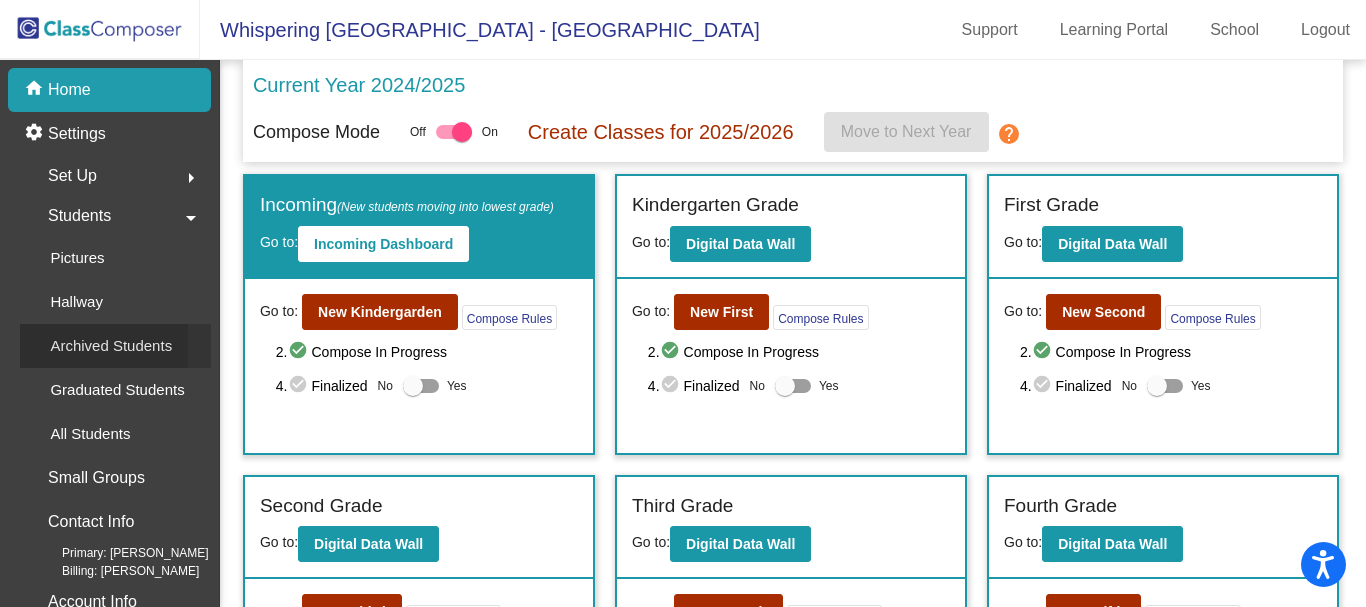click on "Archived Students" 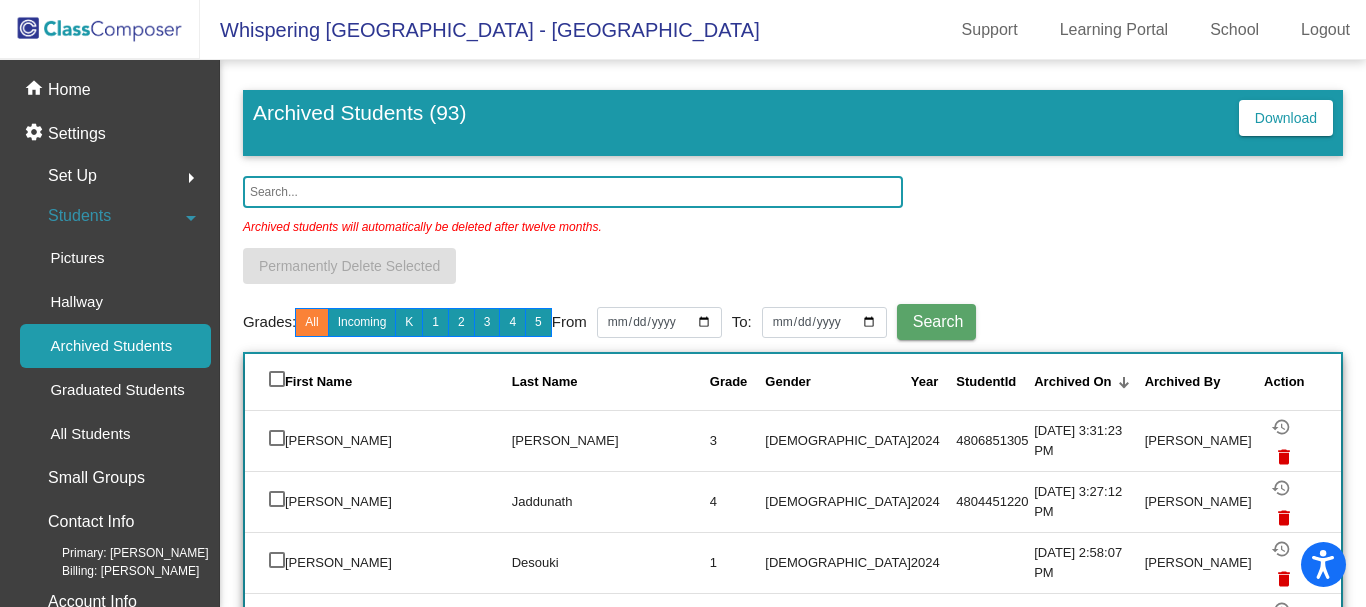click 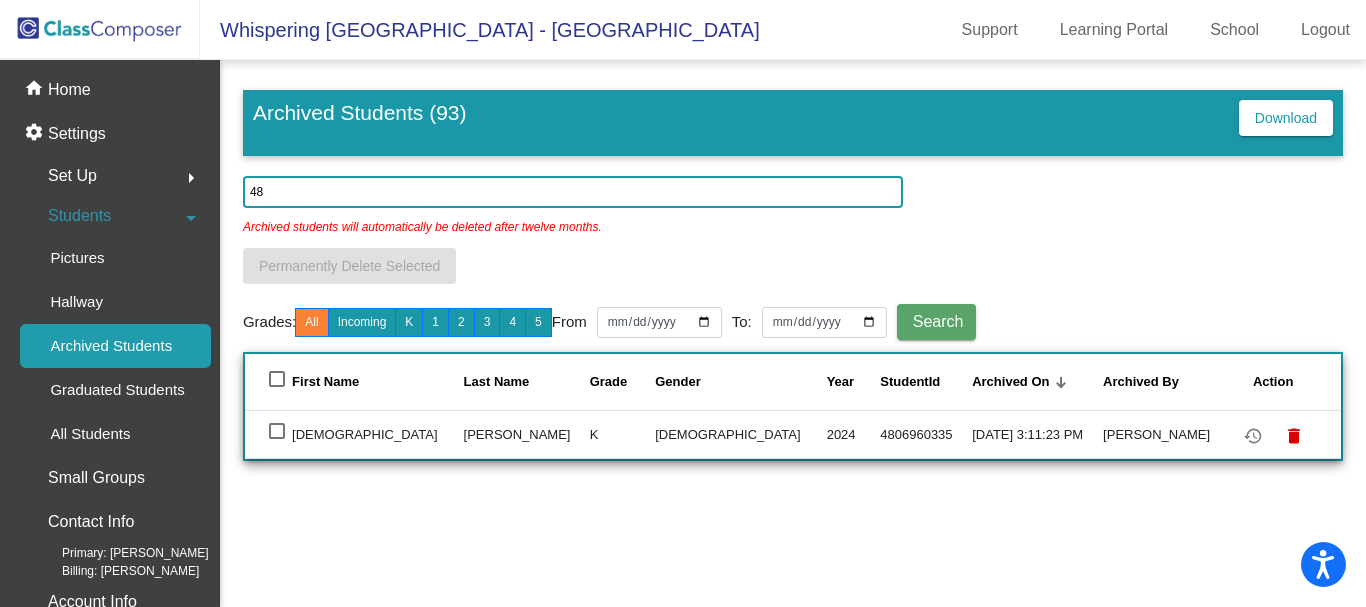 type on "4" 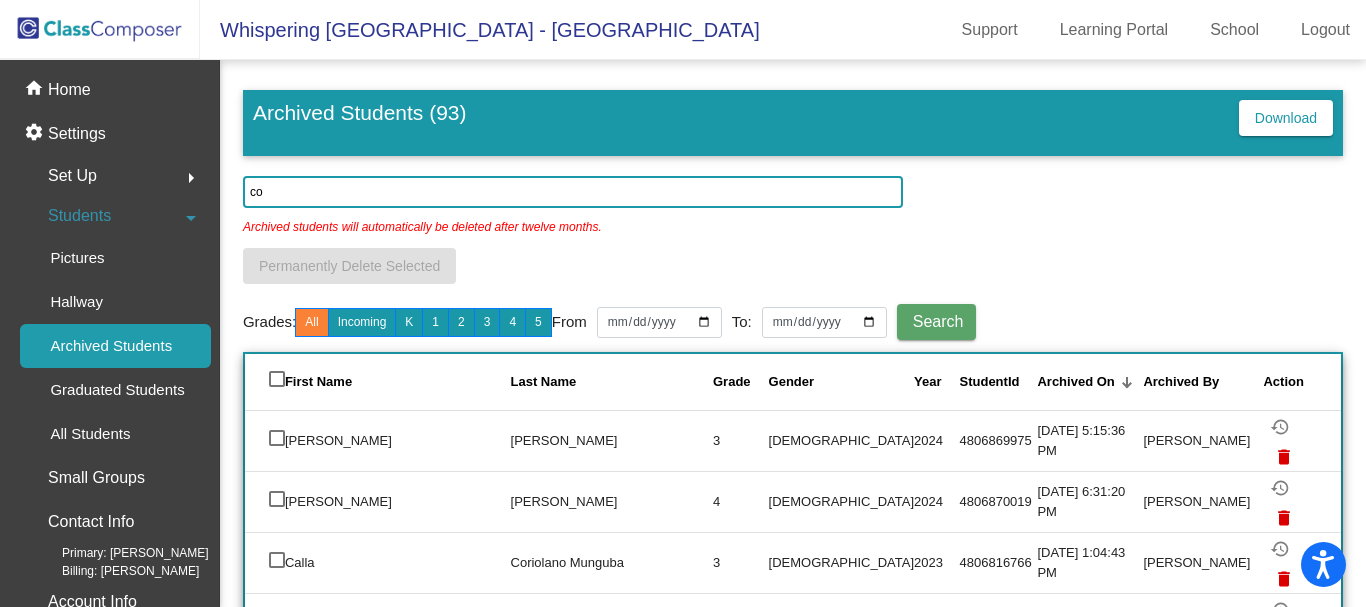type on "c" 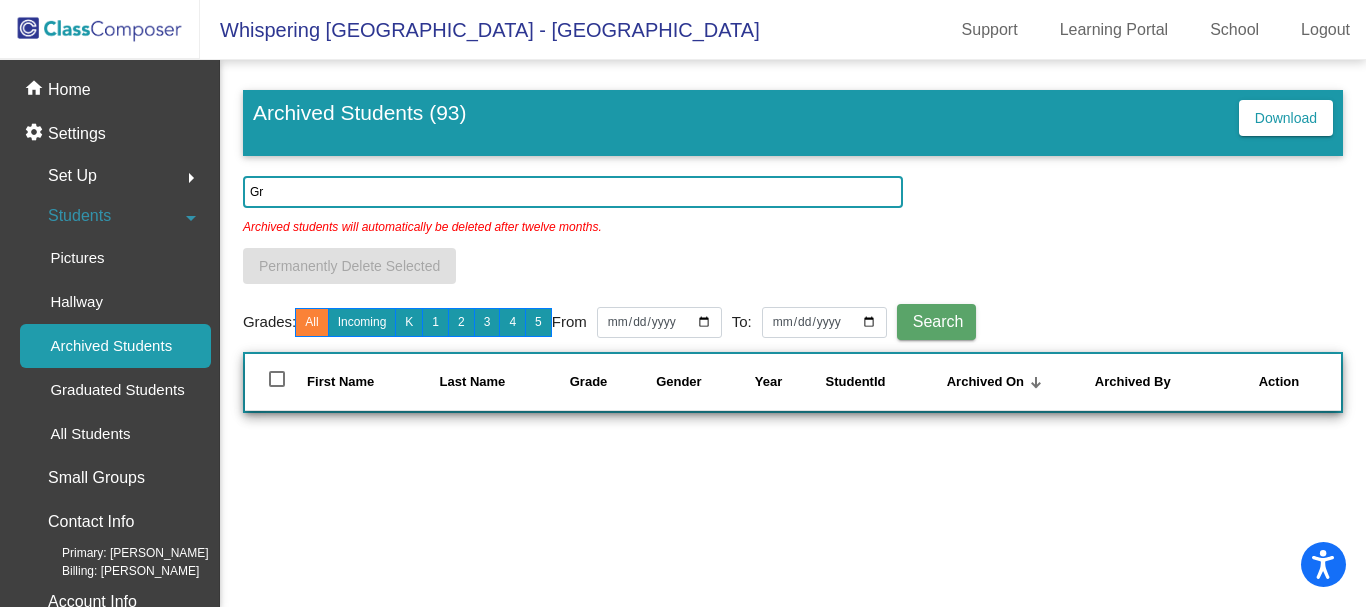 type on "G" 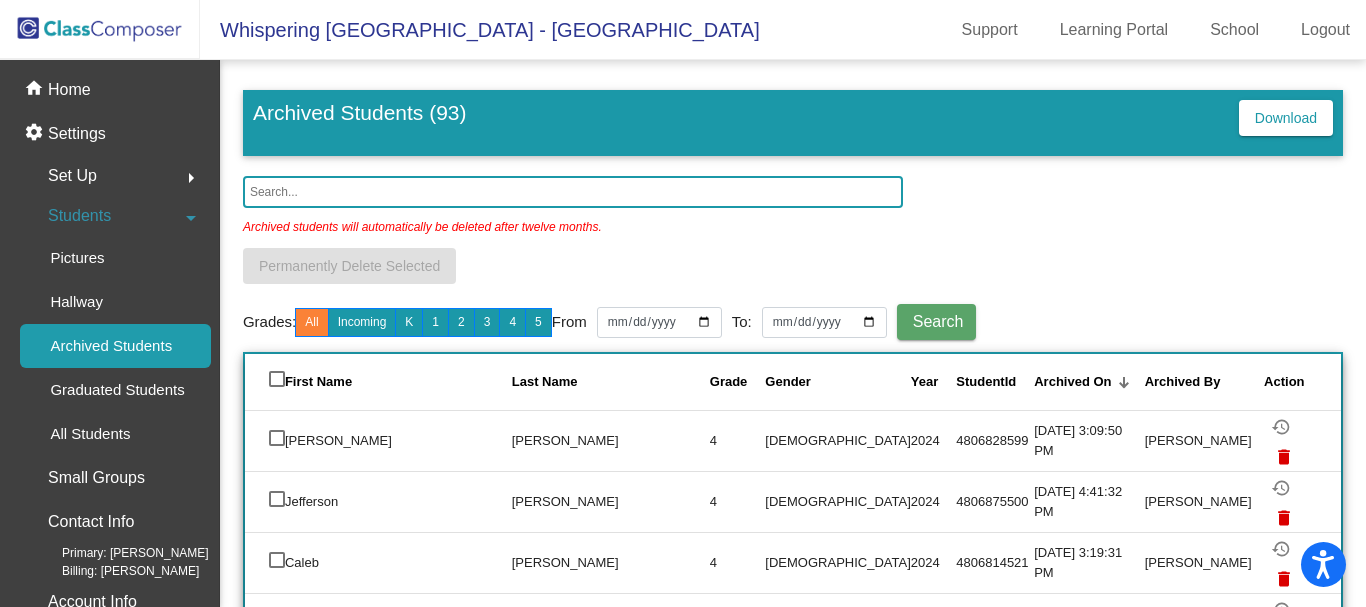 type 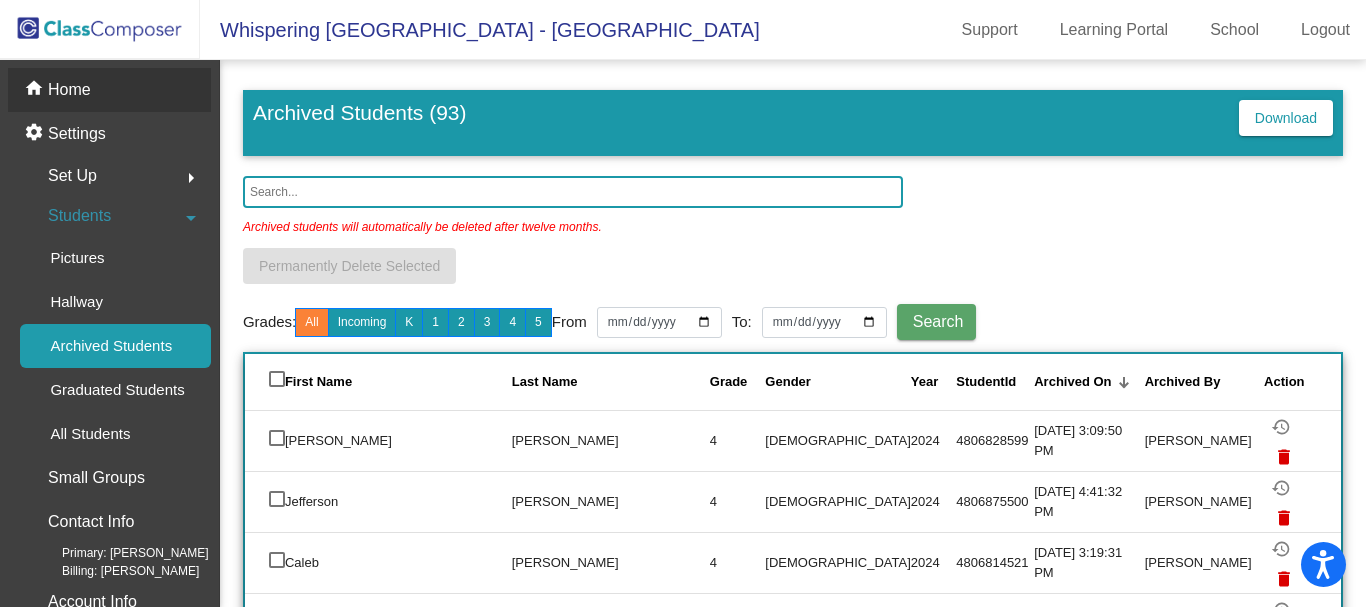 click on "Home" 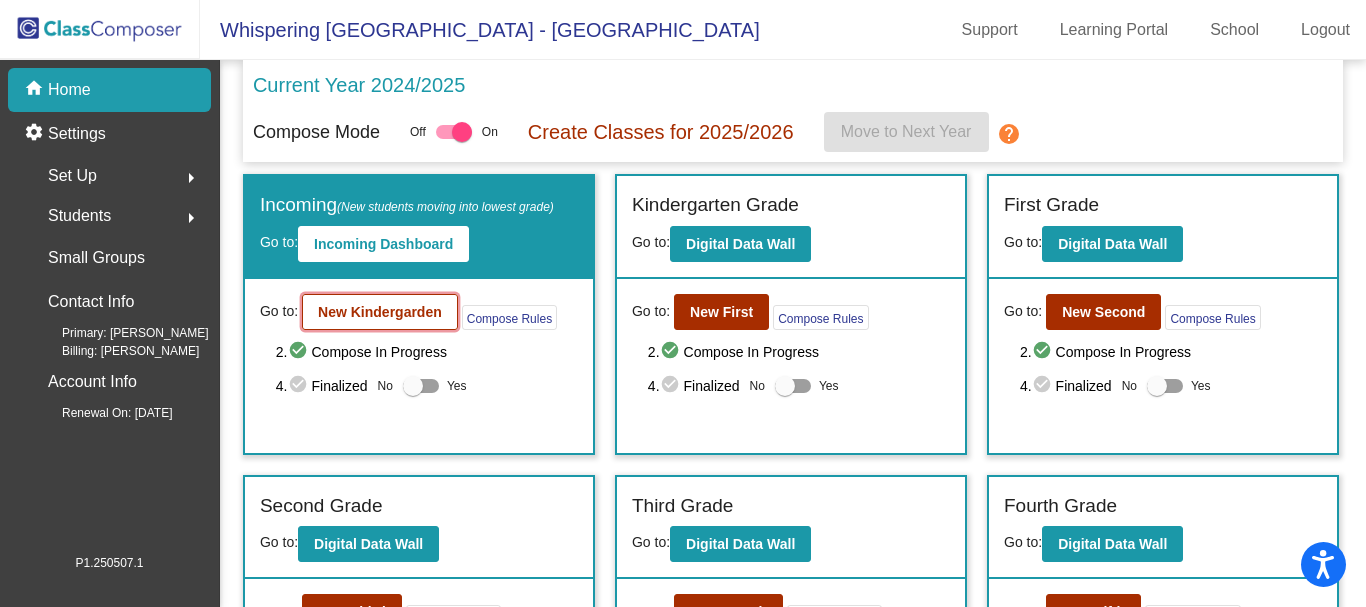 click on "New Kindergarden" 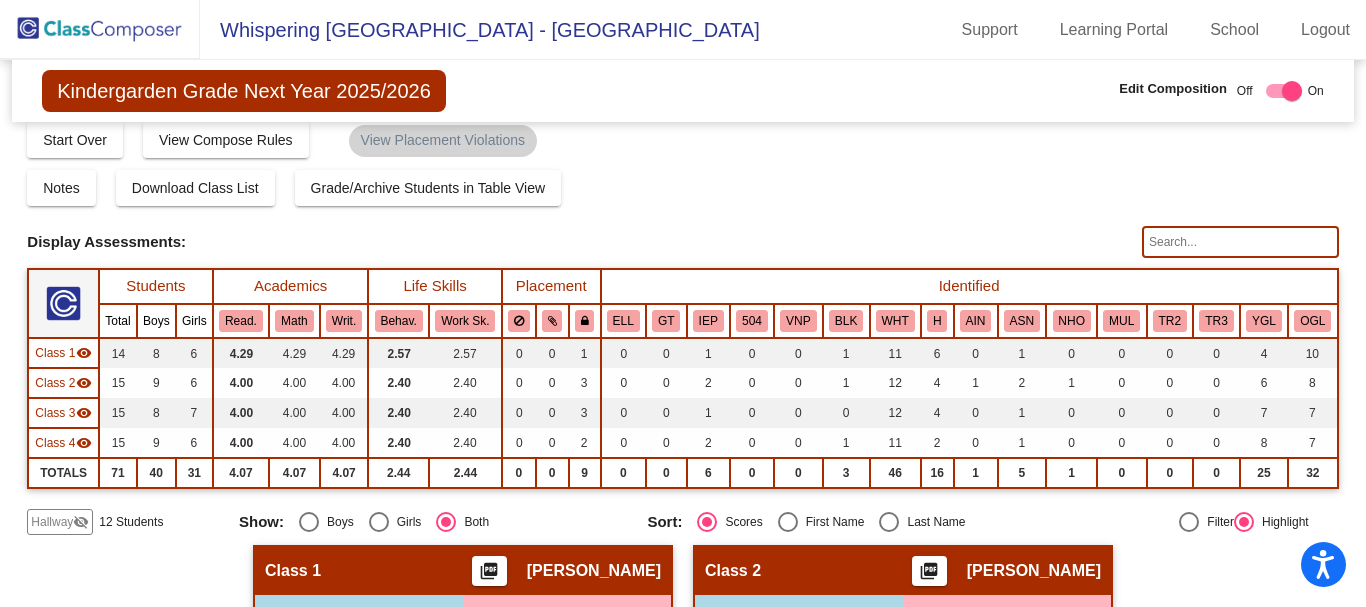 scroll, scrollTop: 0, scrollLeft: 0, axis: both 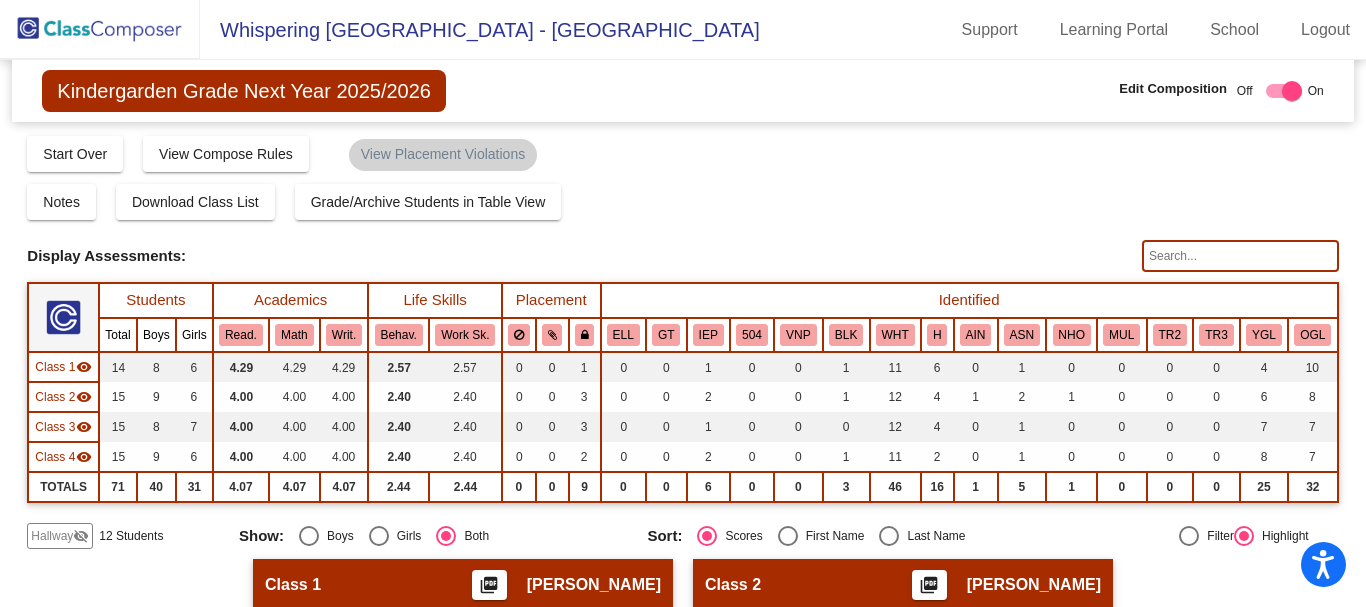 click on "Hallway" 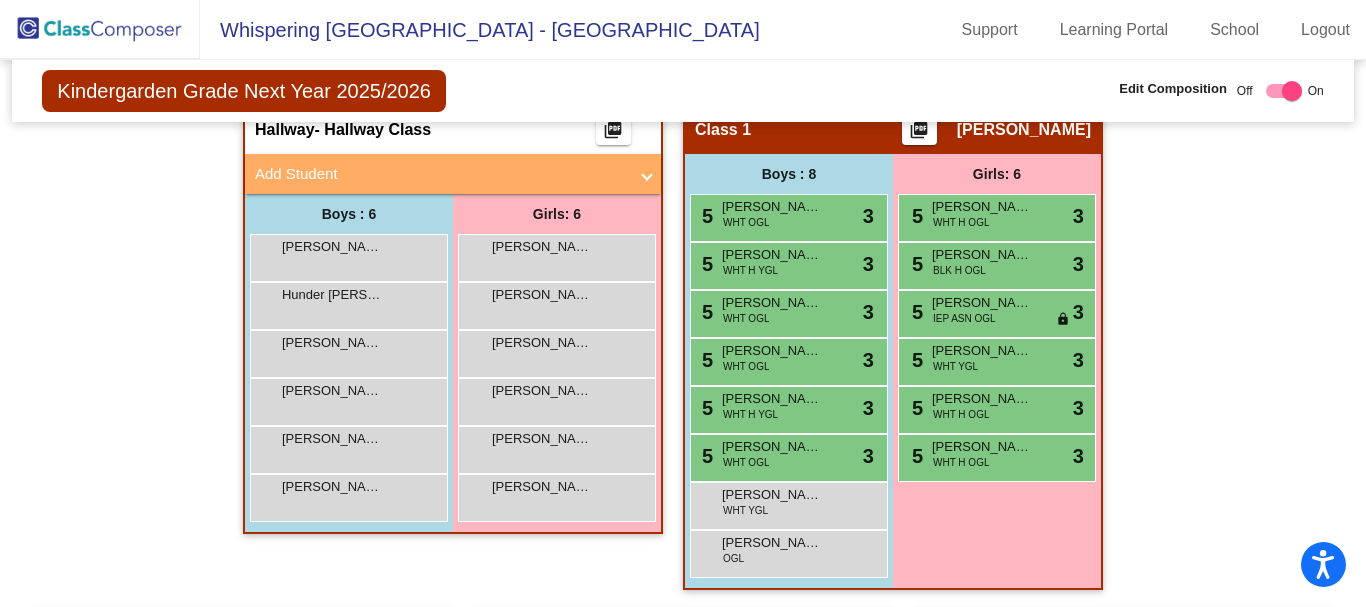 scroll, scrollTop: 500, scrollLeft: 0, axis: vertical 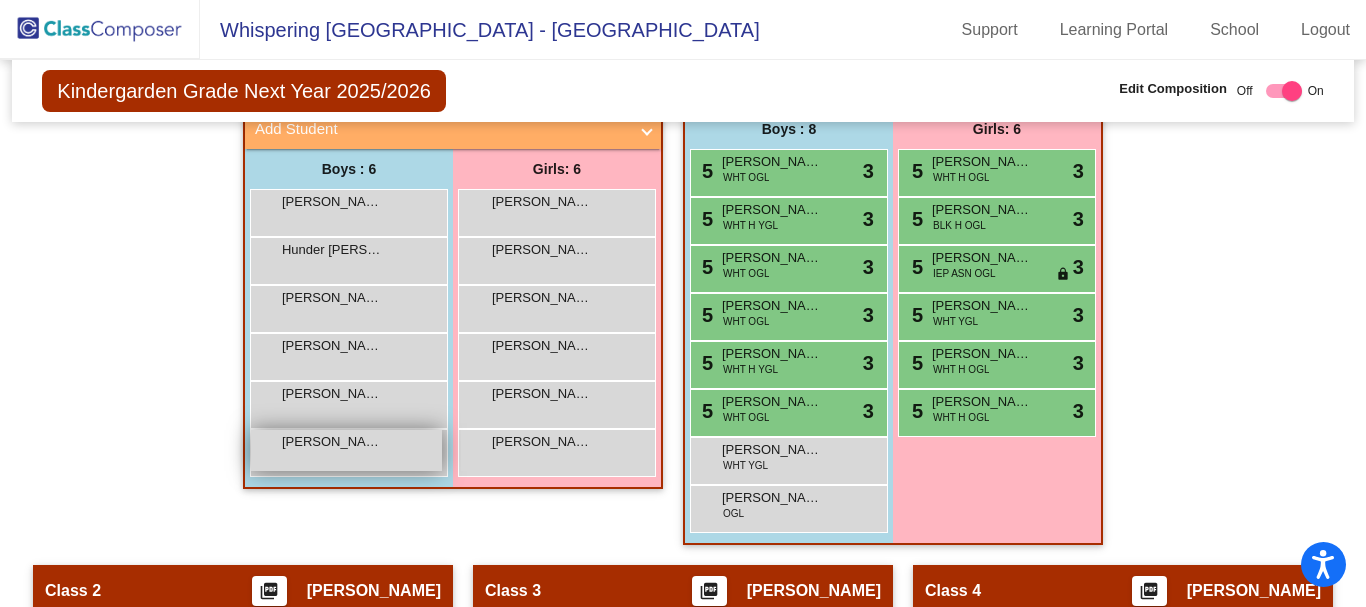 click on "Silva Adam lock do_not_disturb_alt" at bounding box center (346, 450) 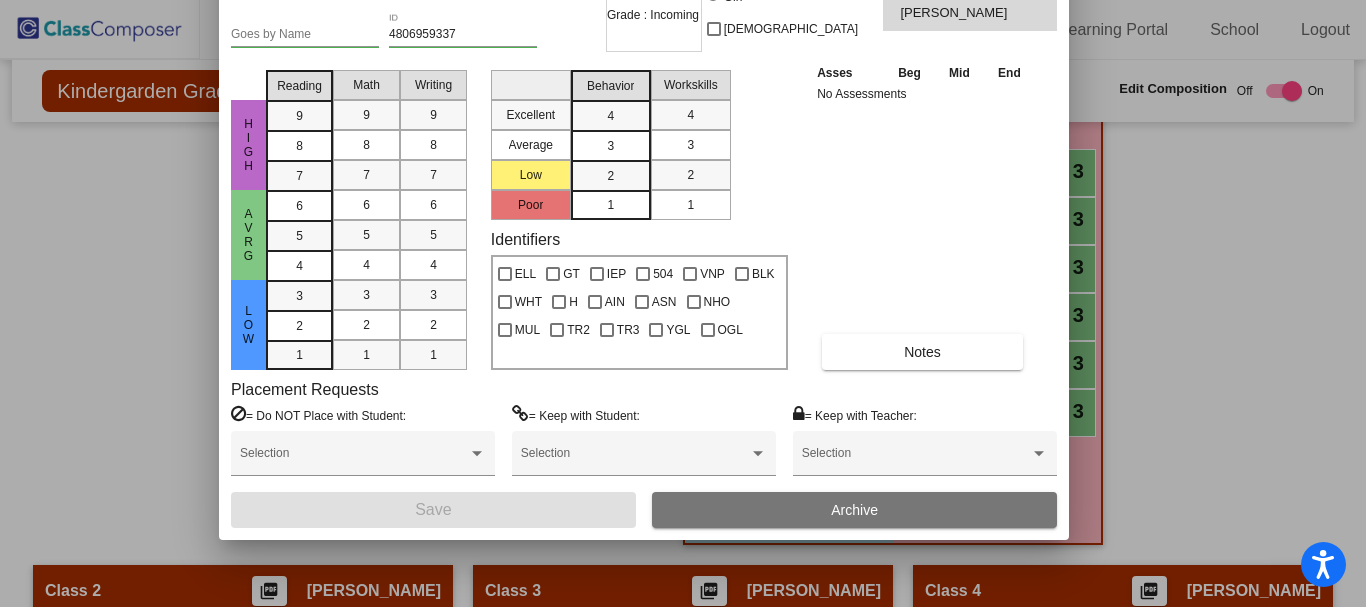 drag, startPoint x: 578, startPoint y: 19, endPoint x: 539, endPoint y: -81, distance: 107.33592 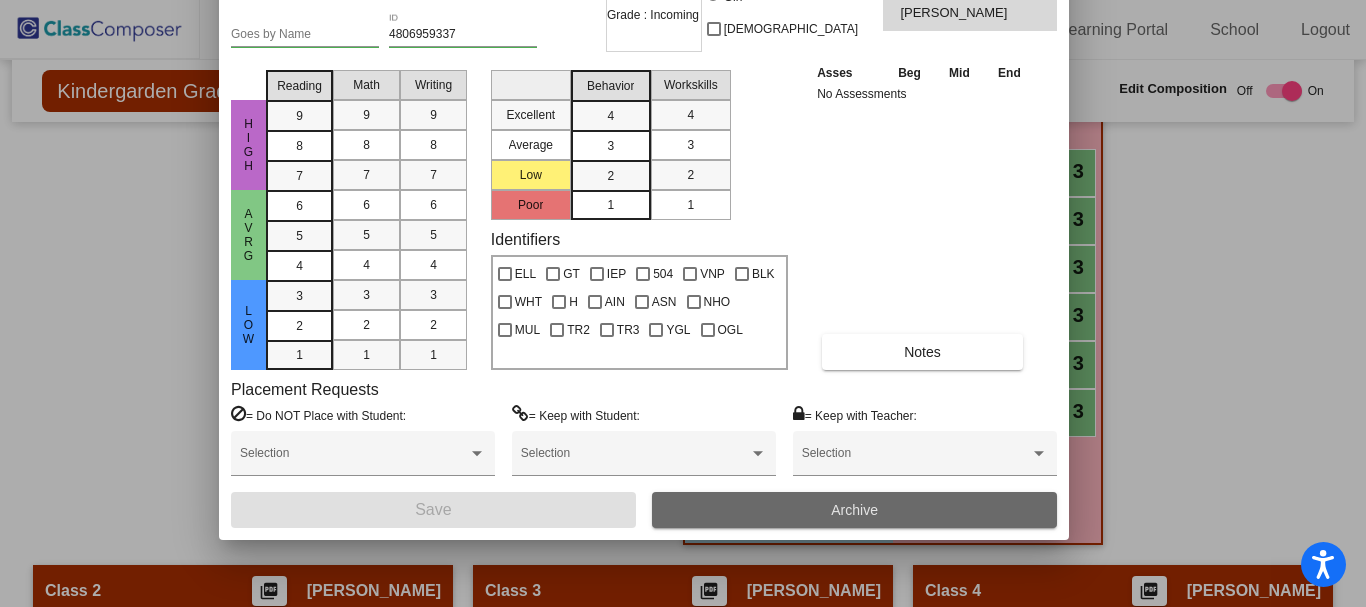 click on "Archive" at bounding box center (854, 510) 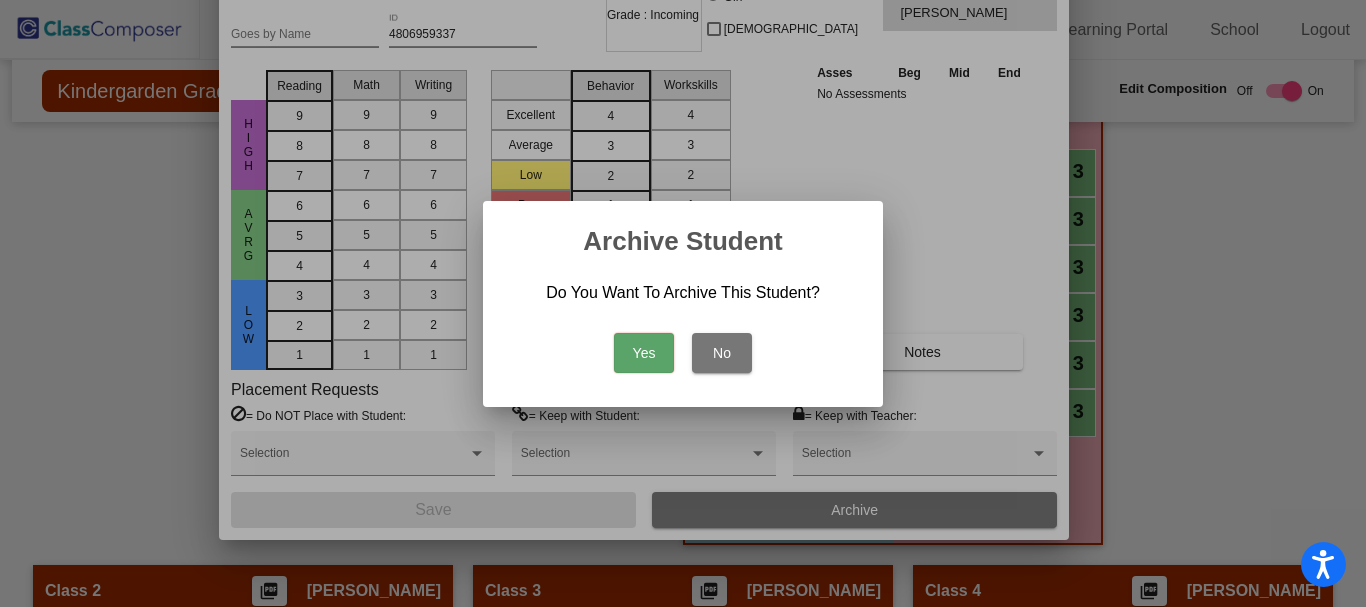 click on "Yes" at bounding box center [644, 353] 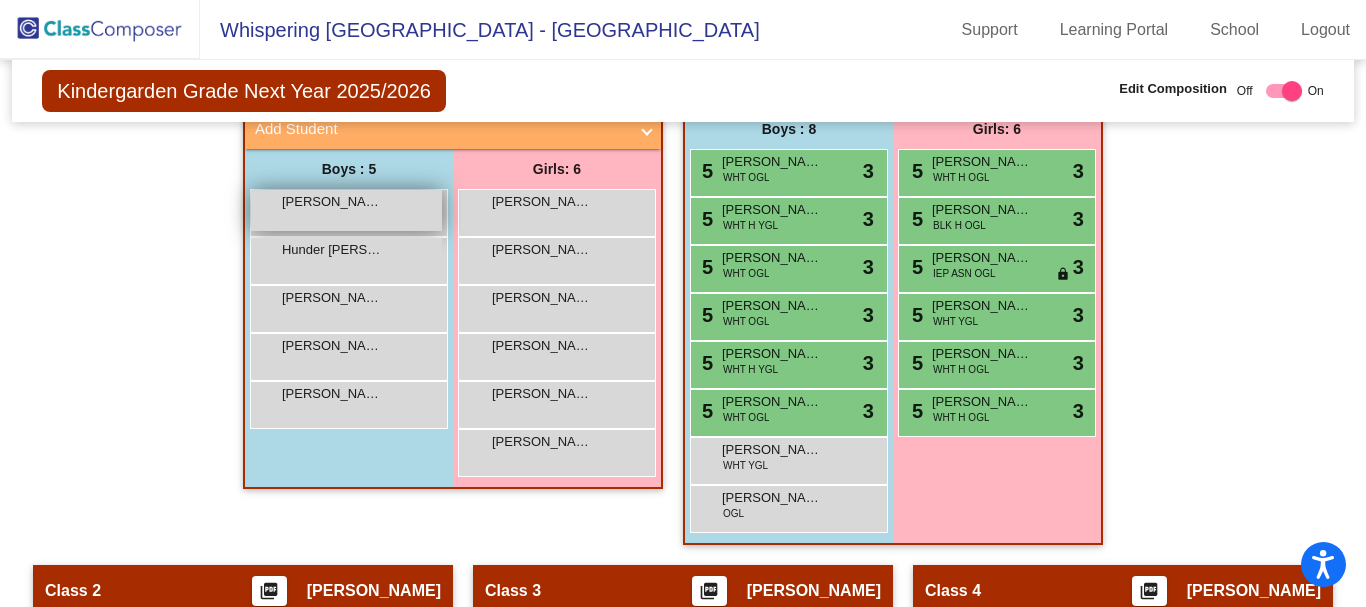 click on "Hendrix Dyson" at bounding box center (332, 202) 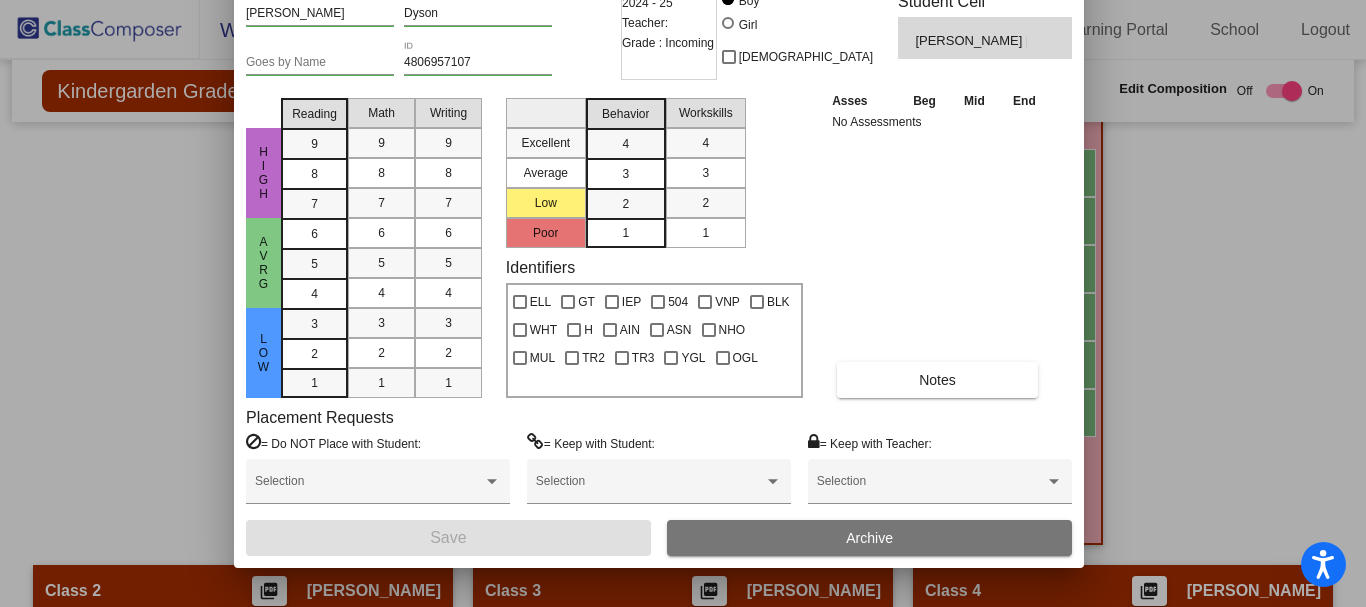drag, startPoint x: 574, startPoint y: 28, endPoint x: 550, endPoint y: -44, distance: 75.89466 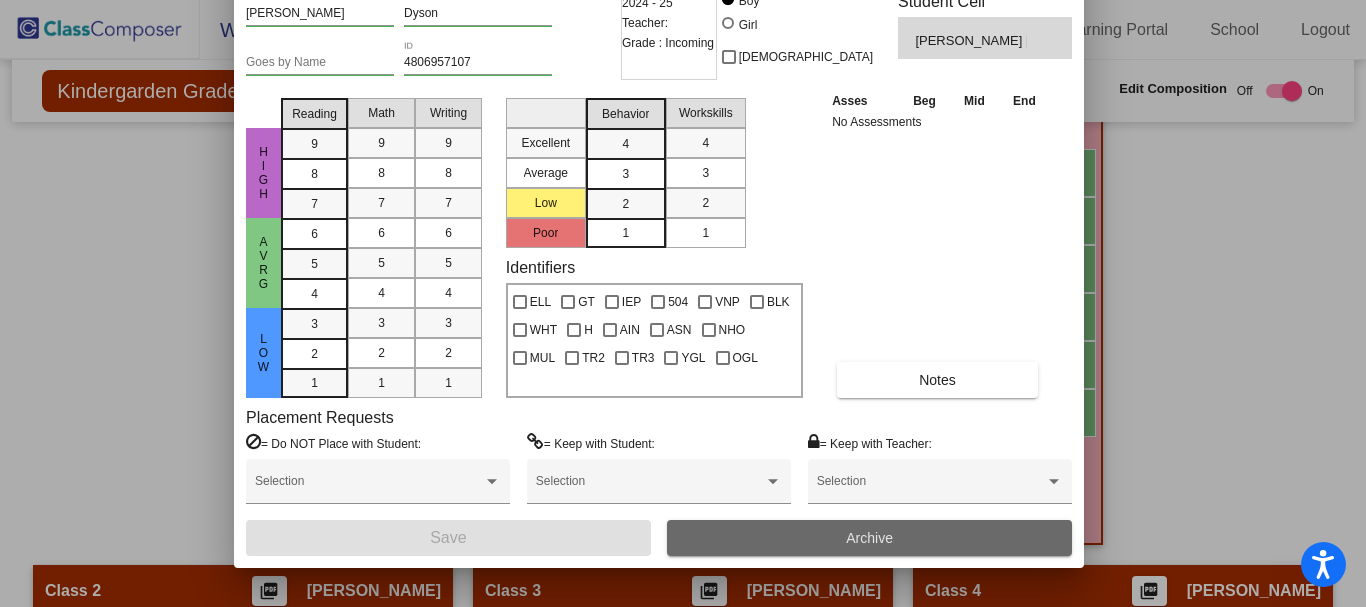 click on "Archive" at bounding box center (869, 538) 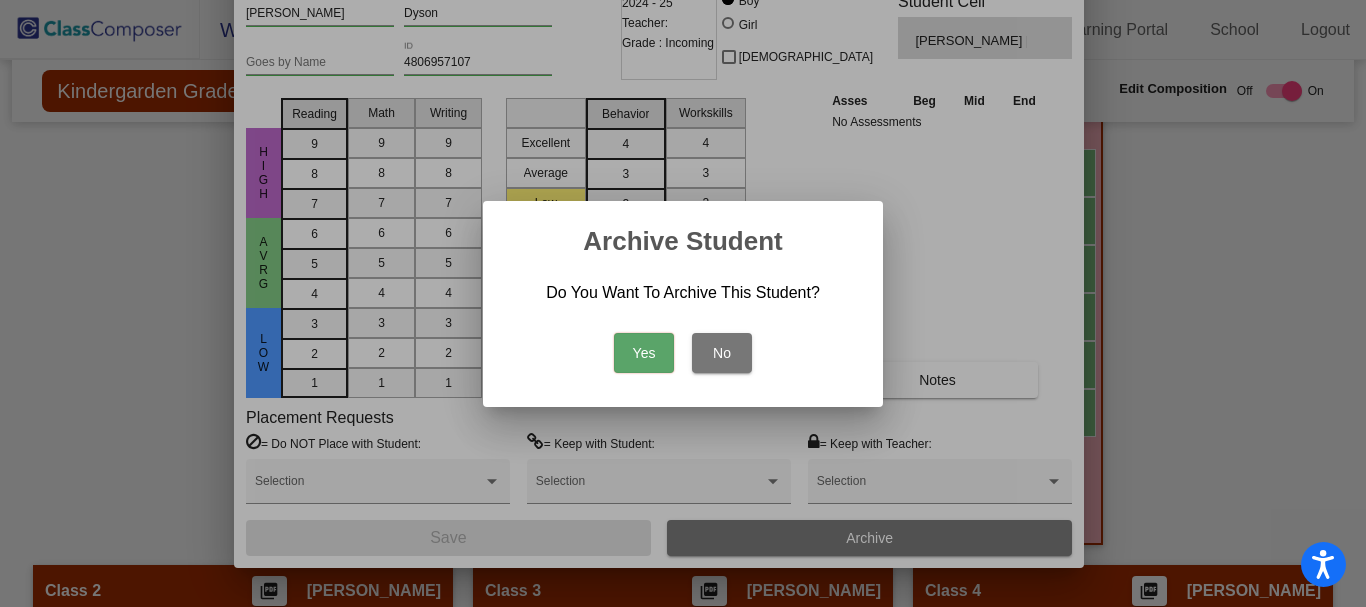 click on "Yes" at bounding box center [644, 353] 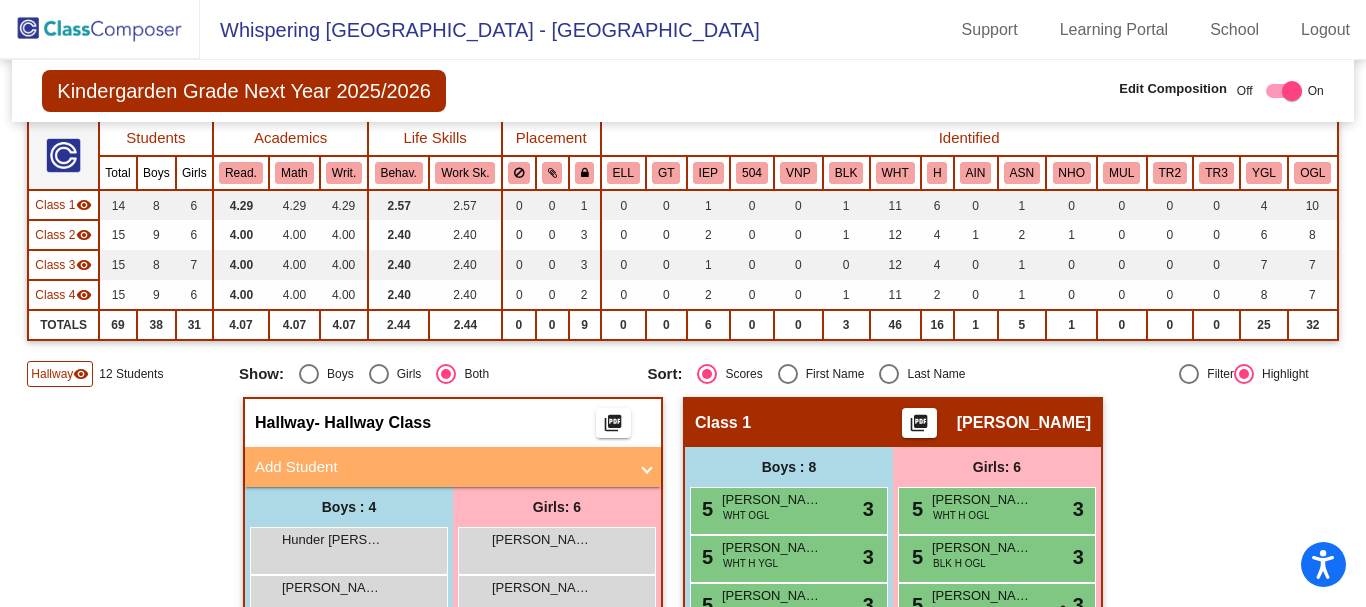 scroll, scrollTop: 0, scrollLeft: 0, axis: both 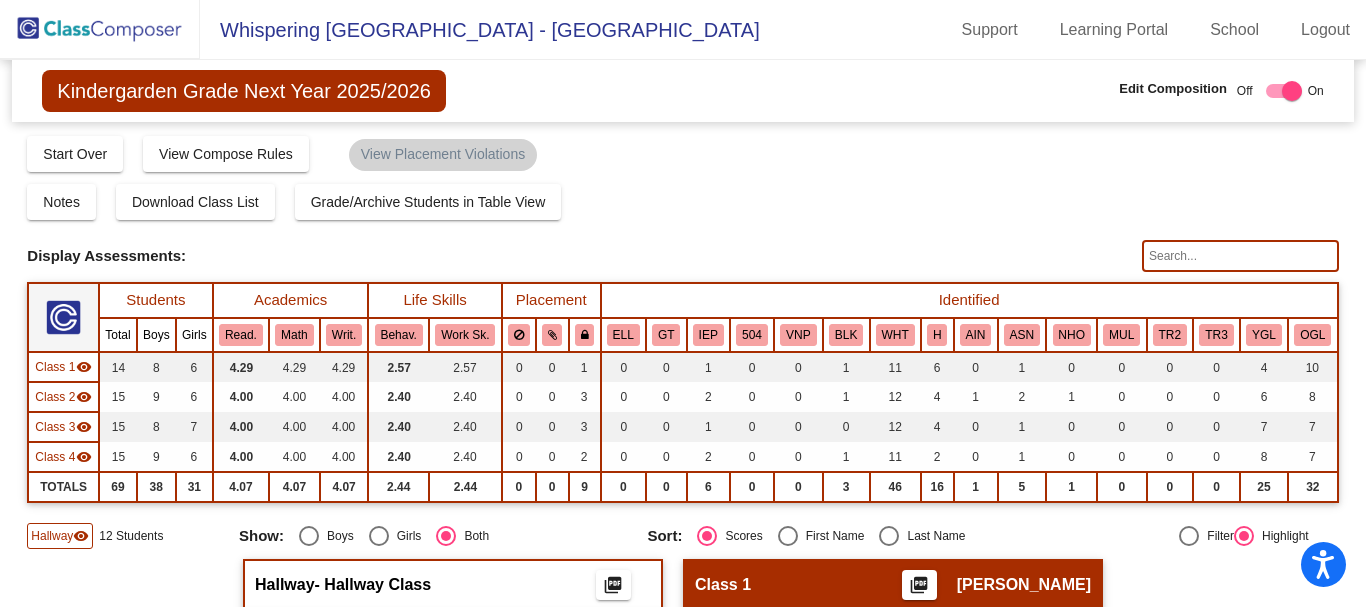 click 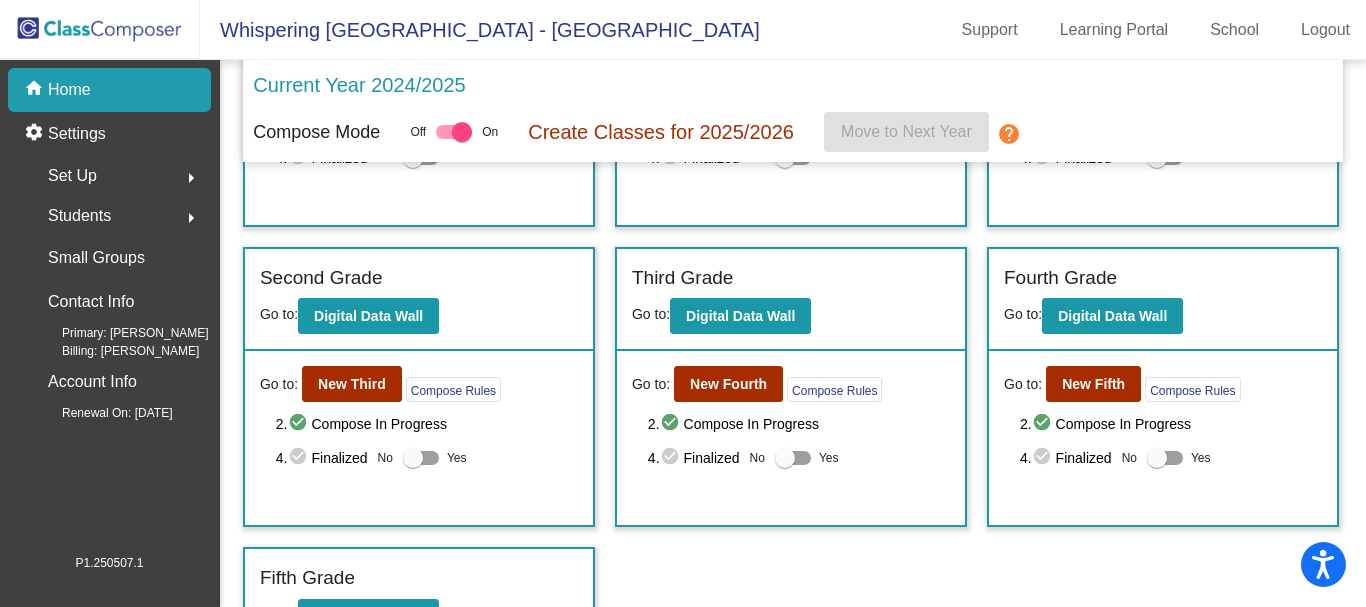 scroll, scrollTop: 275, scrollLeft: 0, axis: vertical 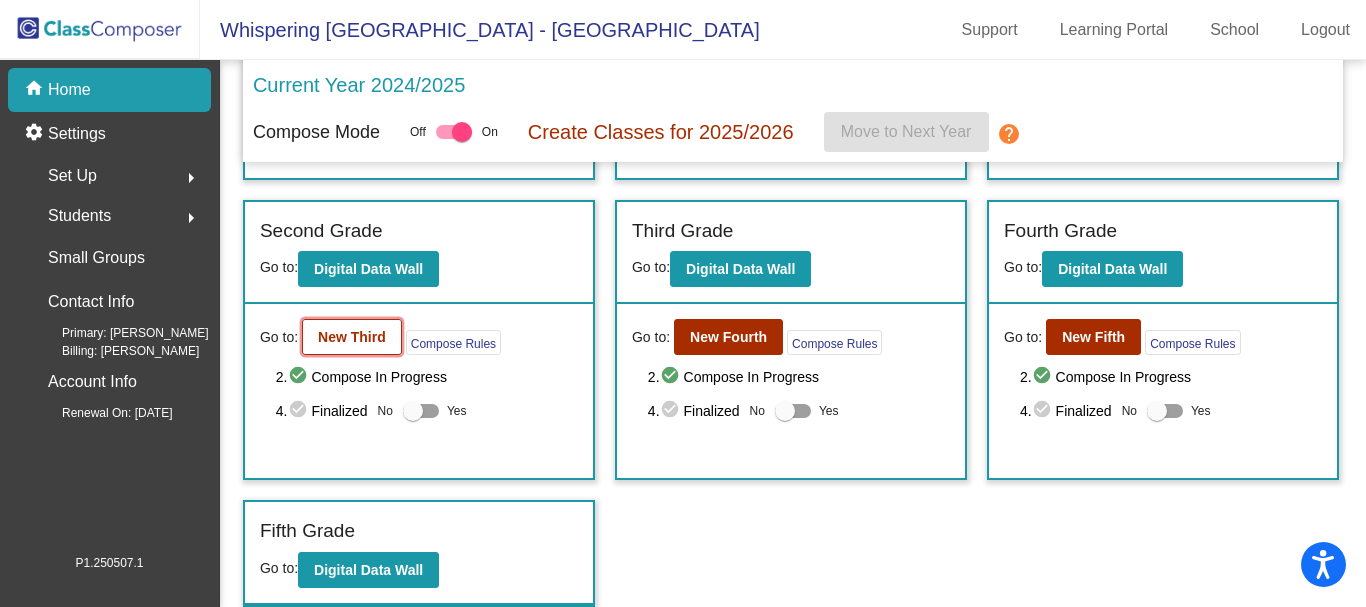click on "New Third" 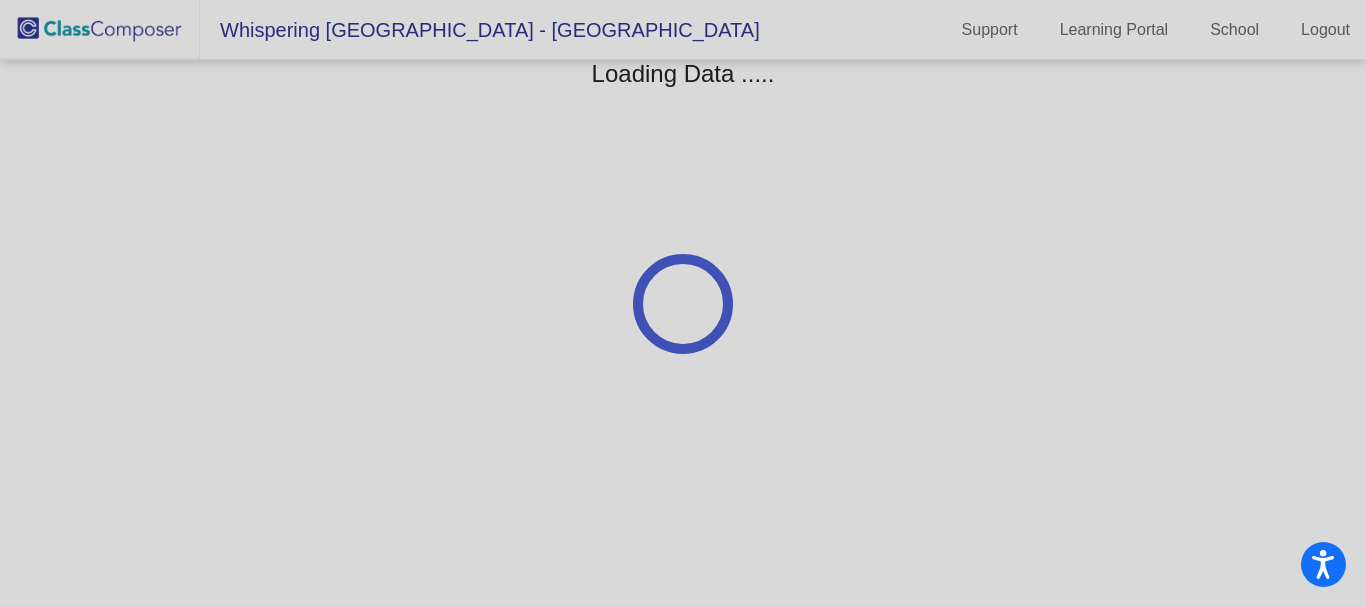scroll, scrollTop: 0, scrollLeft: 0, axis: both 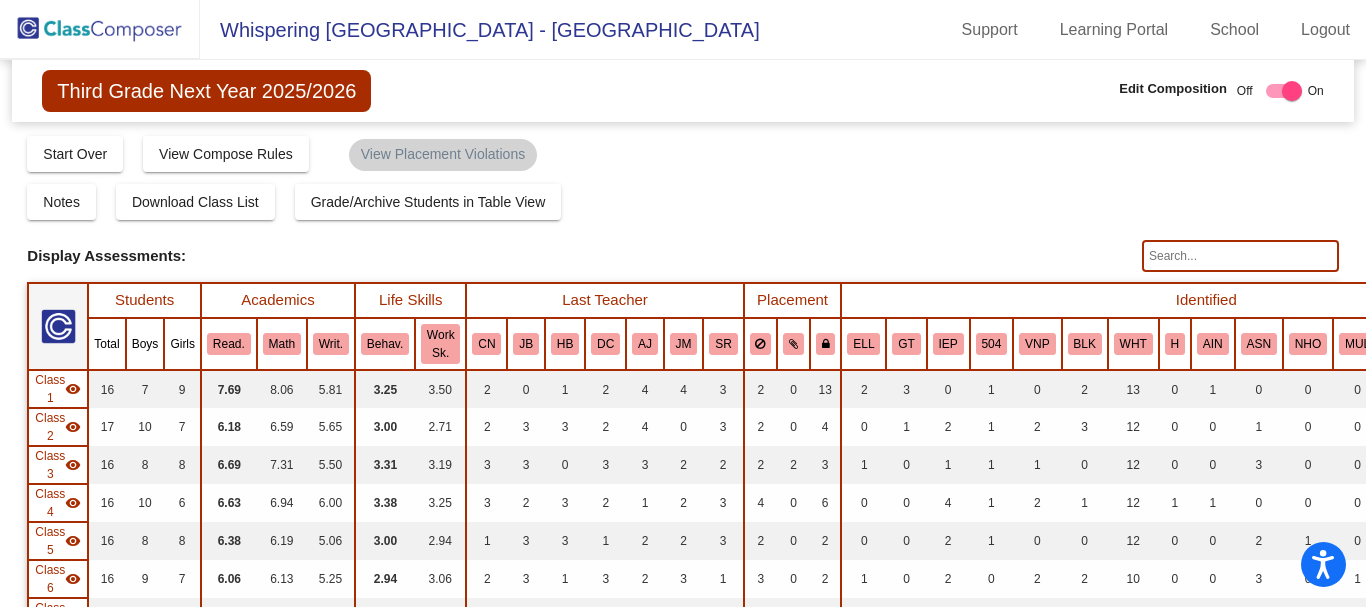 click 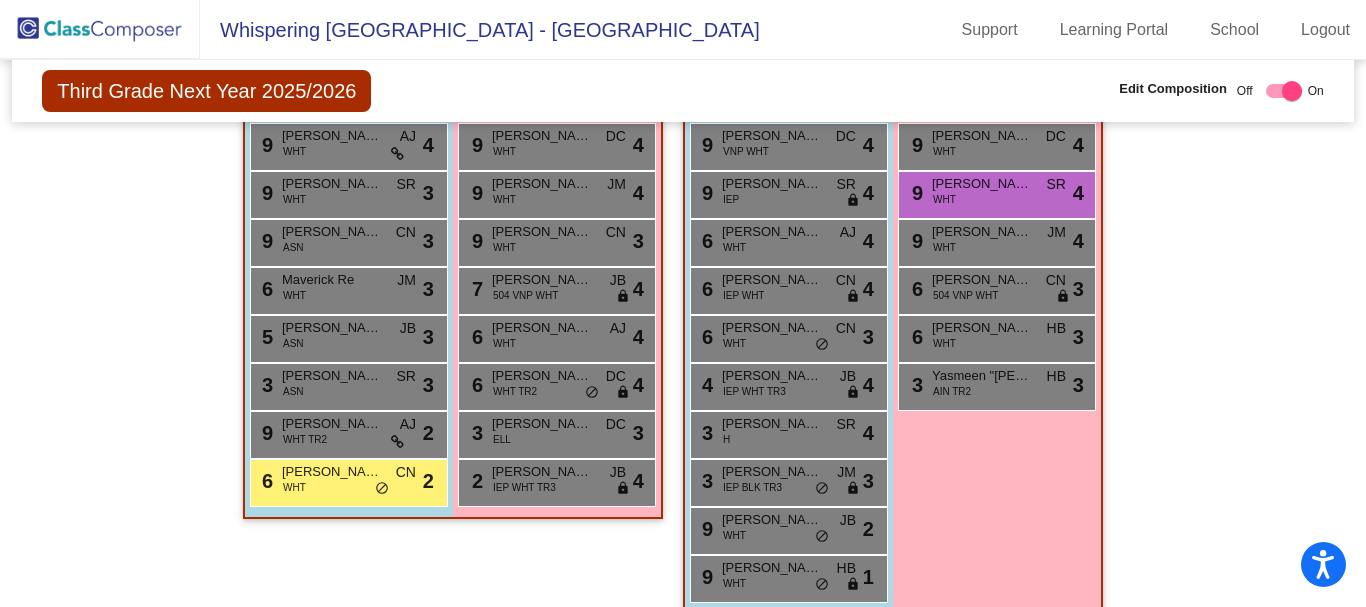 scroll, scrollTop: 1300, scrollLeft: 0, axis: vertical 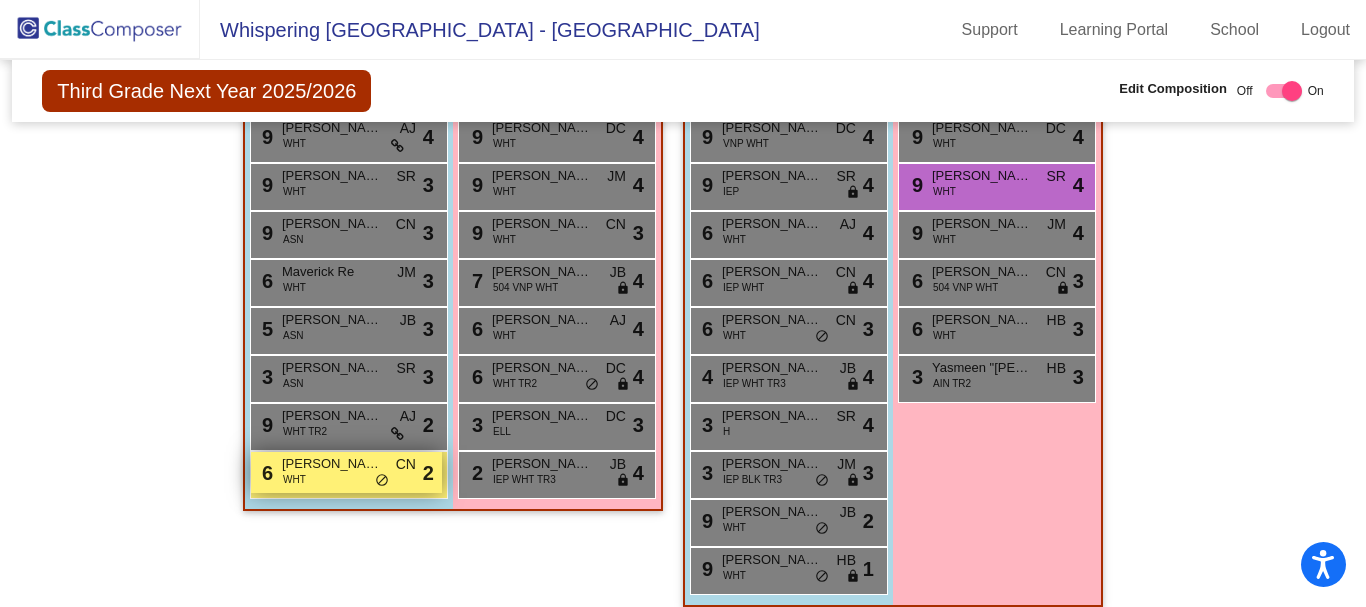 type on "[PERSON_NAME]" 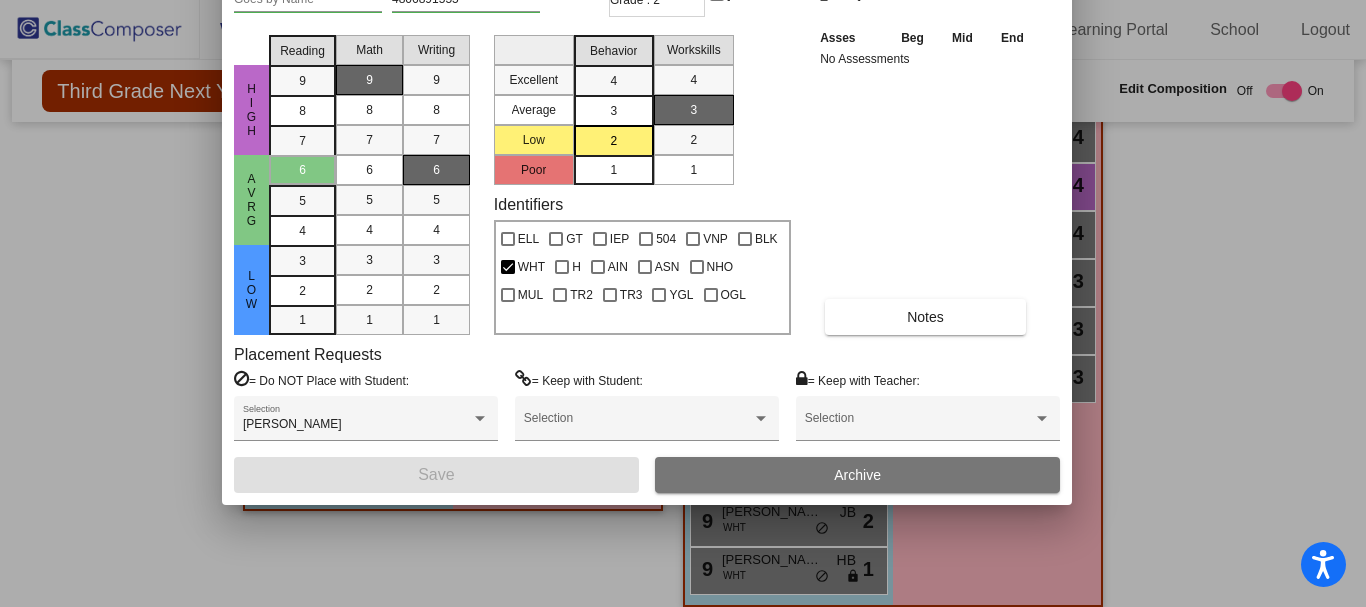drag, startPoint x: 538, startPoint y: 39, endPoint x: 502, endPoint y: -94, distance: 137.78607 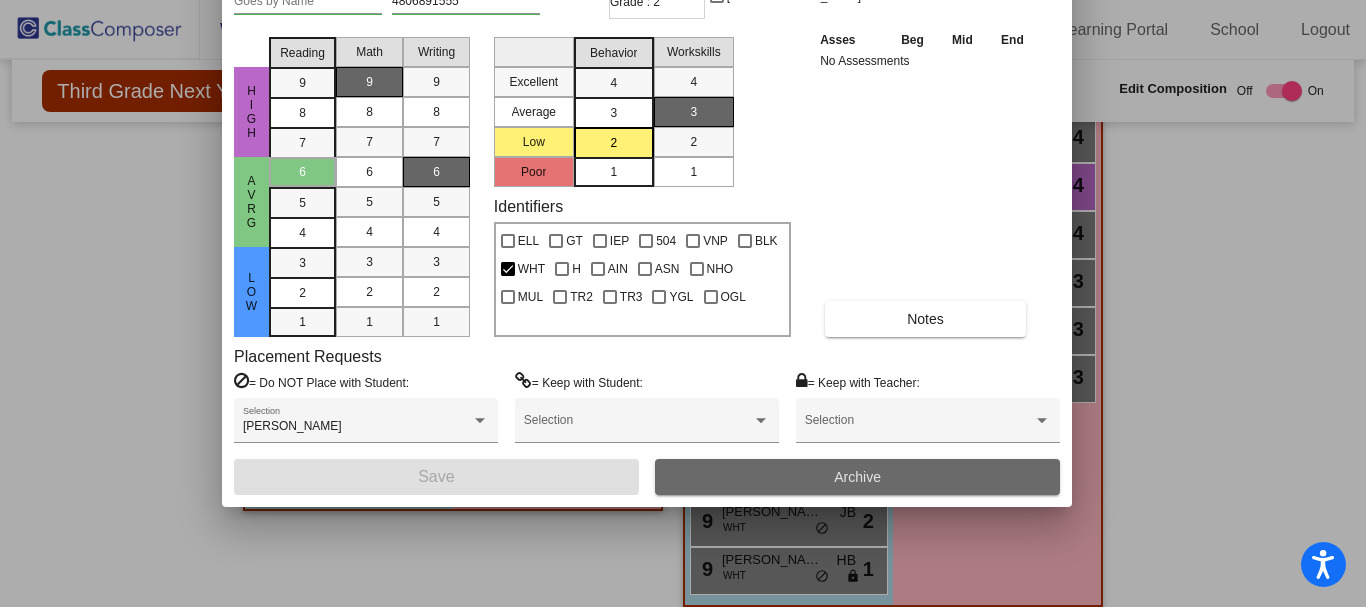 click on "Archive" at bounding box center [857, 477] 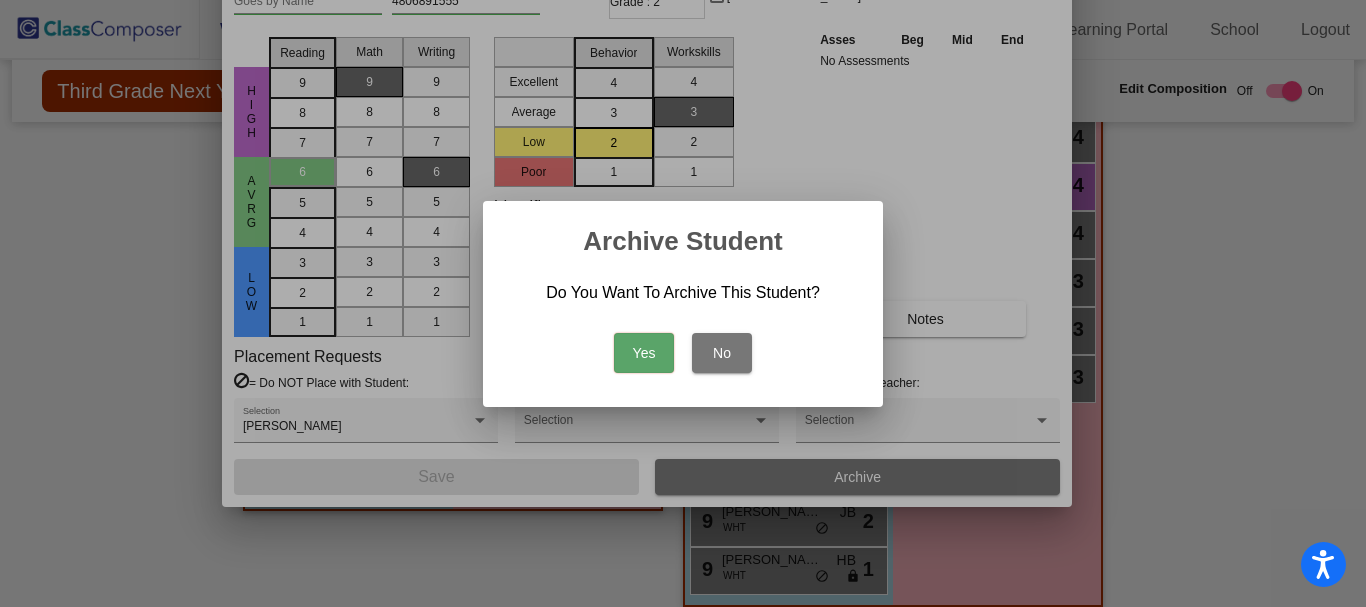 click on "Yes" at bounding box center [644, 353] 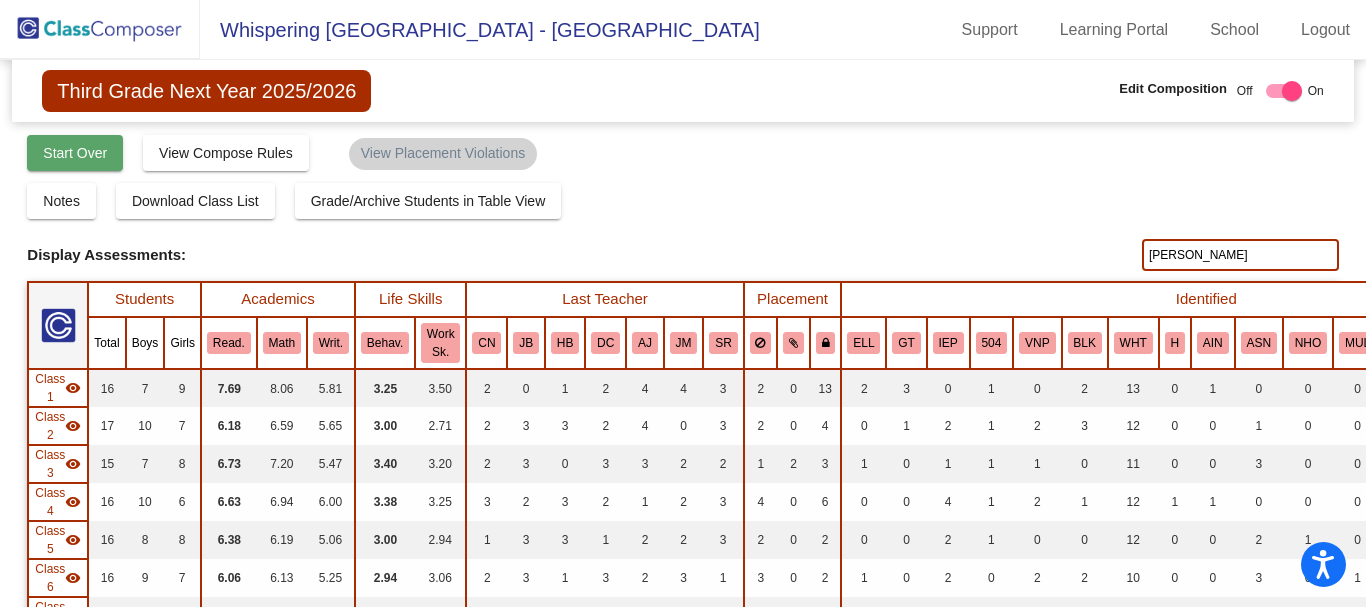 scroll, scrollTop: 0, scrollLeft: 0, axis: both 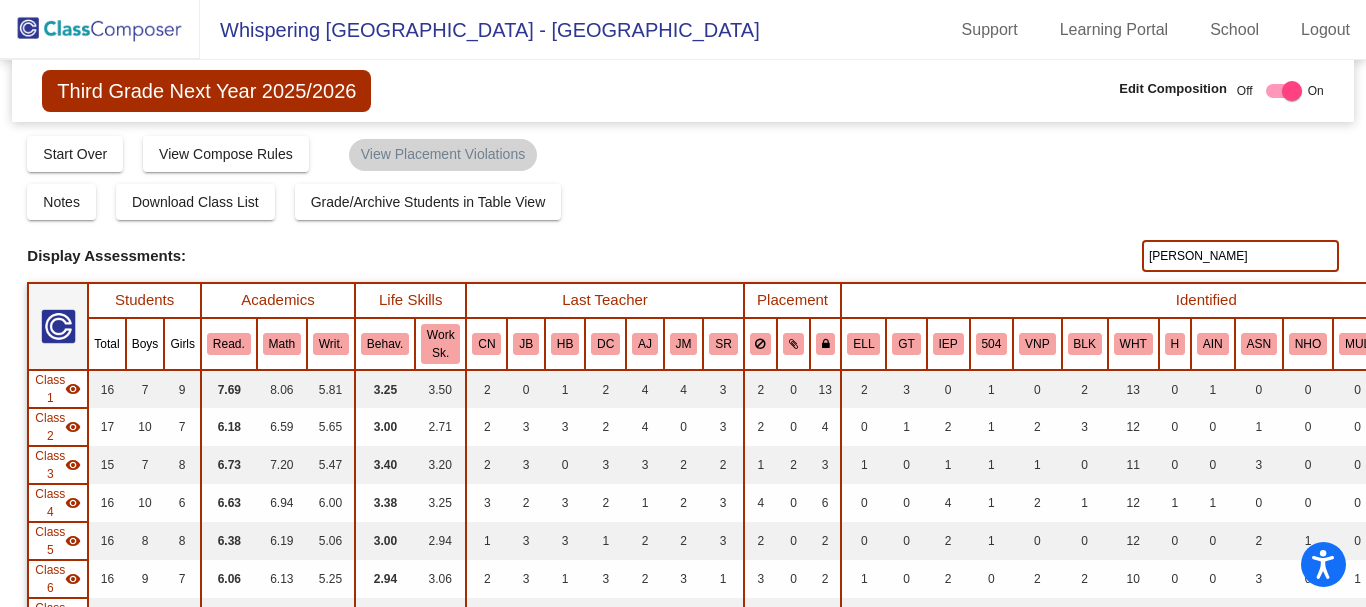 click 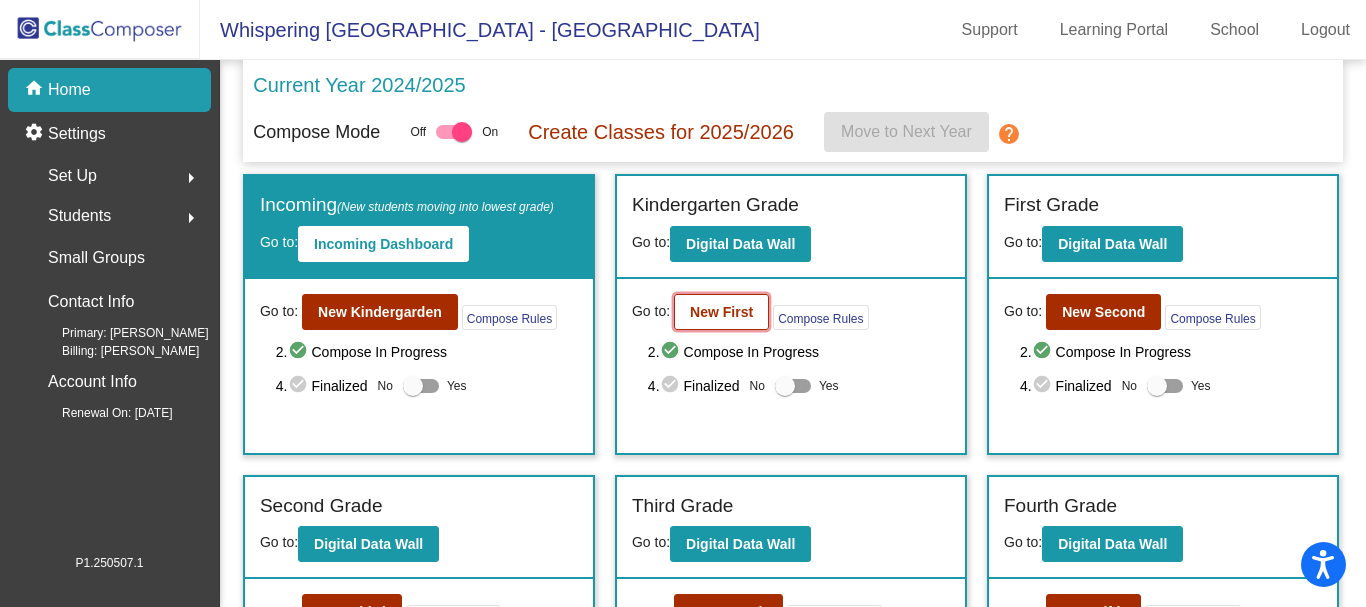click on "New First" 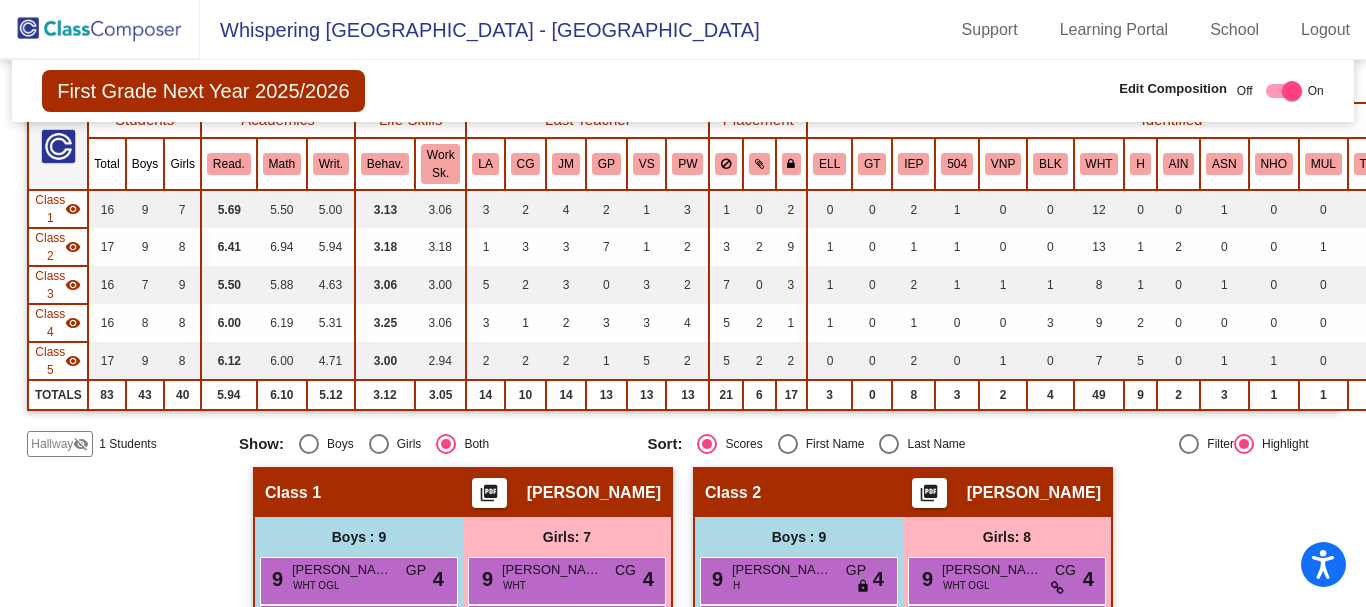 scroll, scrollTop: 400, scrollLeft: 0, axis: vertical 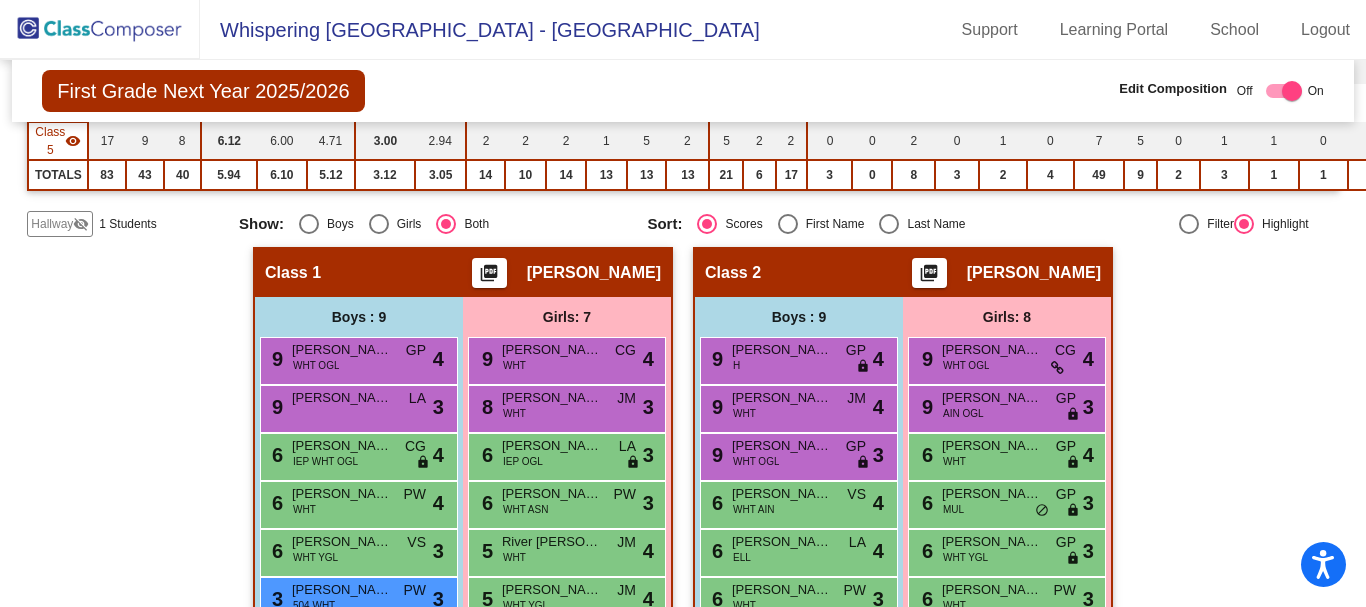 click on "Hallway" 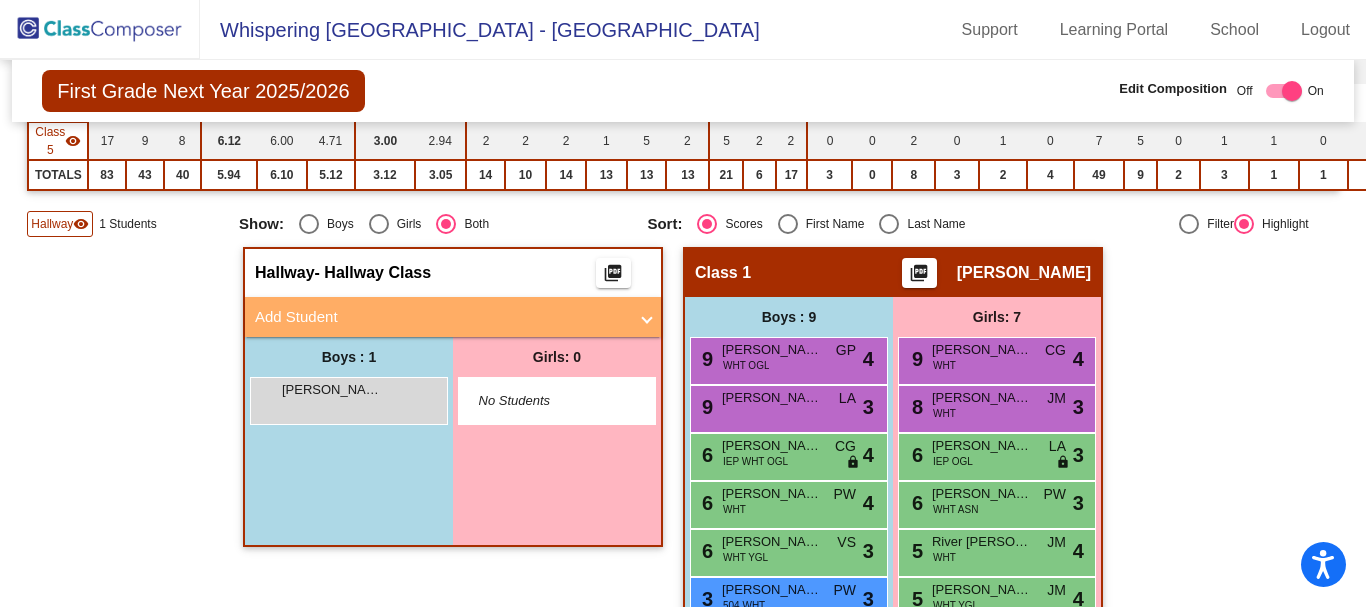 click on "Add Student" at bounding box center (449, 317) 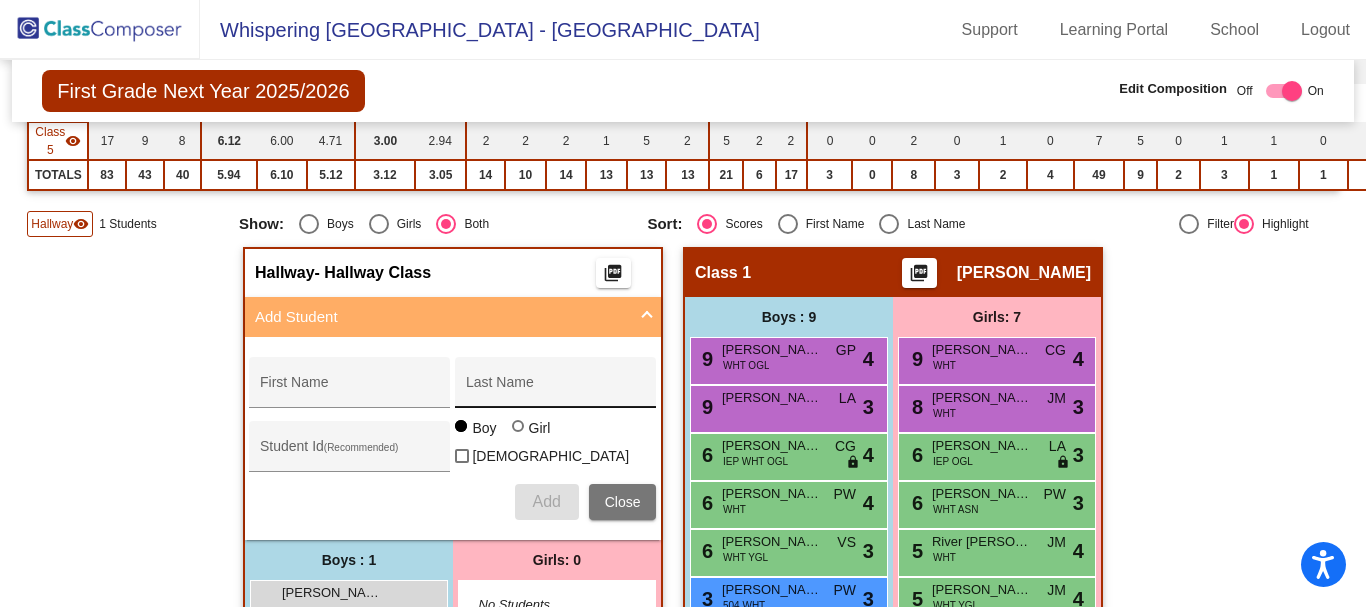 click on "Last Name" at bounding box center (556, 388) 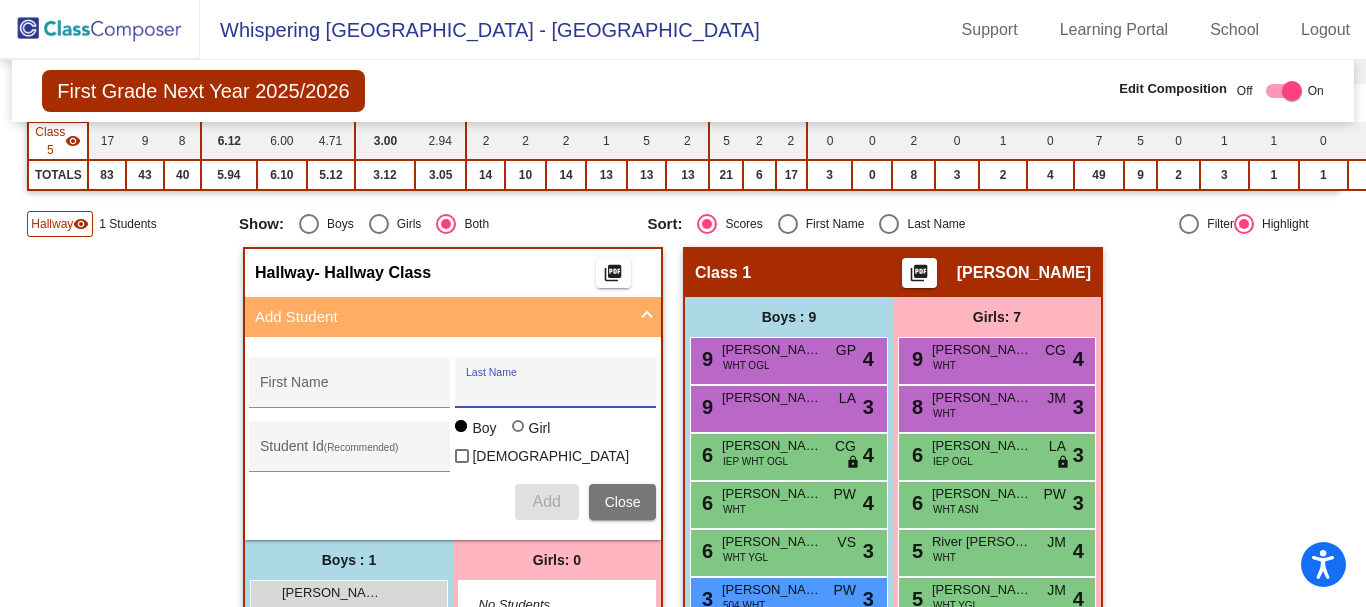 paste on "[PERSON_NAME]" 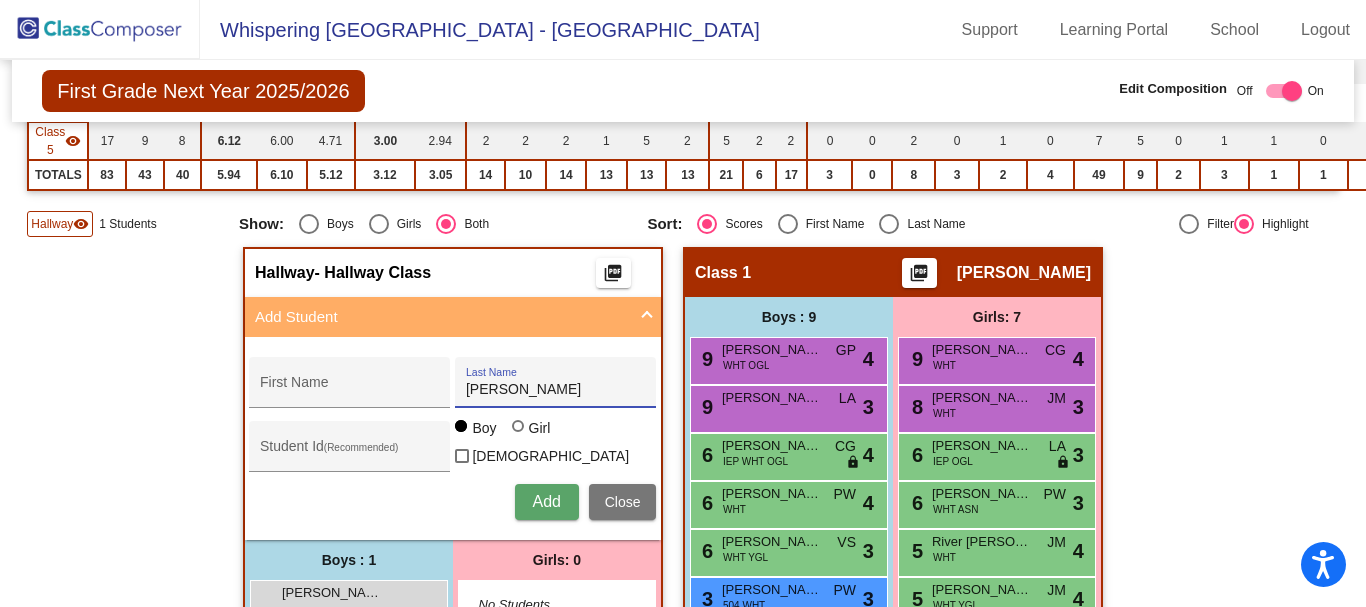 type on "[PERSON_NAME]" 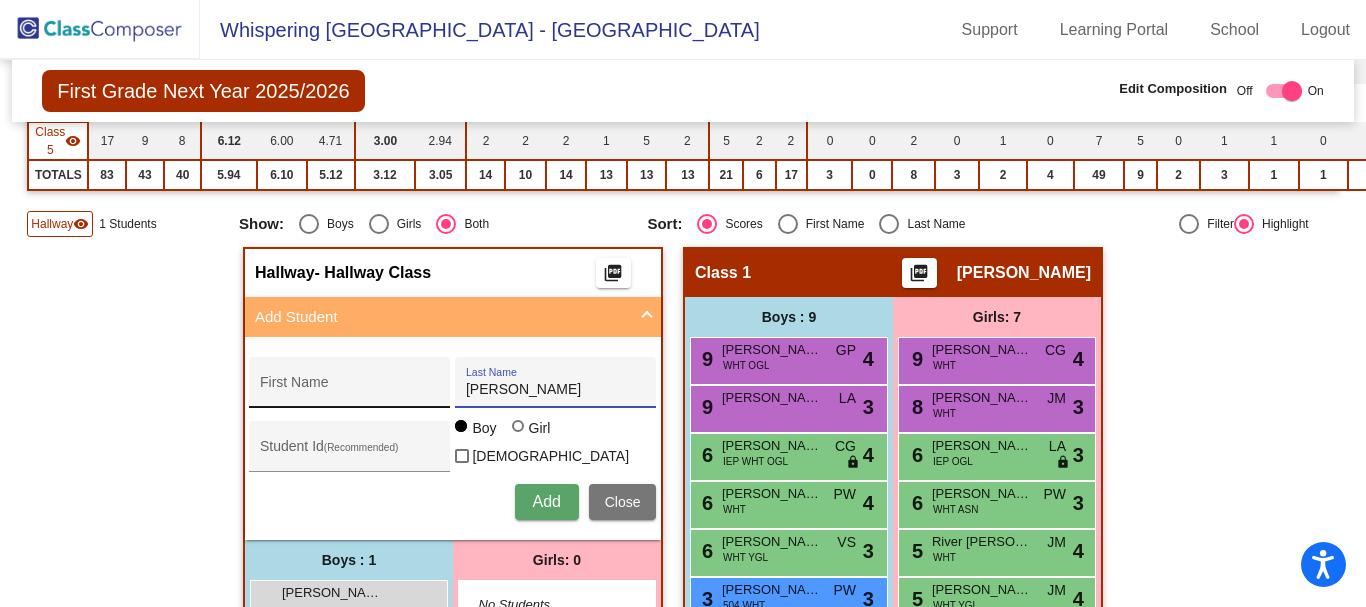 click on "First Name" at bounding box center [350, 390] 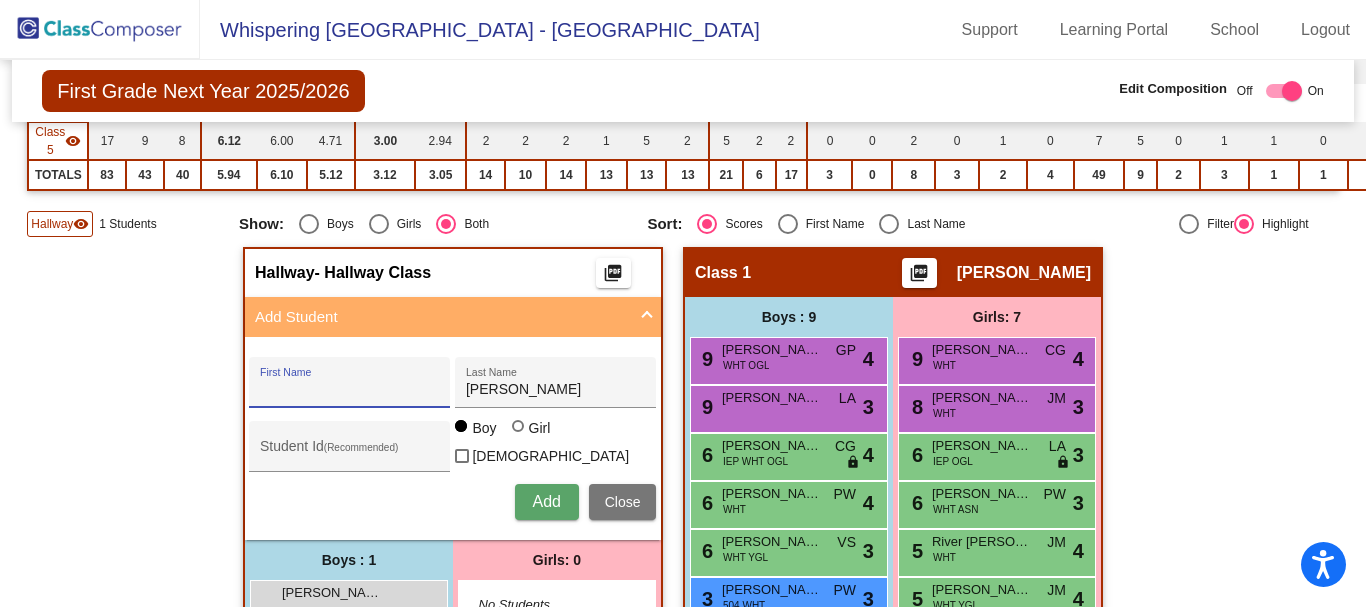 paste on "[PERSON_NAME]" 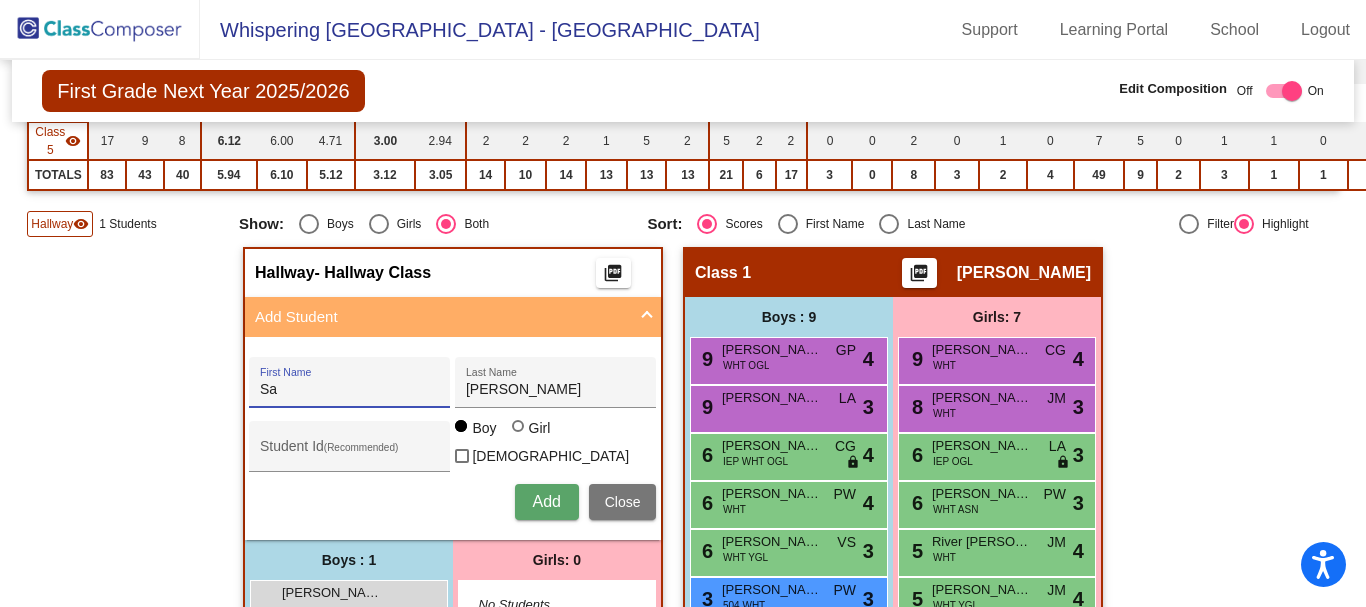 type on "S" 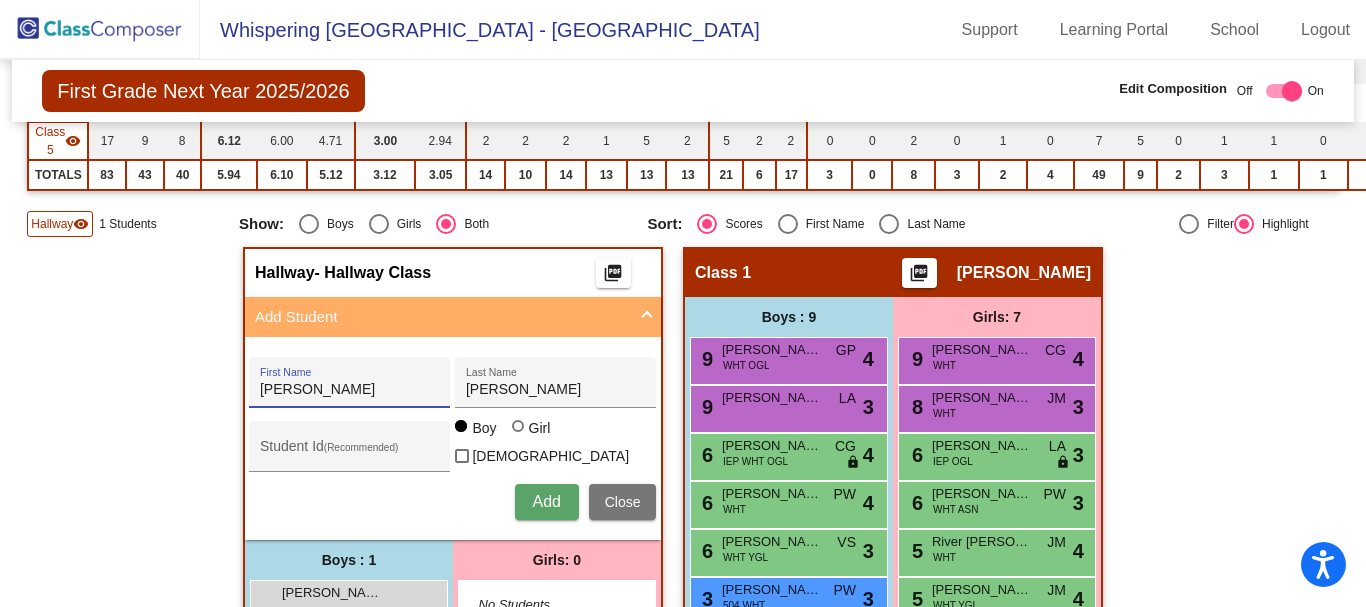 type on "[PERSON_NAME]" 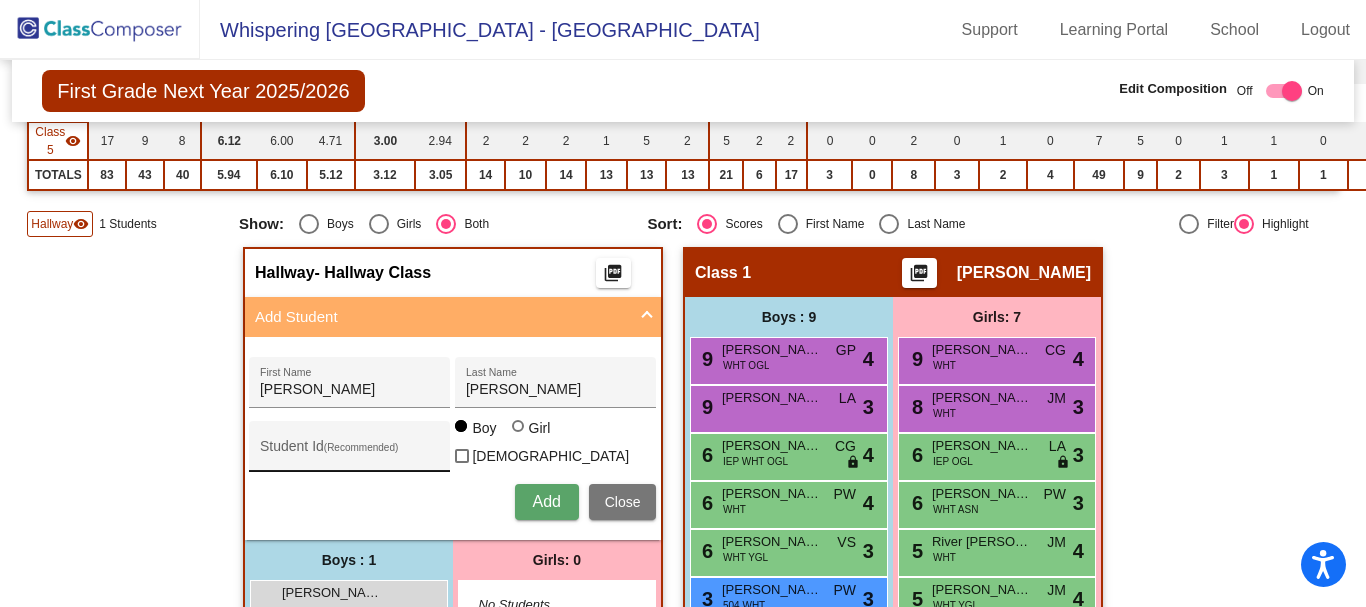 click on "Student Id  (Recommended)" at bounding box center [350, 451] 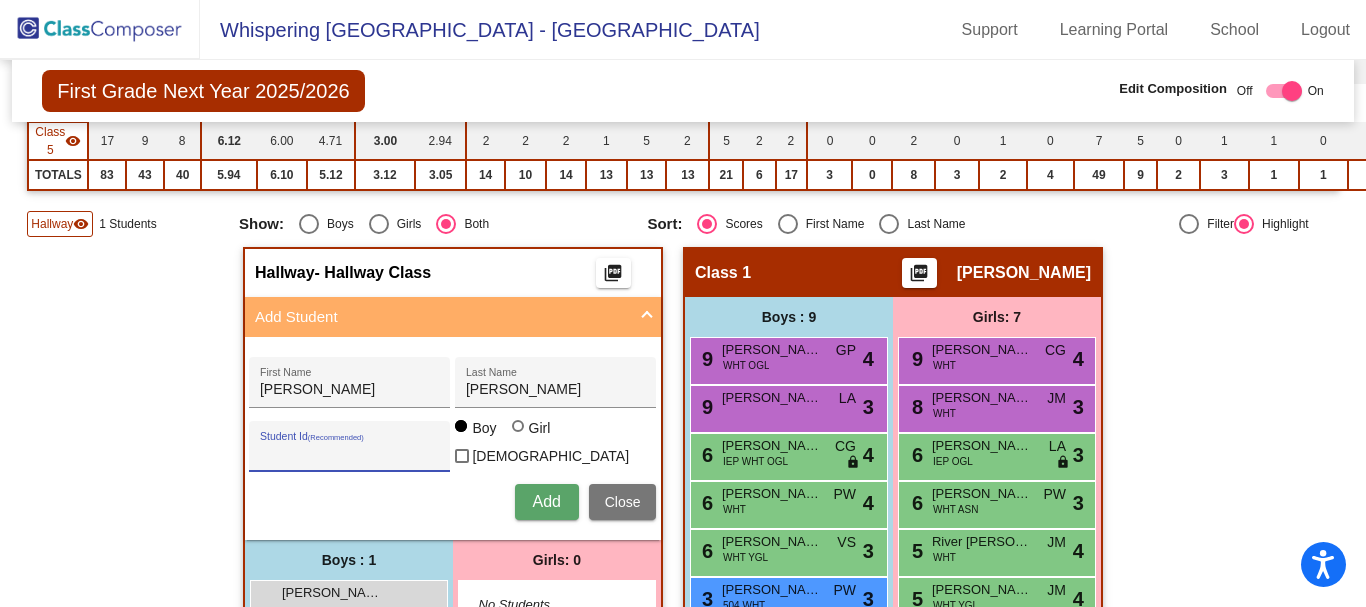 paste on "4807003129" 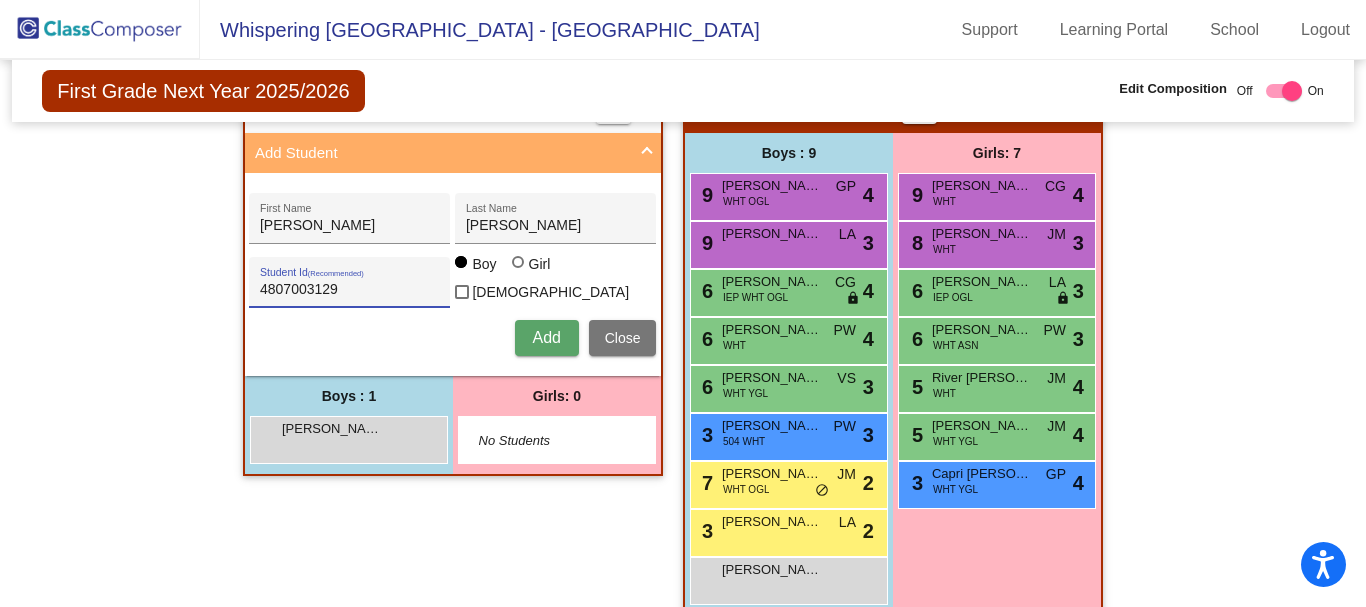 scroll, scrollTop: 600, scrollLeft: 0, axis: vertical 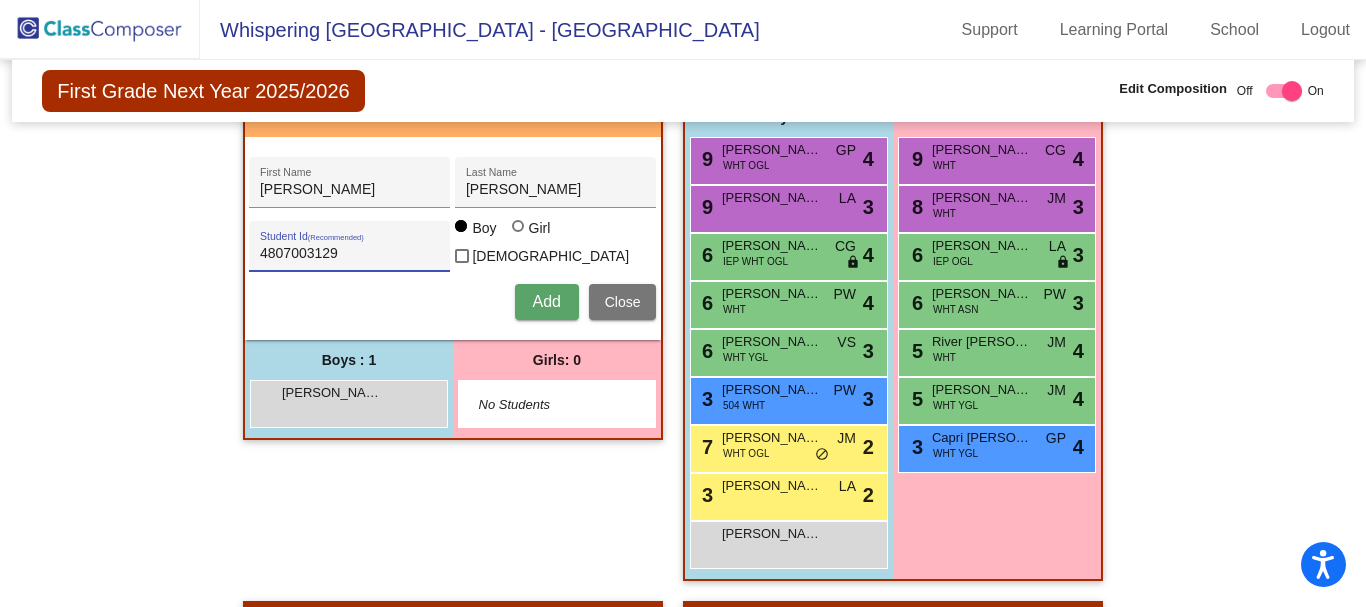 type on "4807003129" 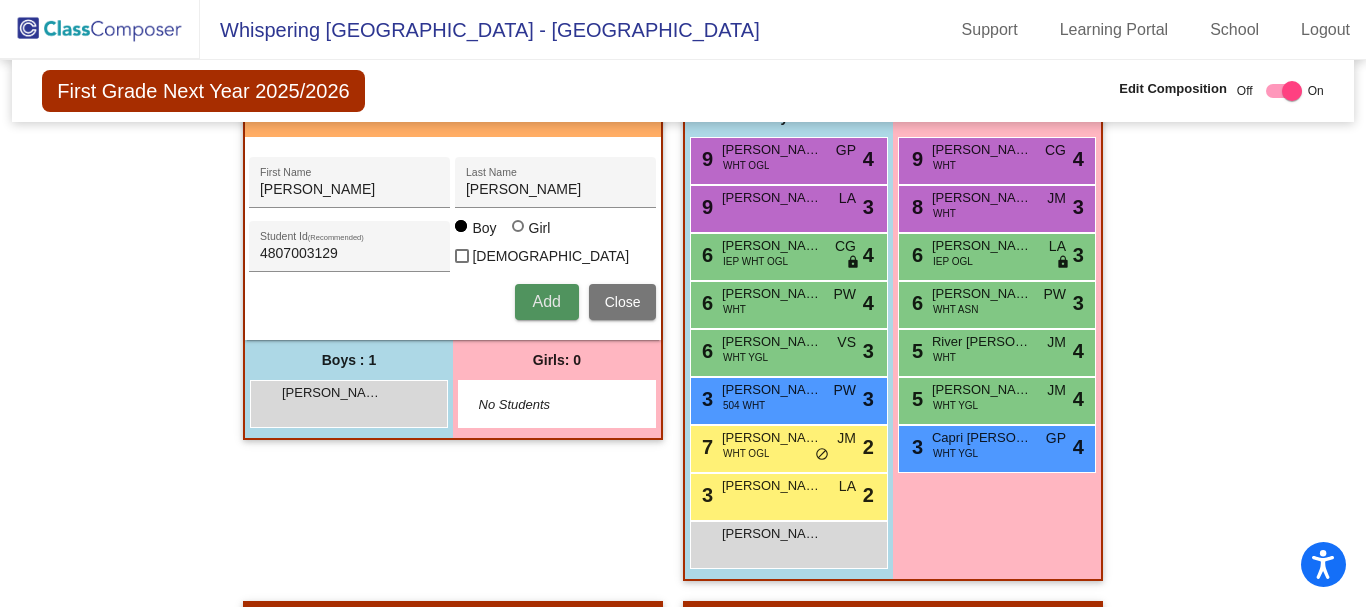 click on "Add" at bounding box center [546, 301] 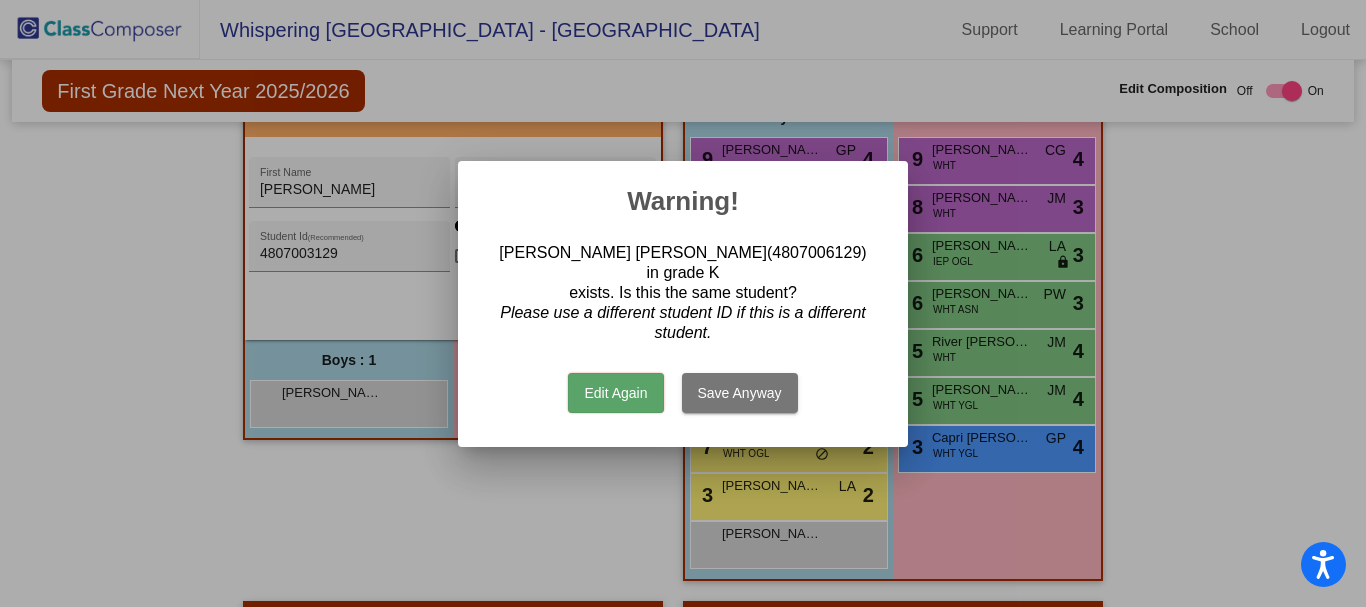 click on "Edit Again" at bounding box center [615, 393] 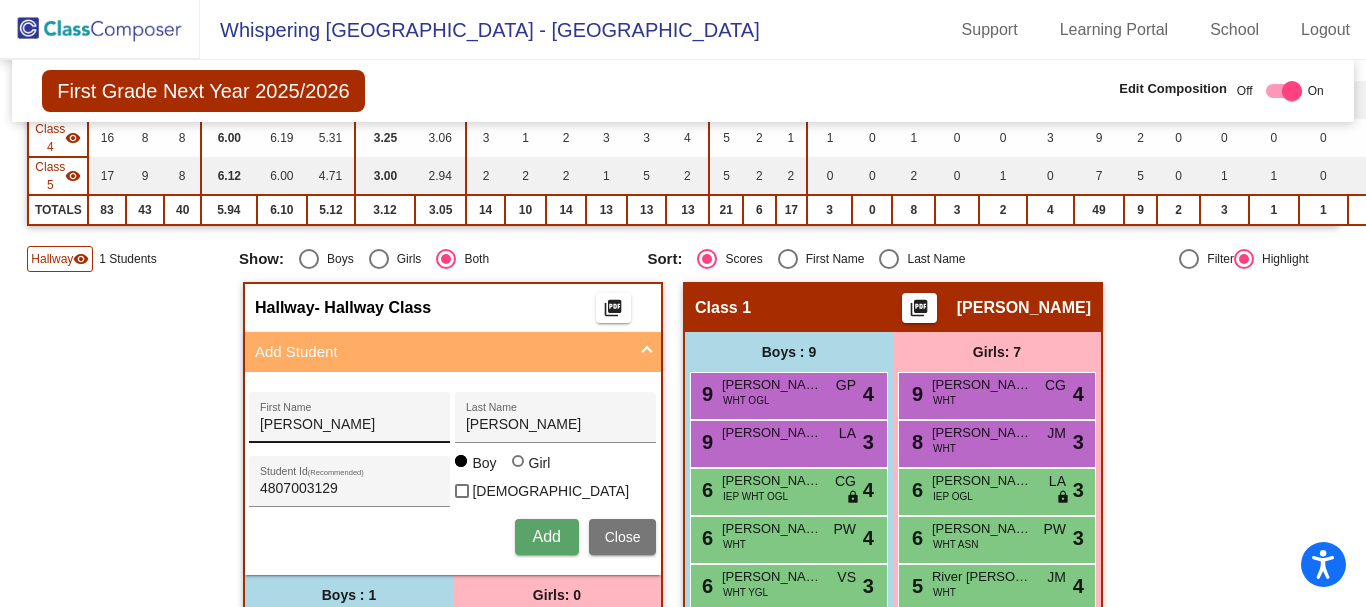 scroll, scrollTop: 400, scrollLeft: 0, axis: vertical 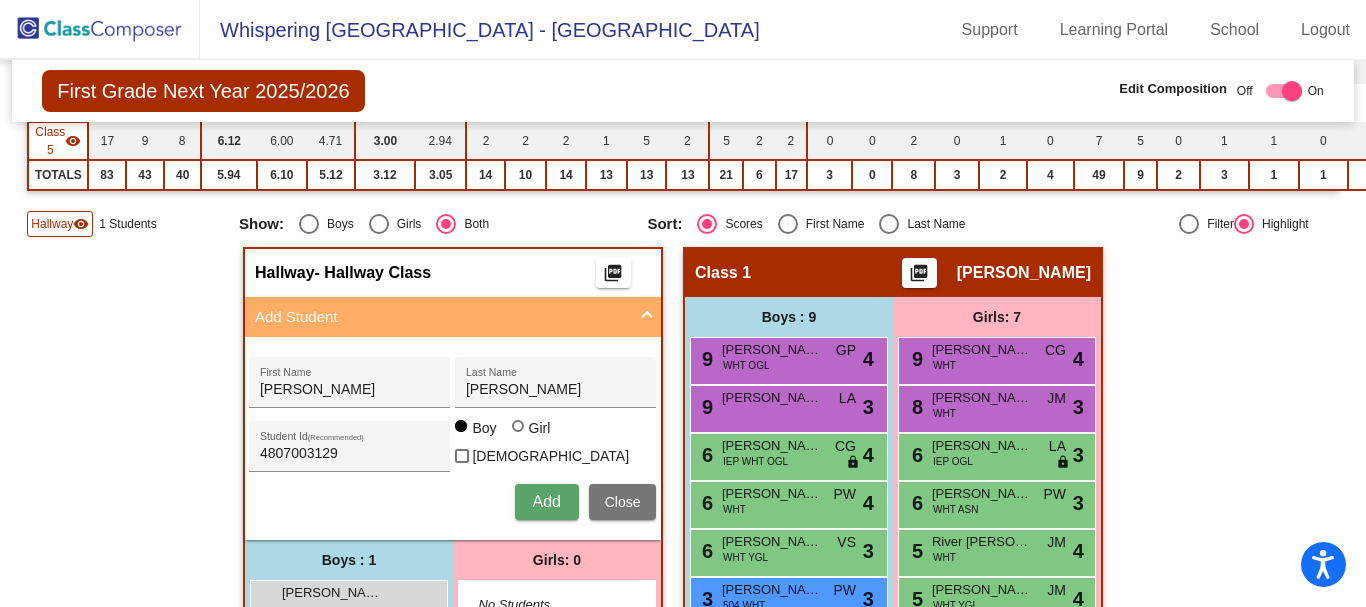 click 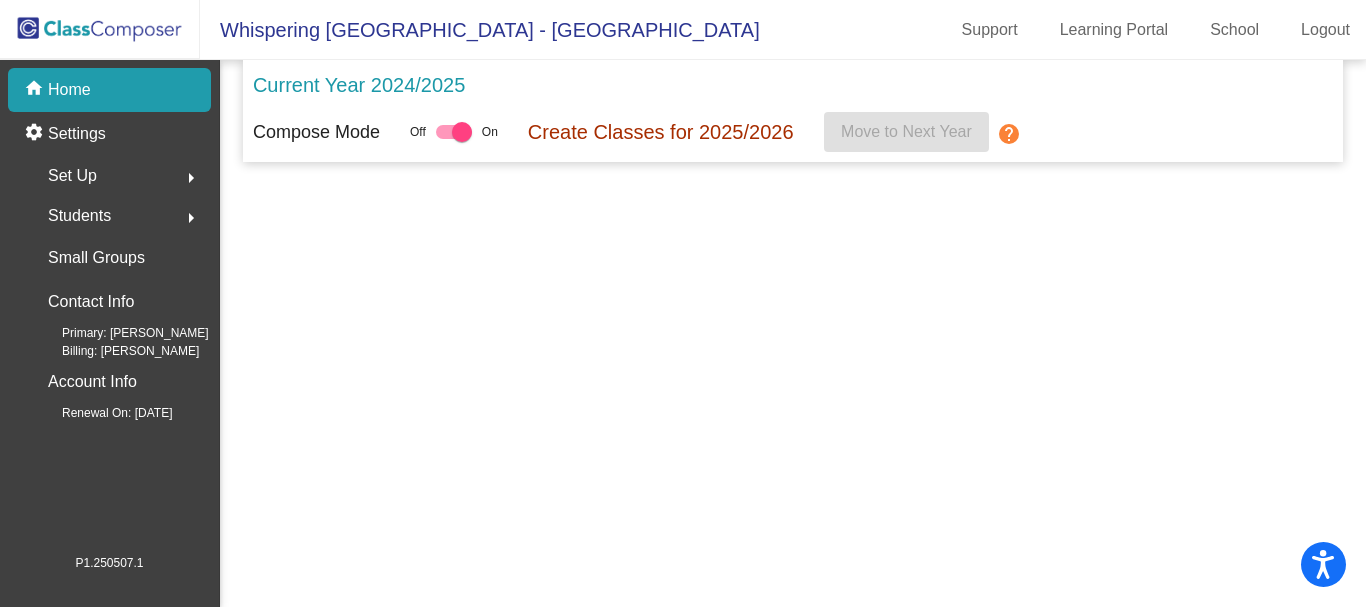 scroll, scrollTop: 0, scrollLeft: 0, axis: both 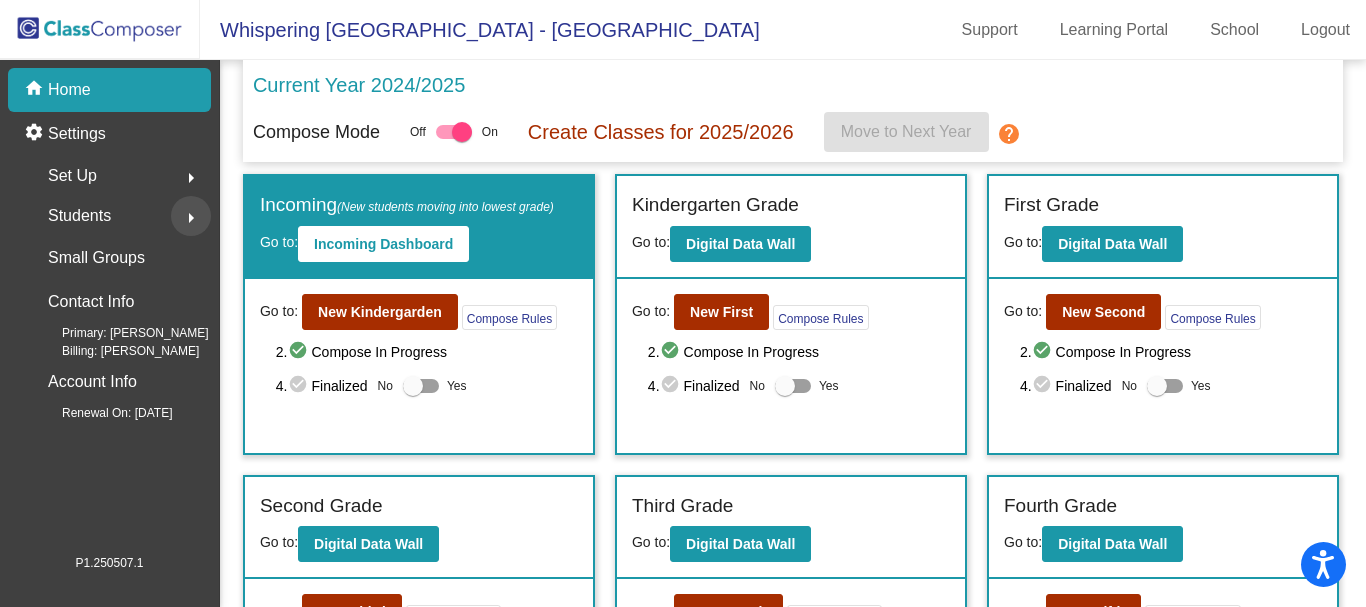 click on "arrow_right" 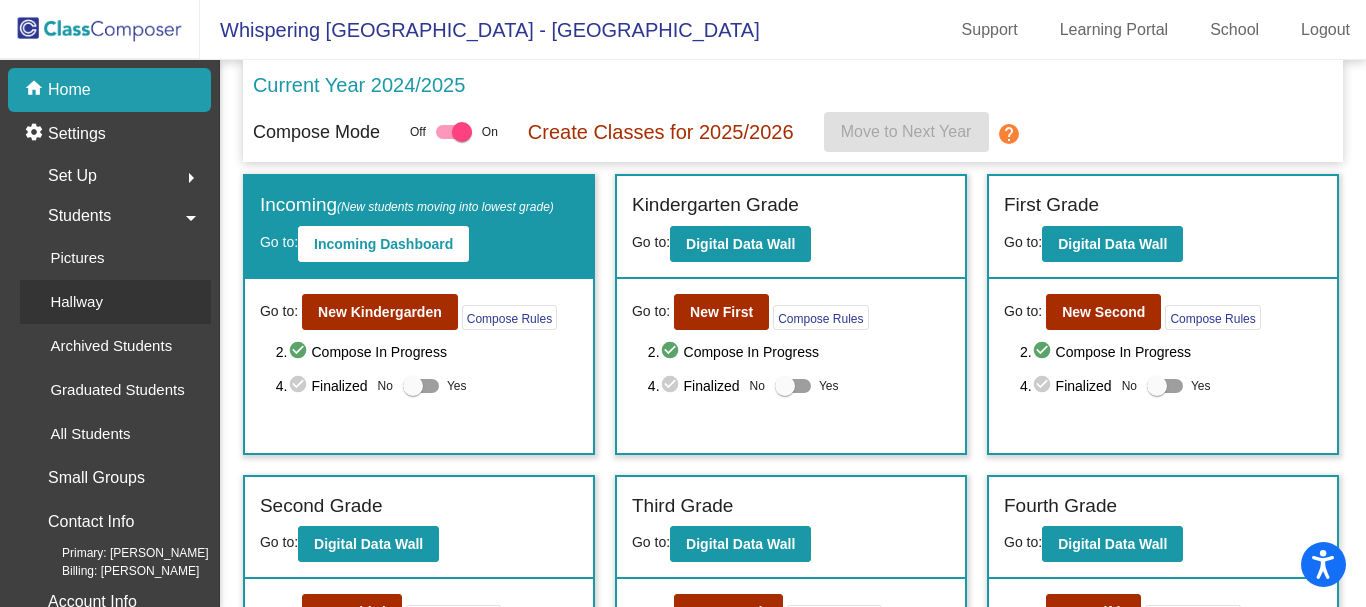 click on "Hallway" 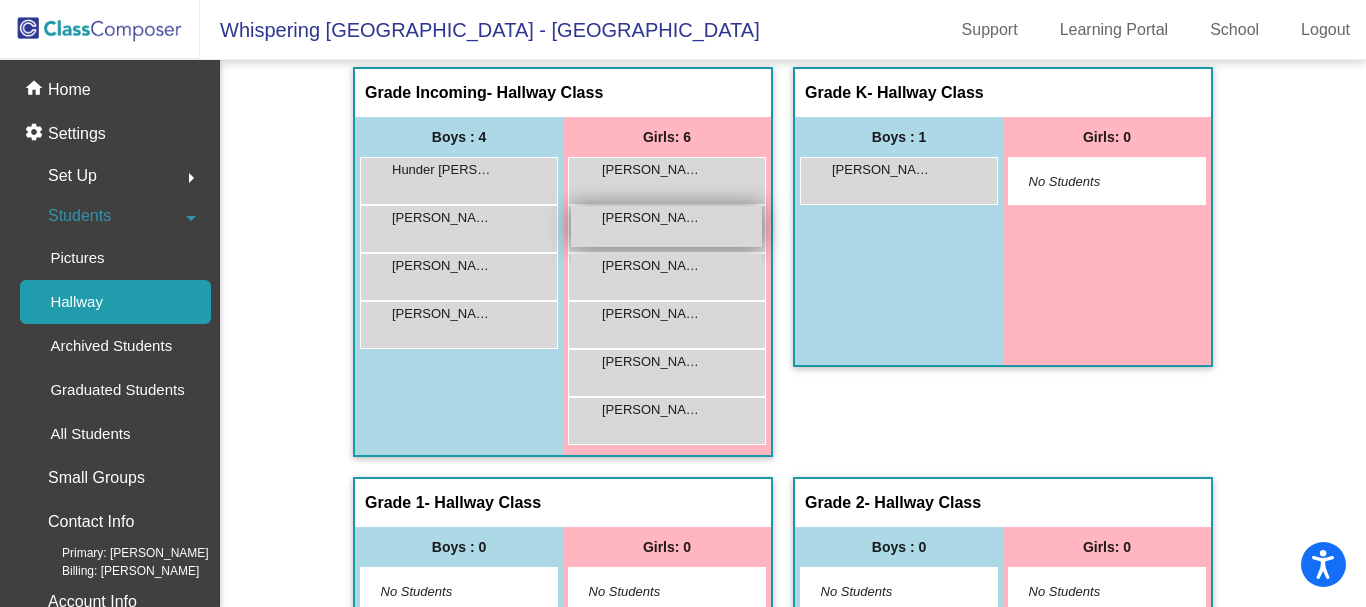 scroll, scrollTop: 0, scrollLeft: 0, axis: both 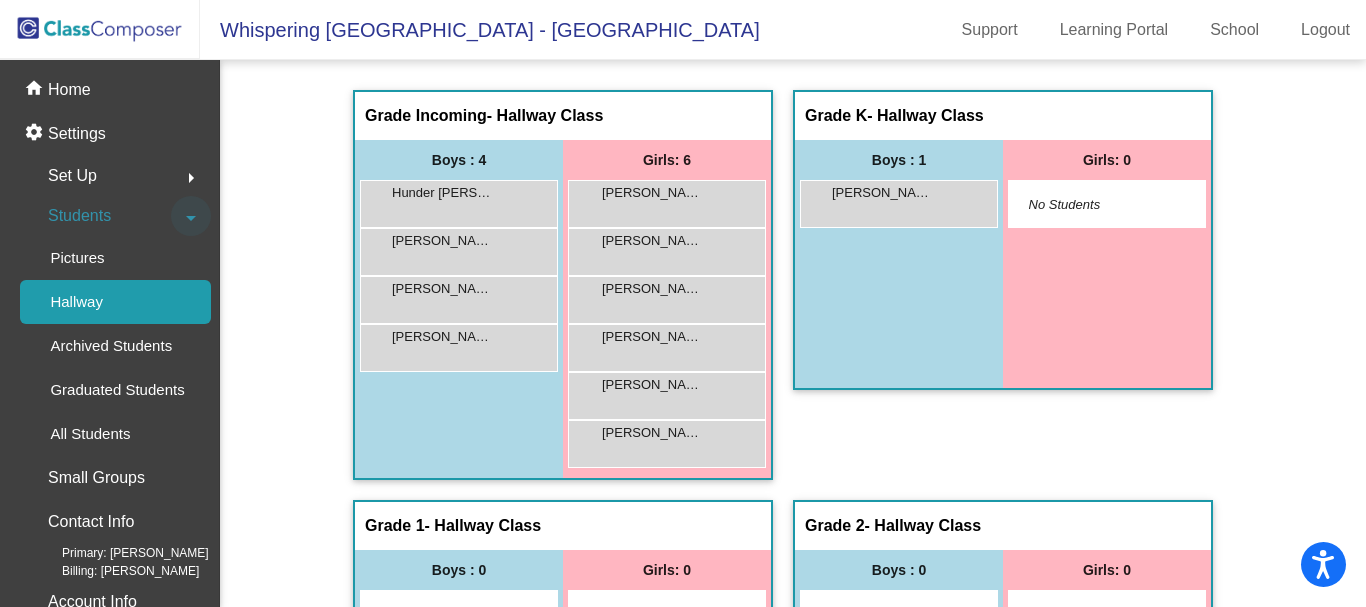 click on "arrow_drop_down" 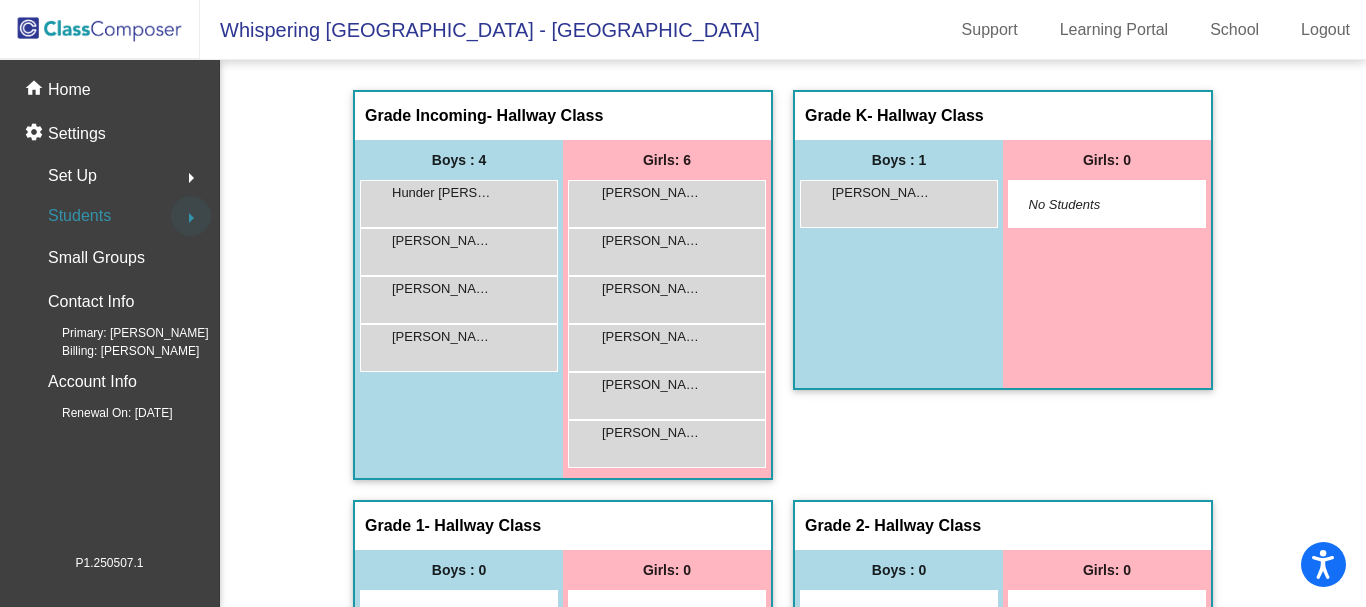 click on "arrow_right" 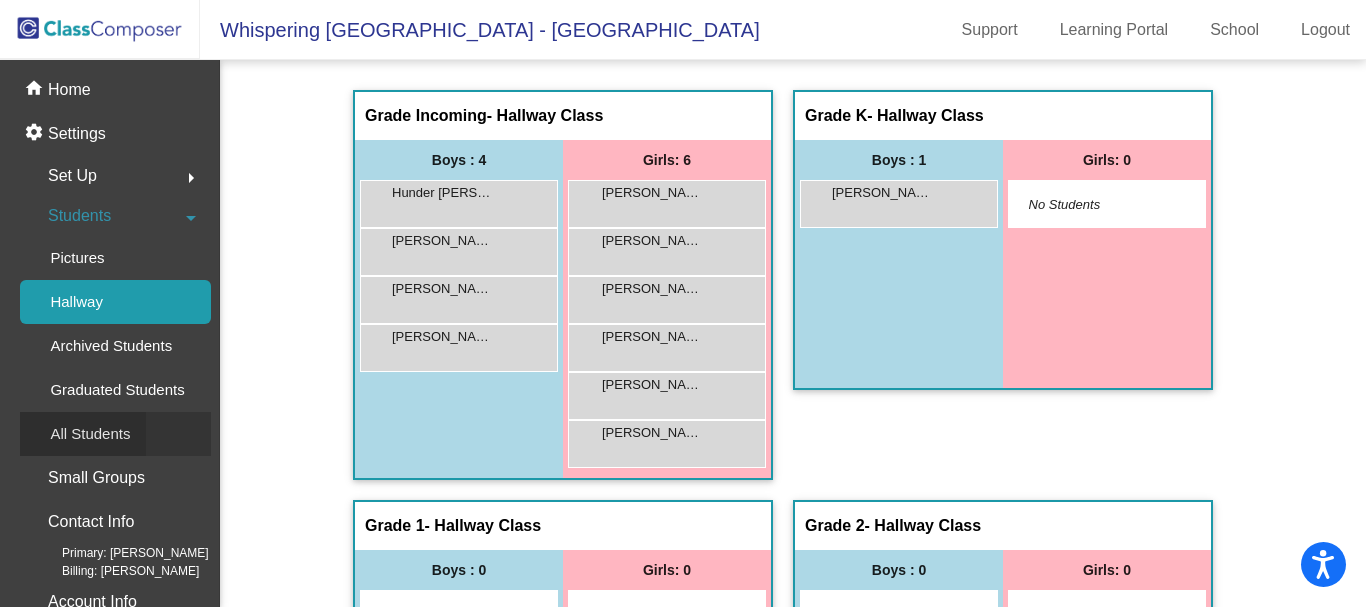 click on "All Students" 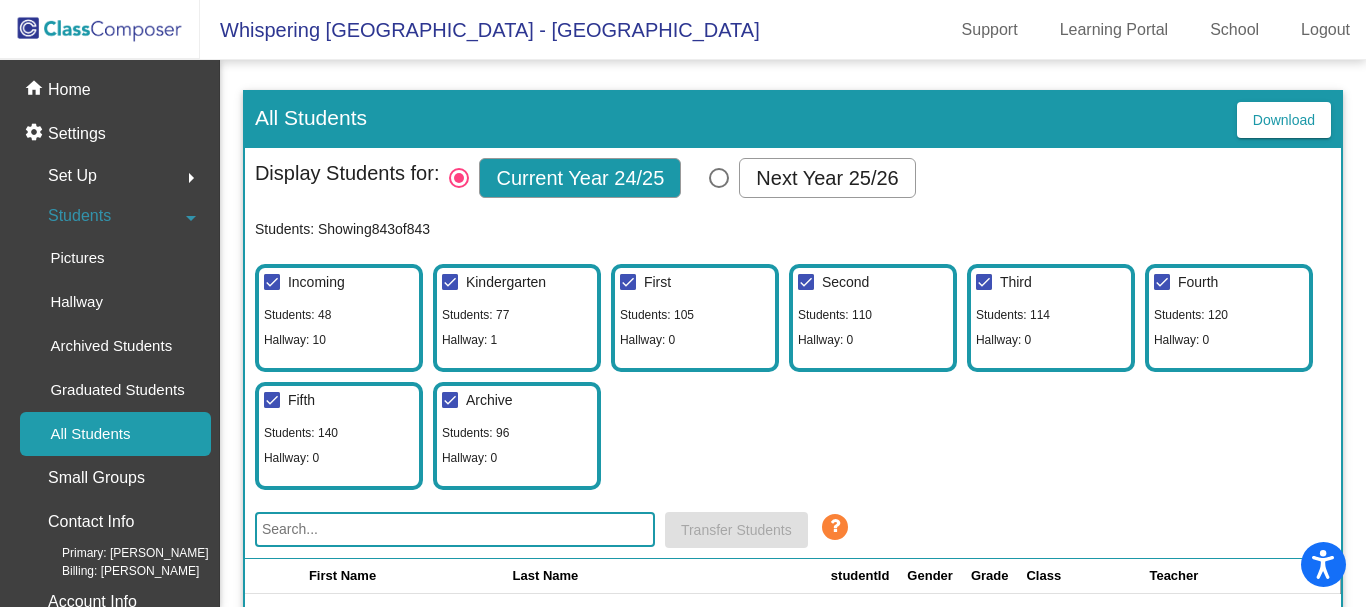 click at bounding box center [719, 178] 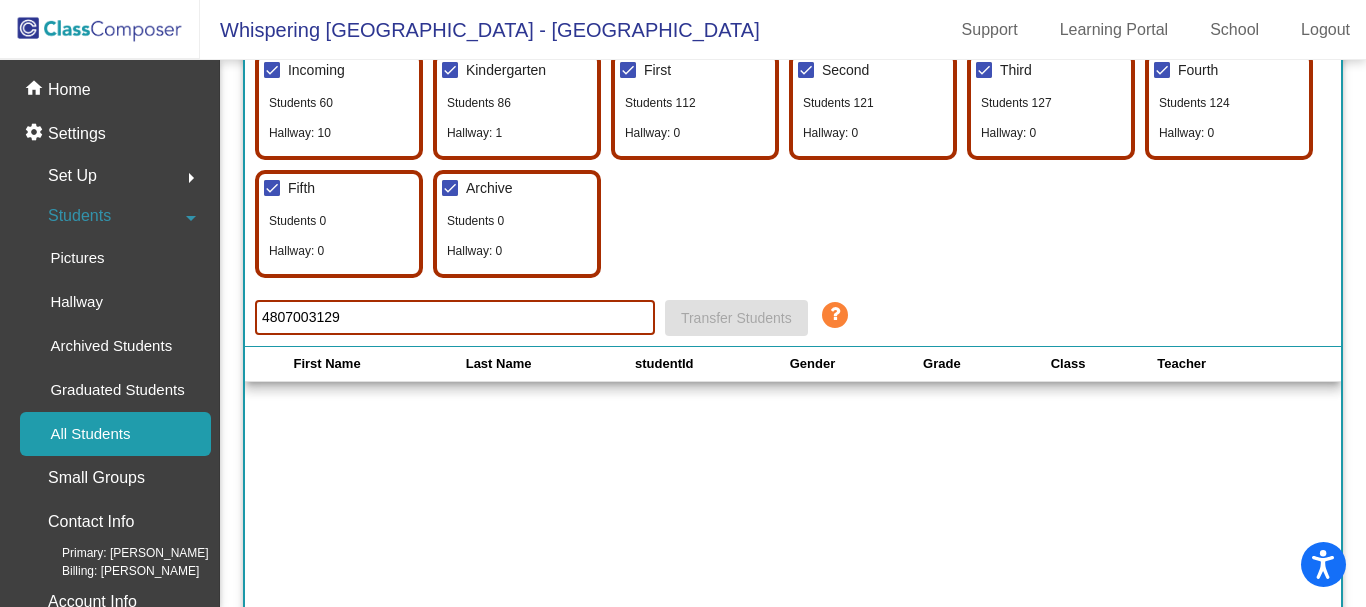 scroll, scrollTop: 0, scrollLeft: 0, axis: both 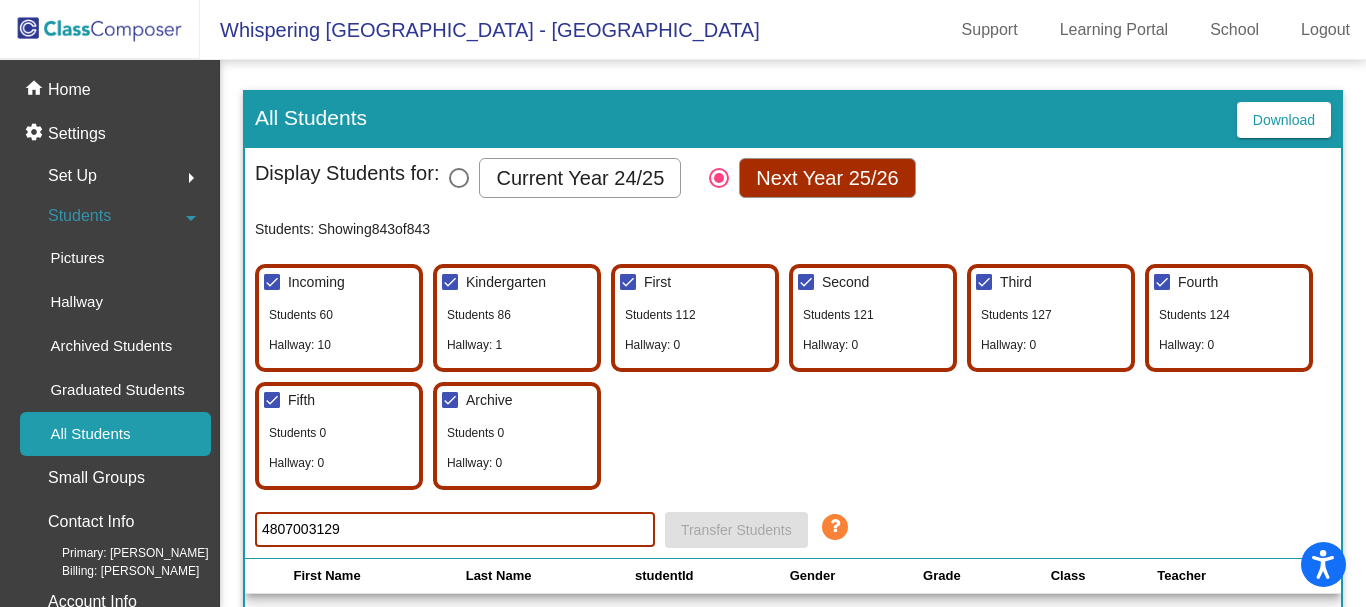 type on "4807003129" 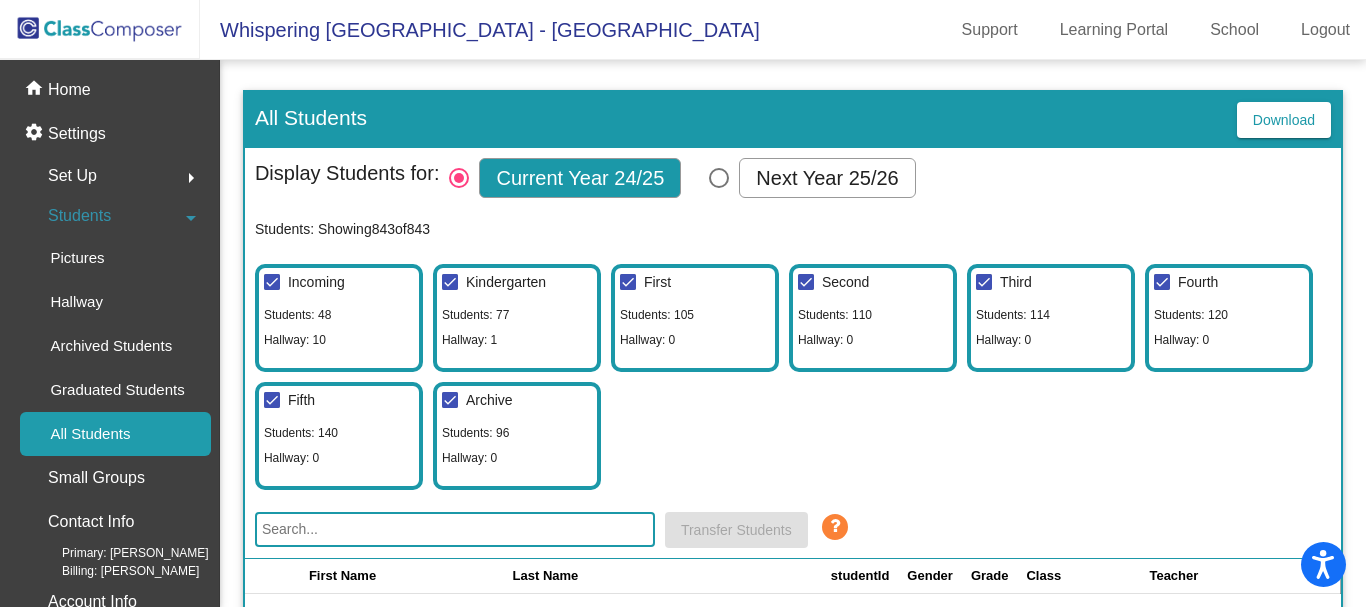 scroll, scrollTop: 453, scrollLeft: 0, axis: vertical 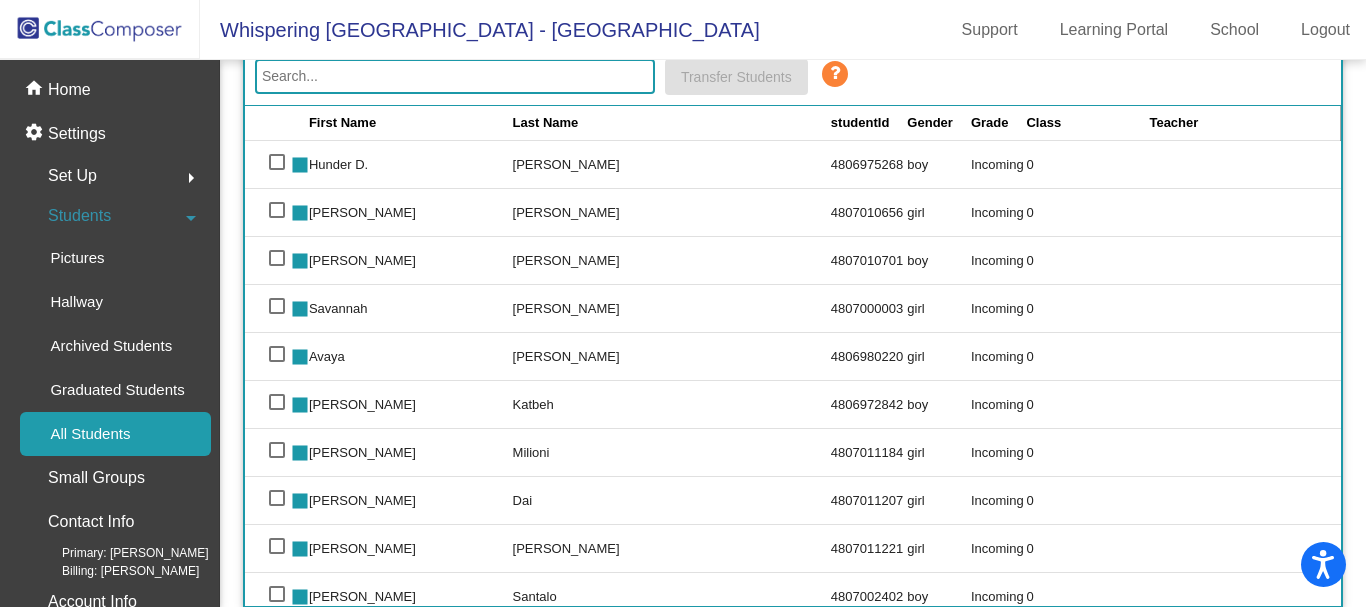 click 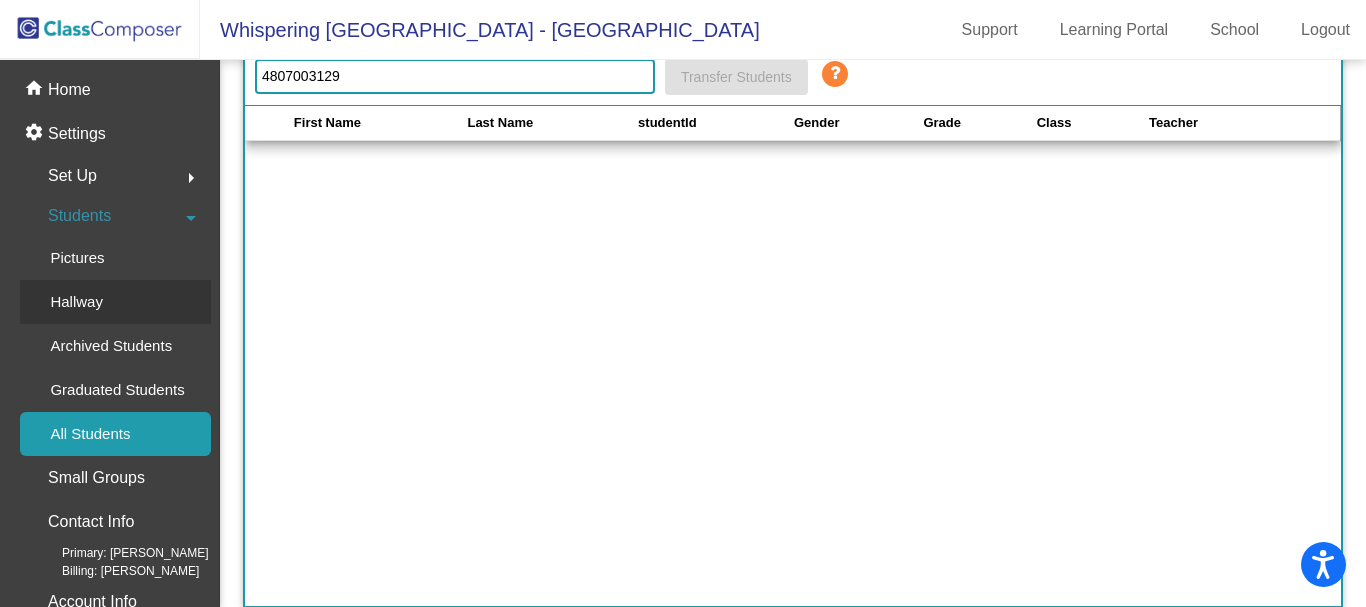 type on "4807003129" 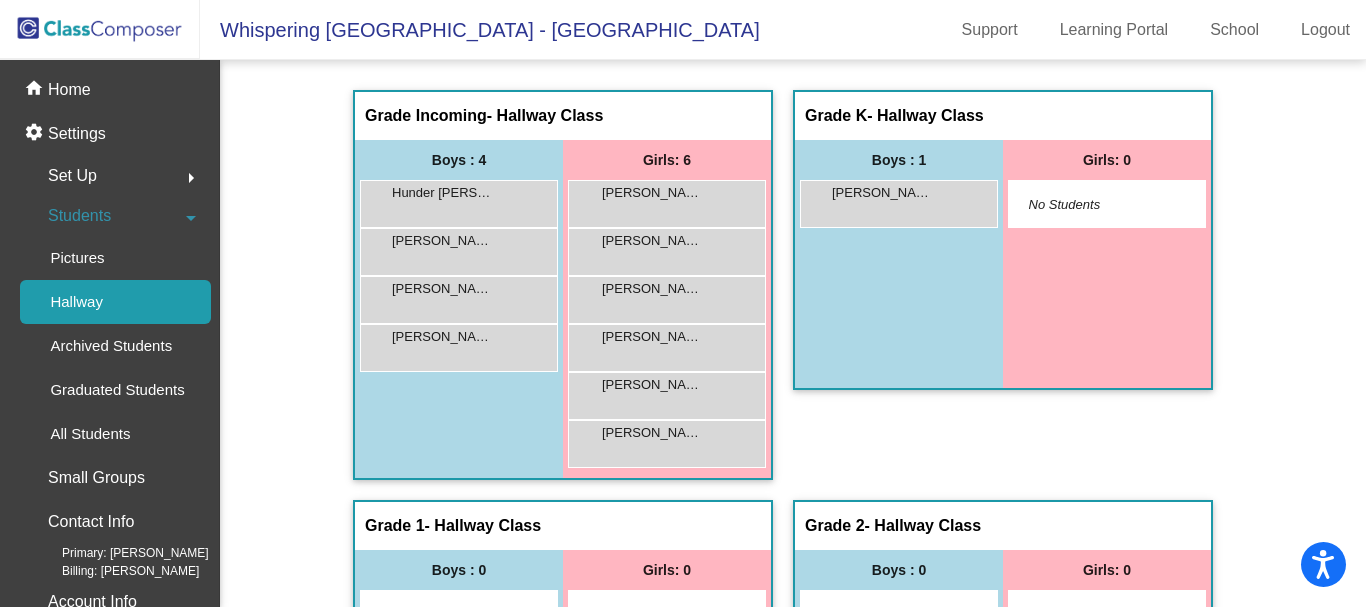 scroll, scrollTop: 100, scrollLeft: 0, axis: vertical 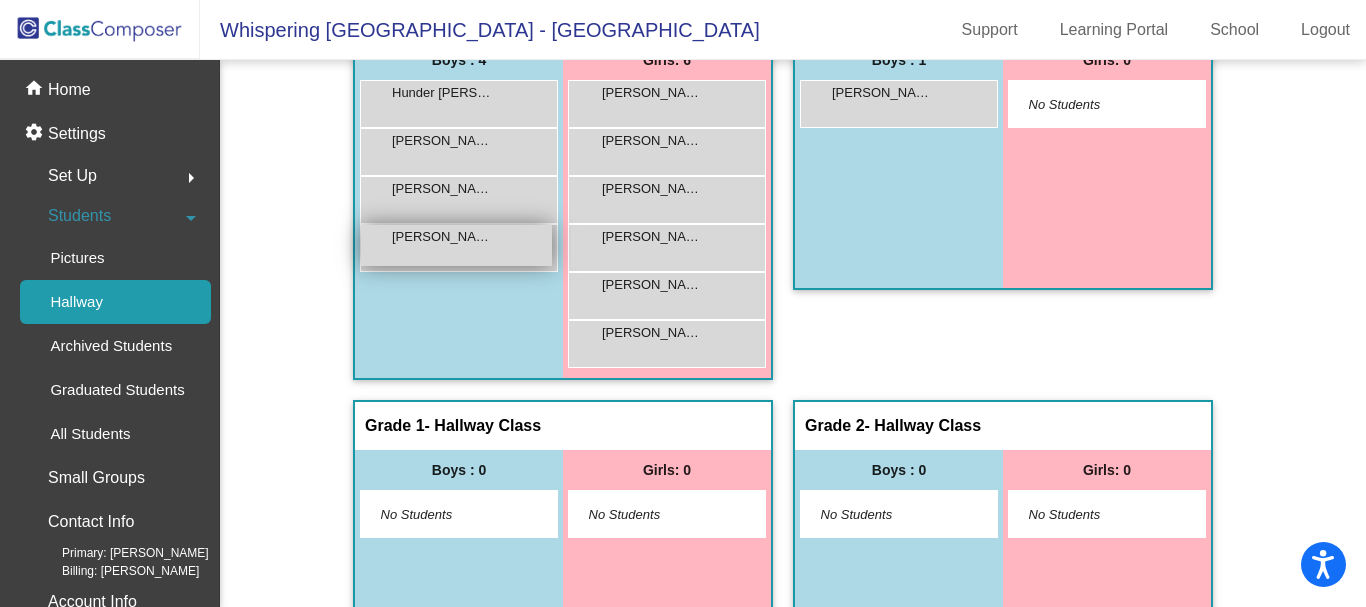 click on "[PERSON_NAME]" at bounding box center (442, 237) 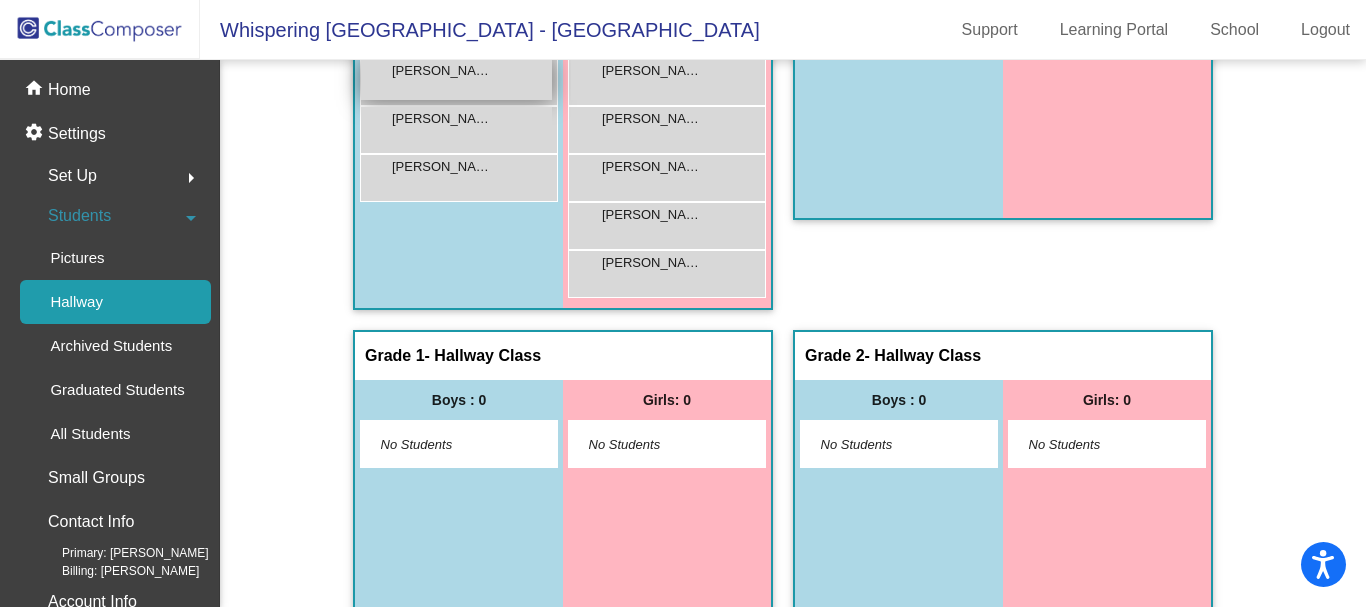 scroll, scrollTop: 100, scrollLeft: 0, axis: vertical 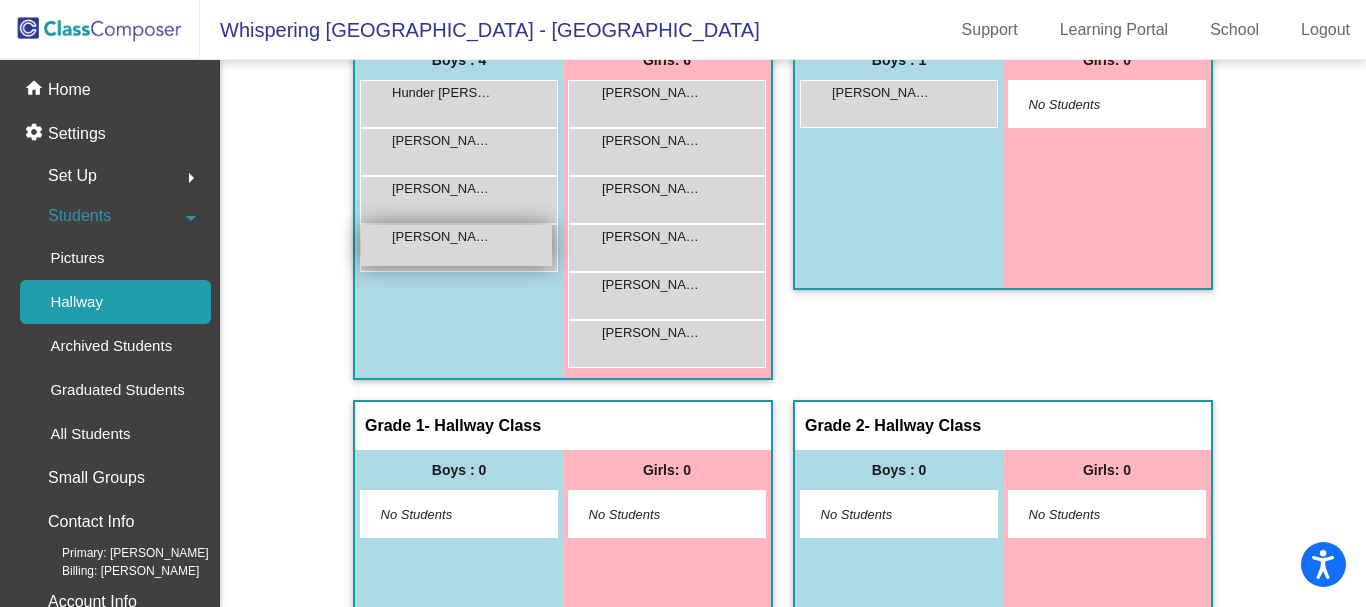 click on "[PERSON_NAME]" at bounding box center [442, 237] 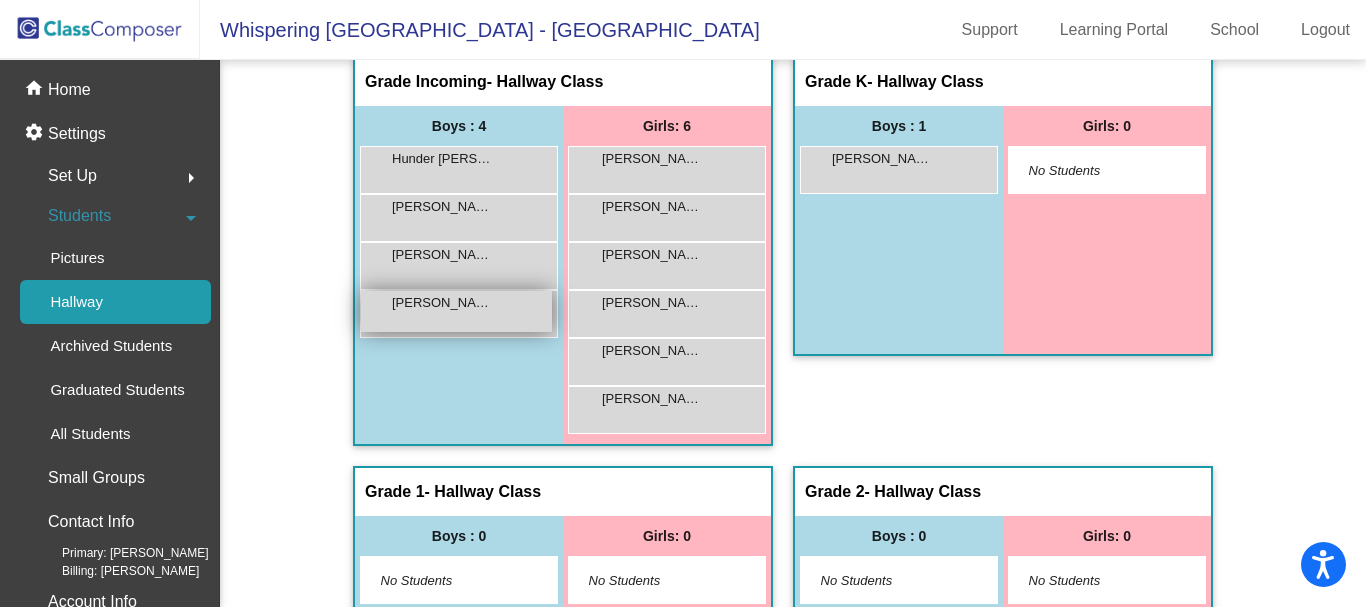 scroll, scrollTop: 0, scrollLeft: 0, axis: both 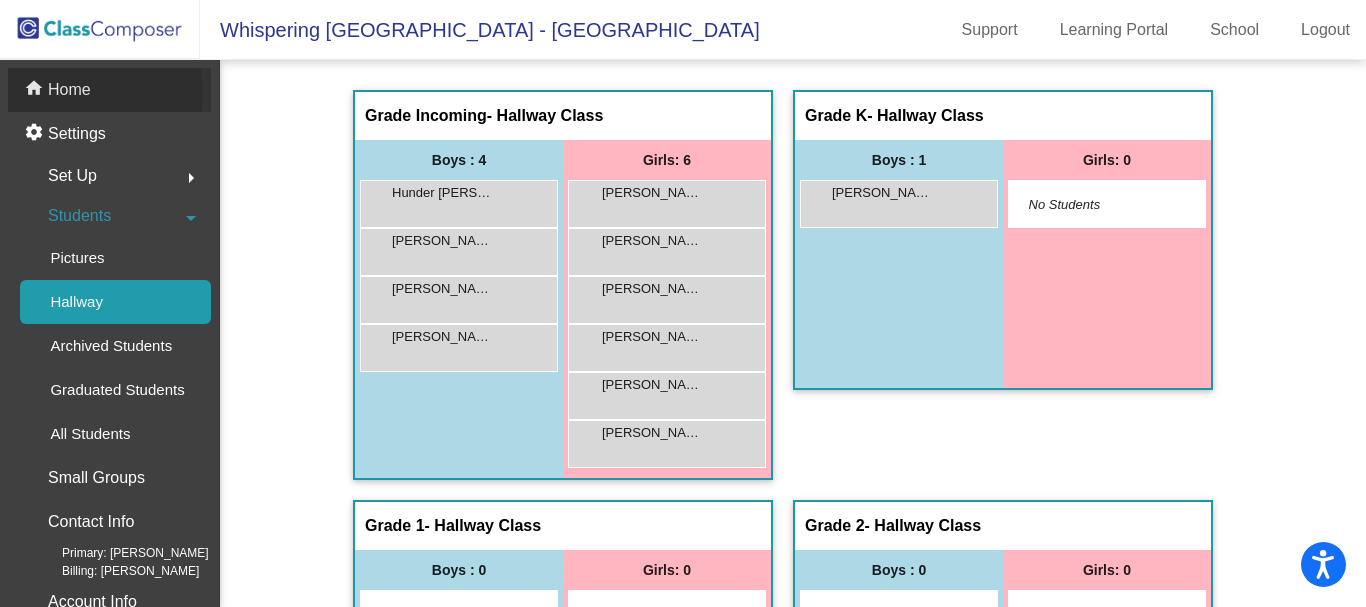 click on "Home" 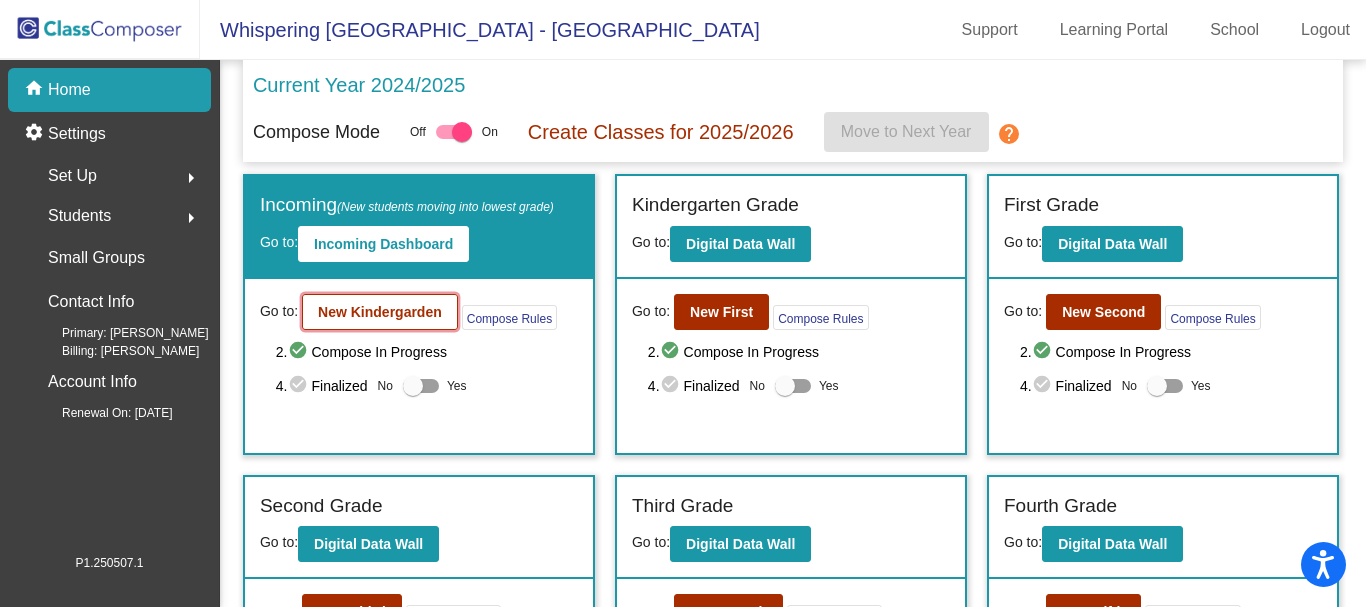click on "New Kindergarden" 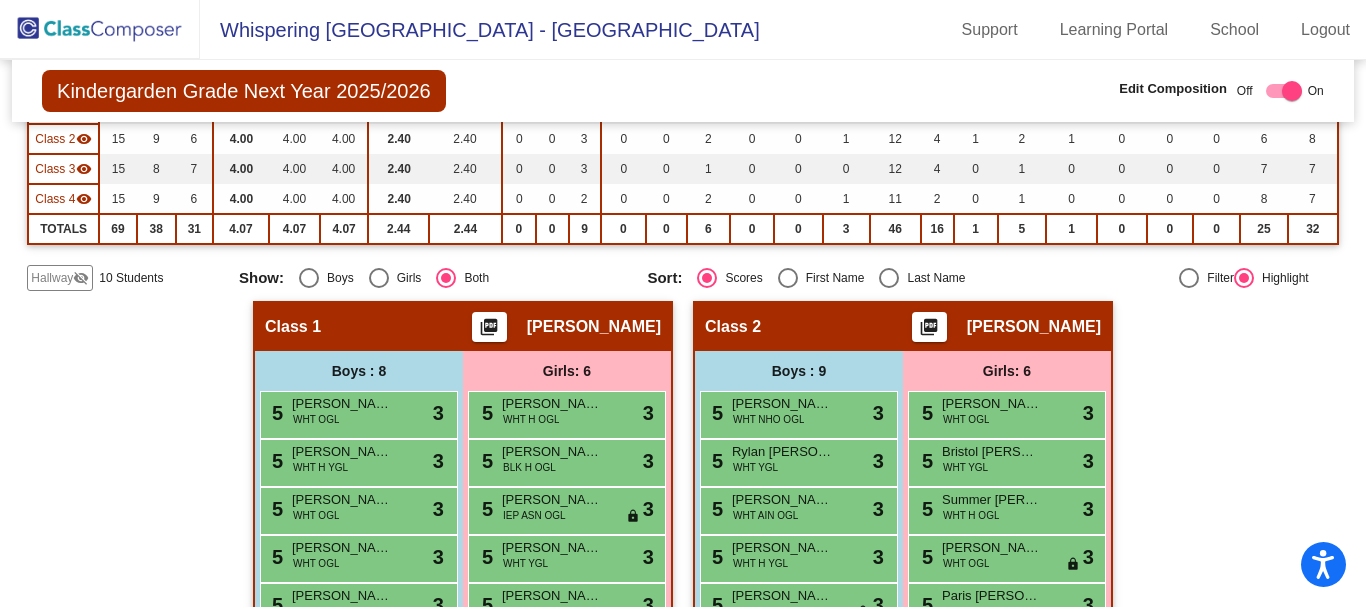 scroll, scrollTop: 0, scrollLeft: 0, axis: both 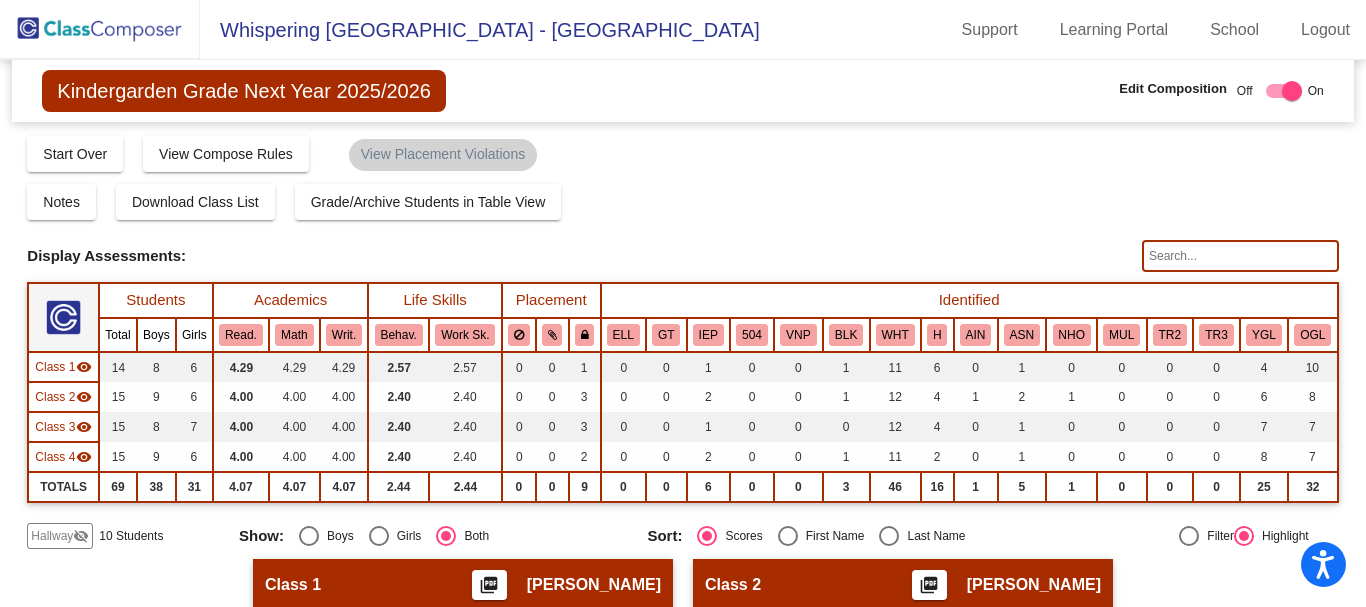 click on "10 Students" 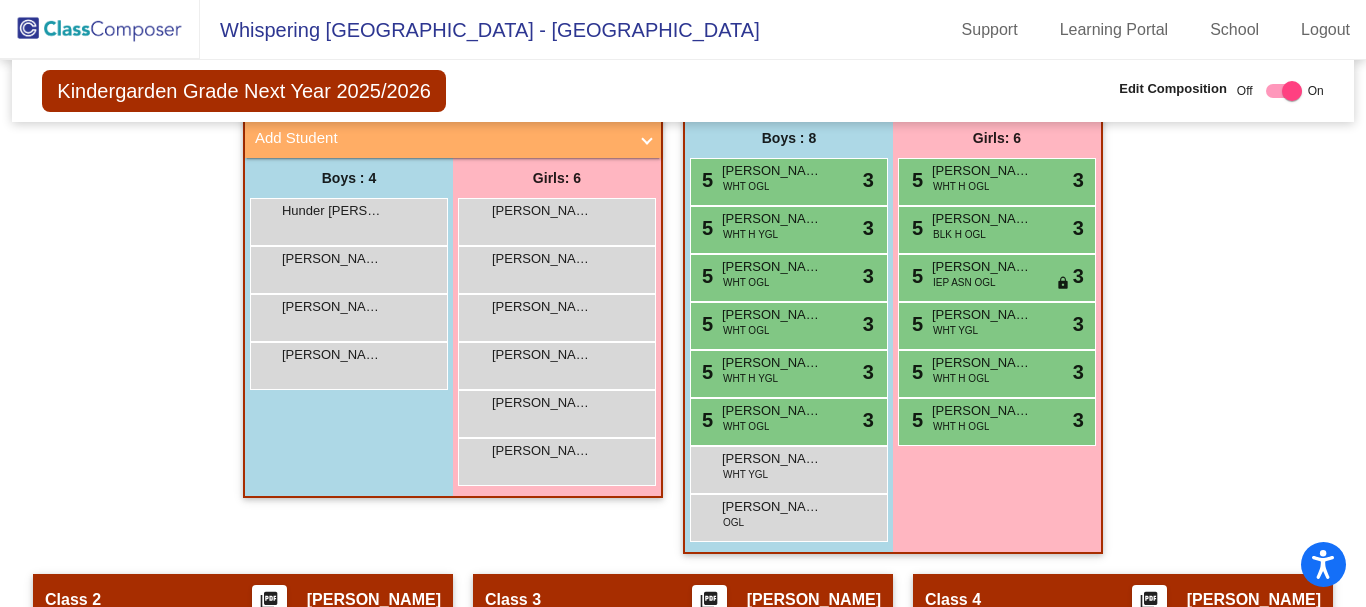 scroll, scrollTop: 500, scrollLeft: 0, axis: vertical 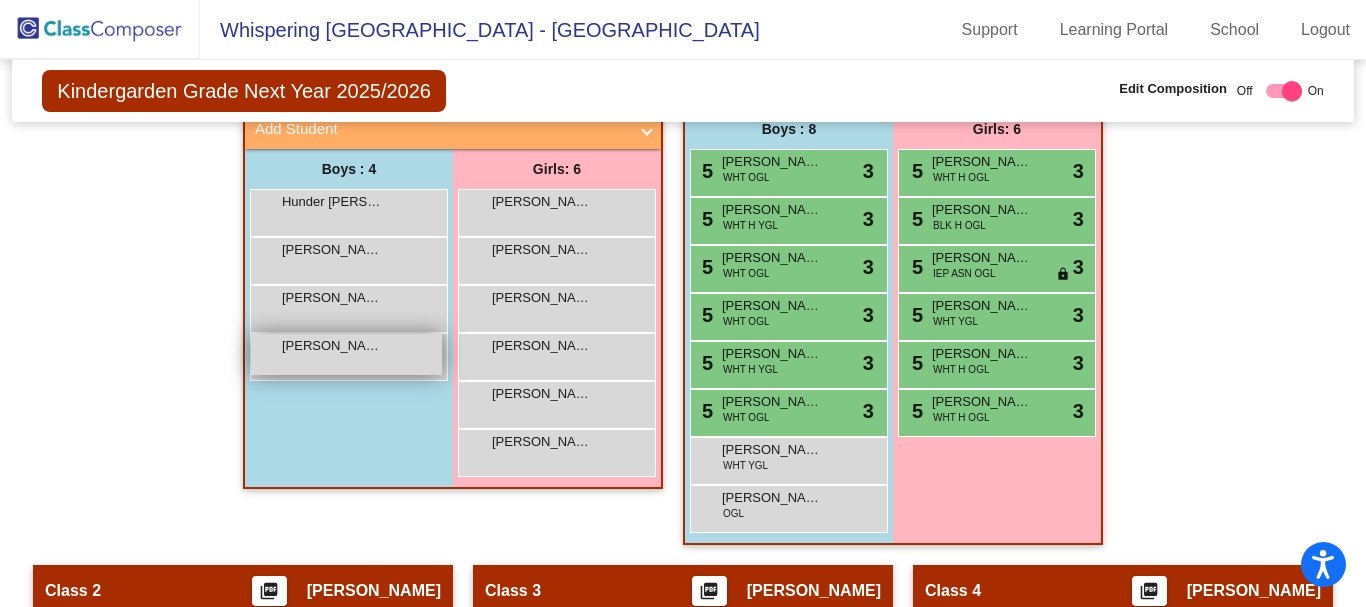 click on "Logan W. Santalo lock do_not_disturb_alt" at bounding box center [346, 354] 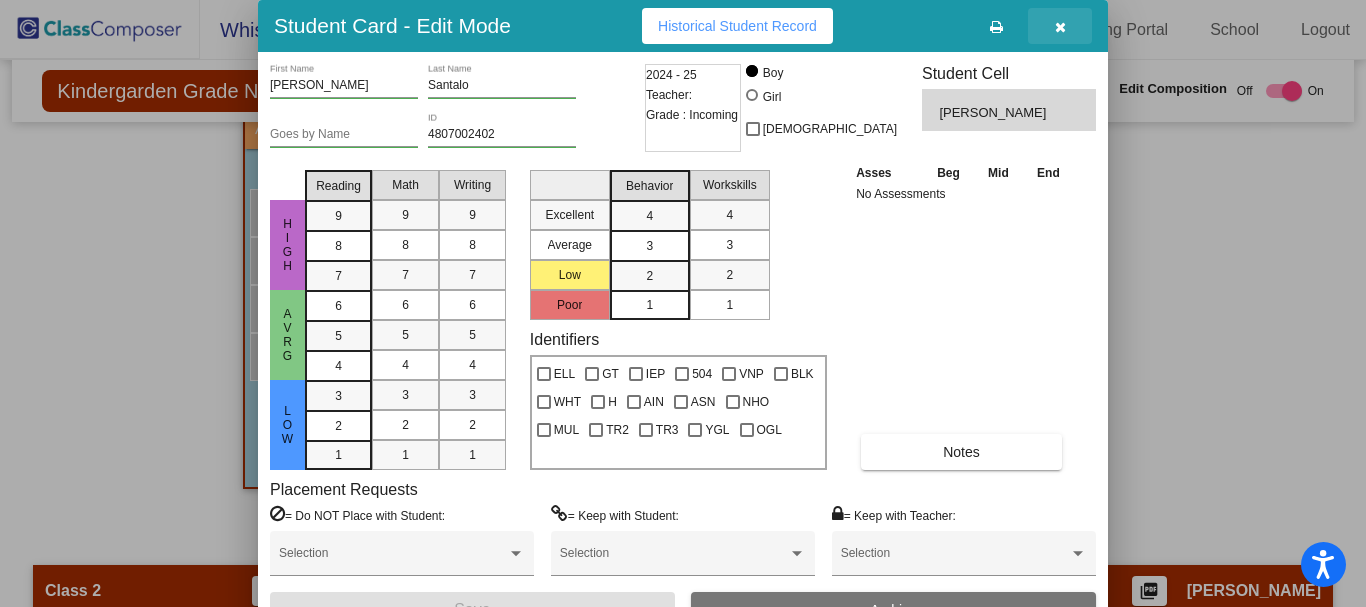 click at bounding box center [1060, 27] 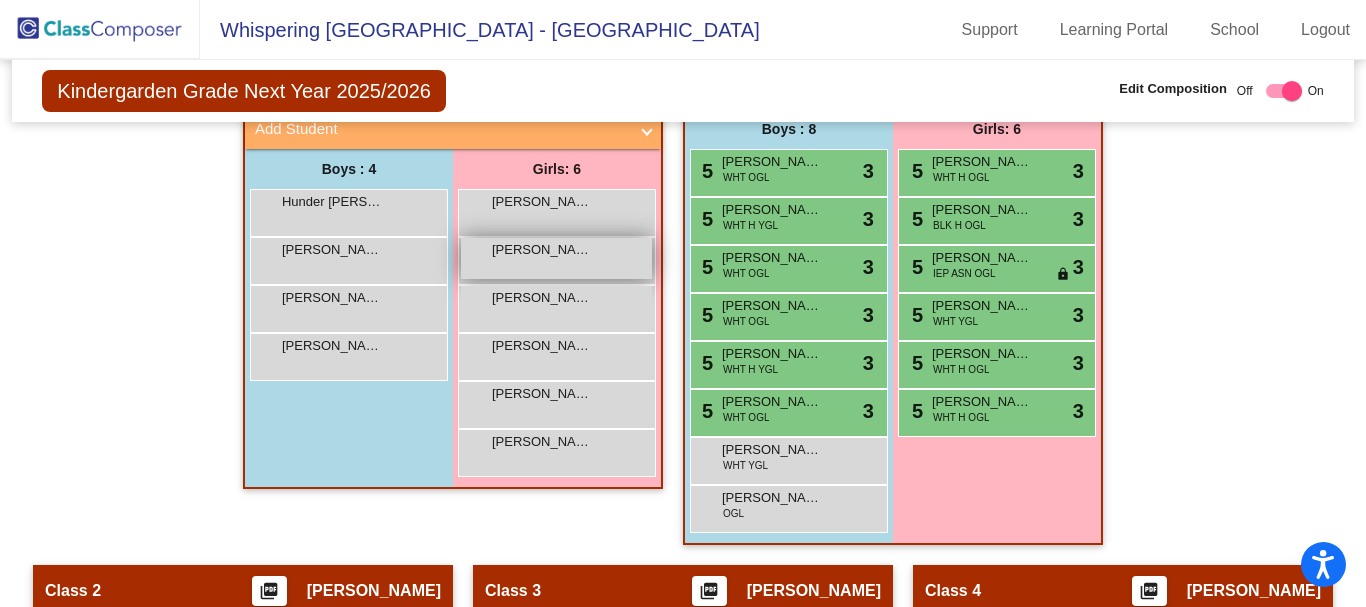 click on "[PERSON_NAME] lock do_not_disturb_alt" at bounding box center (556, 258) 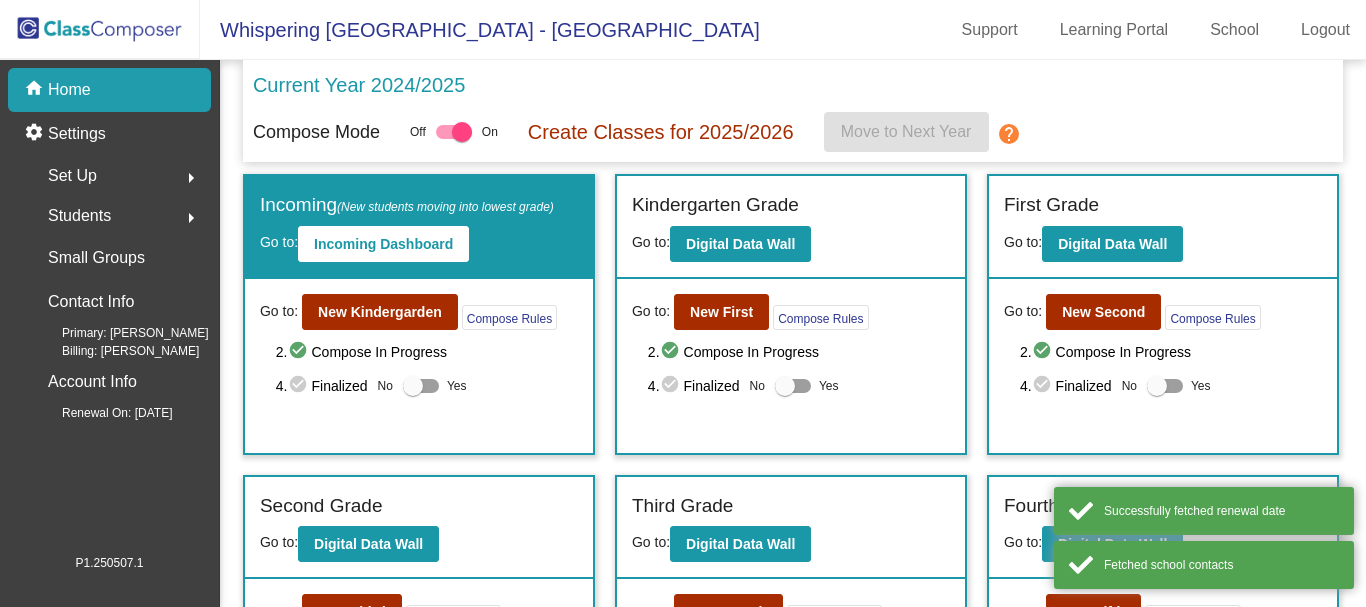 scroll, scrollTop: 0, scrollLeft: 0, axis: both 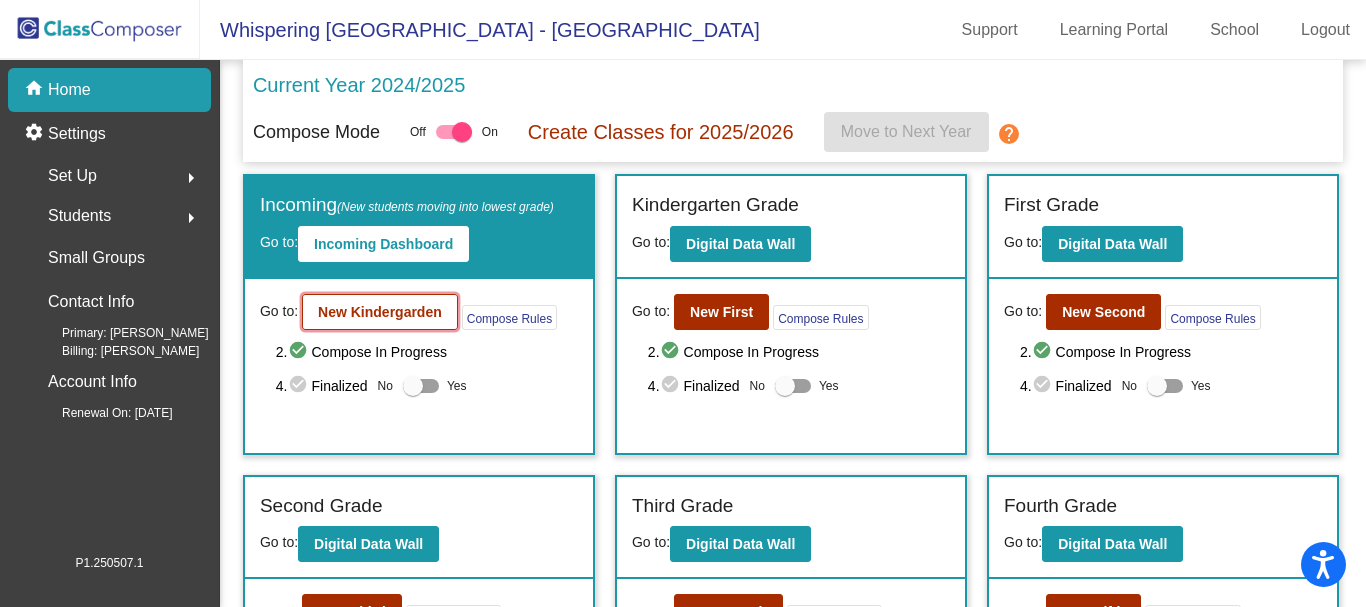 click on "New Kindergarden" 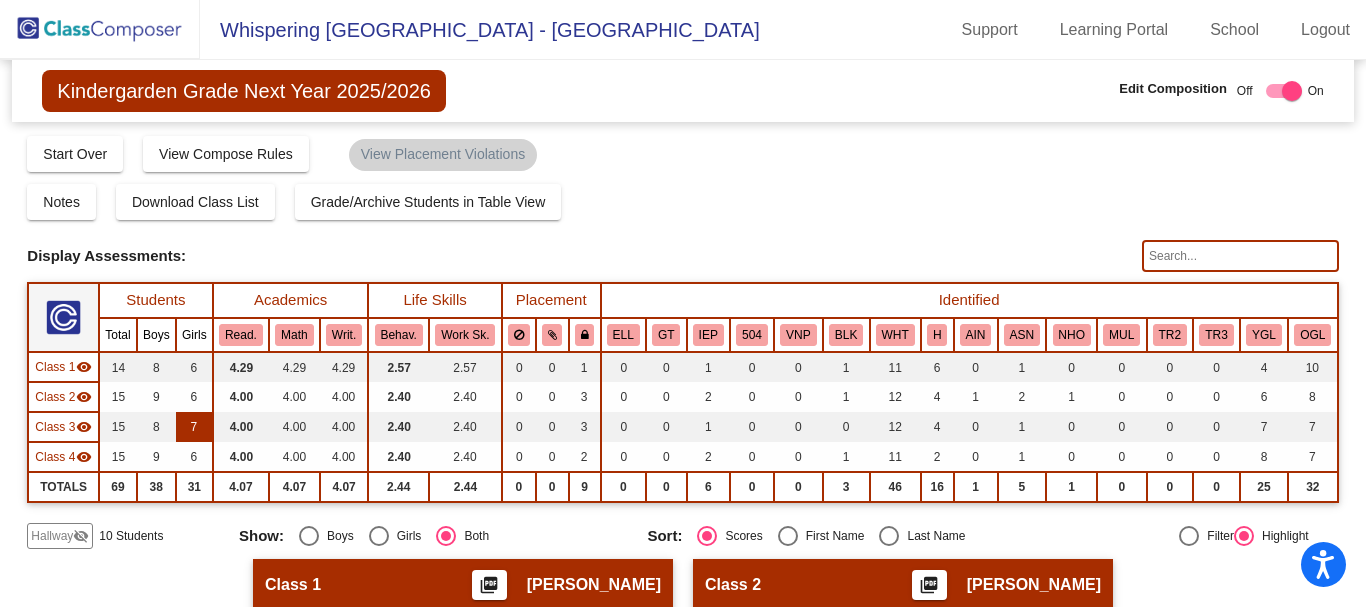 scroll, scrollTop: 300, scrollLeft: 0, axis: vertical 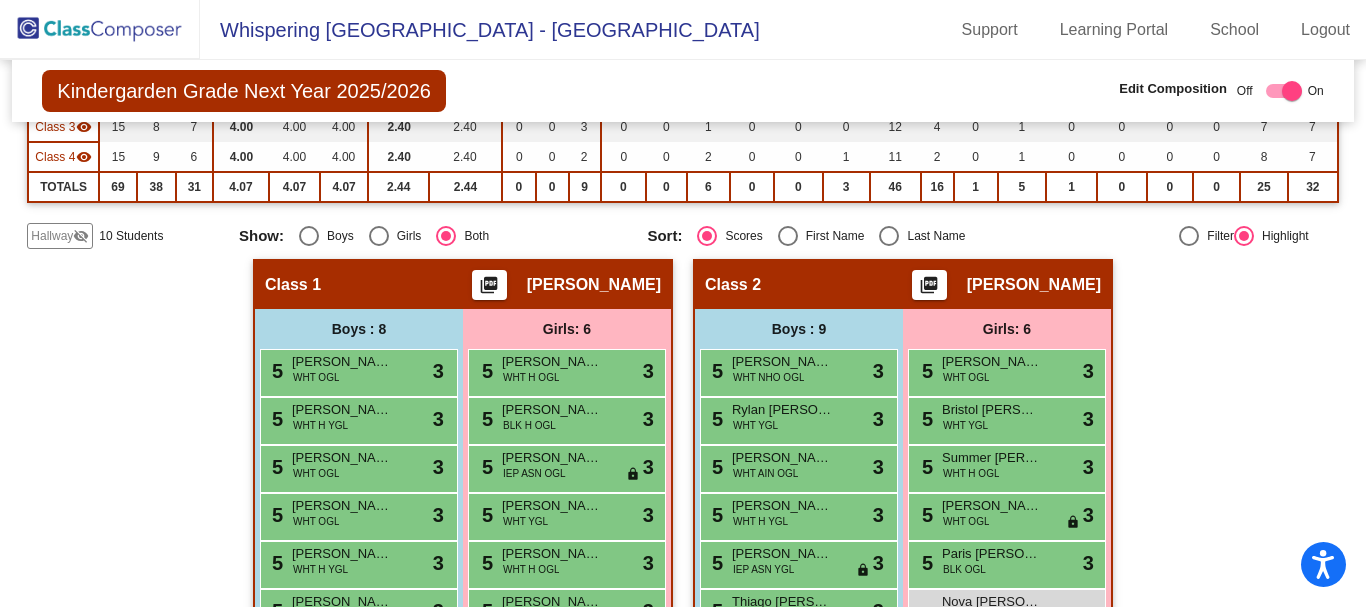 click on "Hallway" 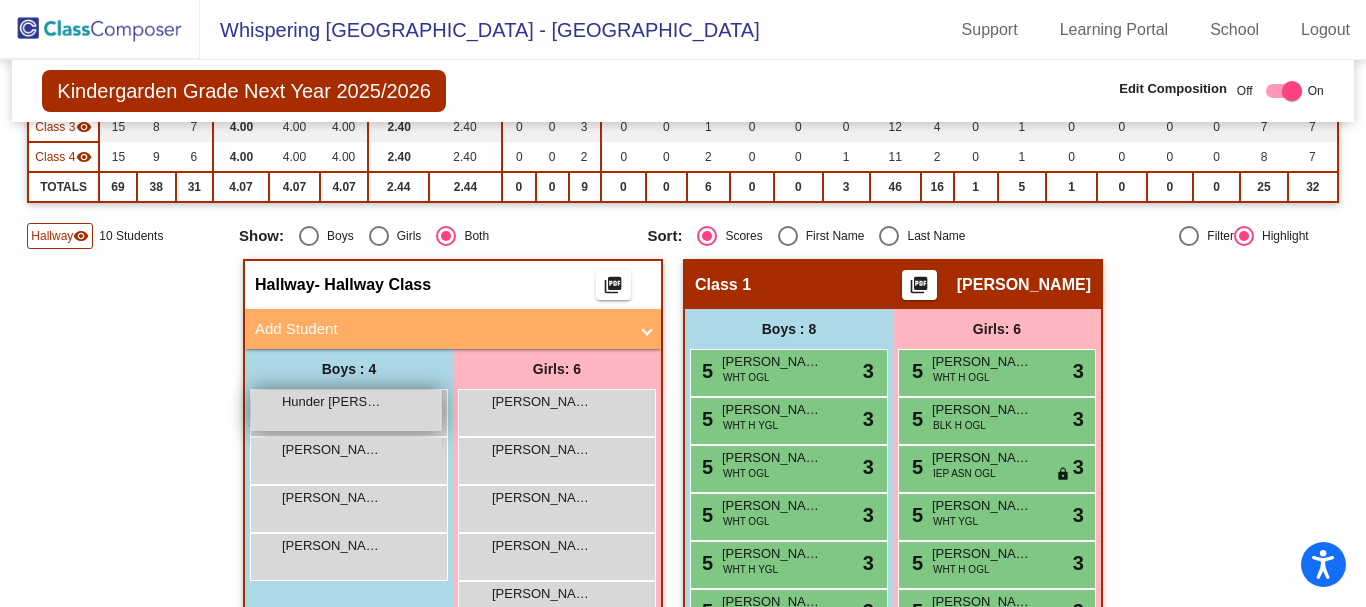 click on "Hunder [PERSON_NAME]" at bounding box center [332, 402] 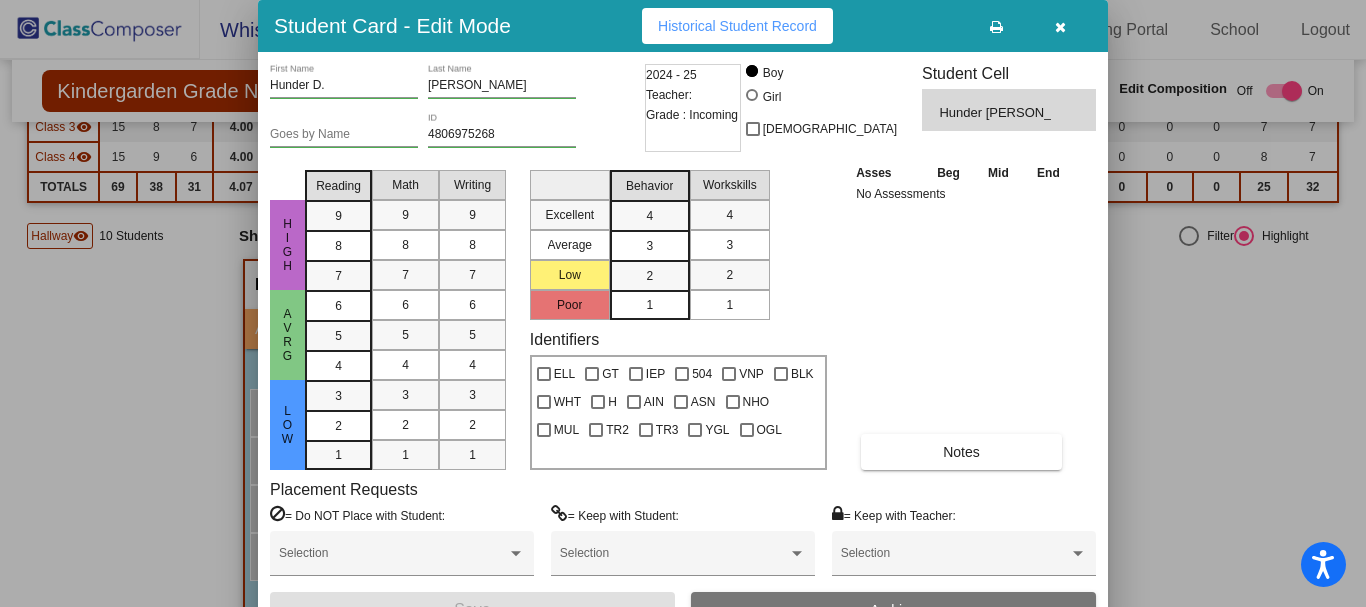 click at bounding box center [1060, 27] 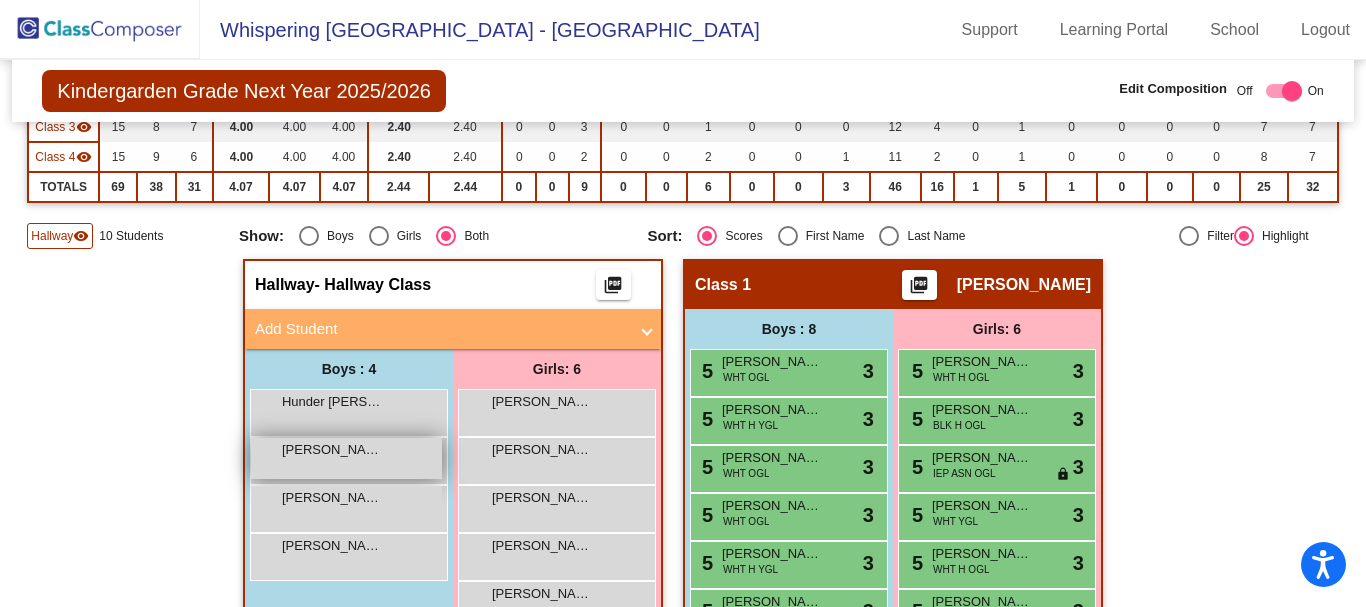 click on "[PERSON_NAME]" at bounding box center [332, 450] 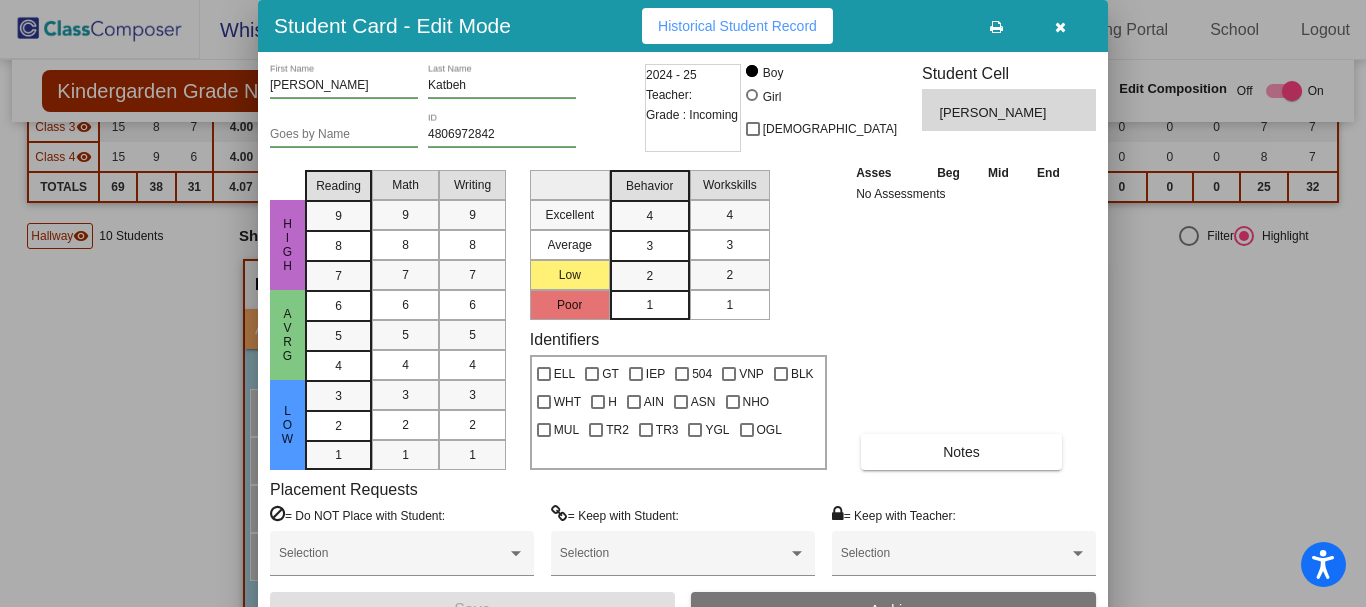 click at bounding box center [1060, 27] 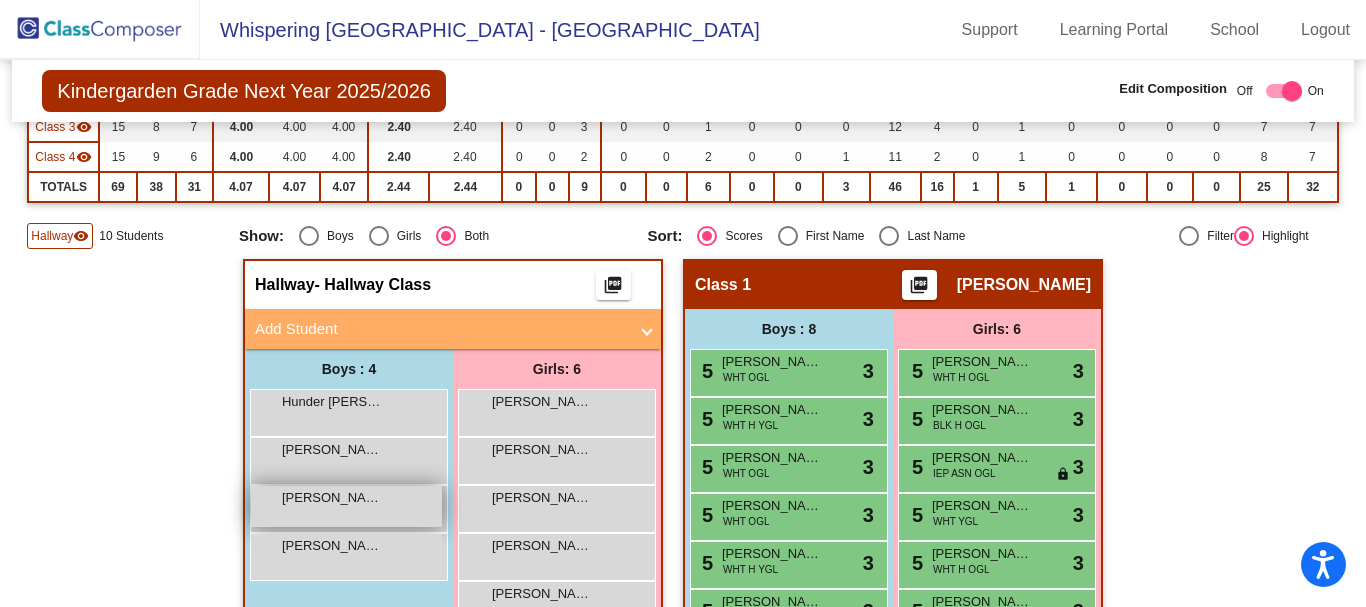 click on "[PERSON_NAME] lock do_not_disturb_alt" at bounding box center (346, 506) 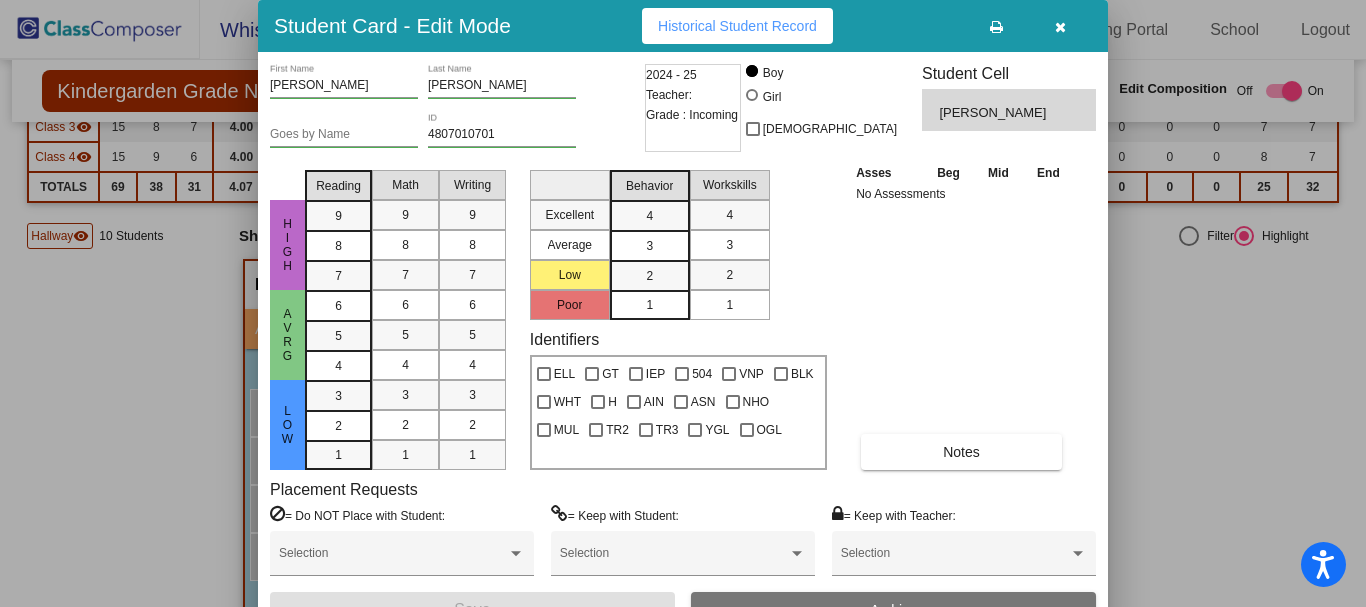 click at bounding box center [1060, 26] 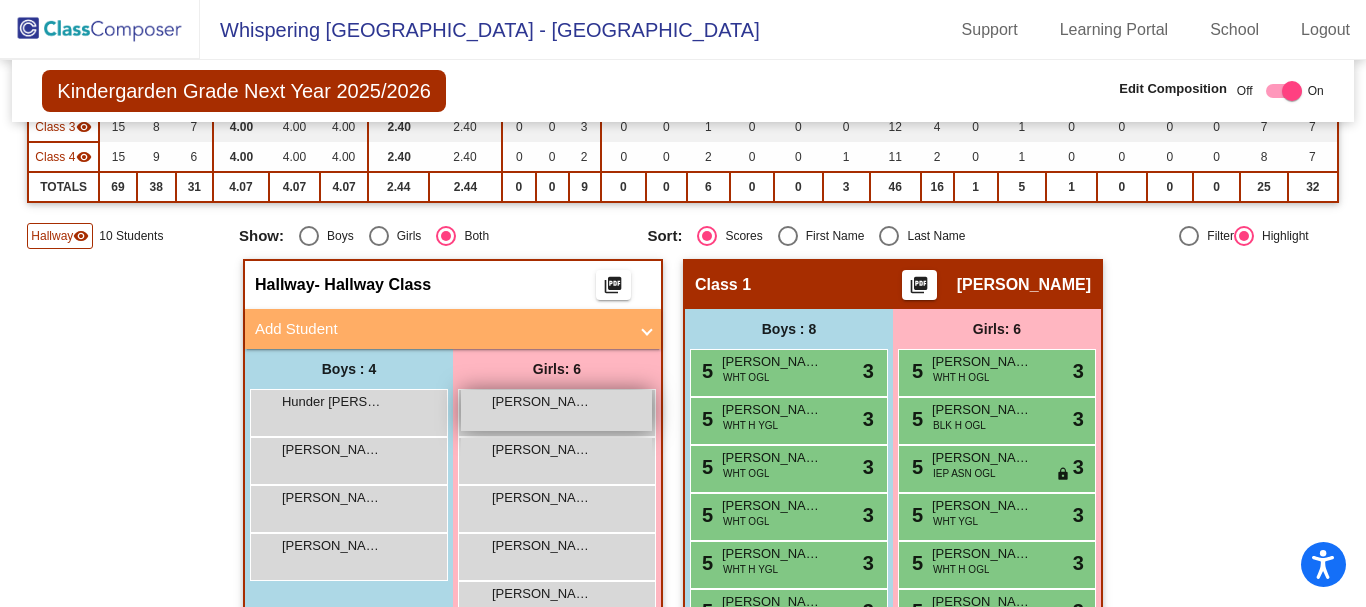click on "[PERSON_NAME]" at bounding box center (542, 402) 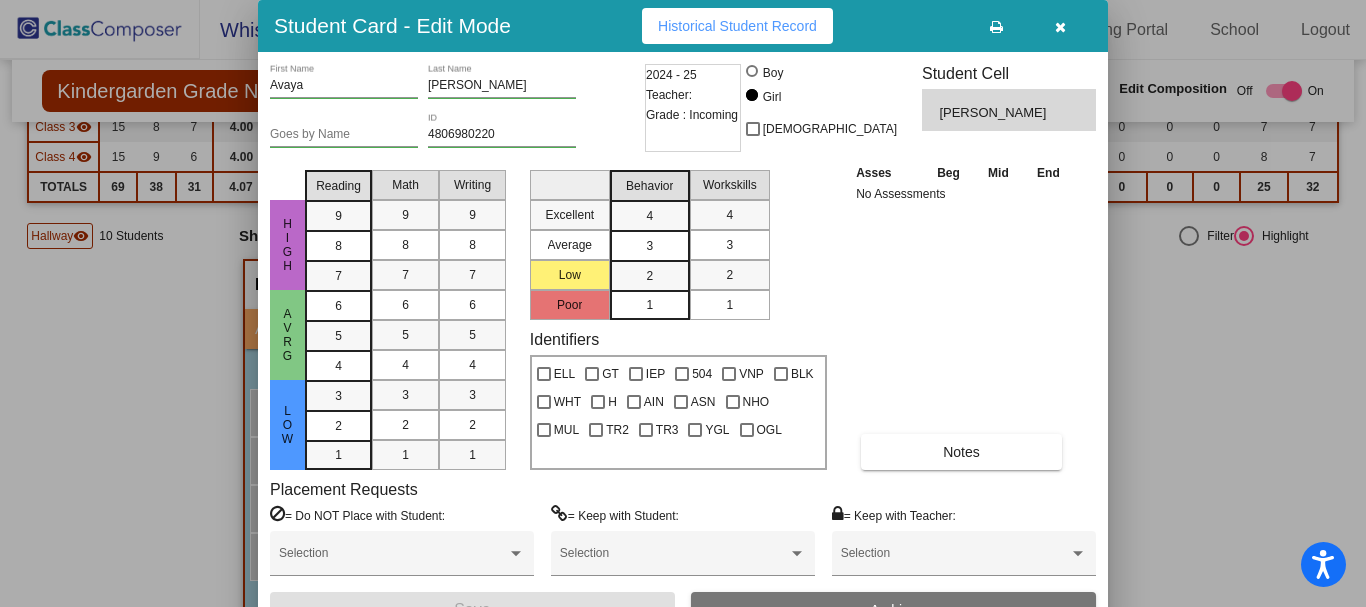 click at bounding box center [1060, 27] 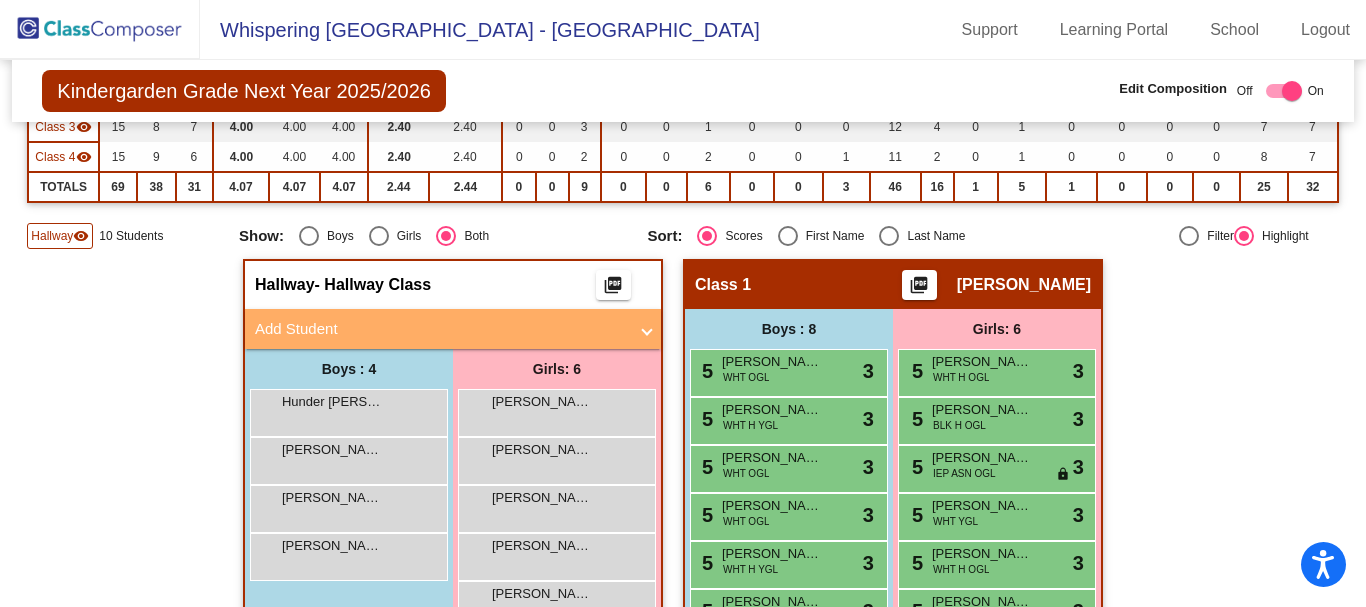 click on "Hallway" 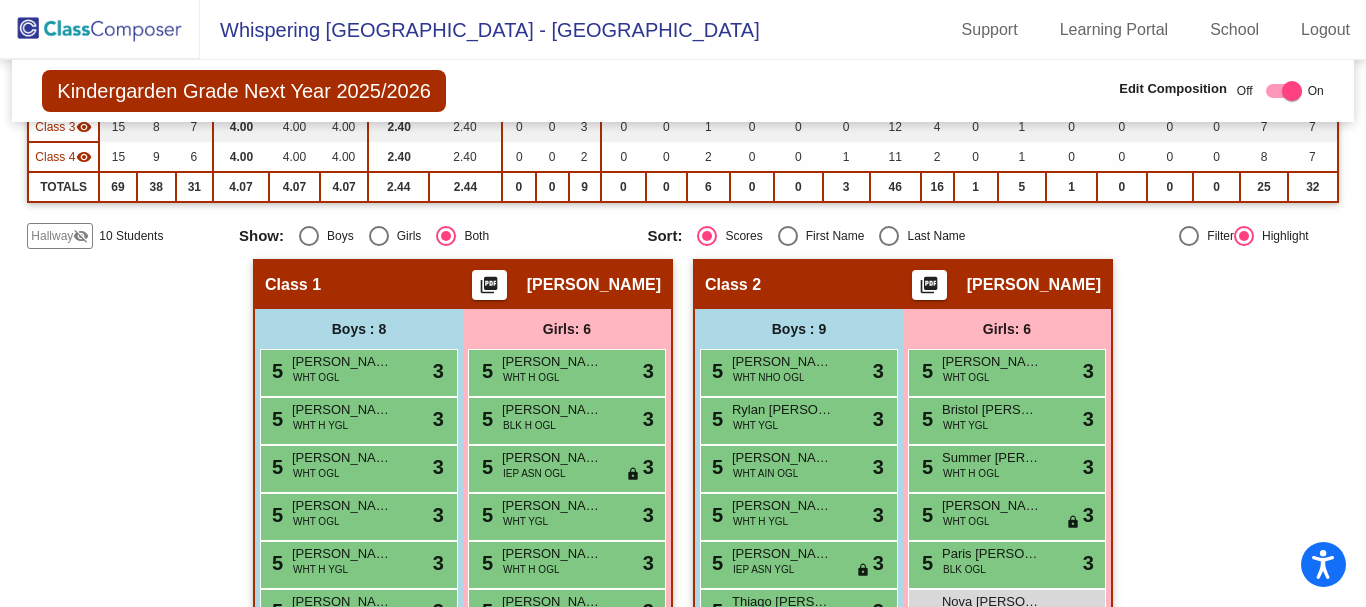 click on "Hallway" 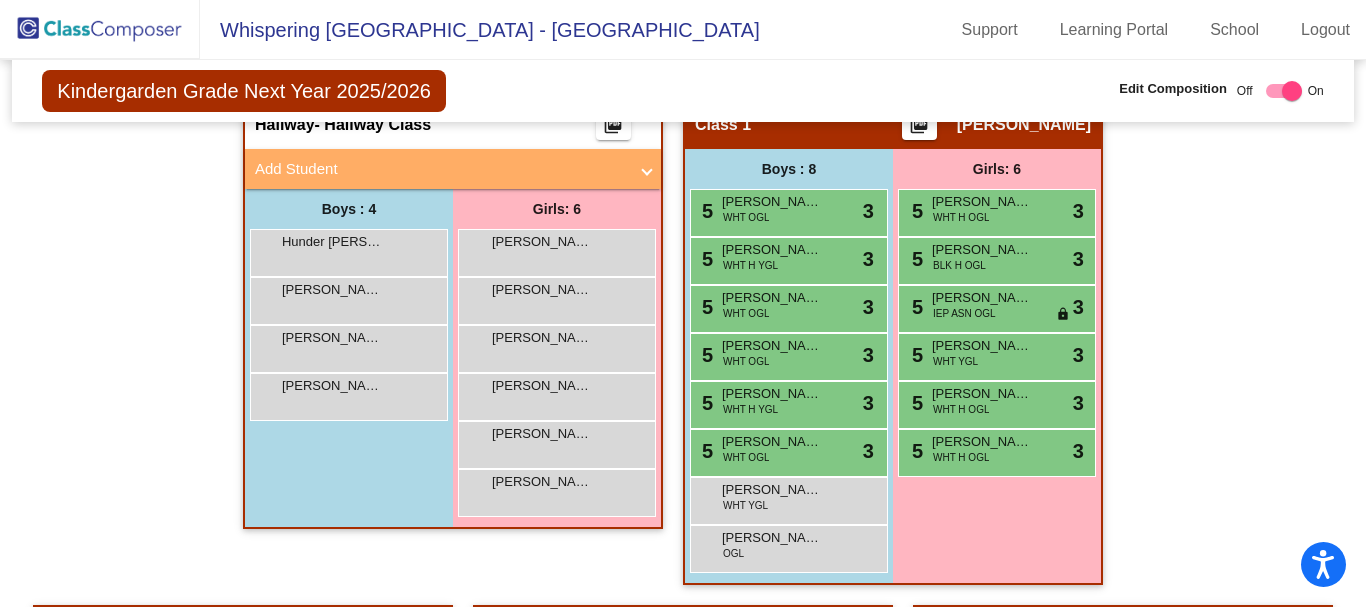 scroll, scrollTop: 500, scrollLeft: 0, axis: vertical 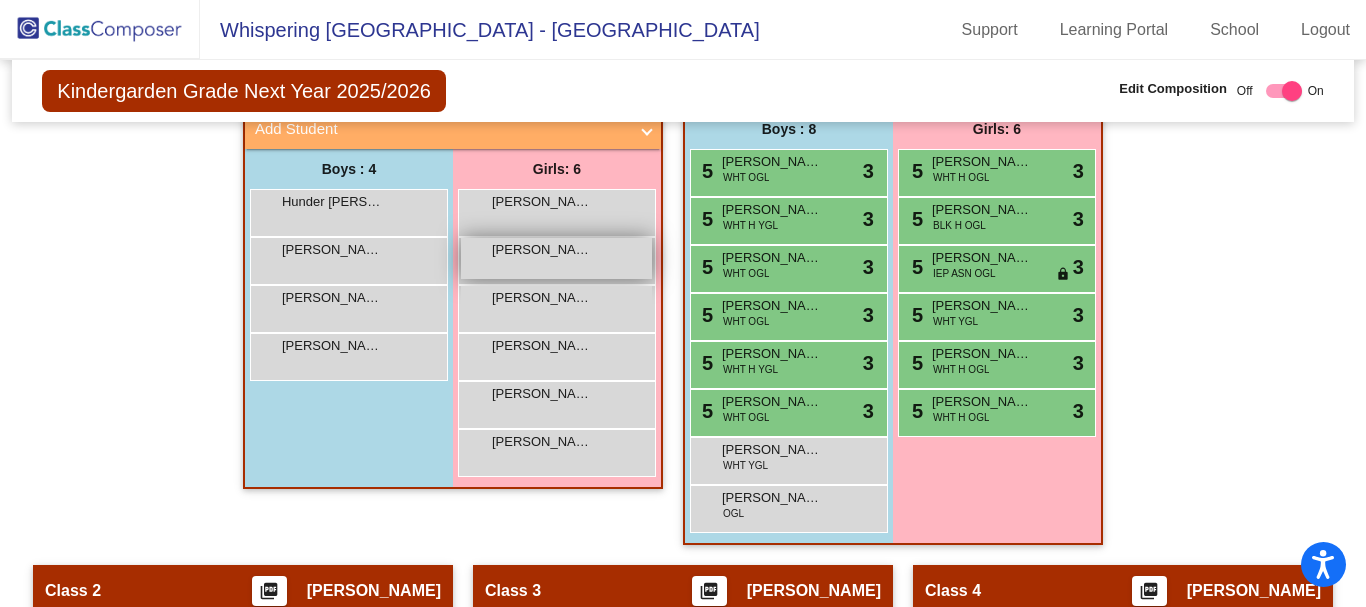 click on "[PERSON_NAME]" at bounding box center [542, 250] 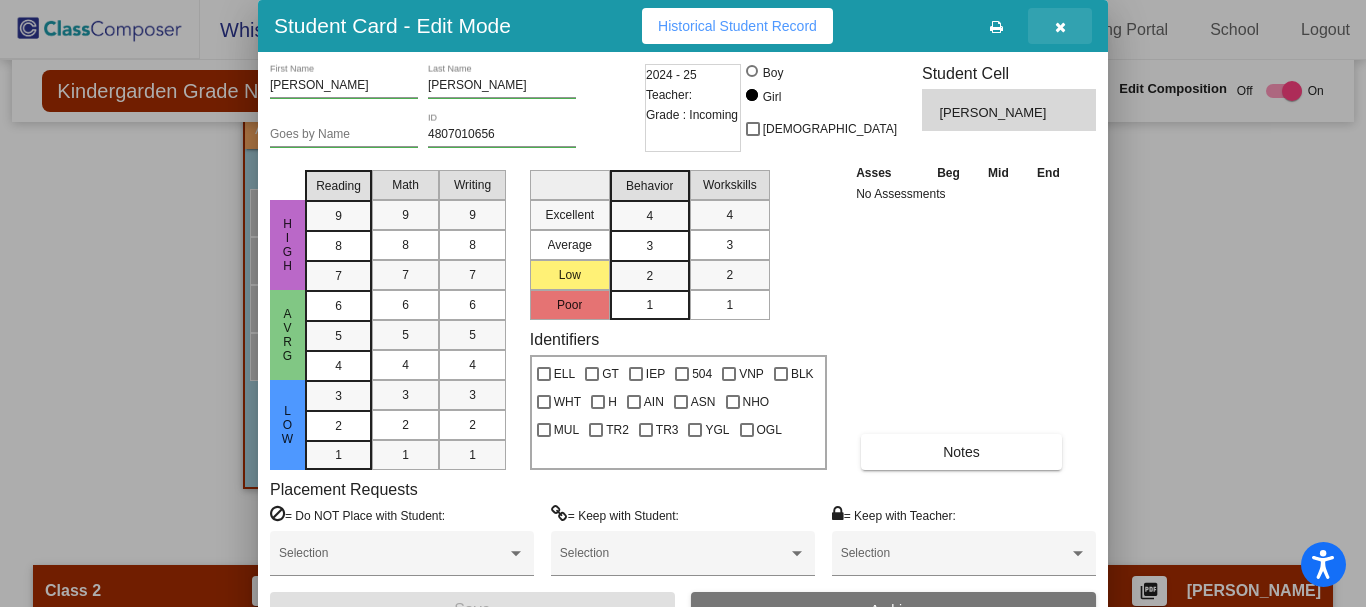 click at bounding box center [1060, 27] 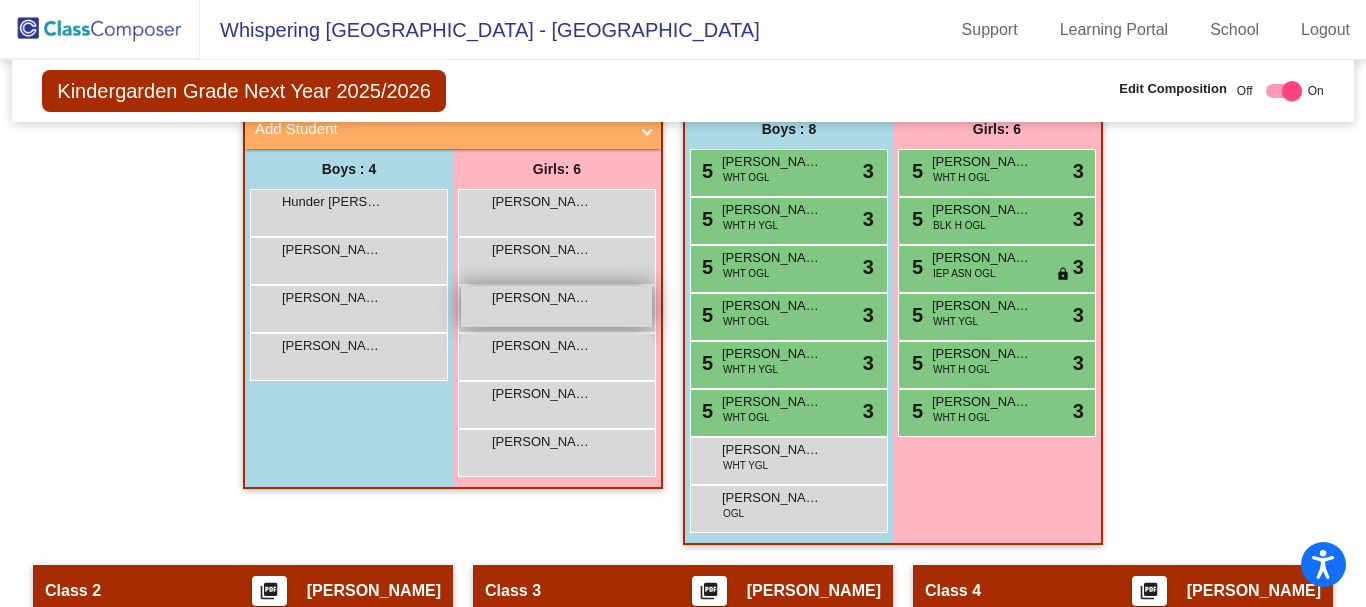 click on "[PERSON_NAME]" at bounding box center (542, 298) 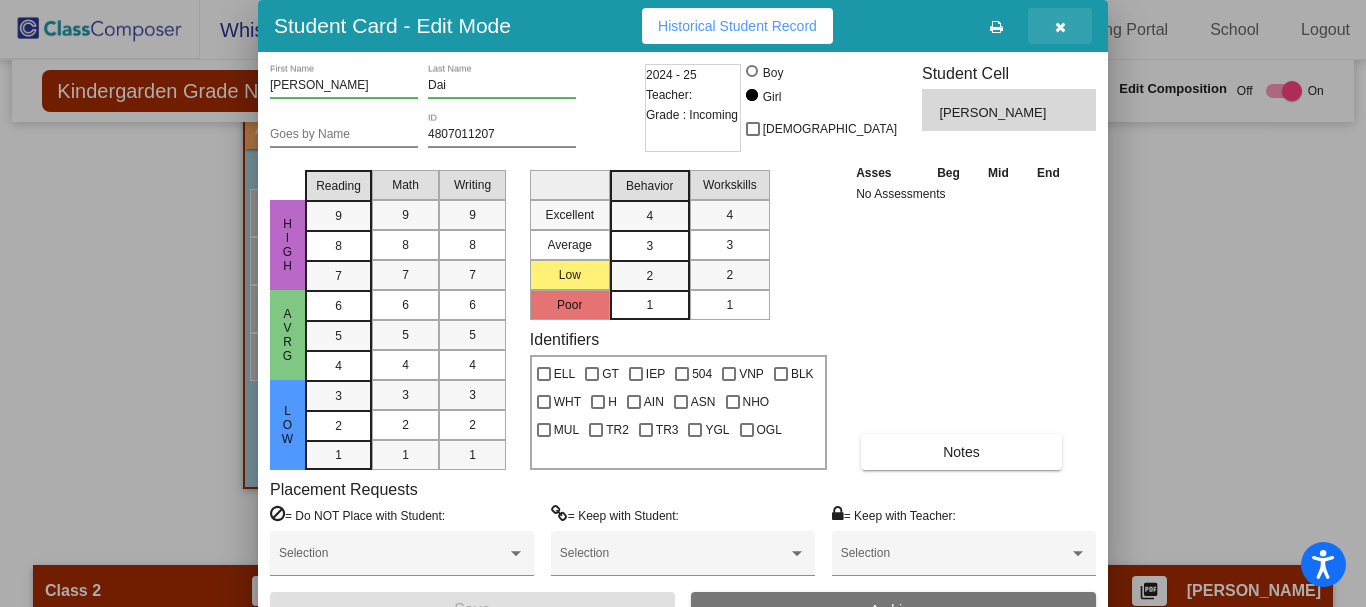 click at bounding box center (1060, 26) 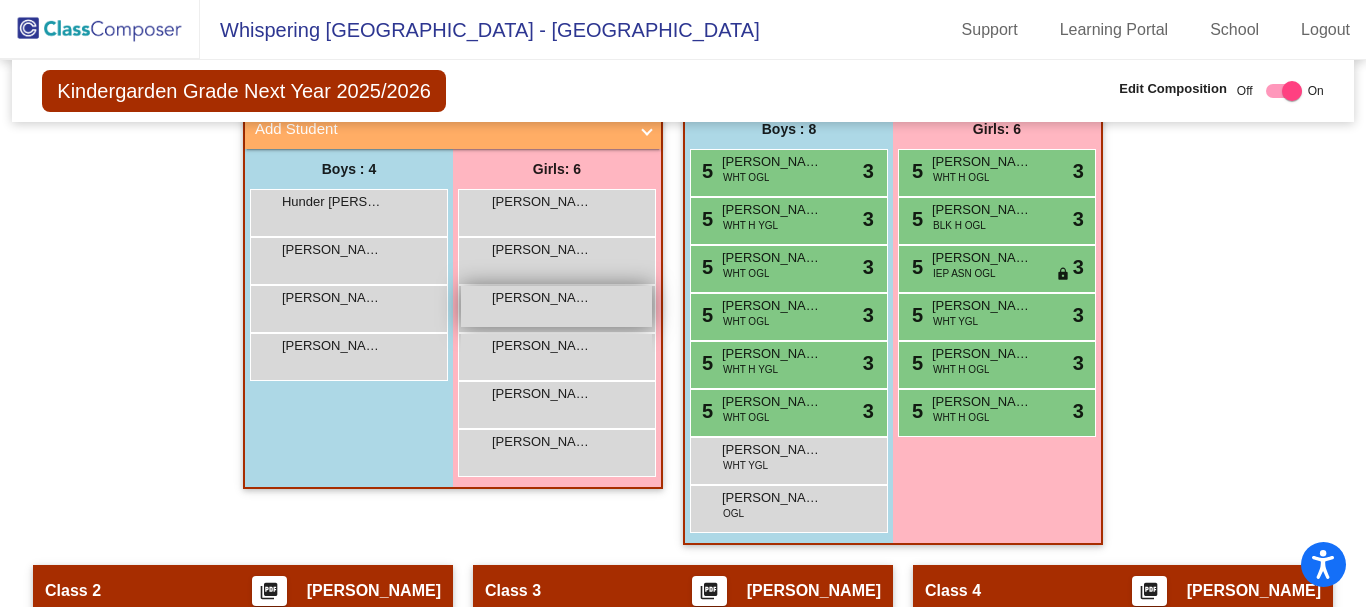 click on "[PERSON_NAME]" at bounding box center [542, 298] 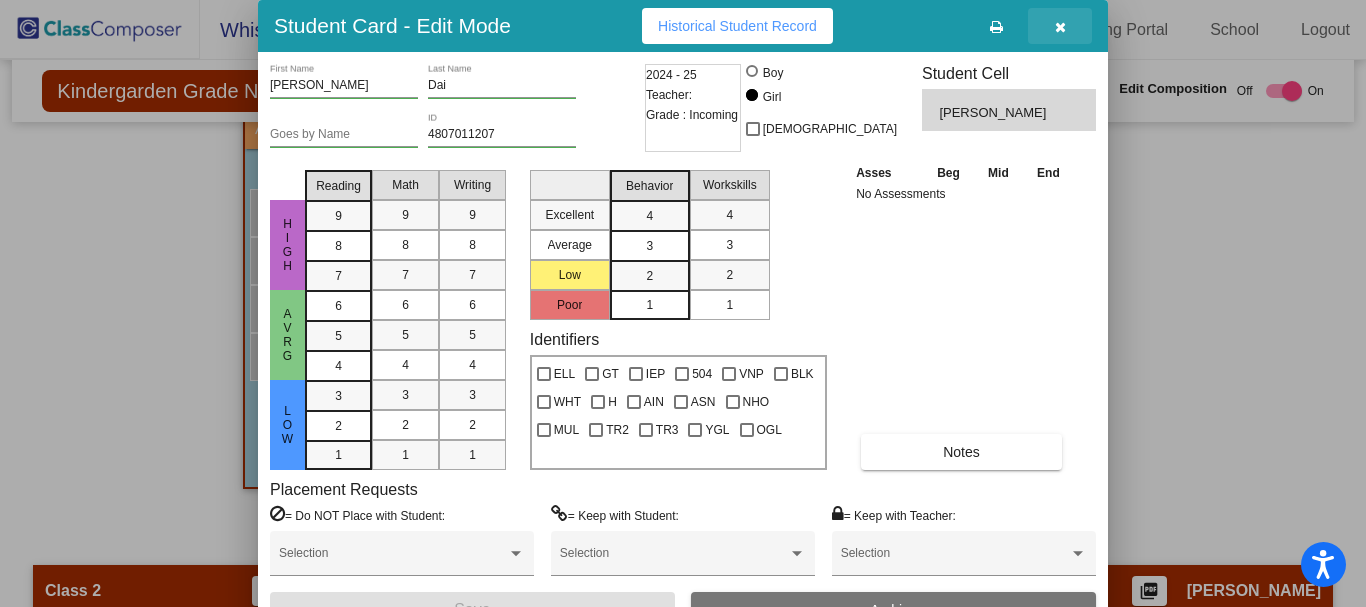 click at bounding box center (1060, 27) 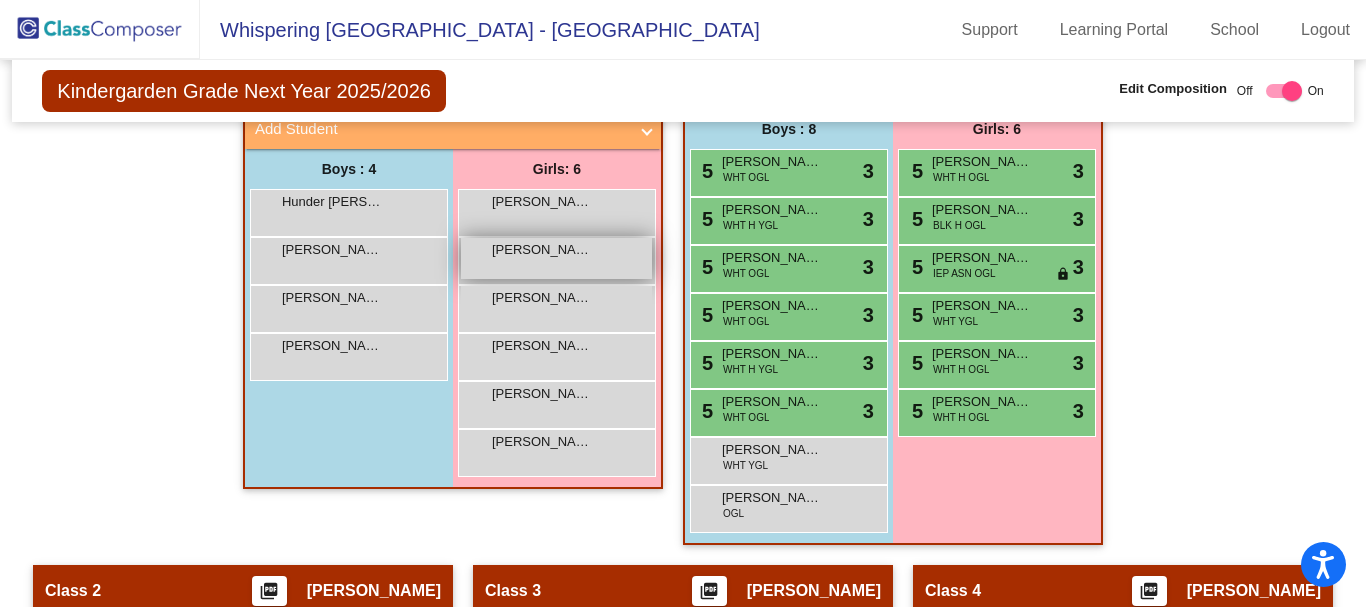 click on "[PERSON_NAME] lock do_not_disturb_alt" at bounding box center [556, 258] 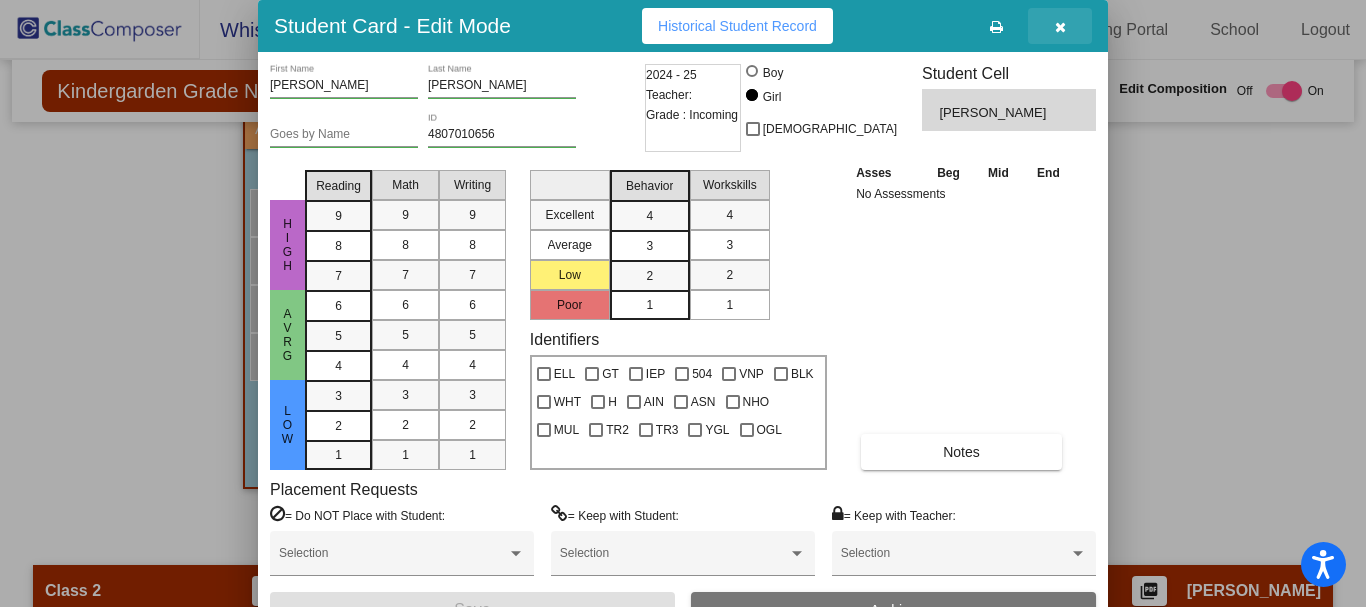 click at bounding box center (1060, 27) 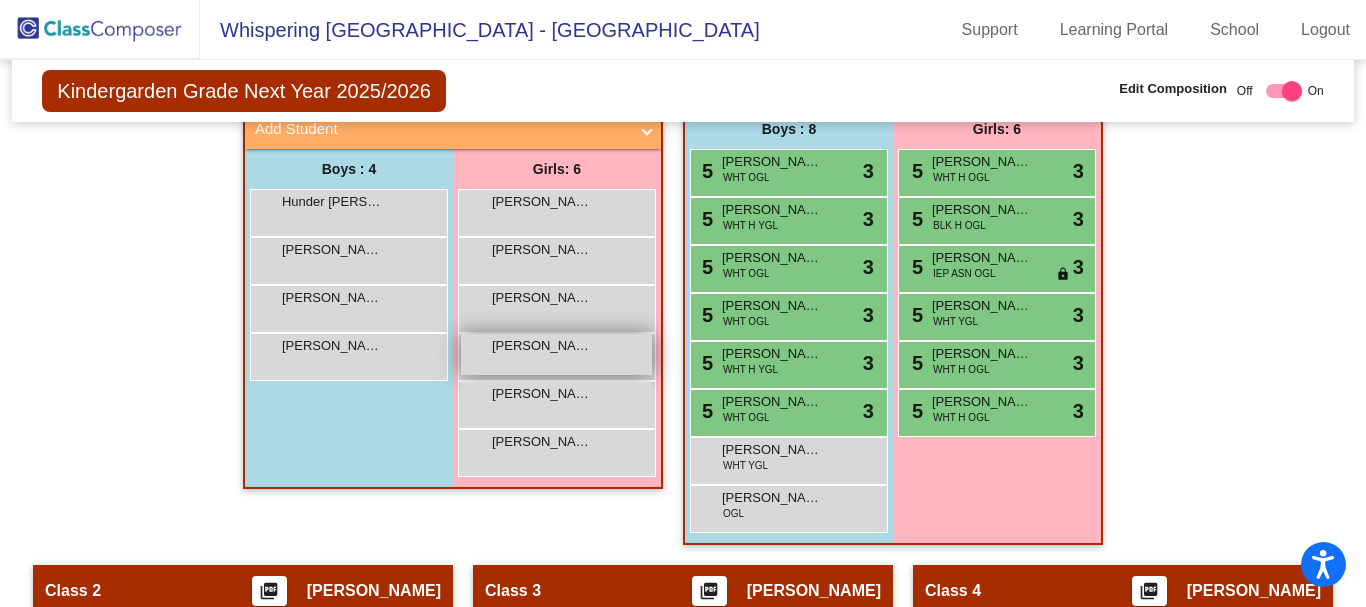 click on "[PERSON_NAME]" at bounding box center [542, 346] 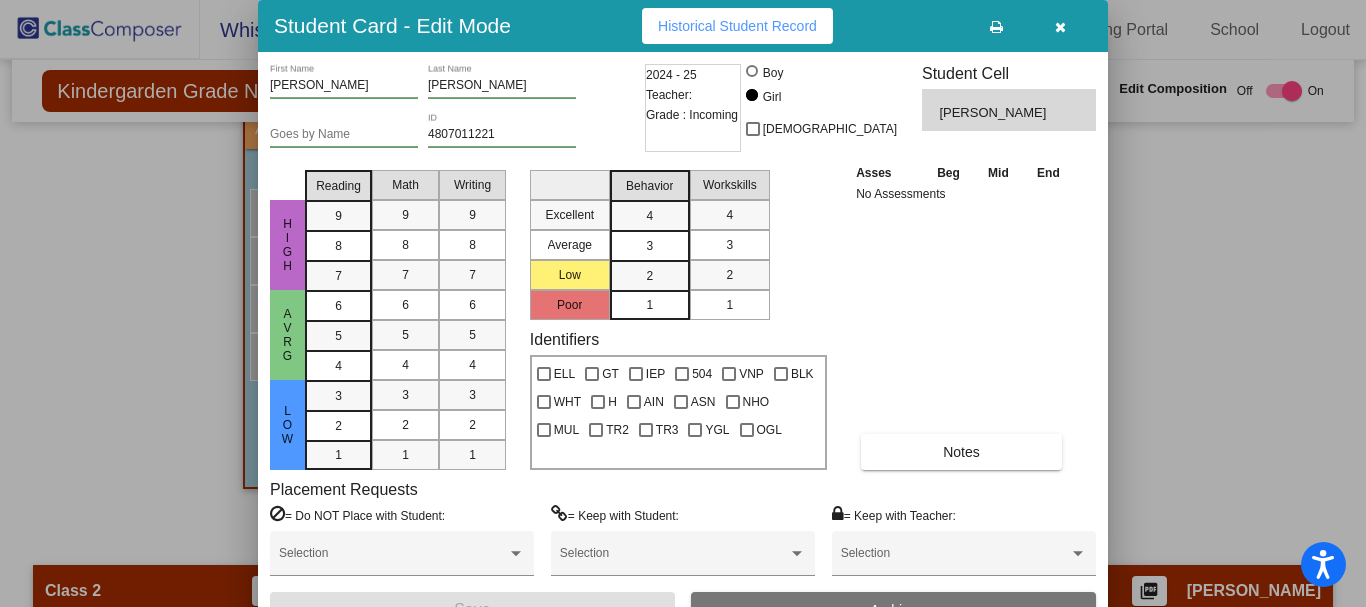 drag, startPoint x: 1058, startPoint y: 30, endPoint x: 1041, endPoint y: 48, distance: 24.758837 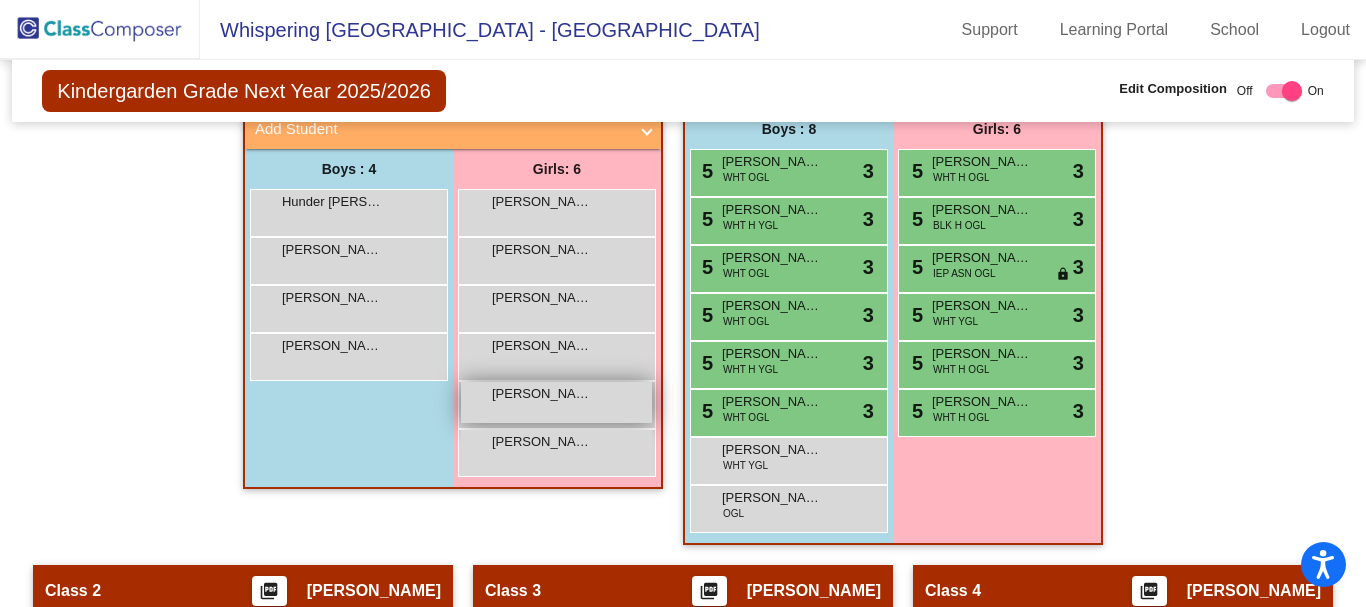 click on "[PERSON_NAME]" at bounding box center (542, 394) 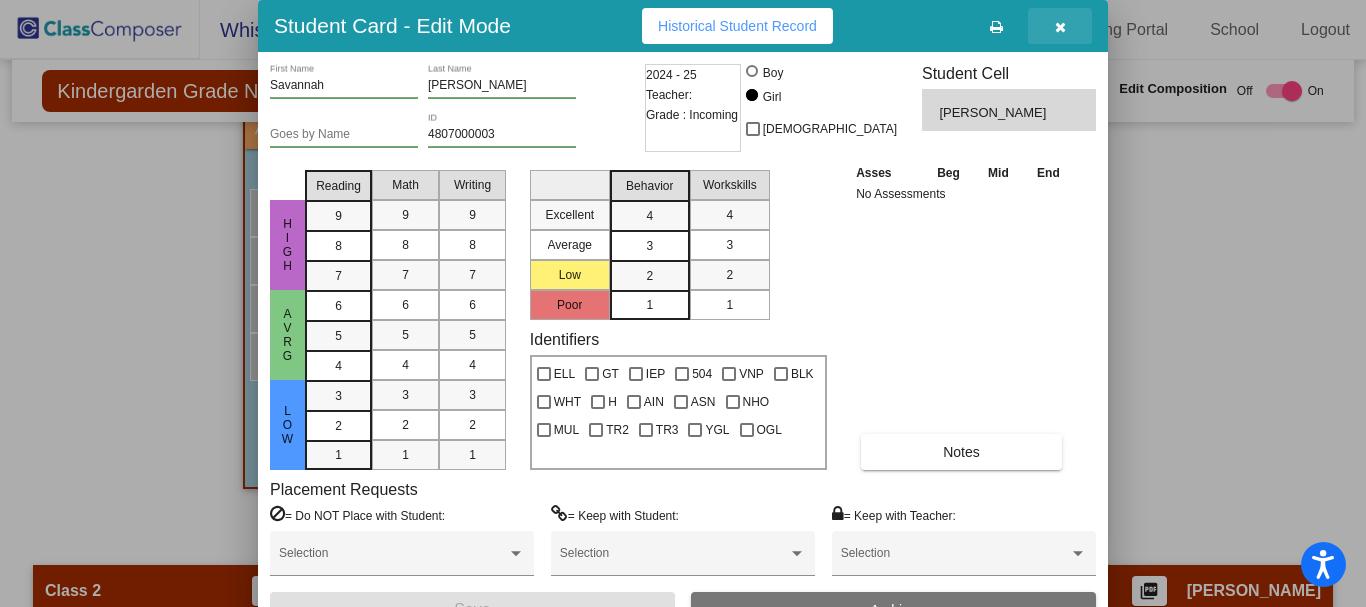 click at bounding box center (1060, 27) 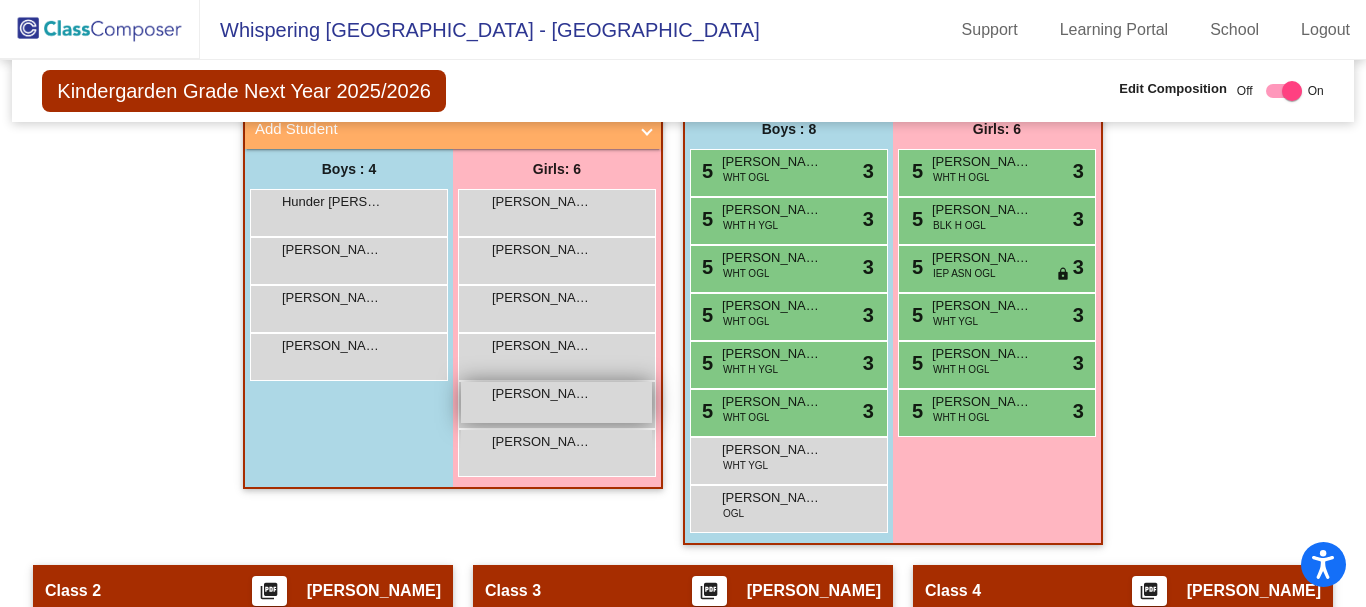click on "[PERSON_NAME]" at bounding box center (542, 394) 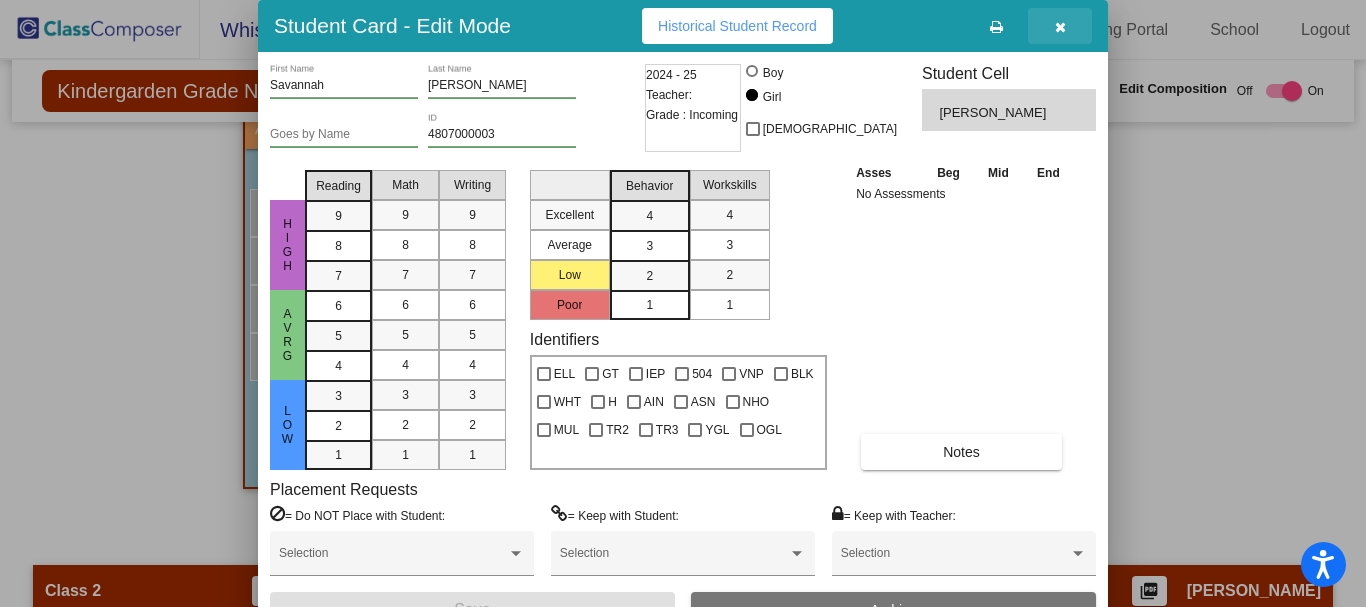click at bounding box center [1060, 26] 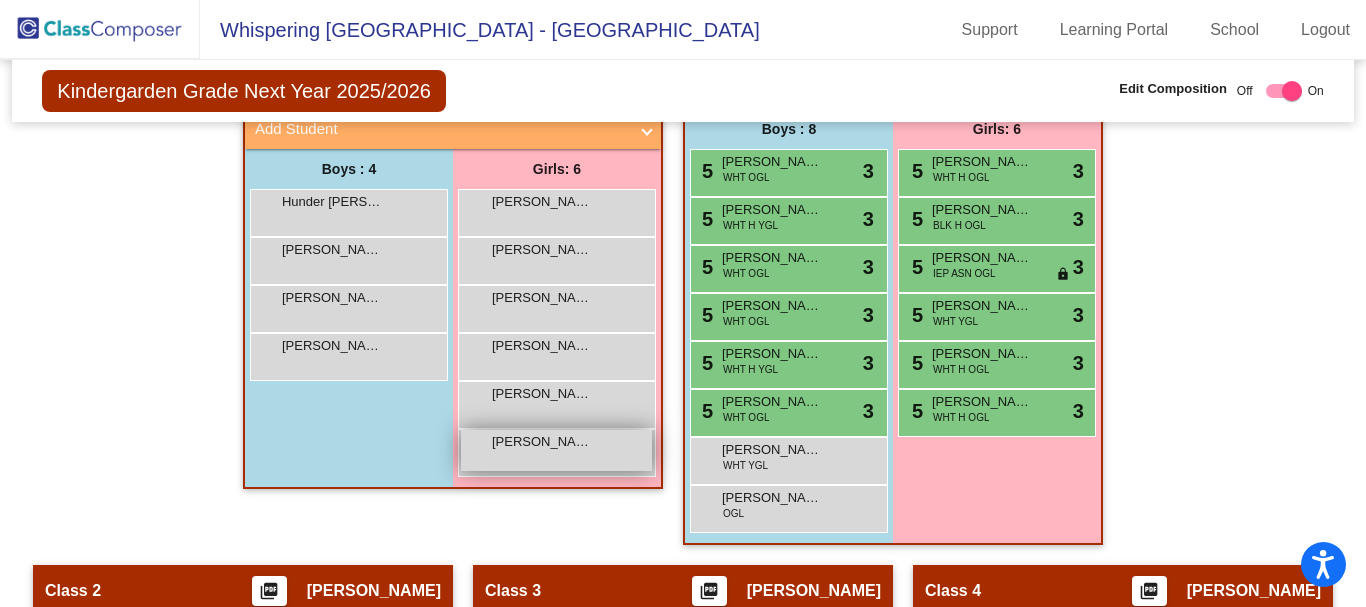 click on "[PERSON_NAME]" at bounding box center [542, 442] 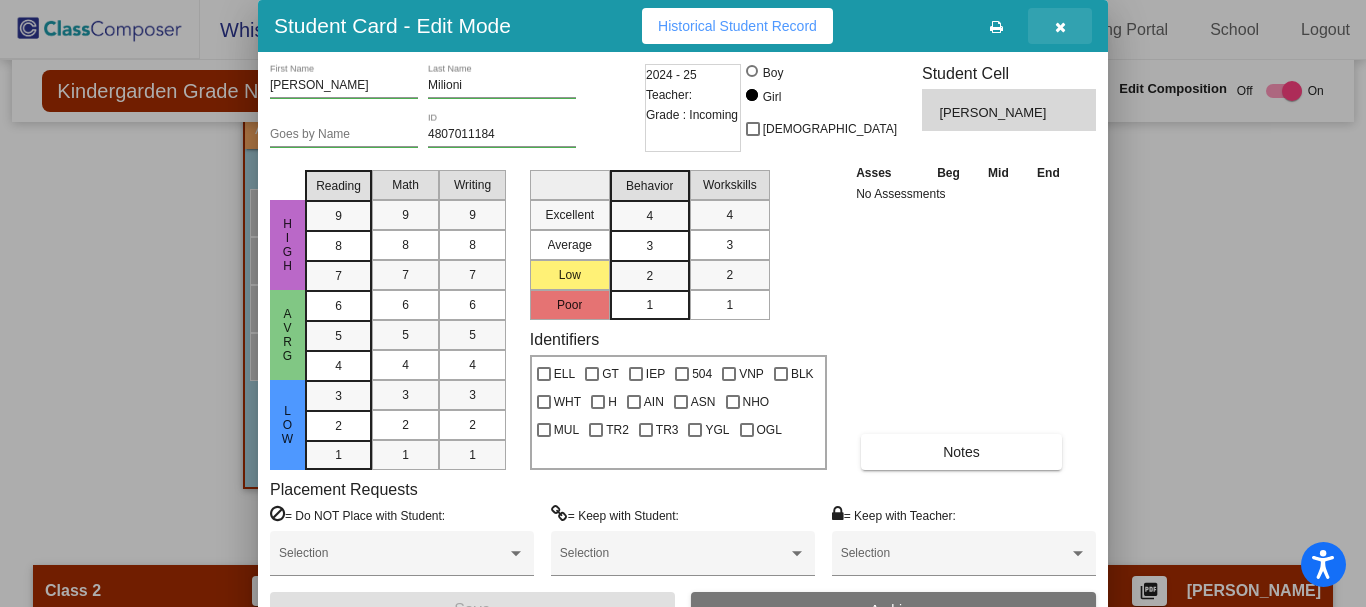 click at bounding box center [1060, 27] 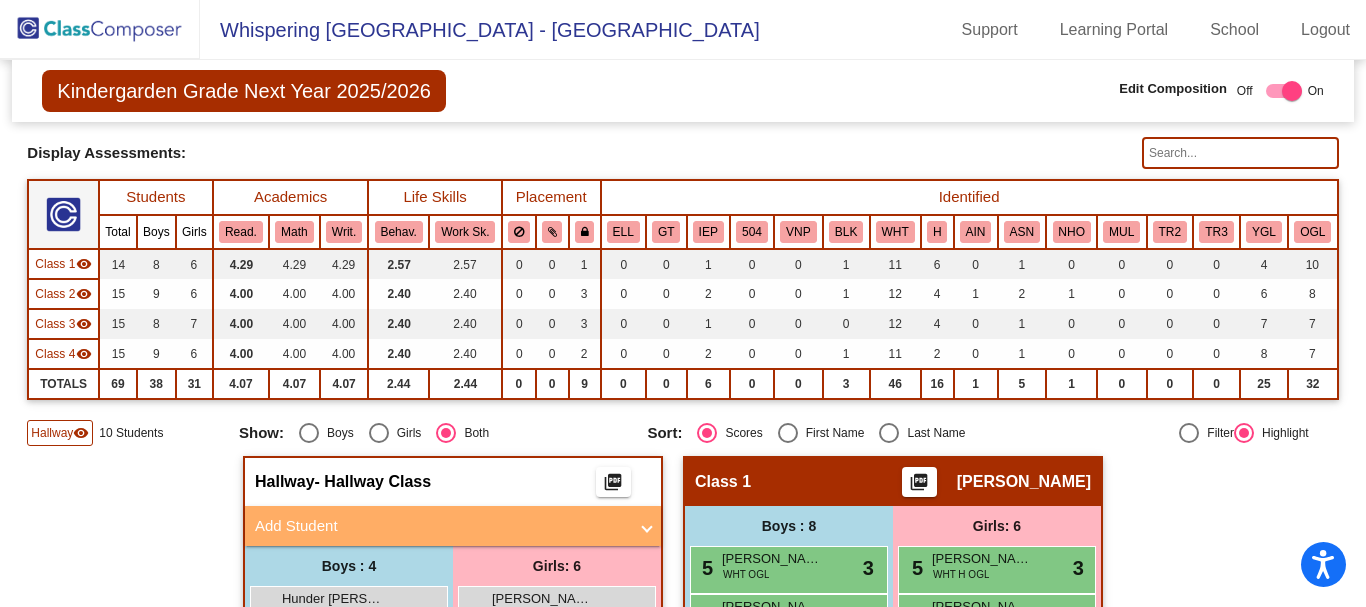 scroll, scrollTop: 0, scrollLeft: 0, axis: both 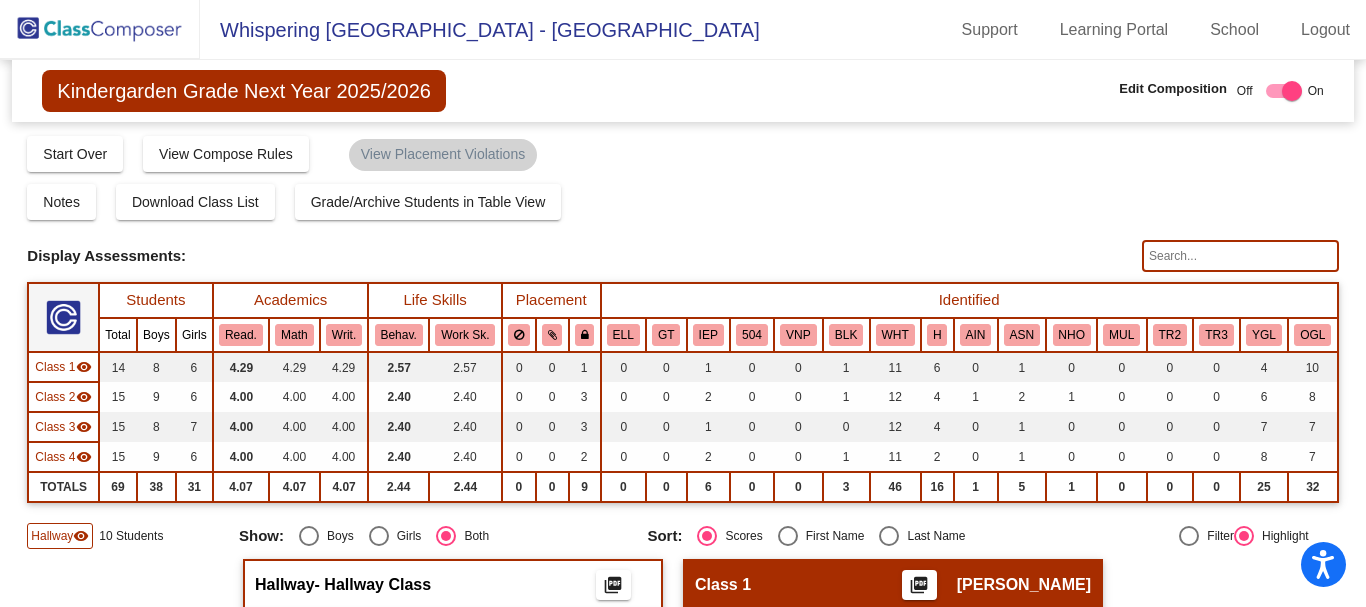 click 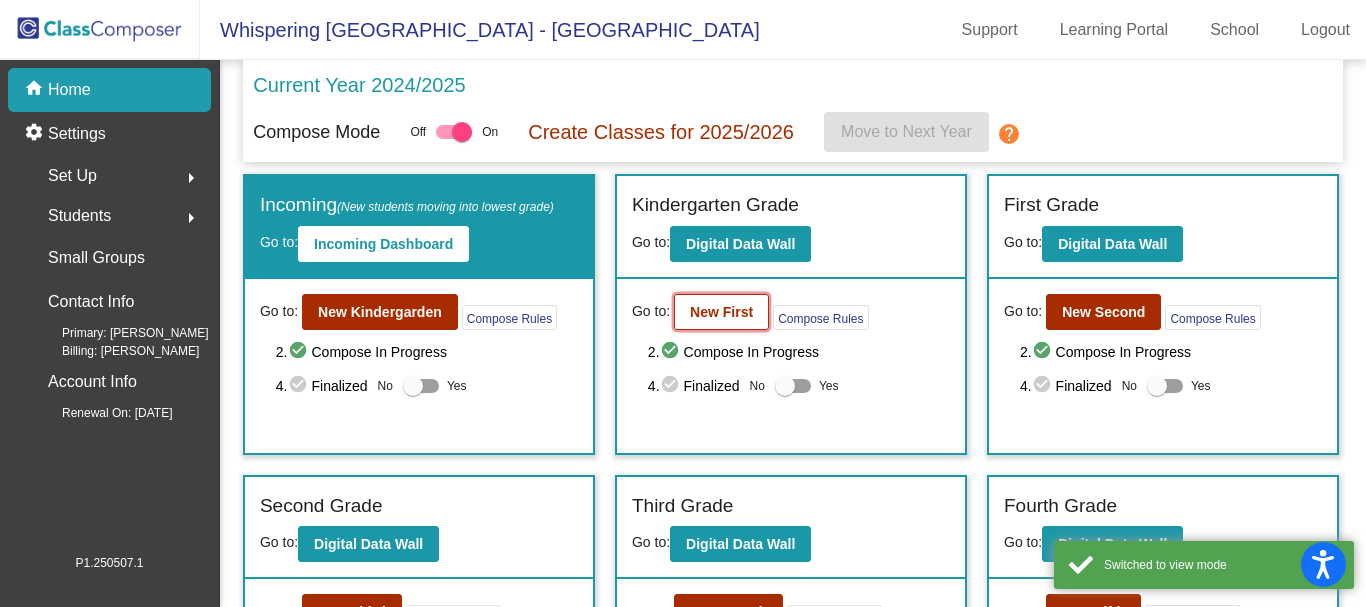 click on "New First" 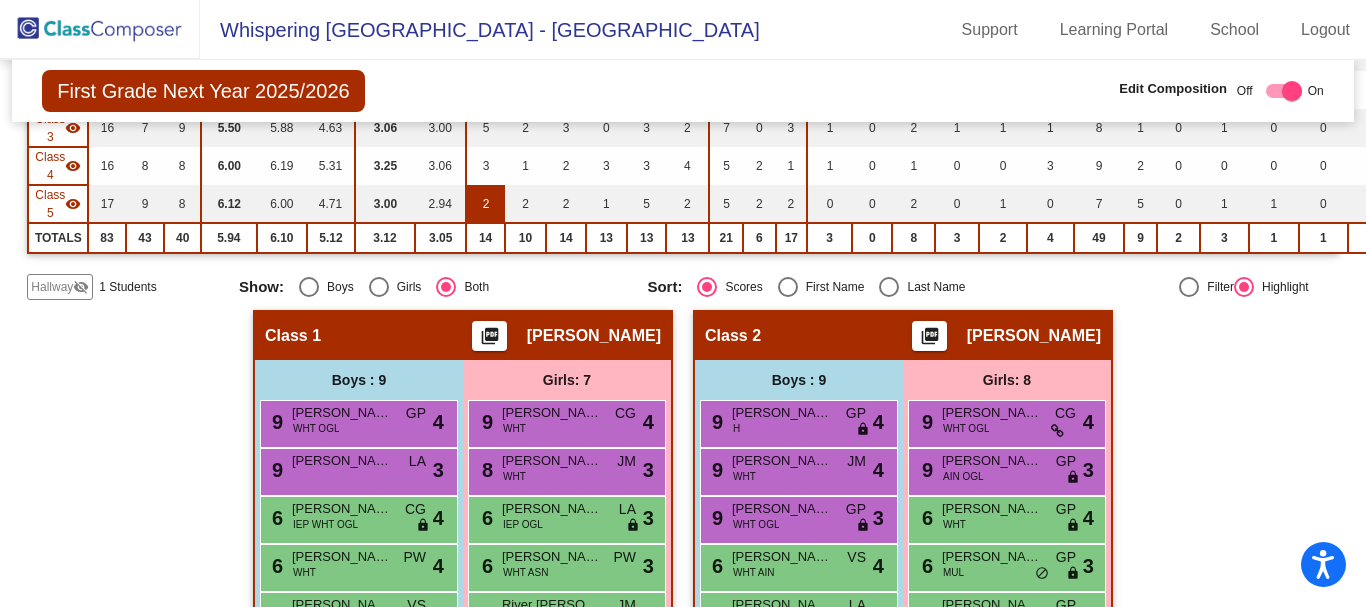 scroll, scrollTop: 400, scrollLeft: 0, axis: vertical 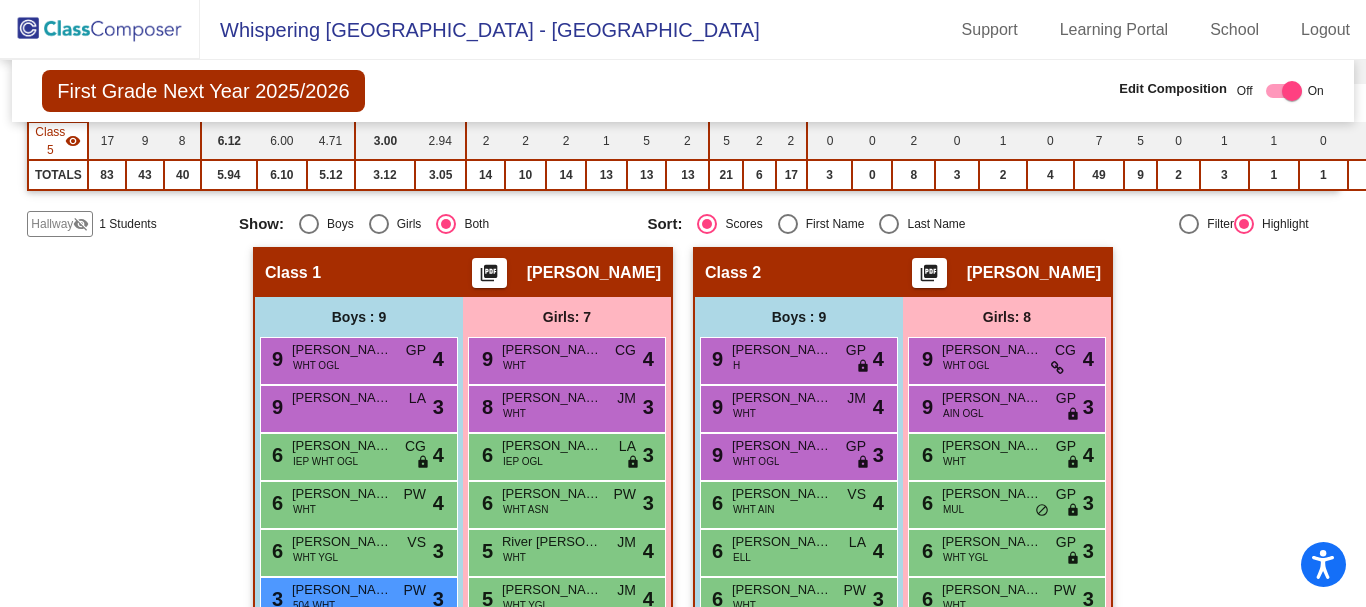 click on "Hallway" 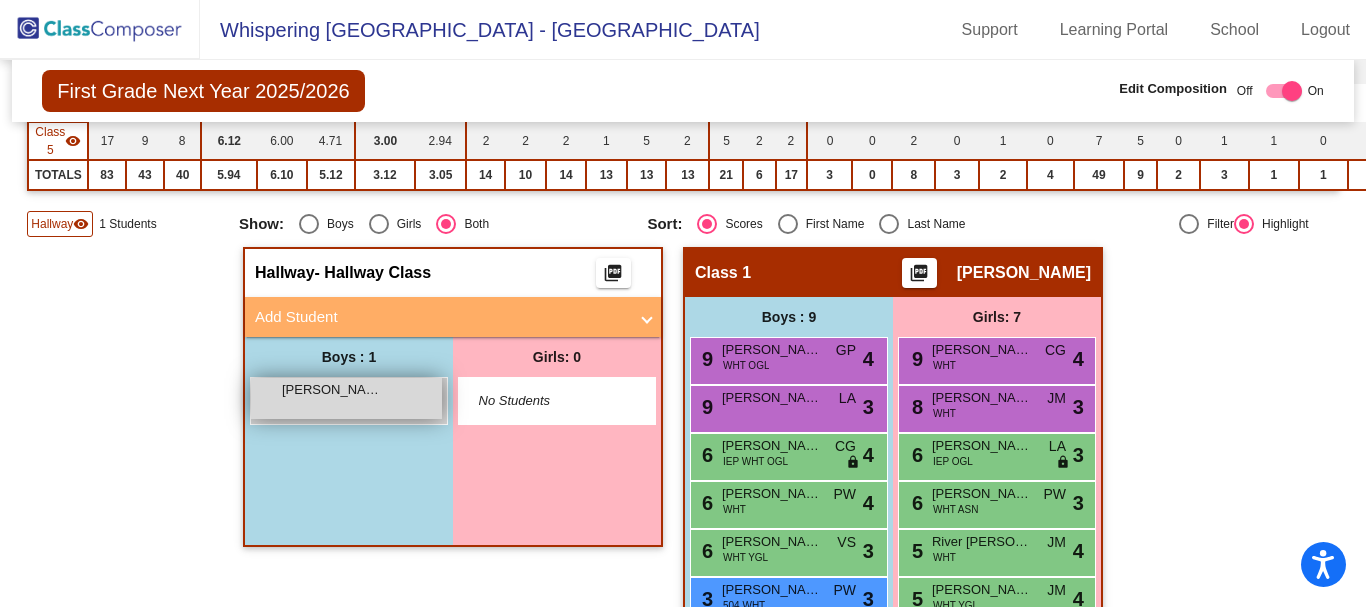 click on "[PERSON_NAME]" at bounding box center (332, 390) 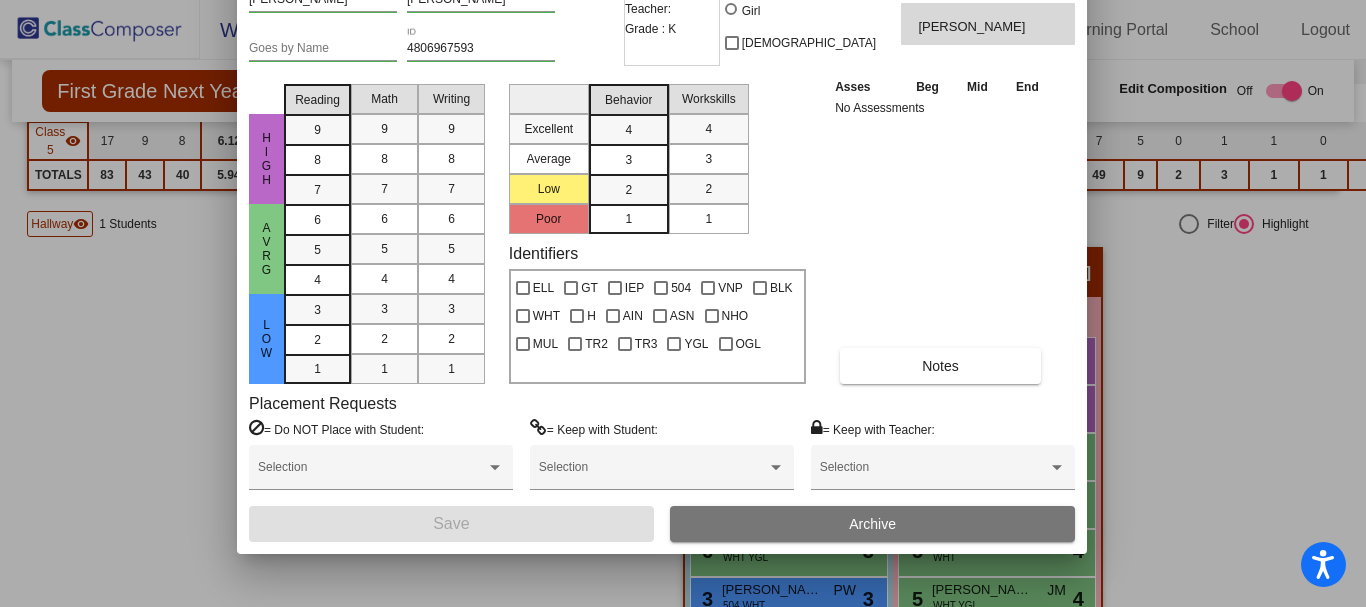 drag, startPoint x: 588, startPoint y: 24, endPoint x: 567, endPoint y: -62, distance: 88.52683 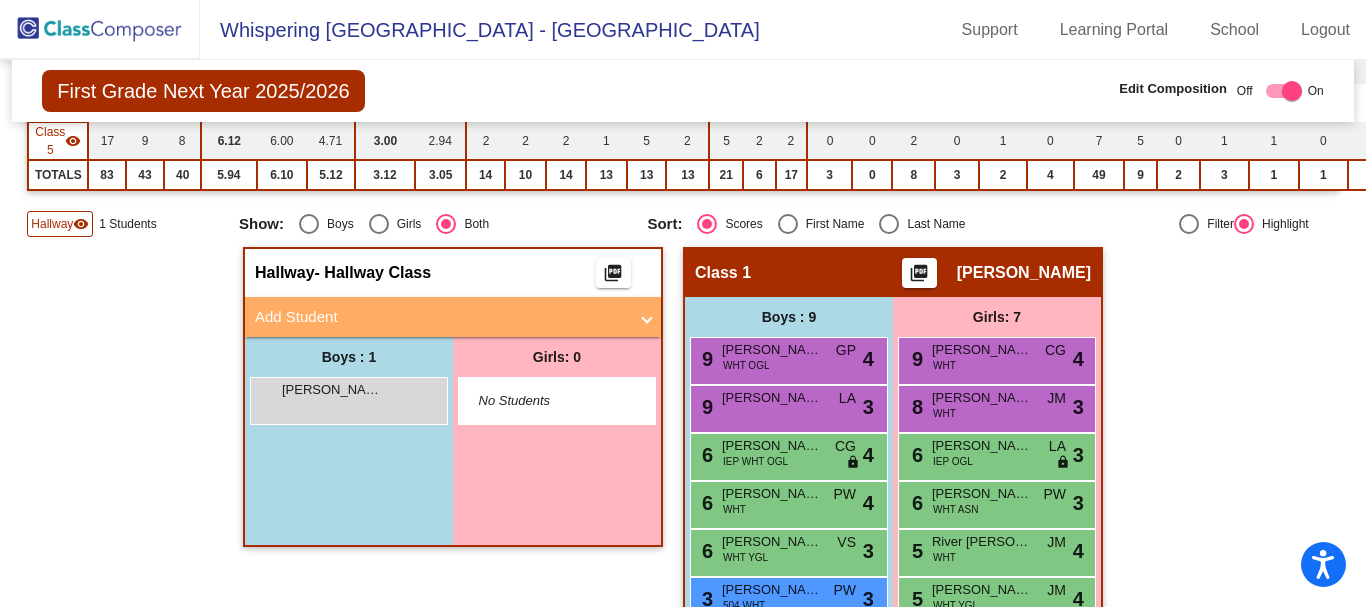 click on "Hallway   visibility" 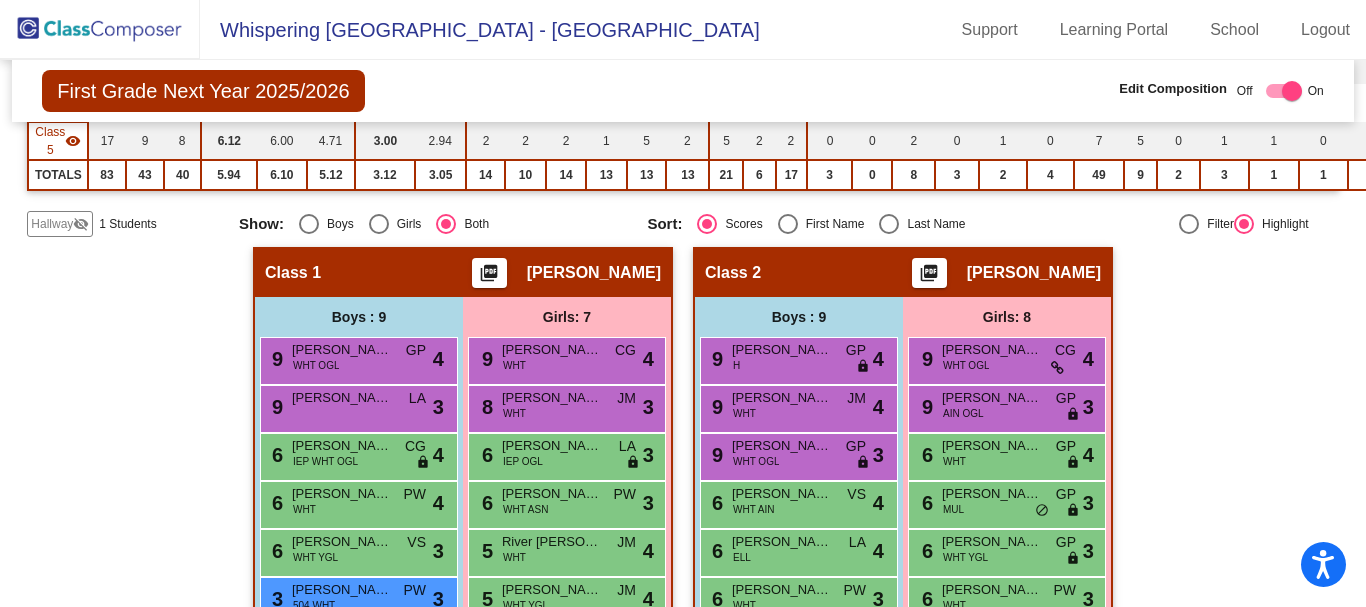 click on "Hallway" 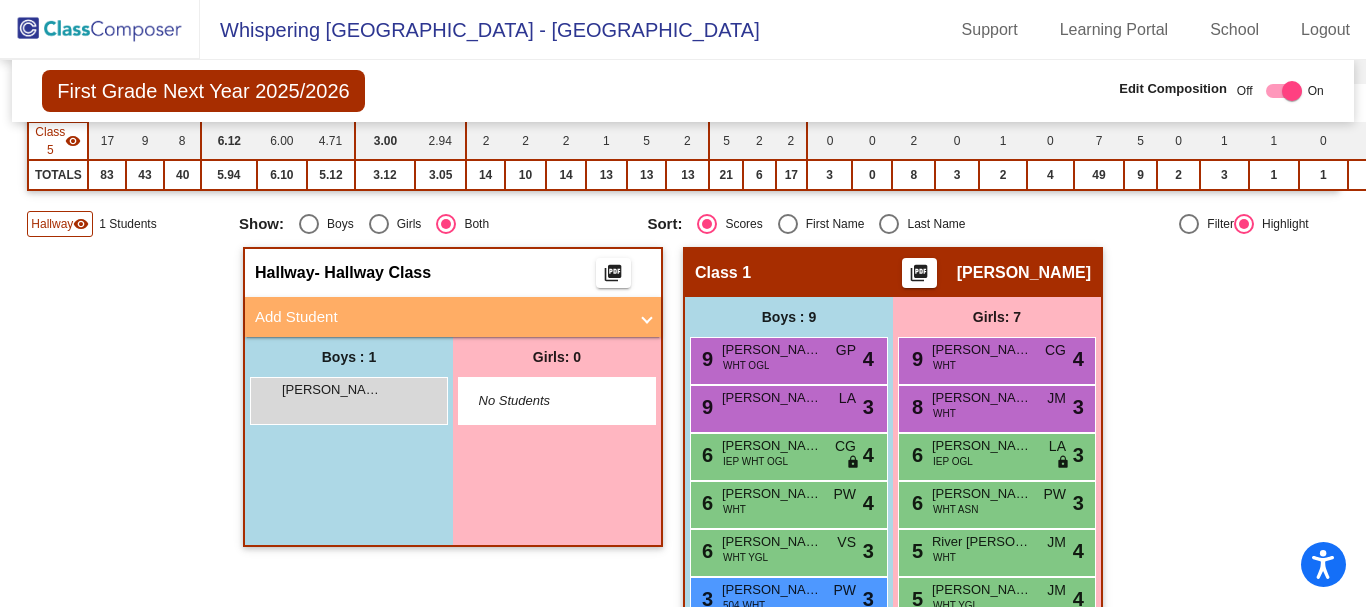 click on "Add Student" at bounding box center [449, 317] 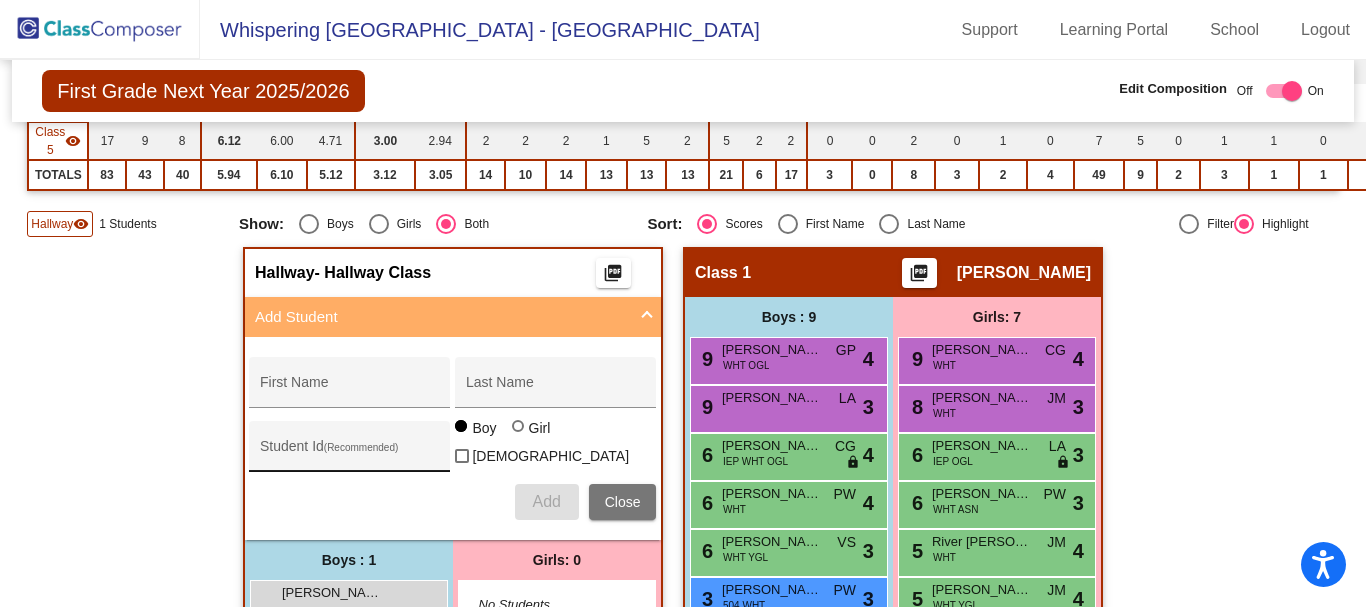 click on "Student Id  (Recommended)" at bounding box center (350, 451) 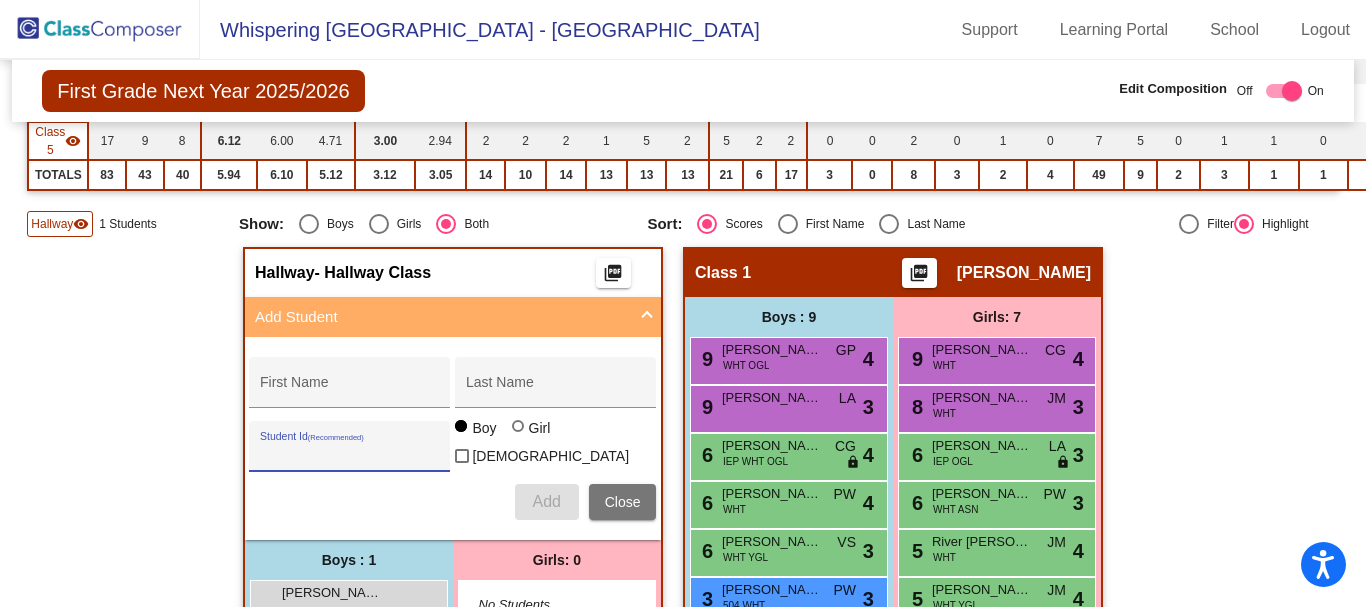 paste on "4807003129" 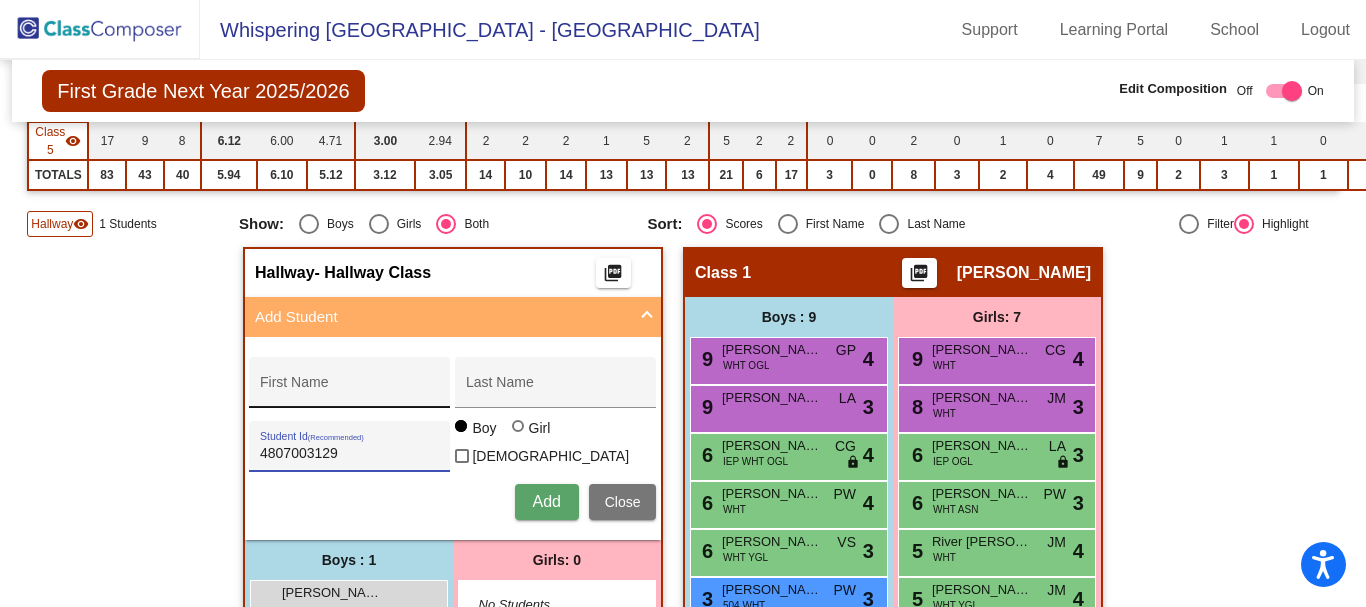 type on "4807003129" 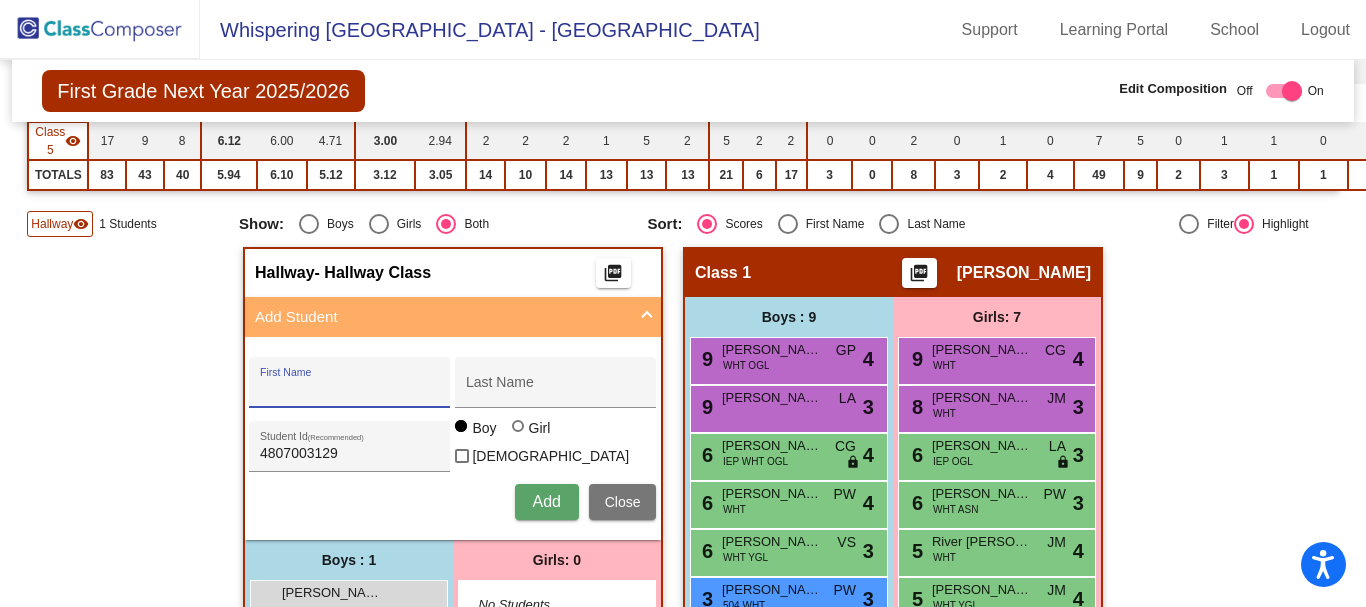 paste on "[PERSON_NAME]" 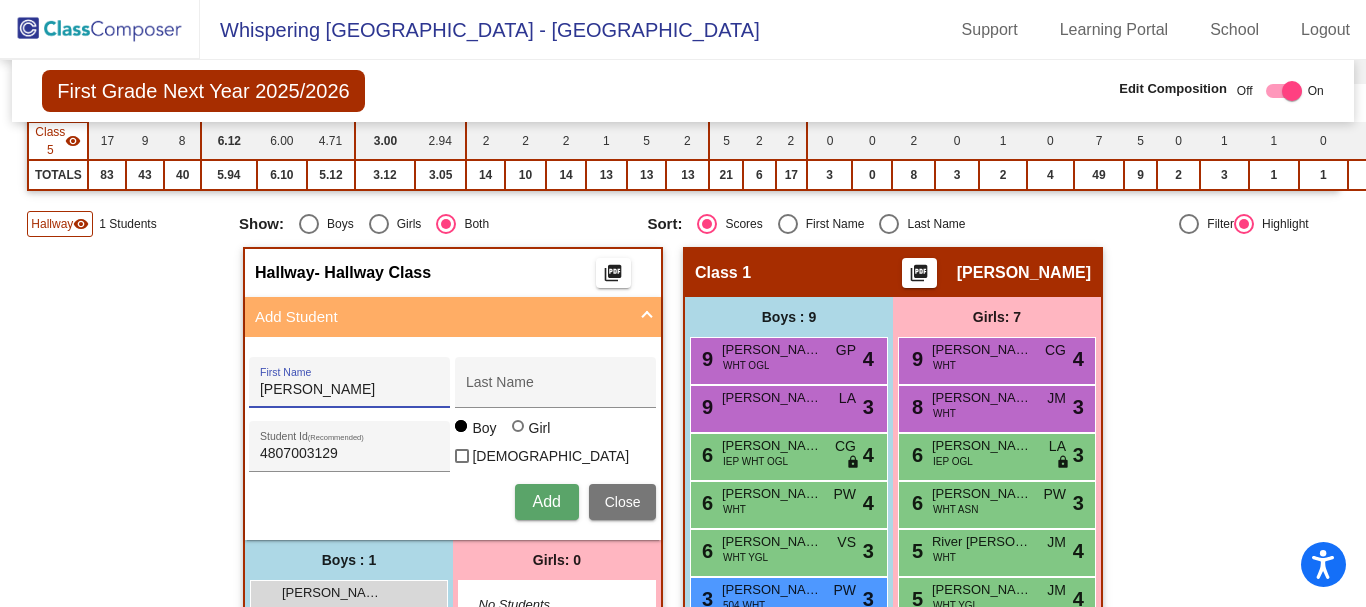 type on "[PERSON_NAME]" 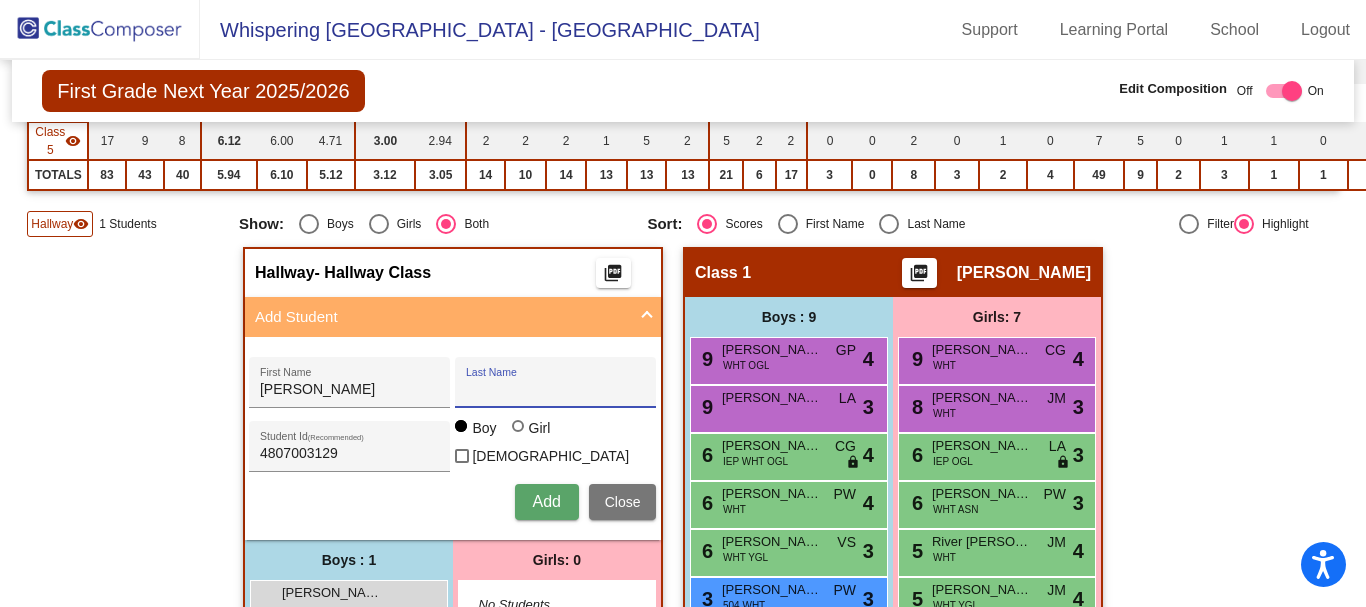 click on "Last Name" at bounding box center (556, 390) 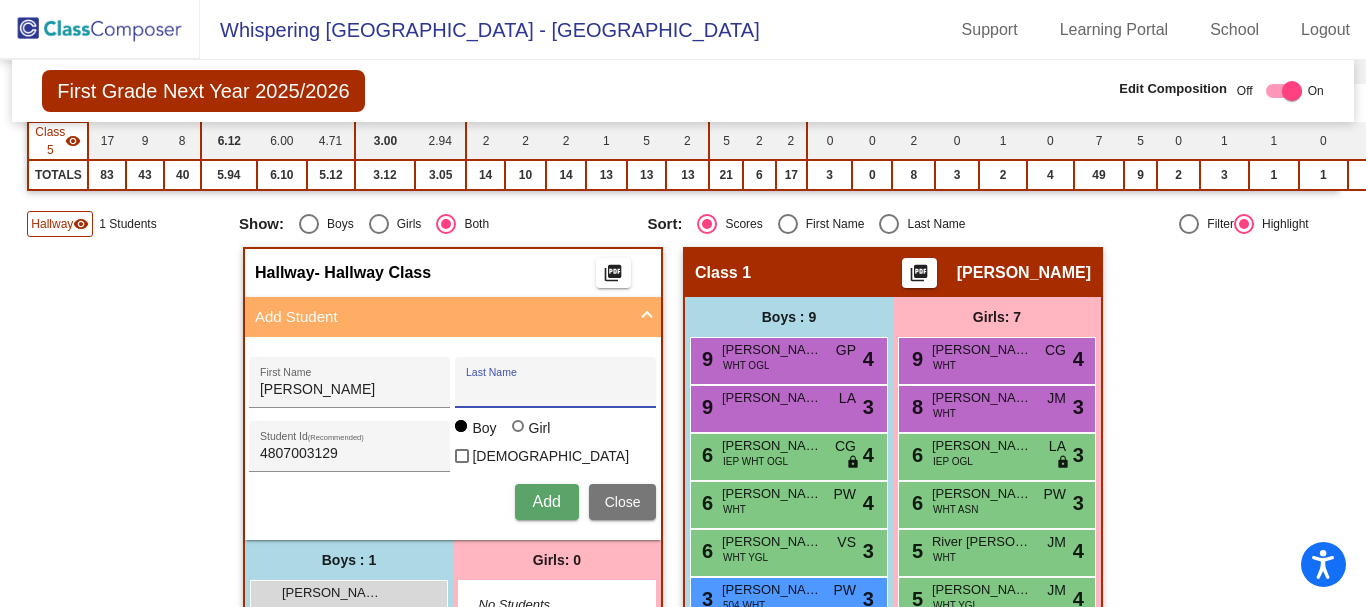 paste on "[PERSON_NAME]" 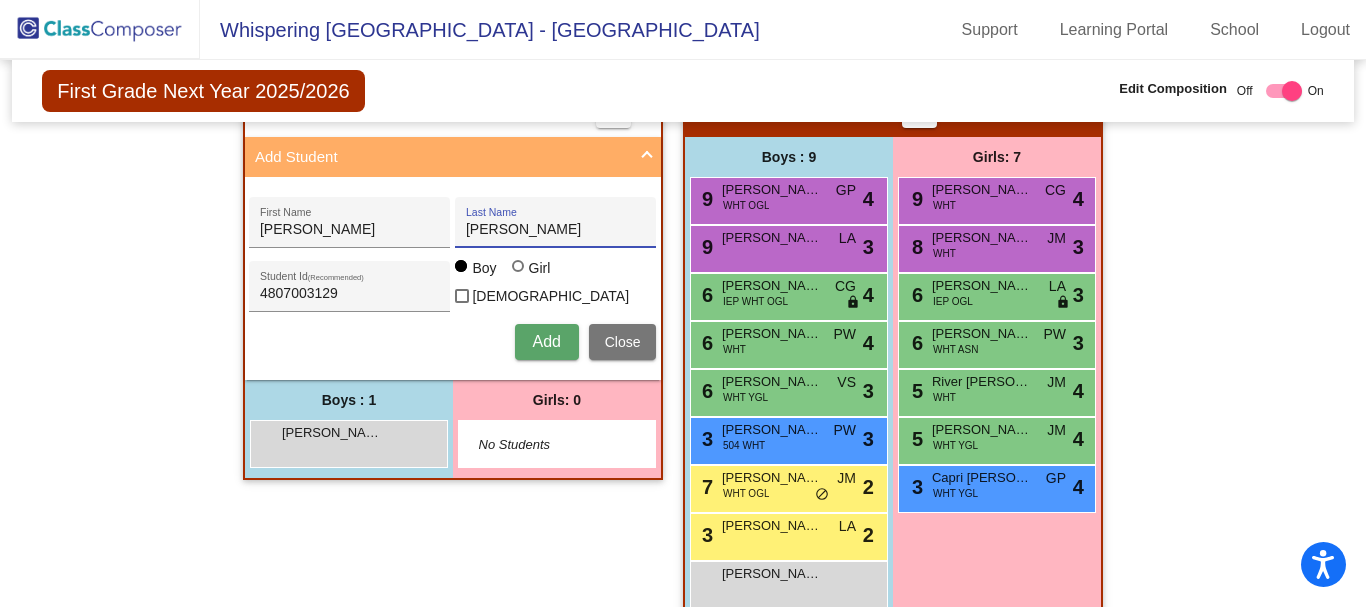 scroll, scrollTop: 600, scrollLeft: 0, axis: vertical 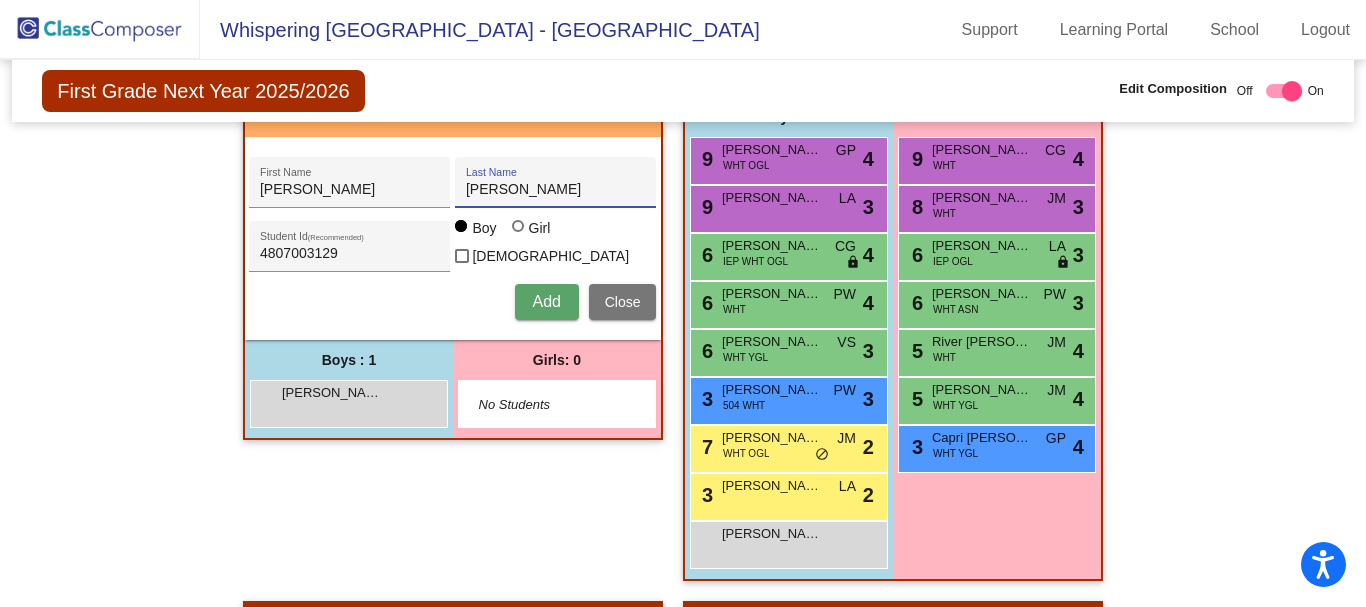 type on "[PERSON_NAME]" 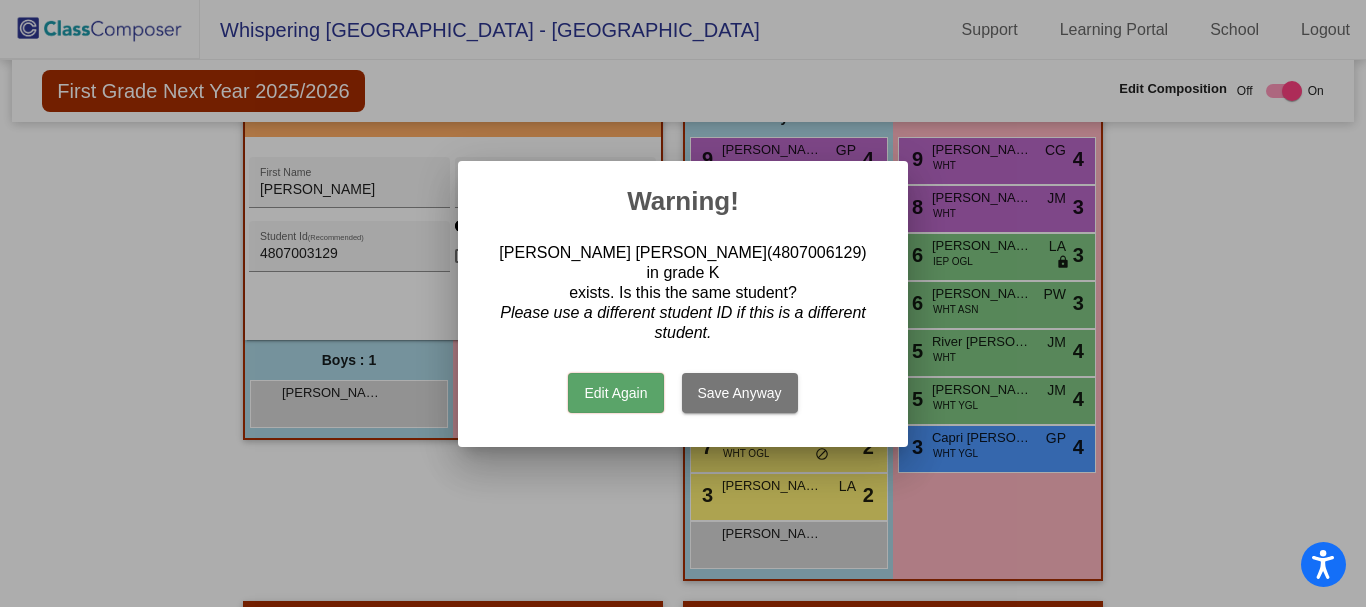 click on "Edit Again" at bounding box center (615, 393) 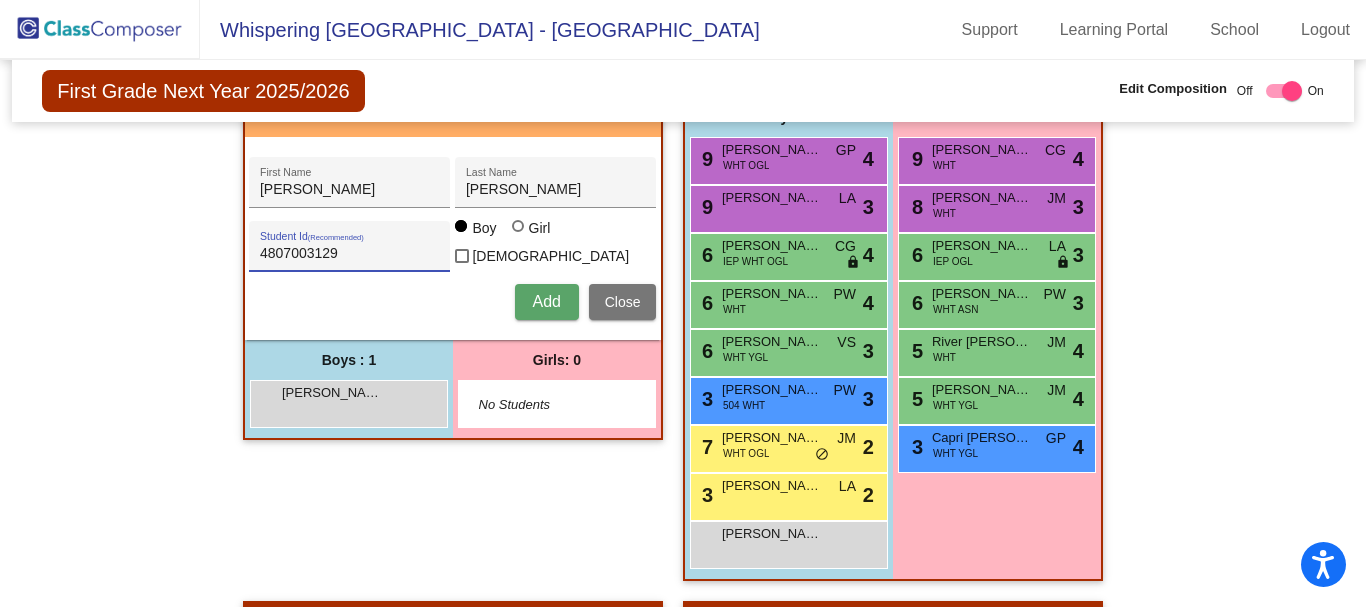drag, startPoint x: 362, startPoint y: 244, endPoint x: 179, endPoint y: 241, distance: 183.02458 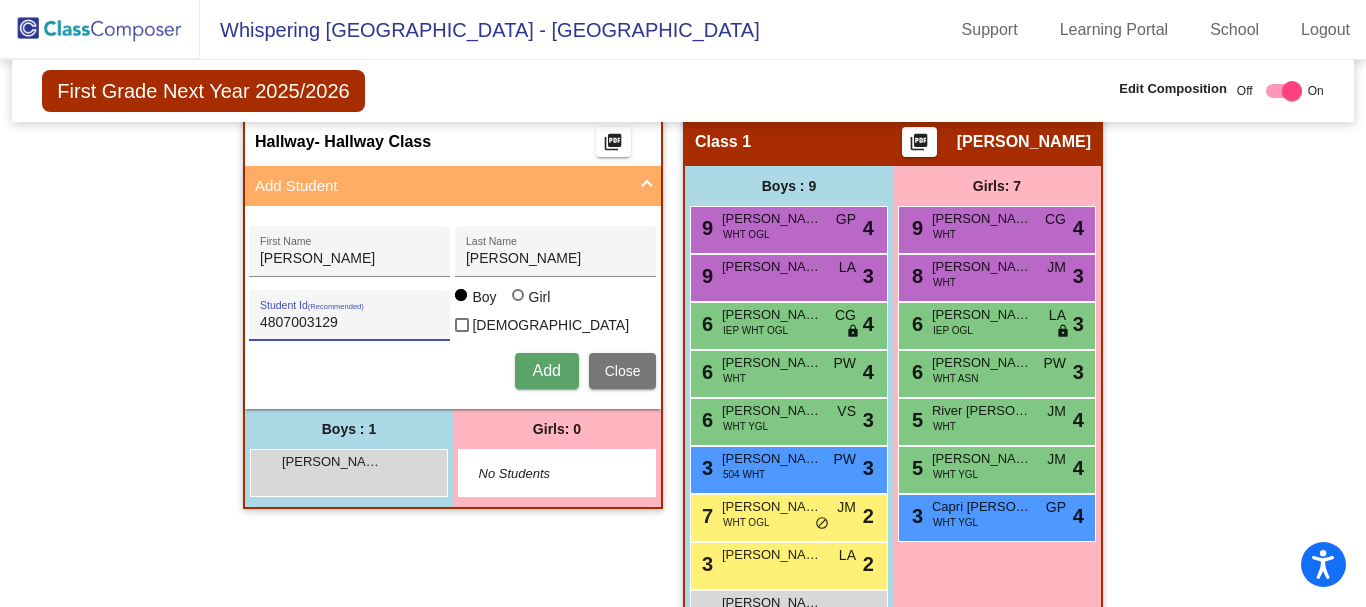 scroll, scrollTop: 500, scrollLeft: 0, axis: vertical 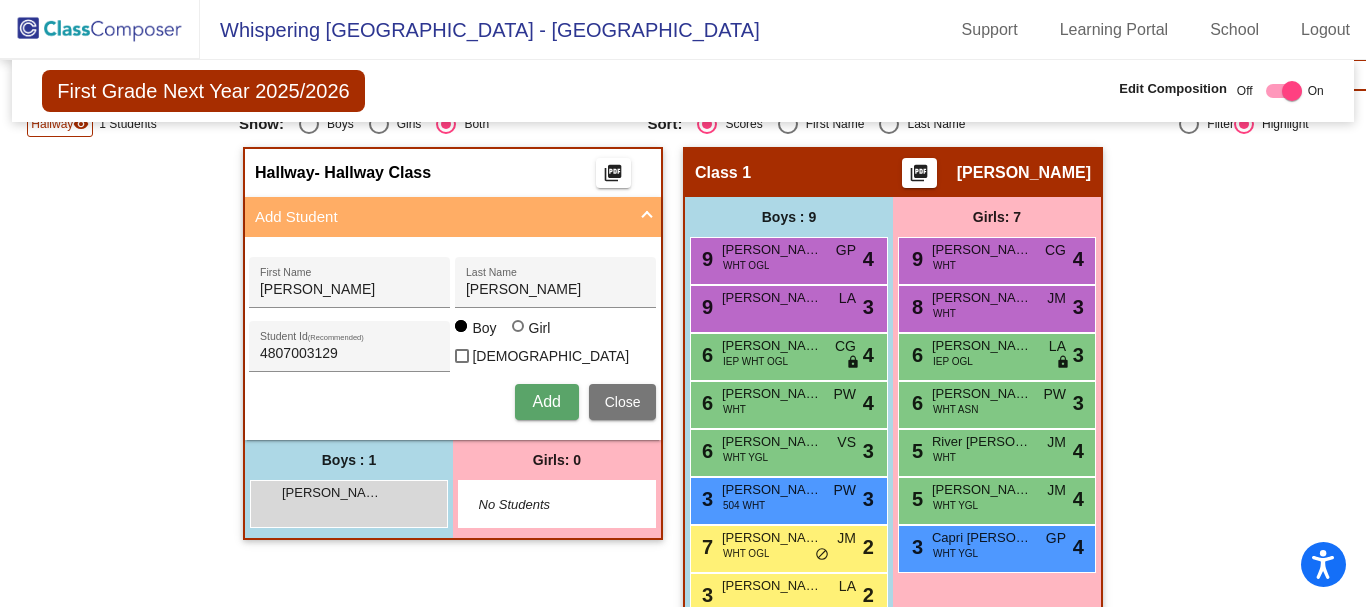 click 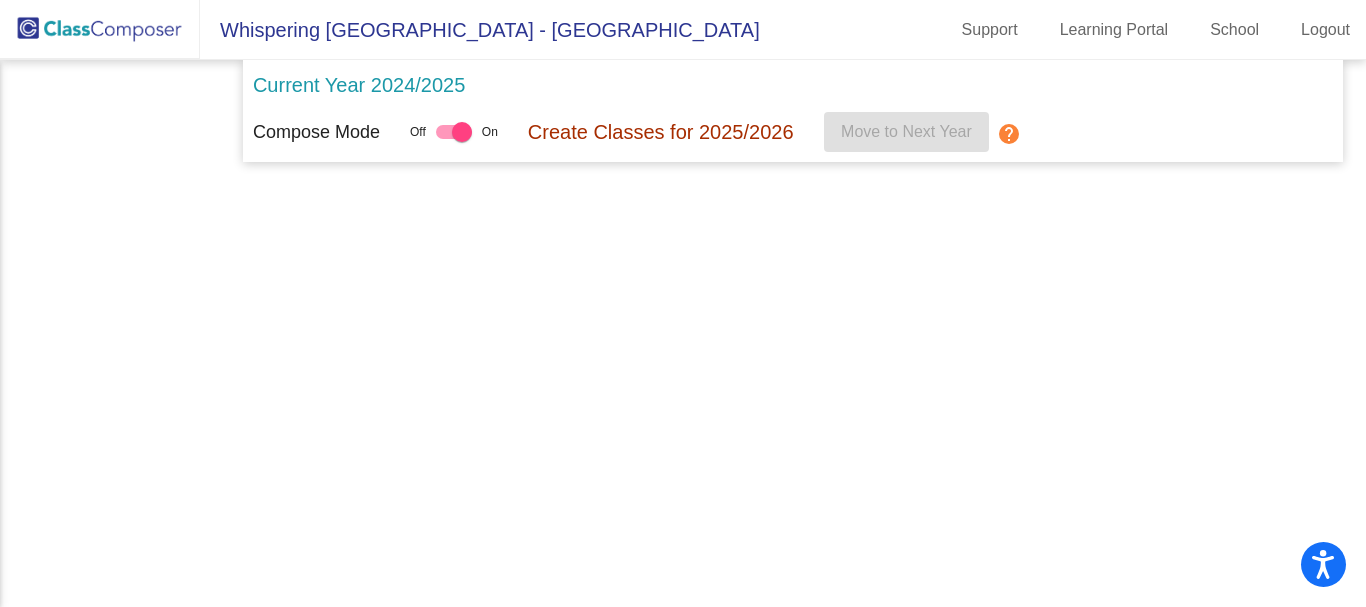 scroll, scrollTop: 0, scrollLeft: 0, axis: both 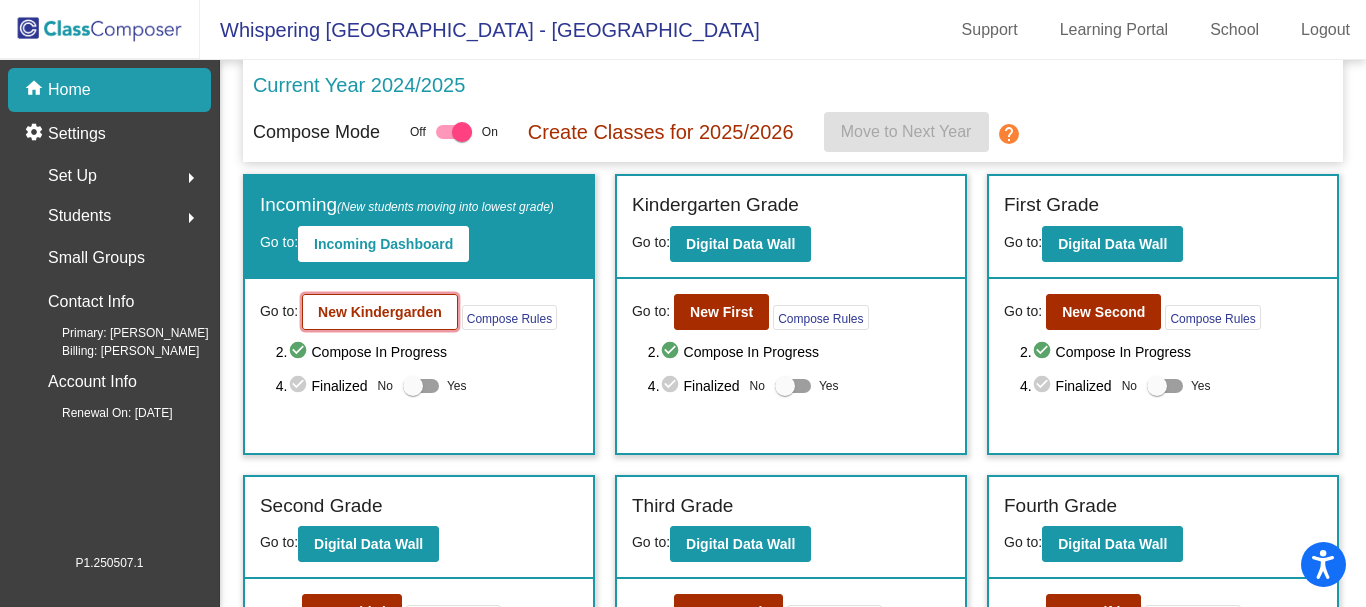 click on "New Kindergarden" 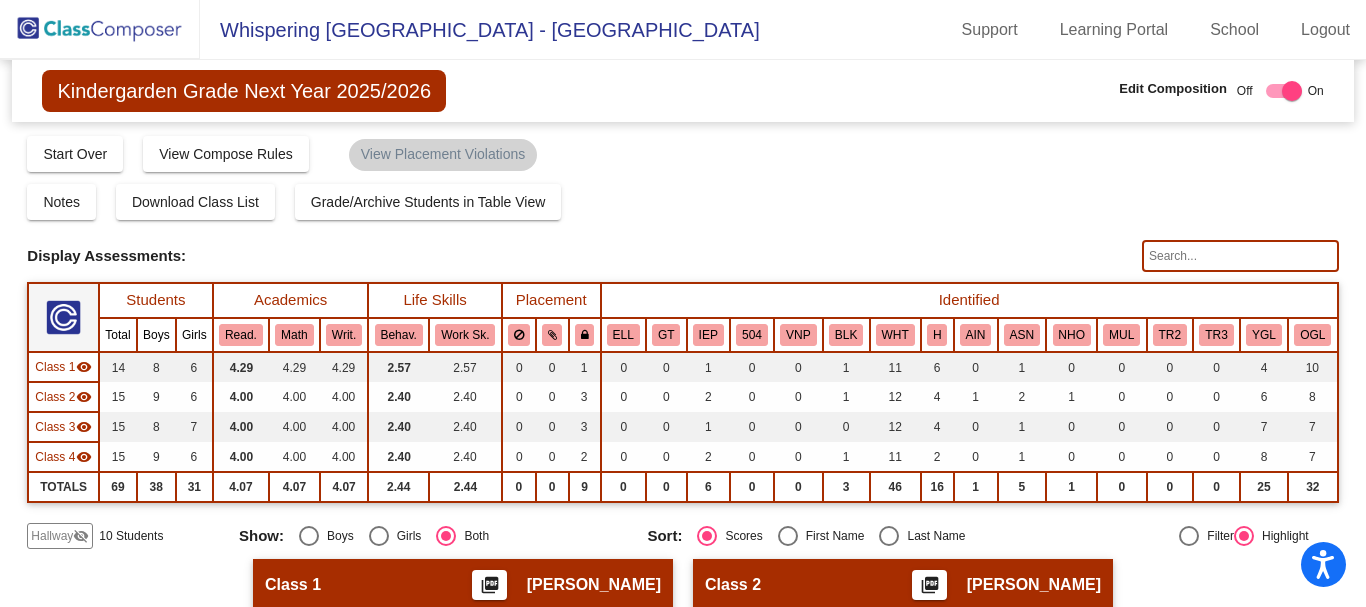 click 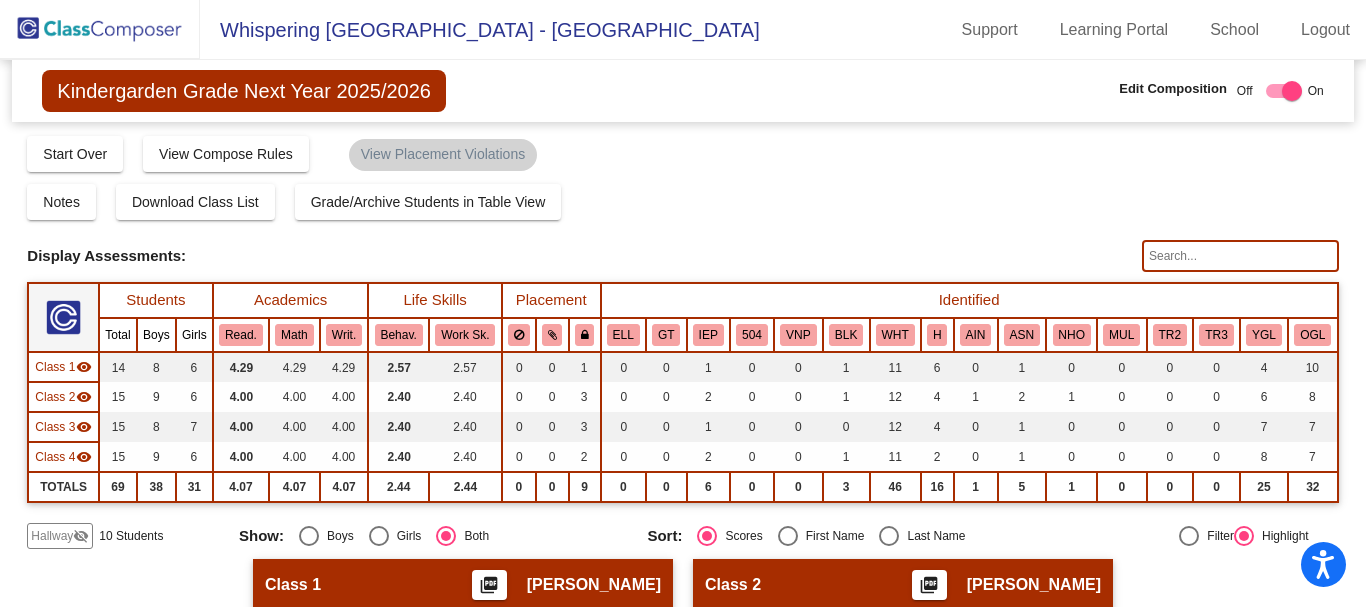 paste on "4807003129" 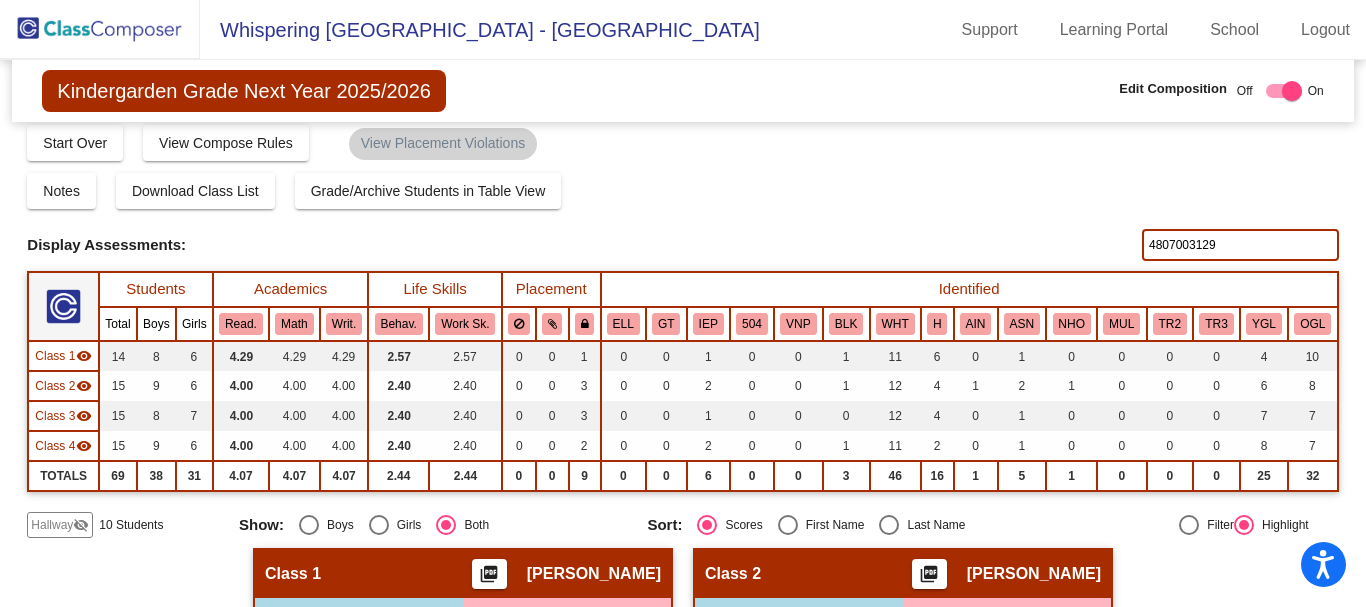 scroll, scrollTop: 0, scrollLeft: 0, axis: both 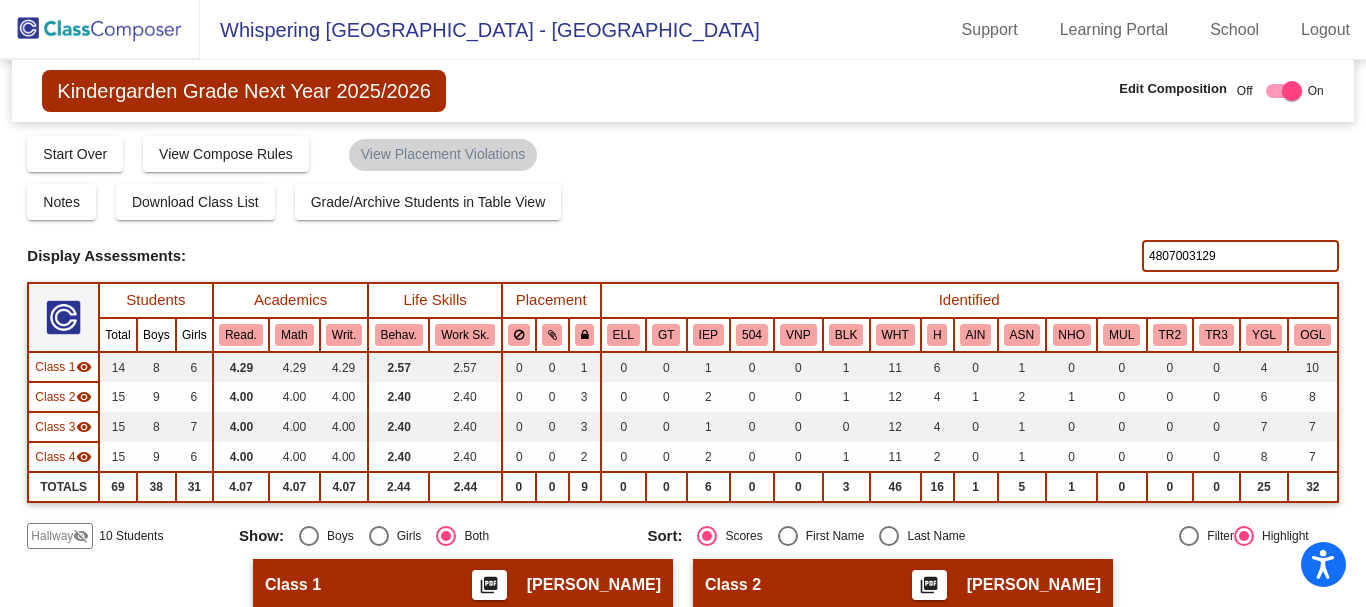 type on "4807003129" 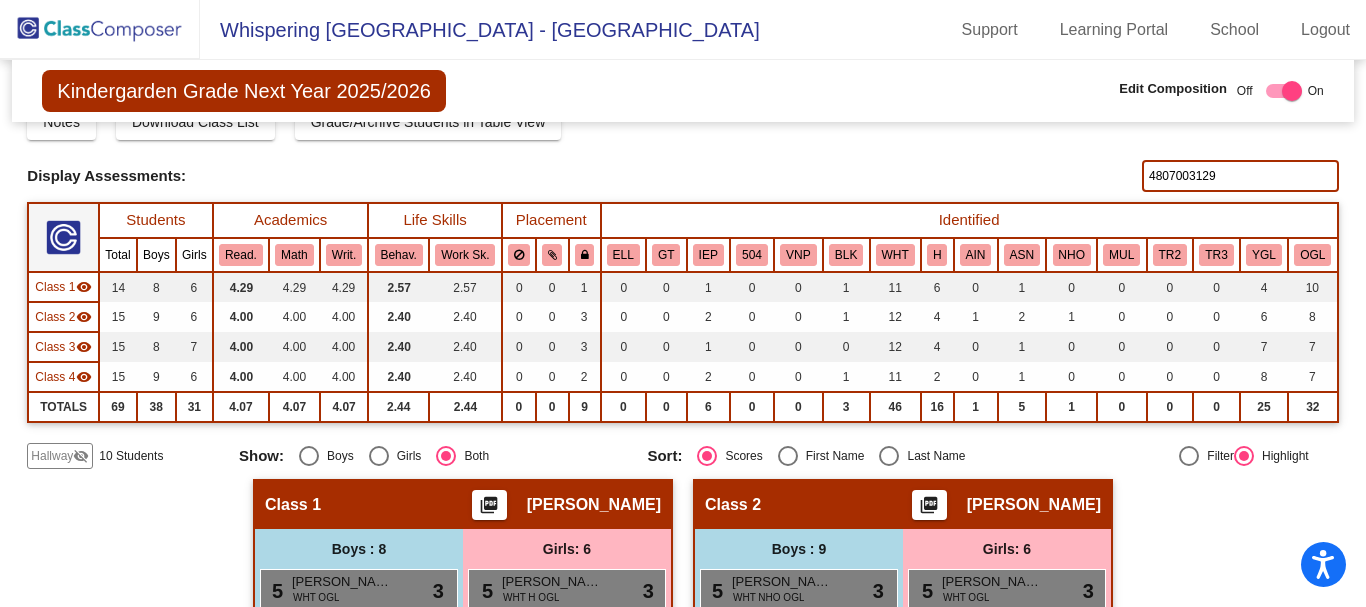 scroll, scrollTop: 0, scrollLeft: 0, axis: both 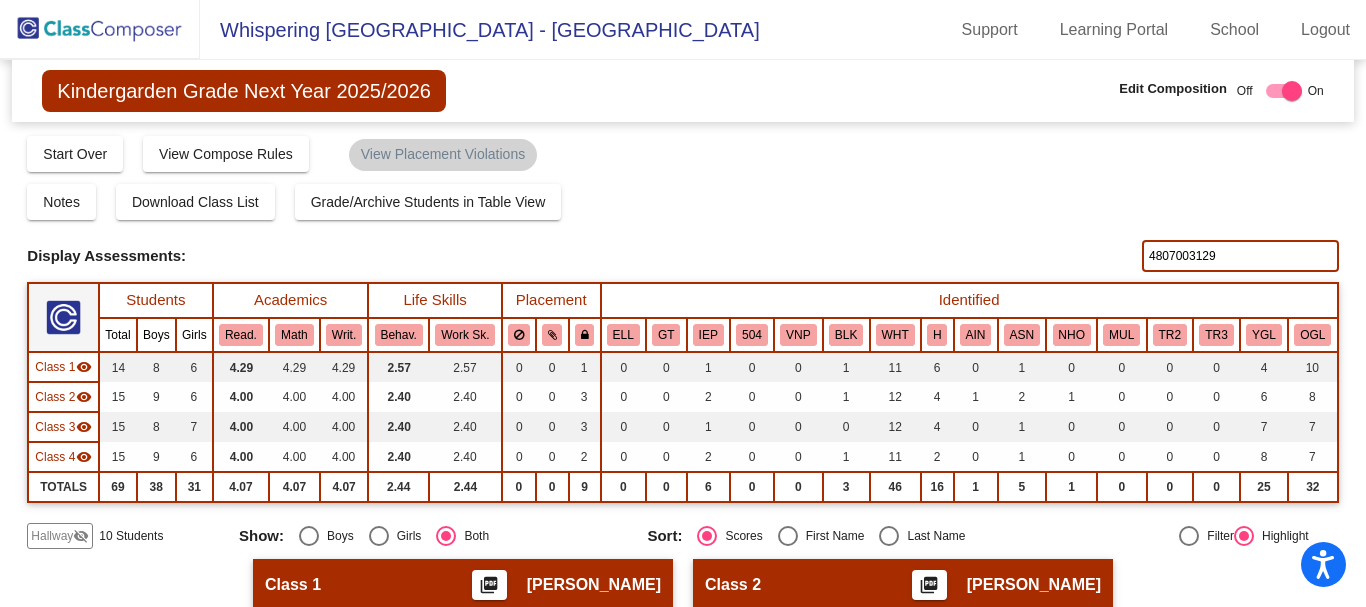 click on "4807003129" 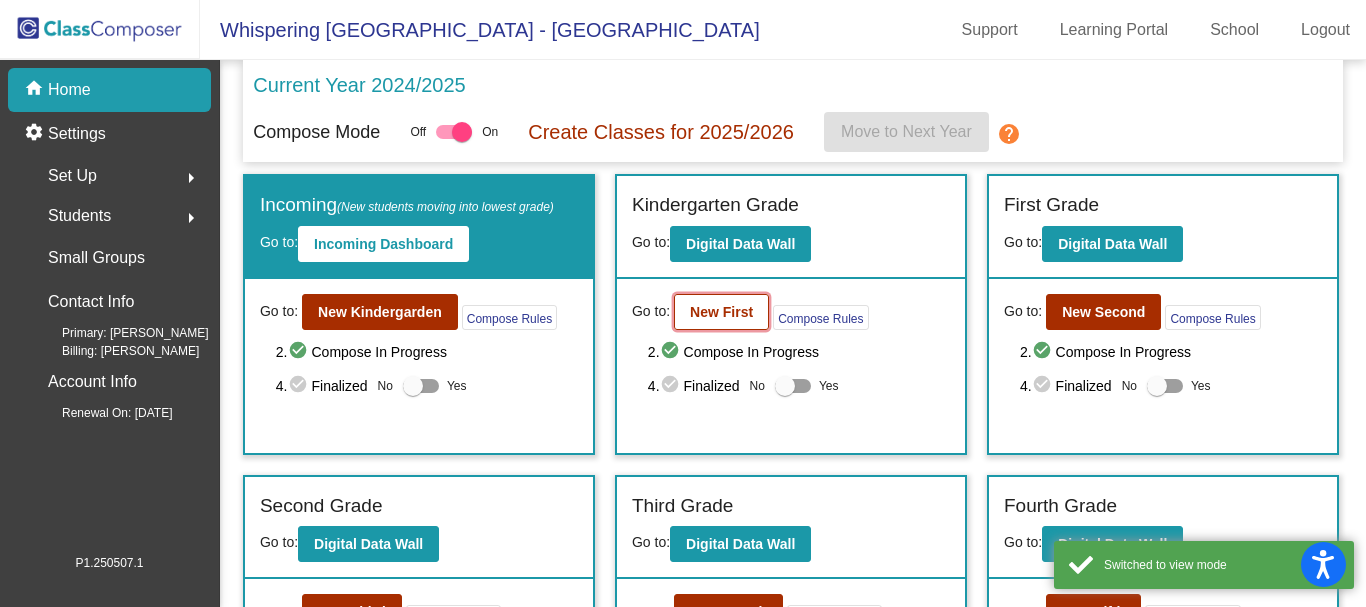 click on "New First" 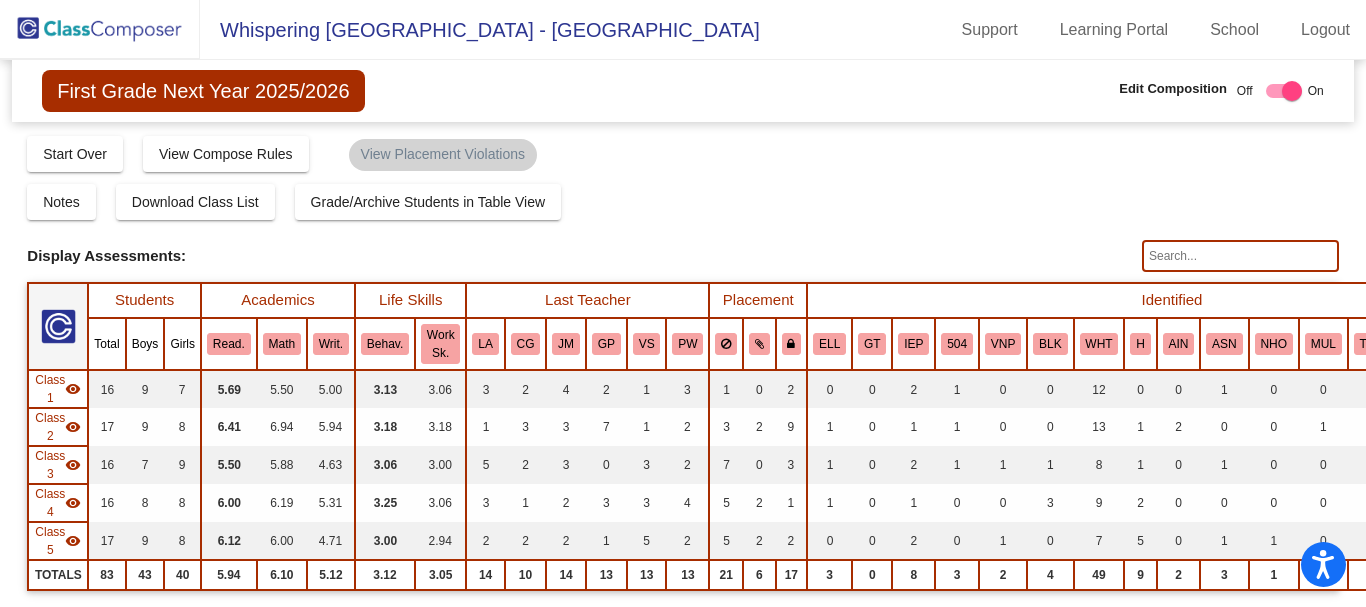 click 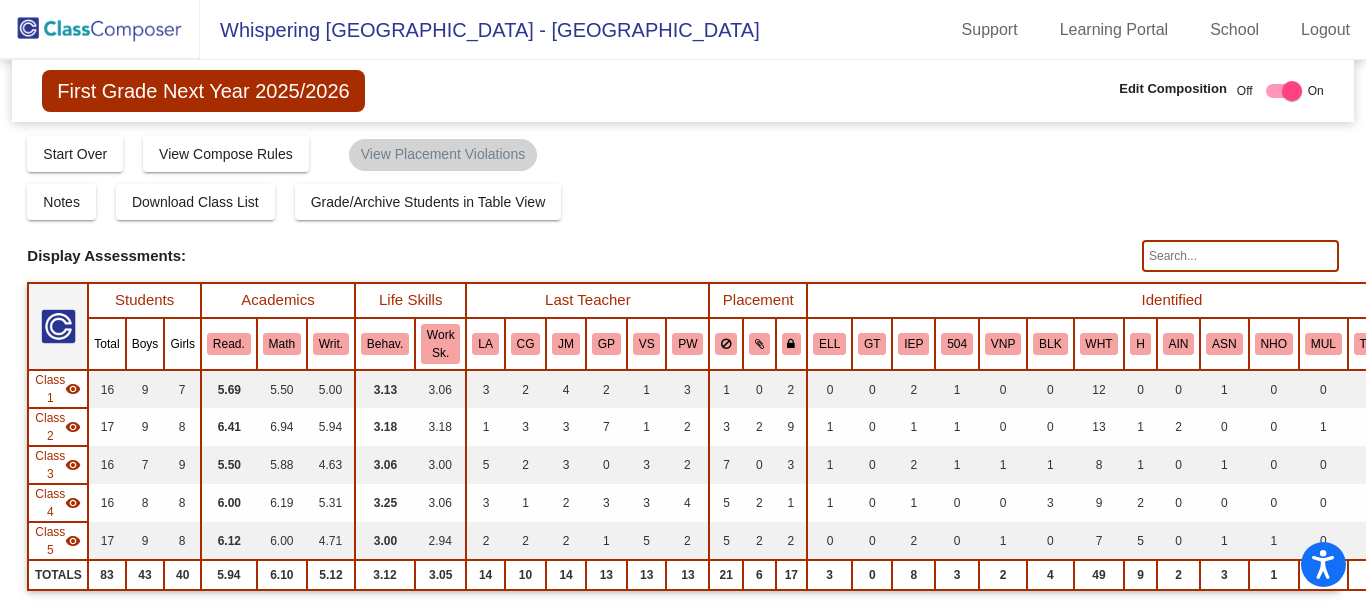 paste on "4807003129" 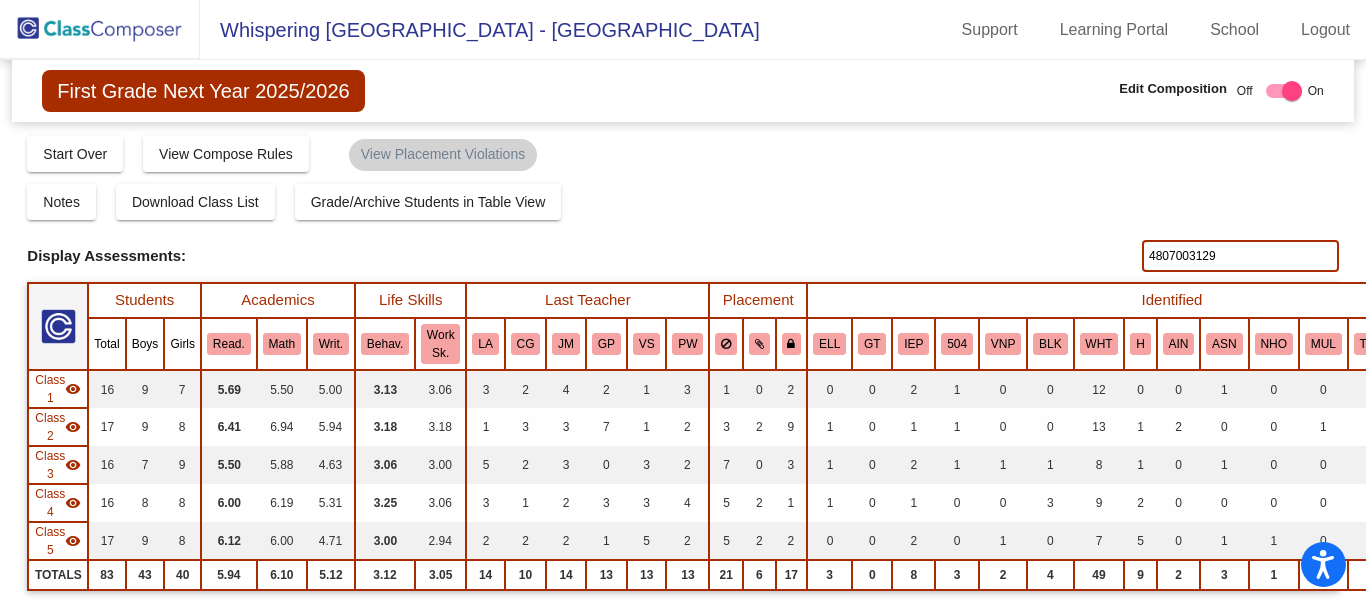 type on "4807003129" 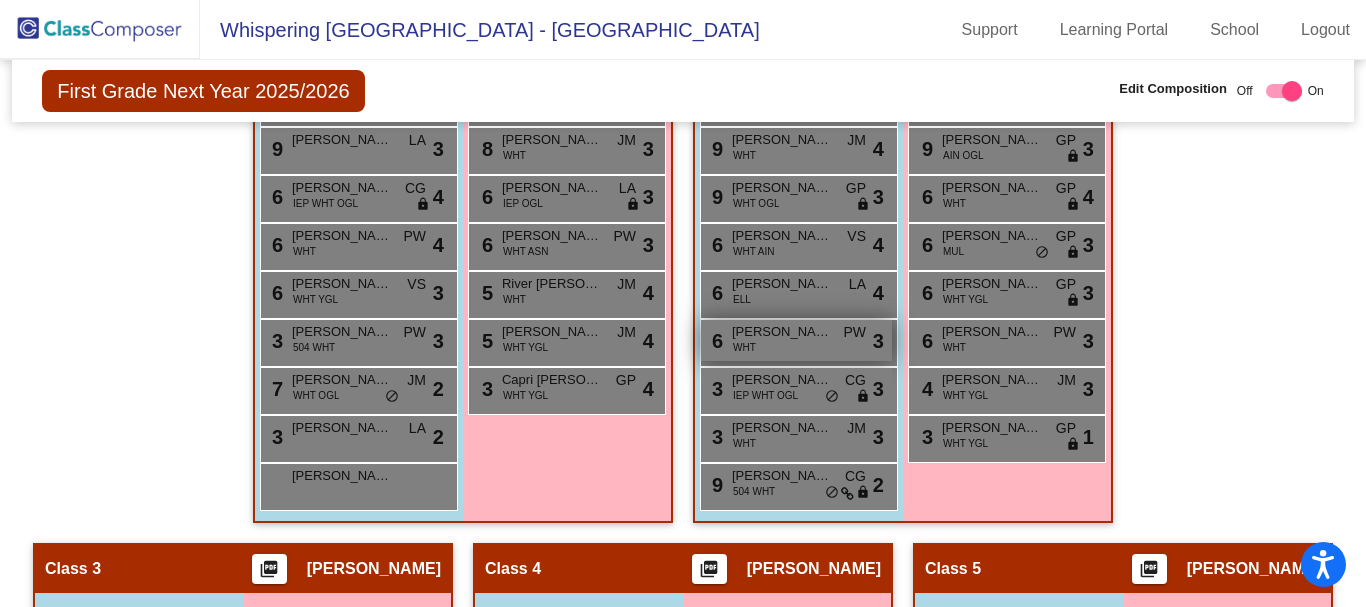 scroll, scrollTop: 0, scrollLeft: 0, axis: both 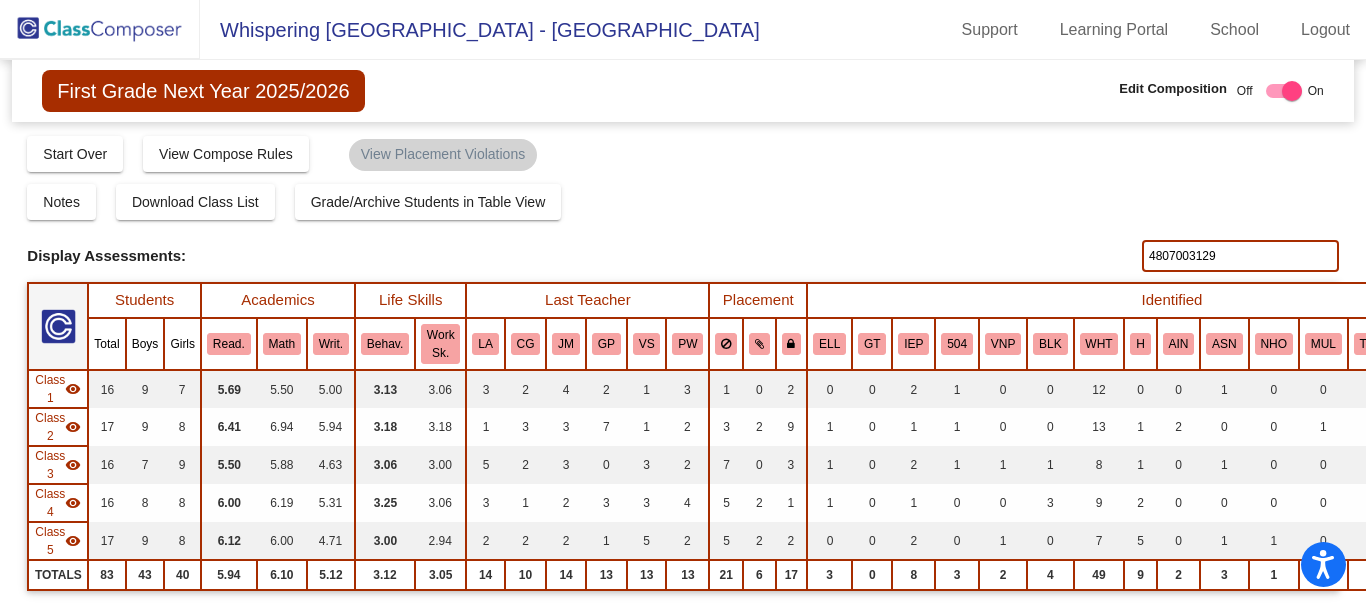 click 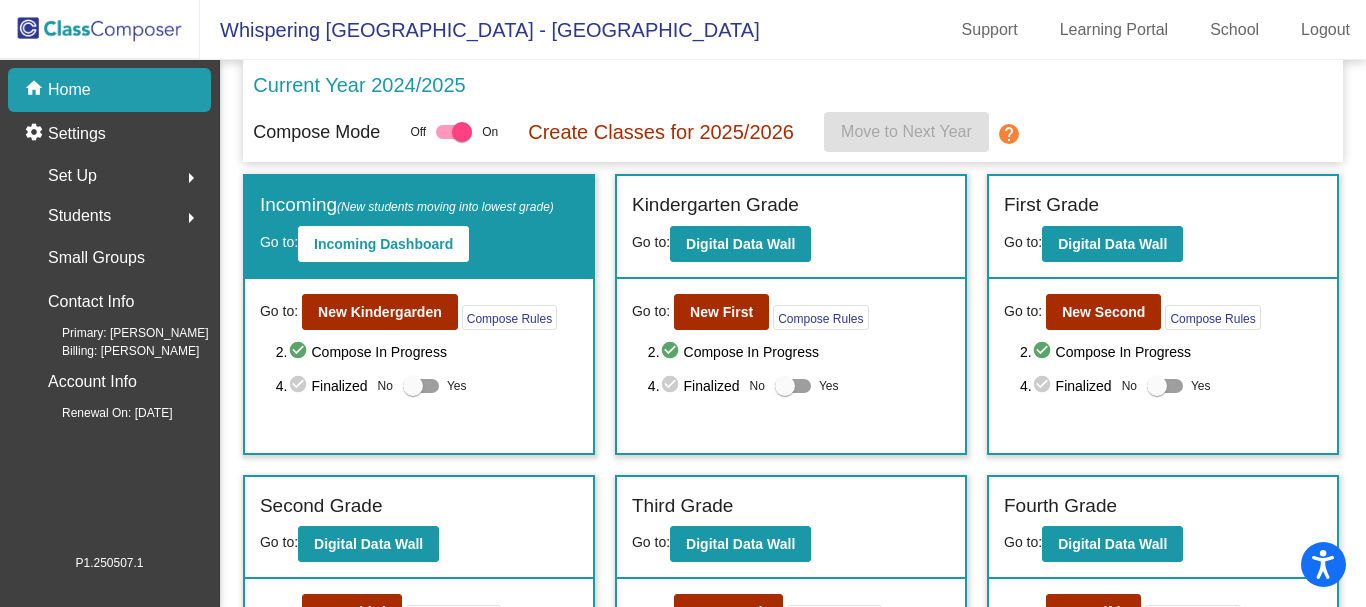 click on "arrow_right" 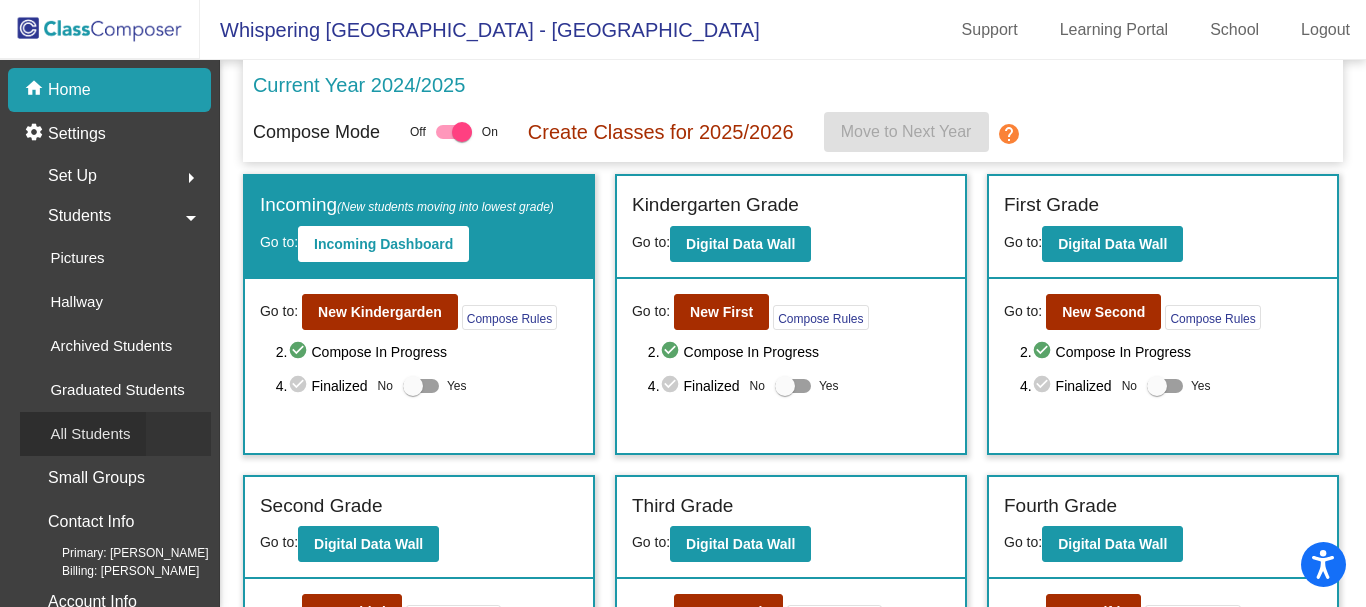 click on "All Students" 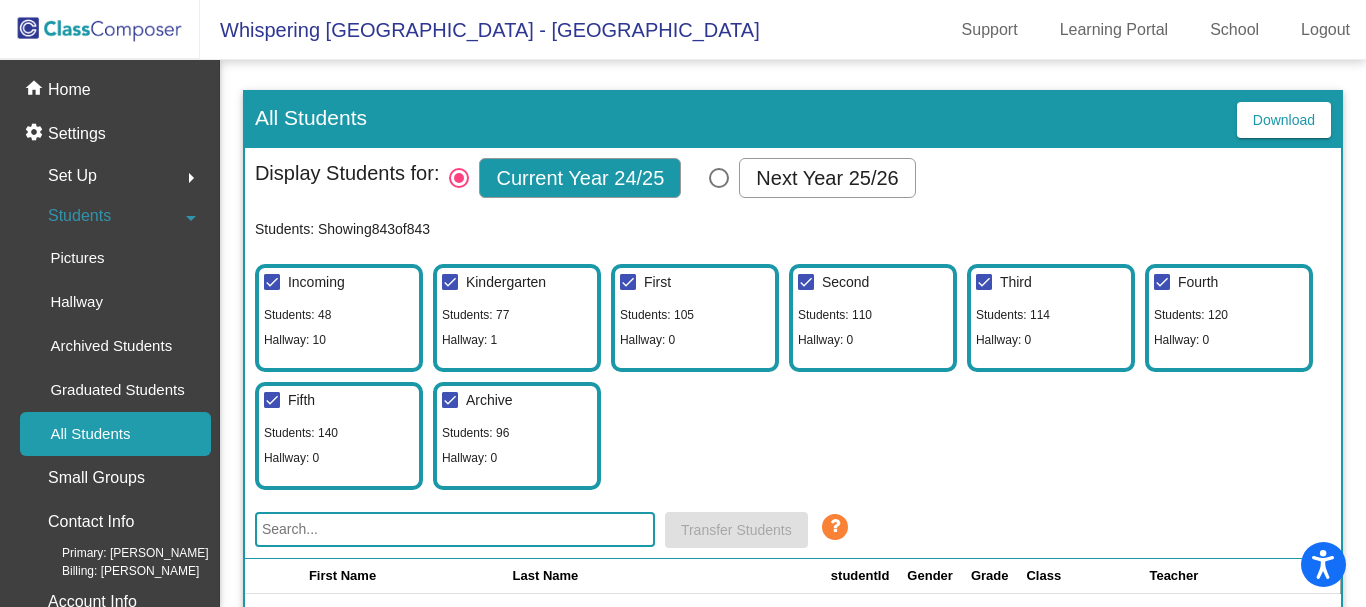 scroll, scrollTop: 100, scrollLeft: 0, axis: vertical 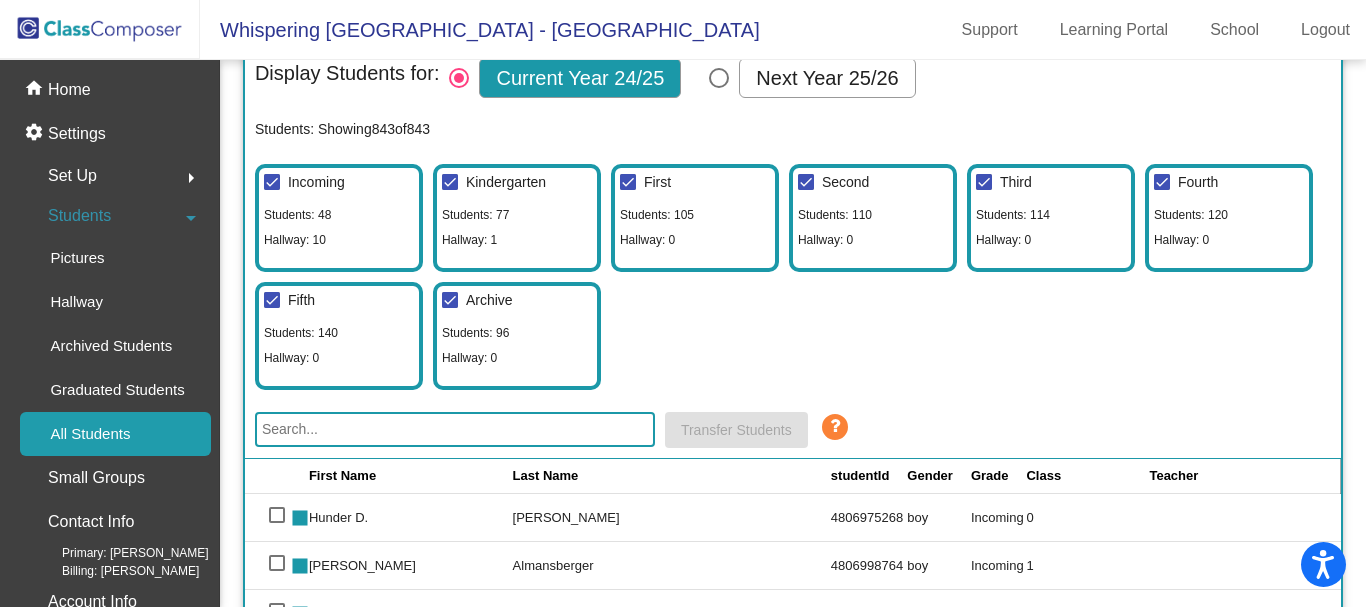 click 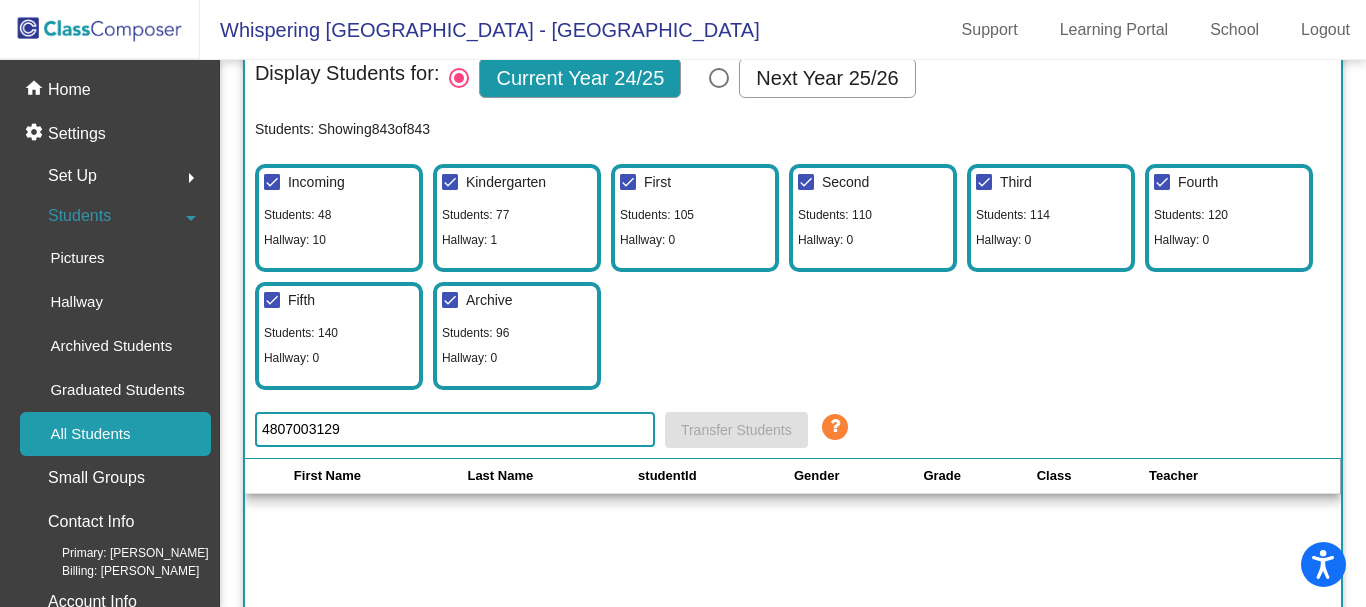 type on "4807003129" 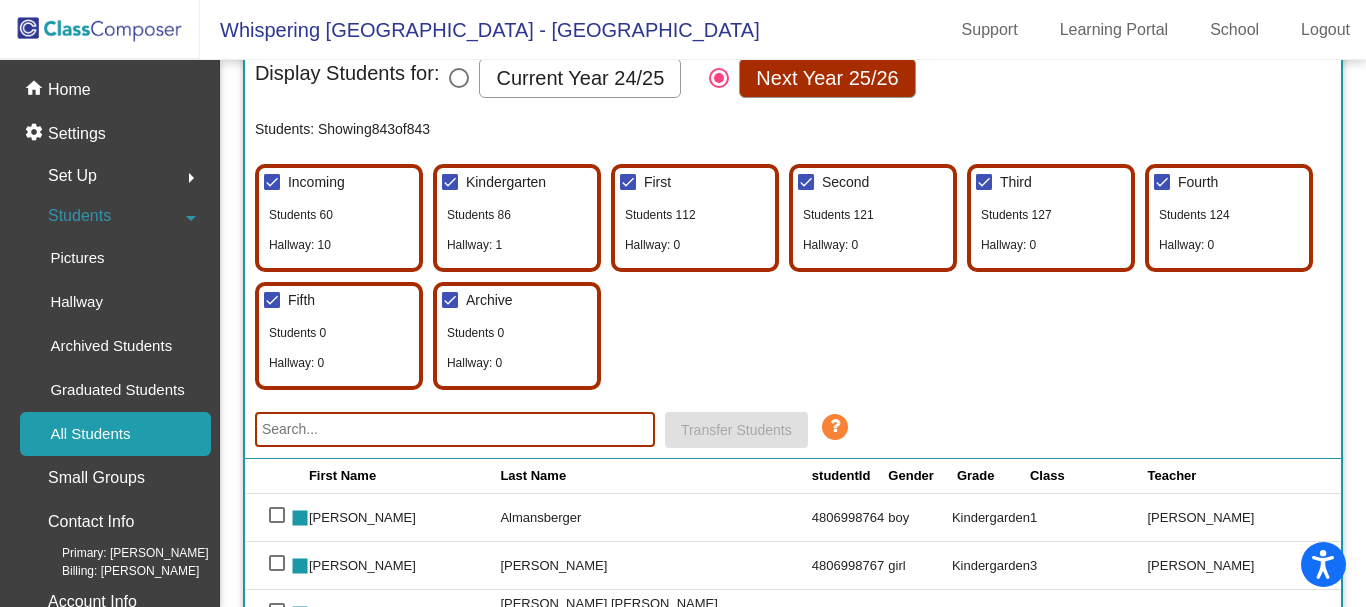 click 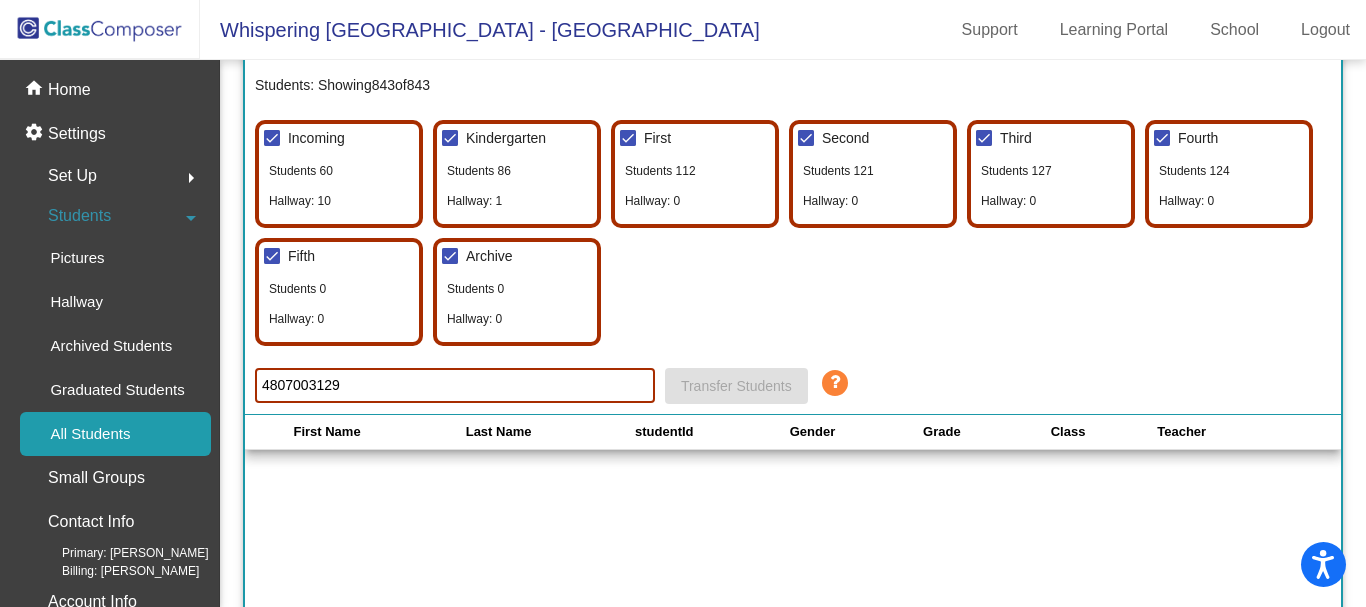 scroll, scrollTop: 100, scrollLeft: 0, axis: vertical 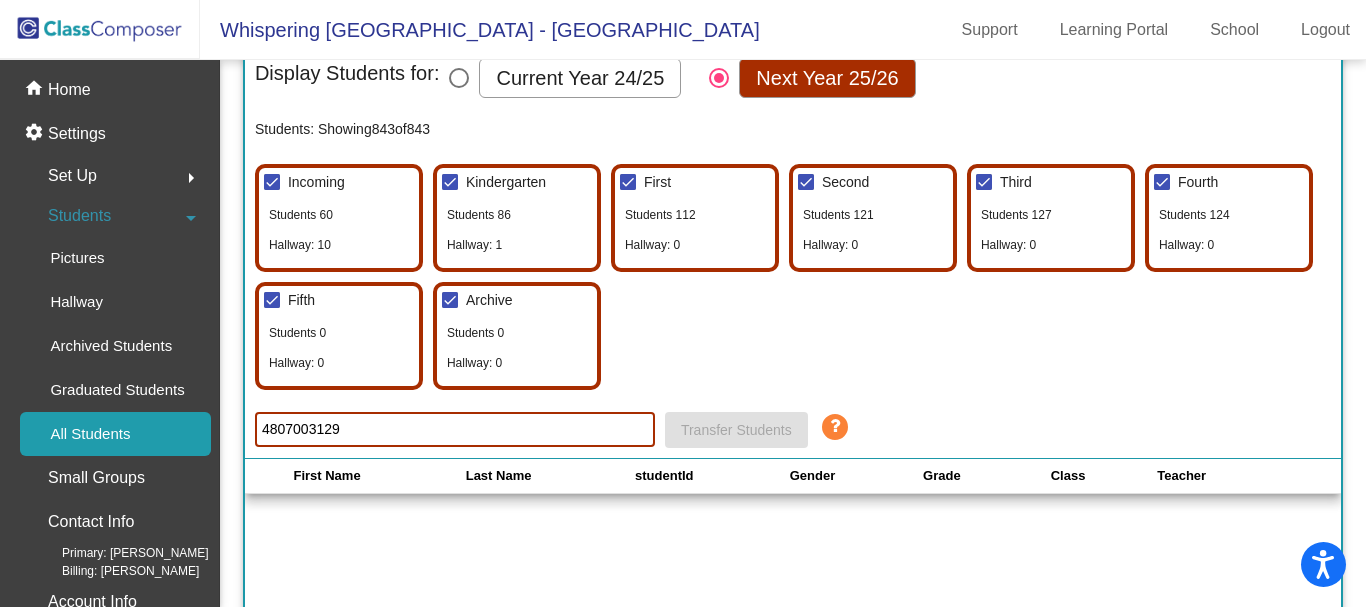 type on "4807003129" 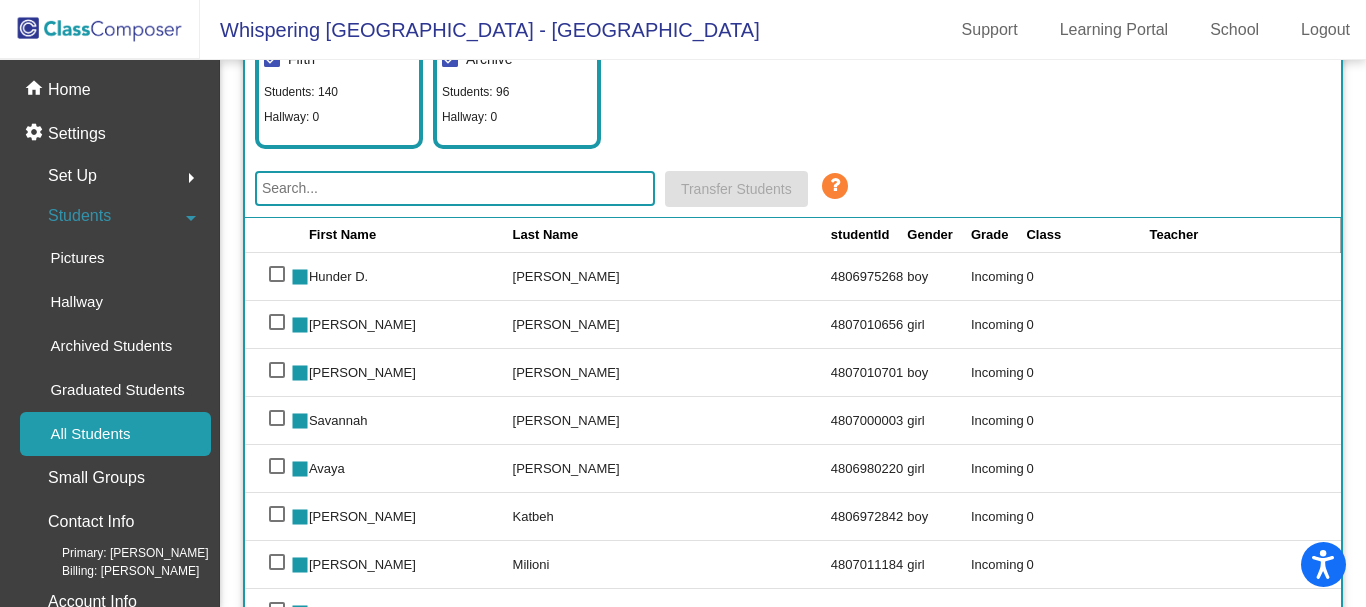 scroll, scrollTop: 400, scrollLeft: 0, axis: vertical 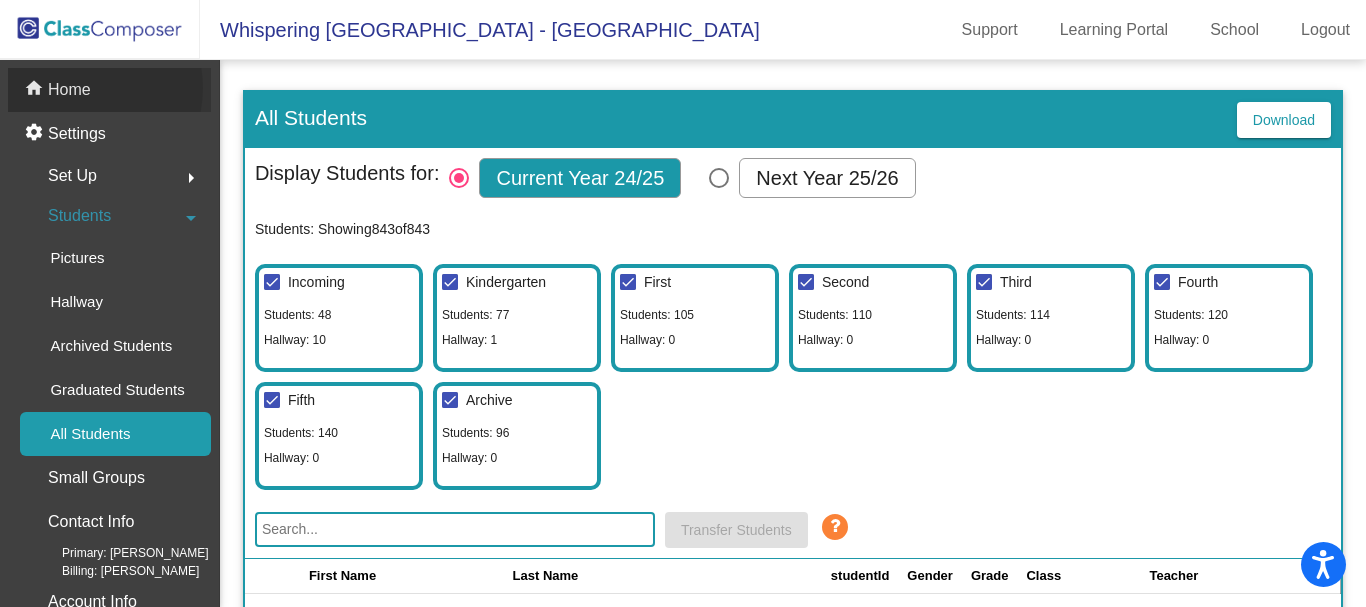 click on "Home" 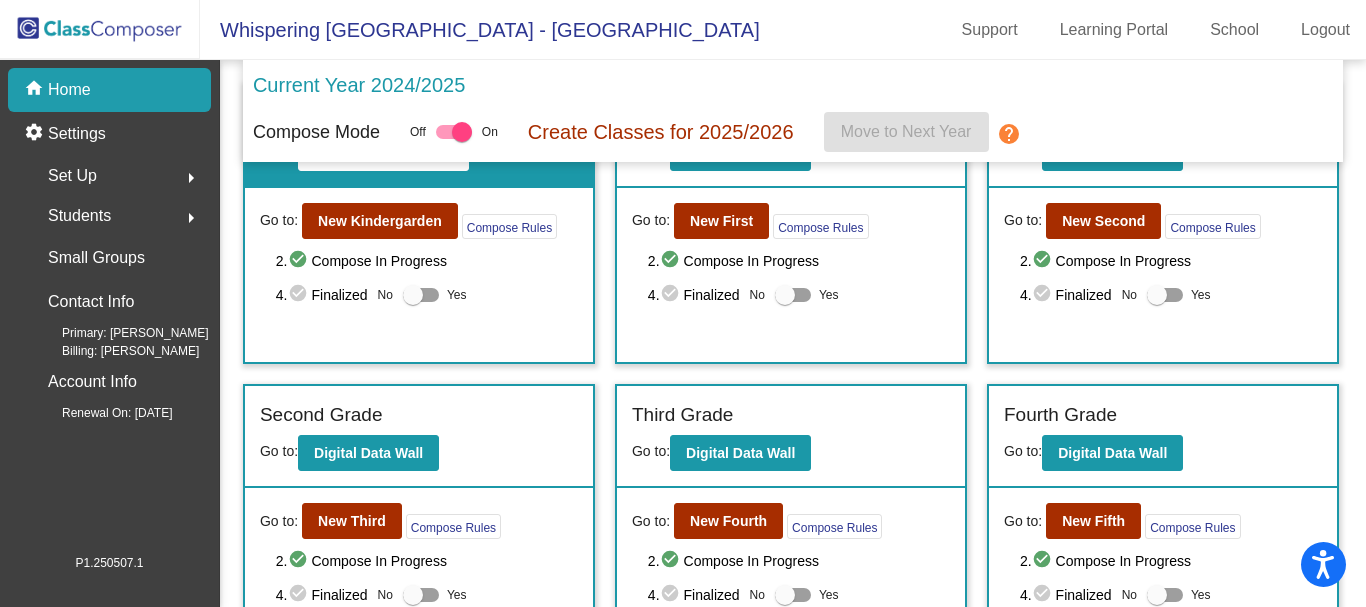 scroll, scrollTop: 100, scrollLeft: 0, axis: vertical 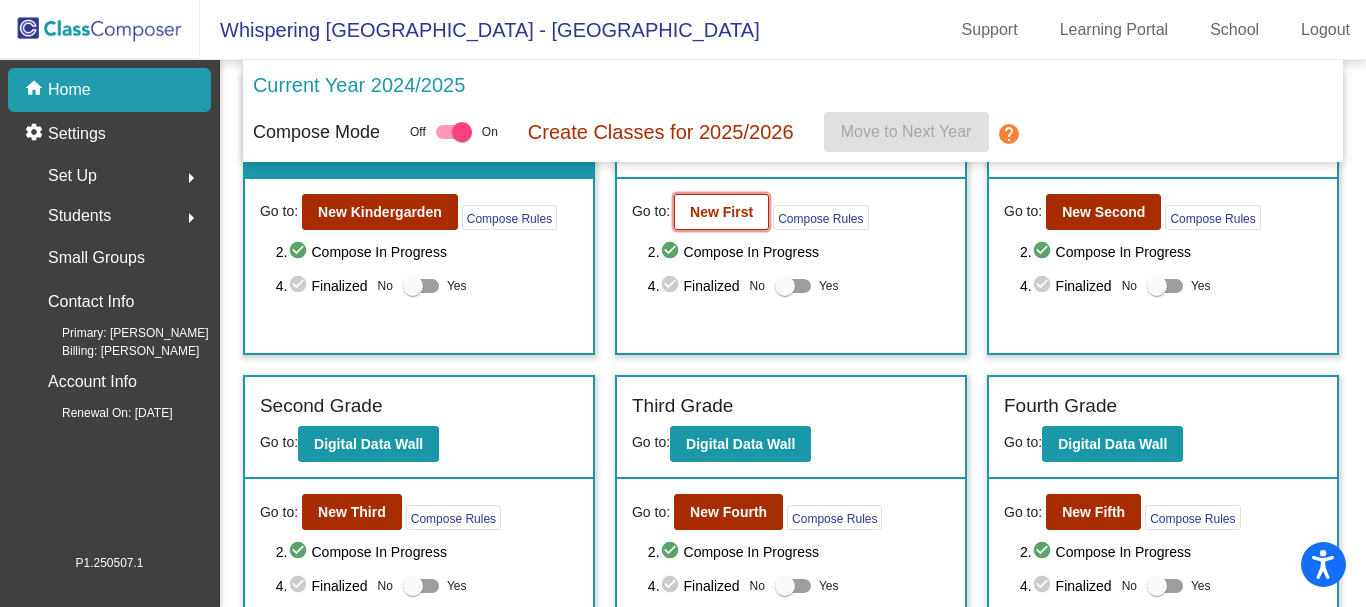 click on "New First" 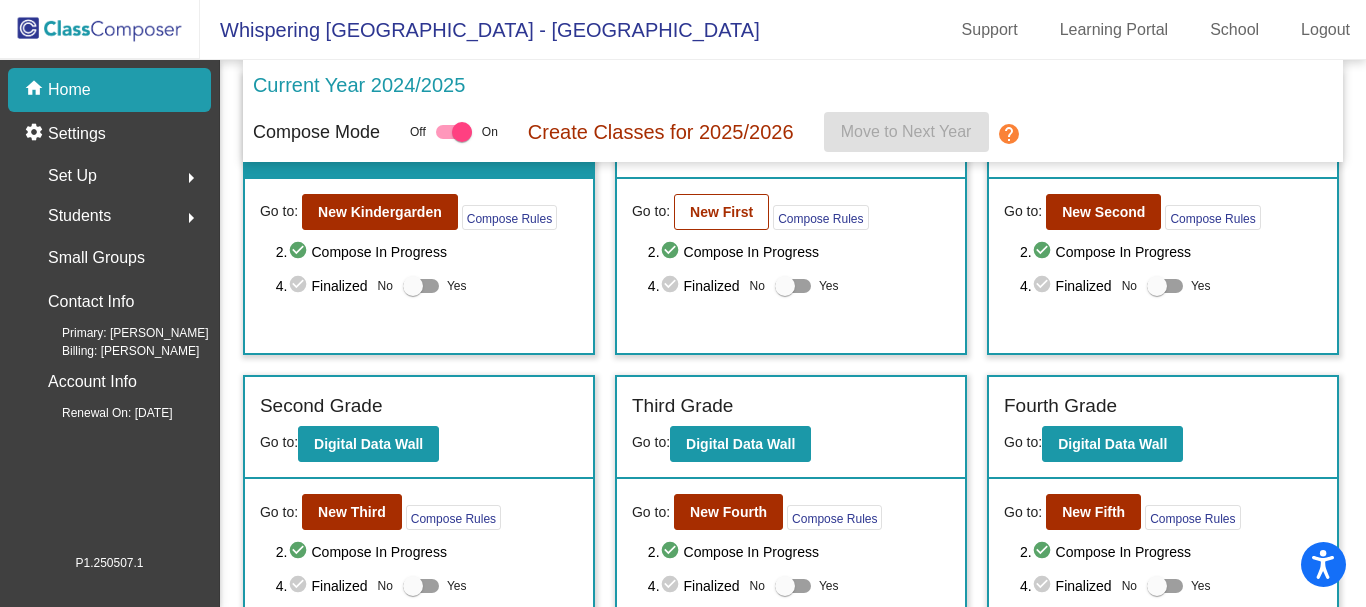 scroll, scrollTop: 0, scrollLeft: 0, axis: both 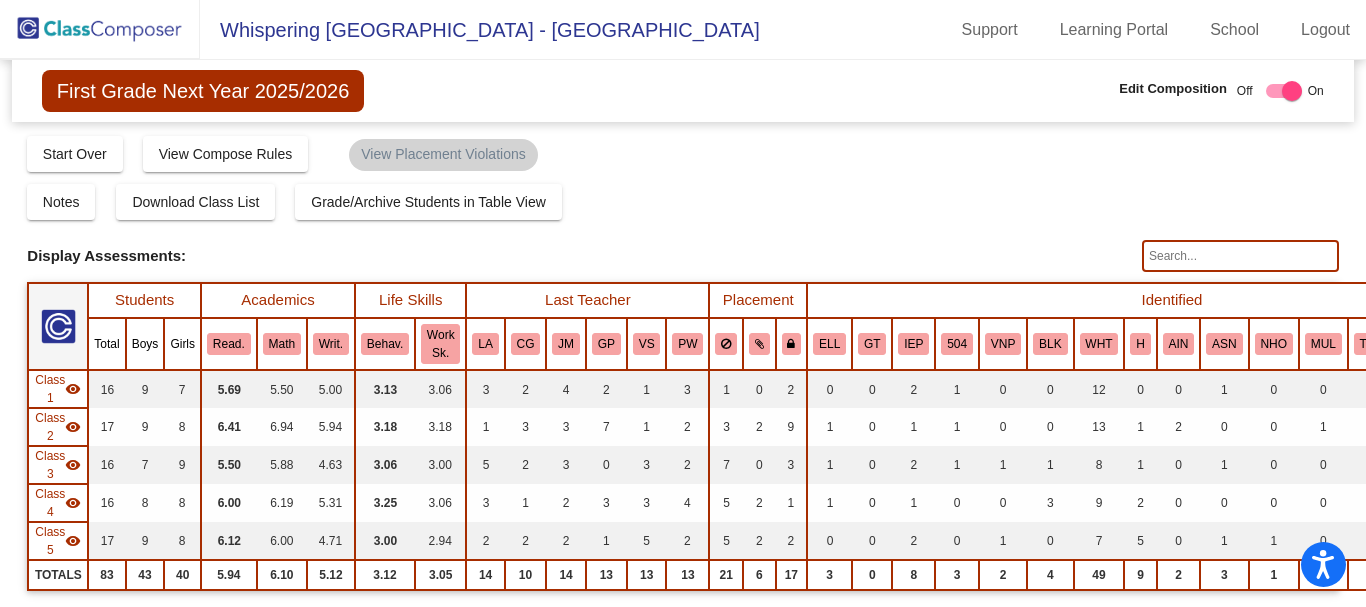 click 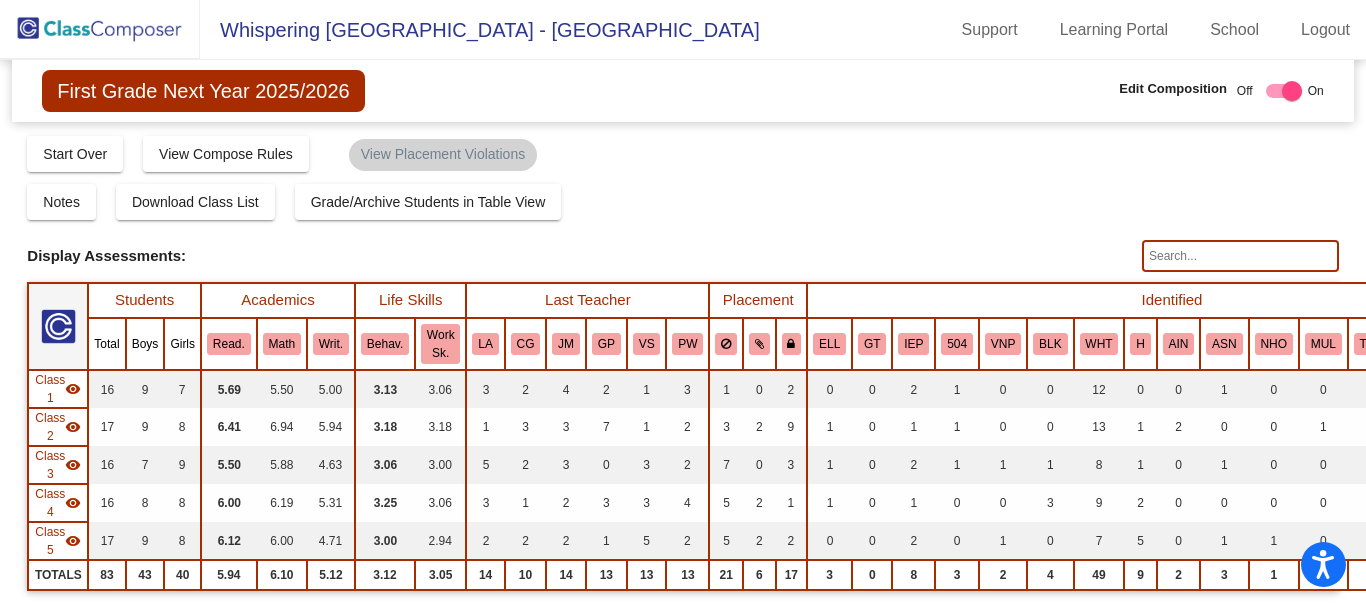 paste on "4807003129" 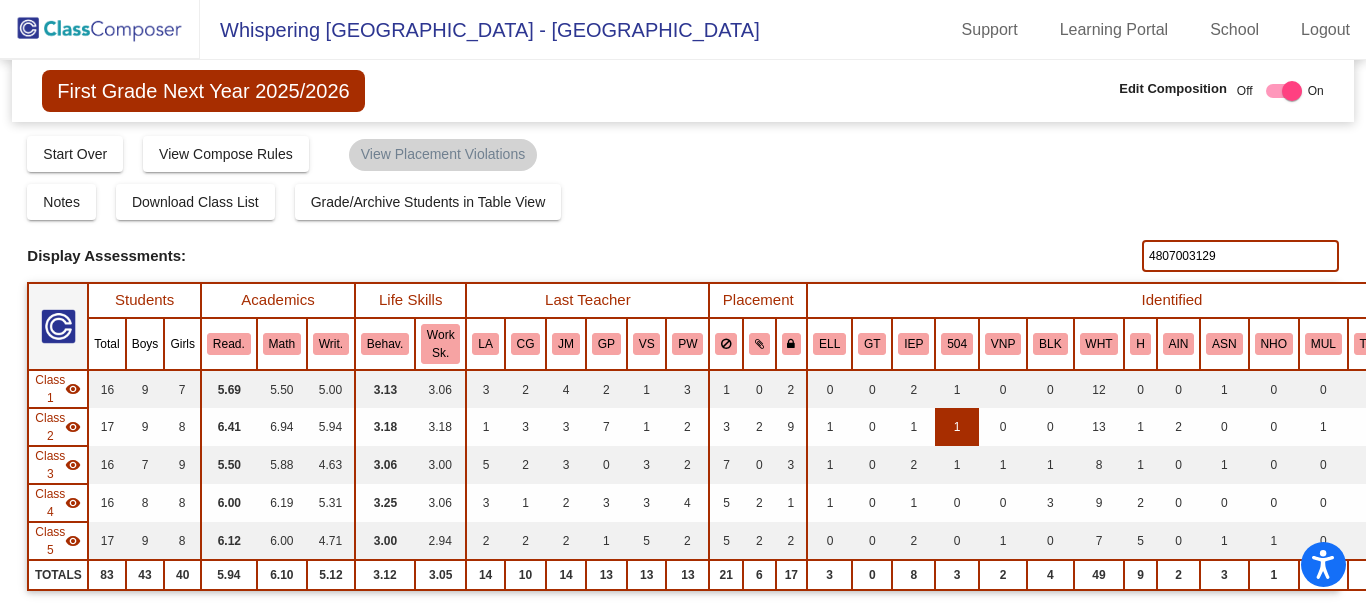 type on "4807003129" 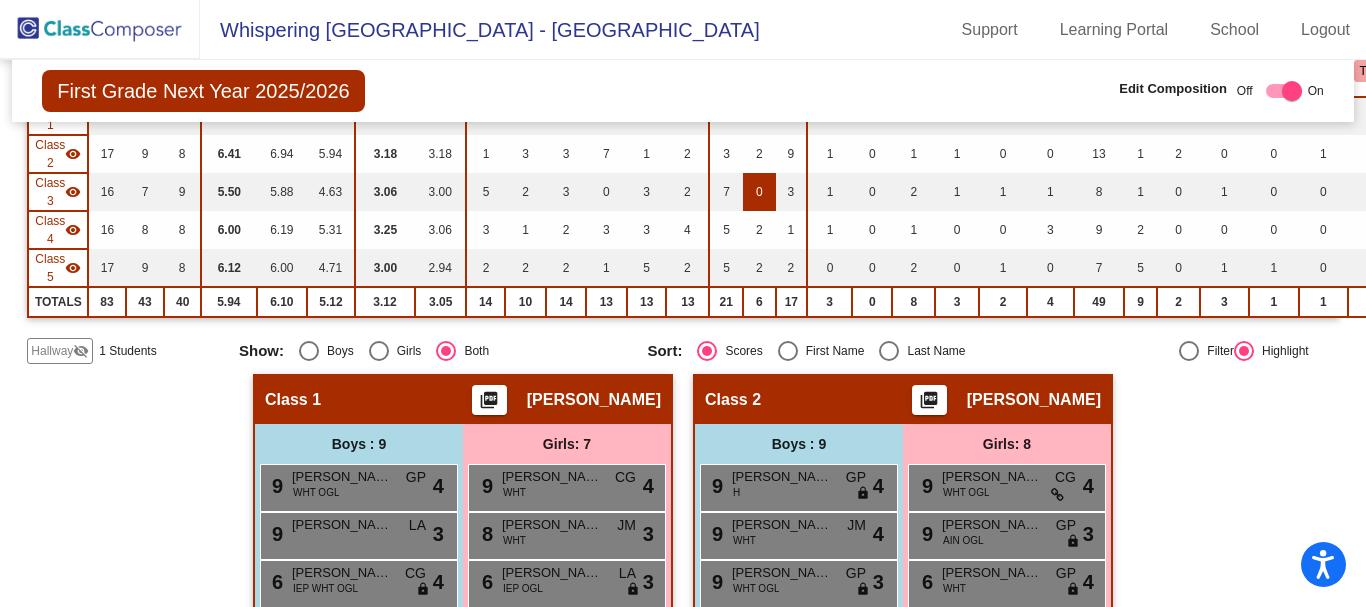 scroll, scrollTop: 0, scrollLeft: 0, axis: both 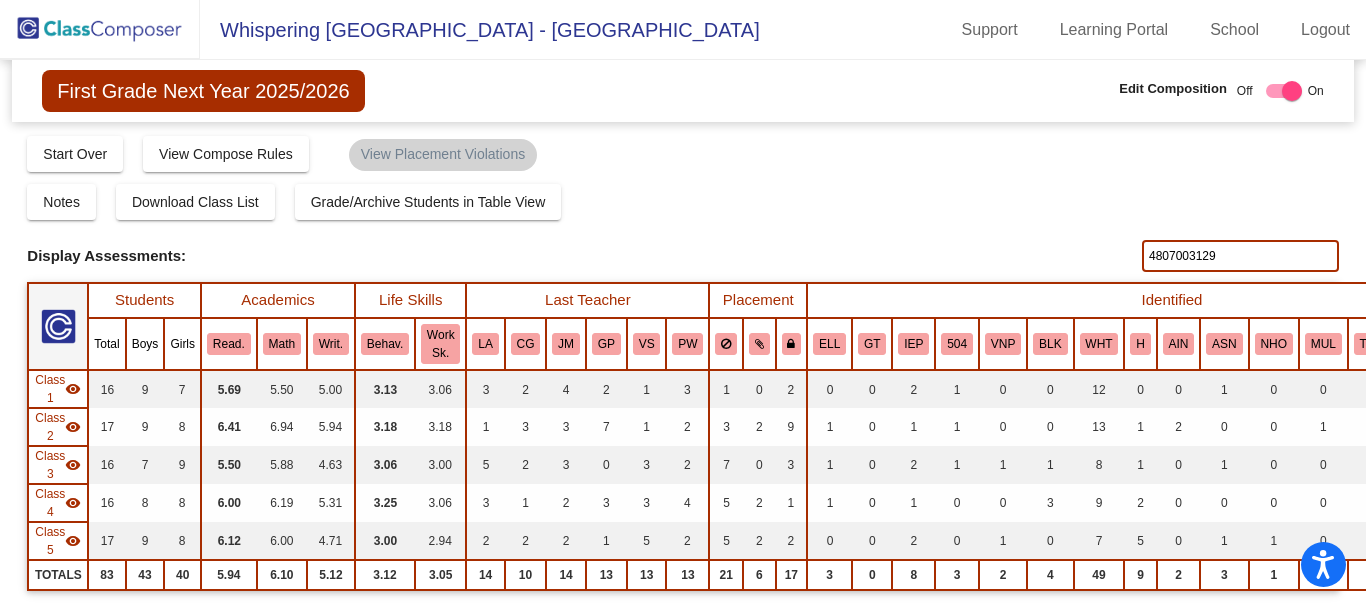 click 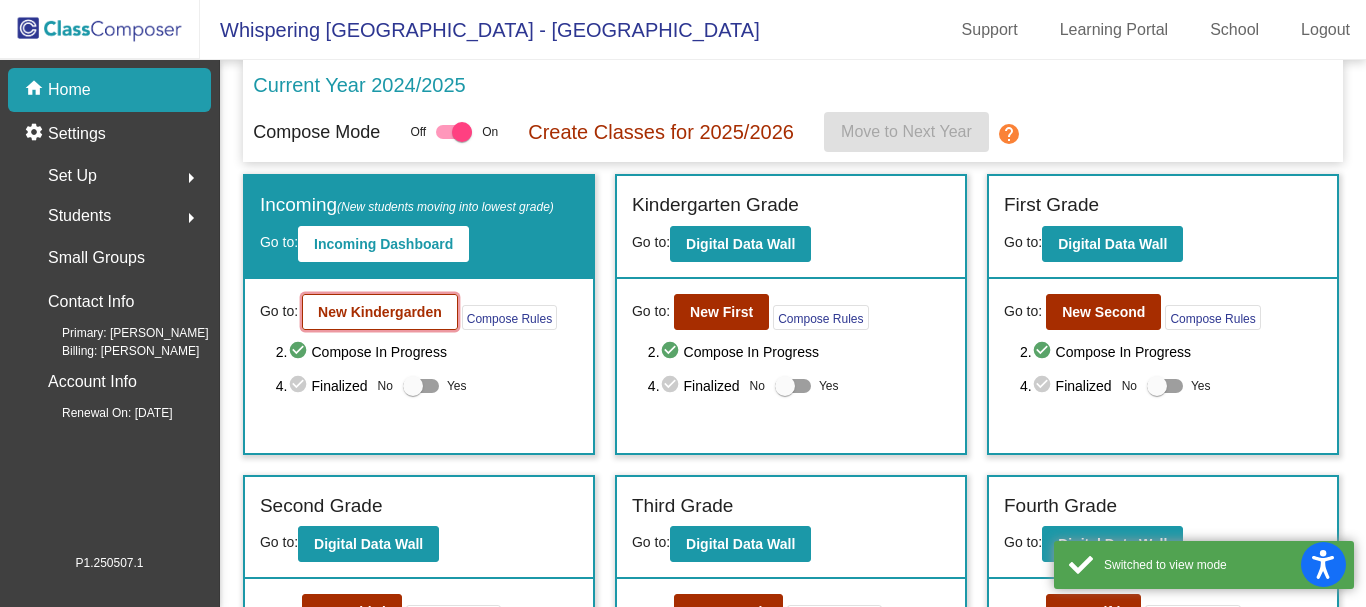 click on "New Kindergarden" 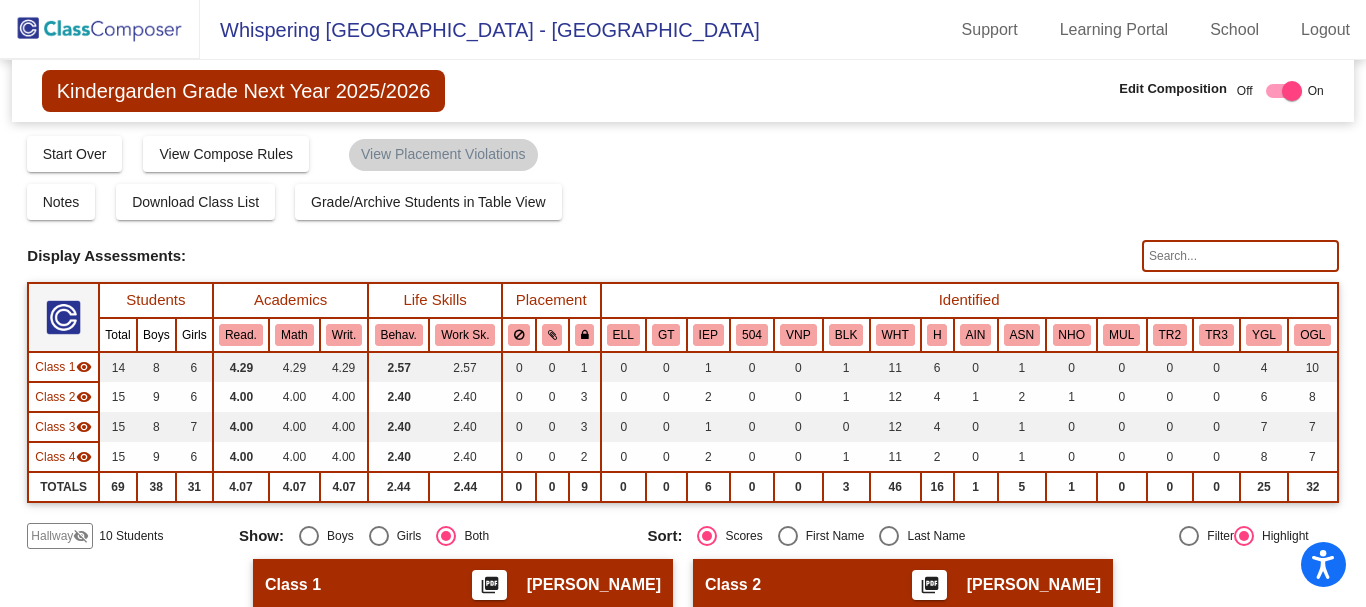 click 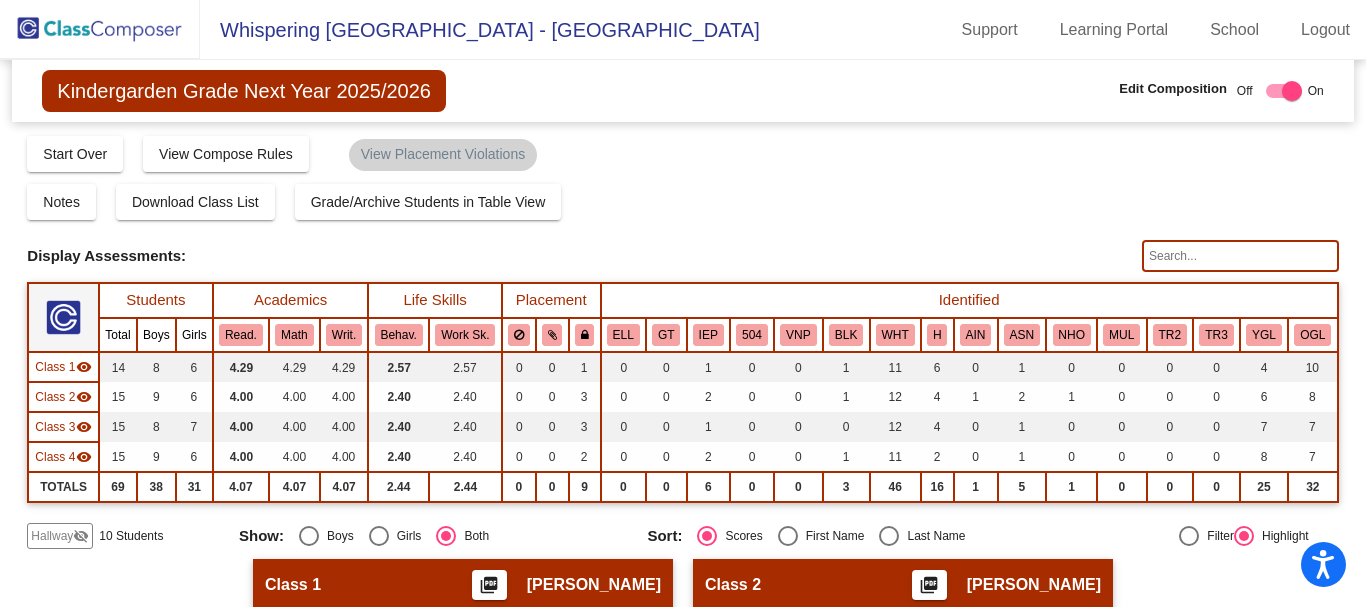 paste on "4807003129" 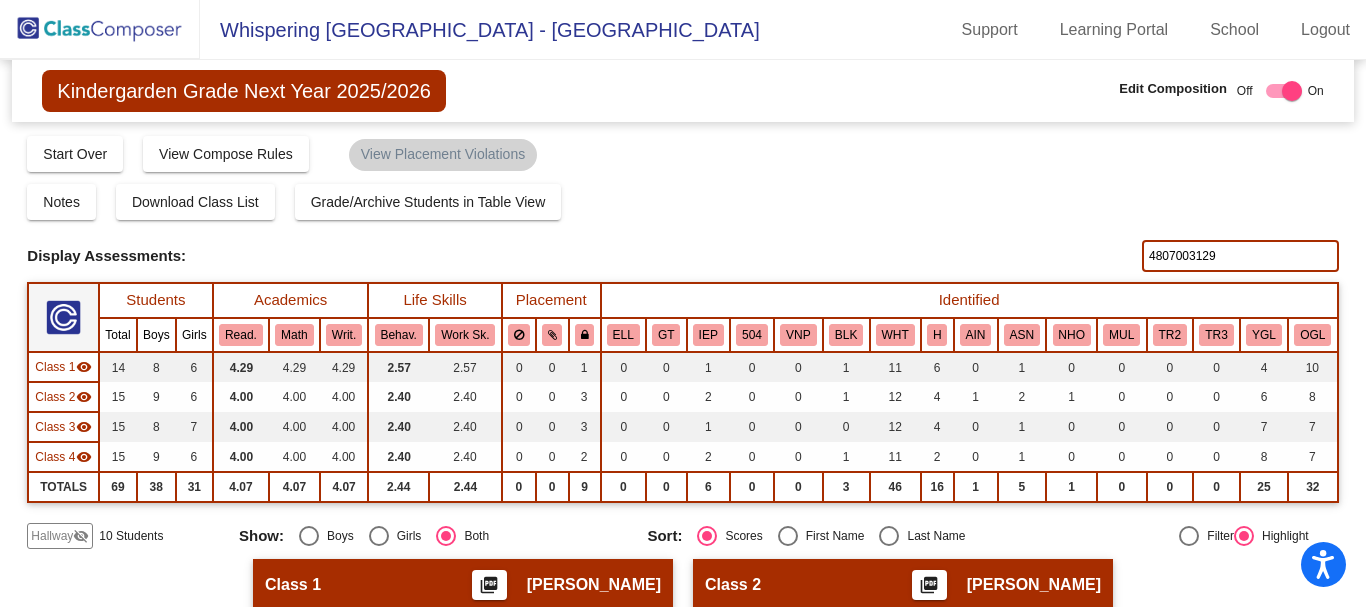 type on "4807003129" 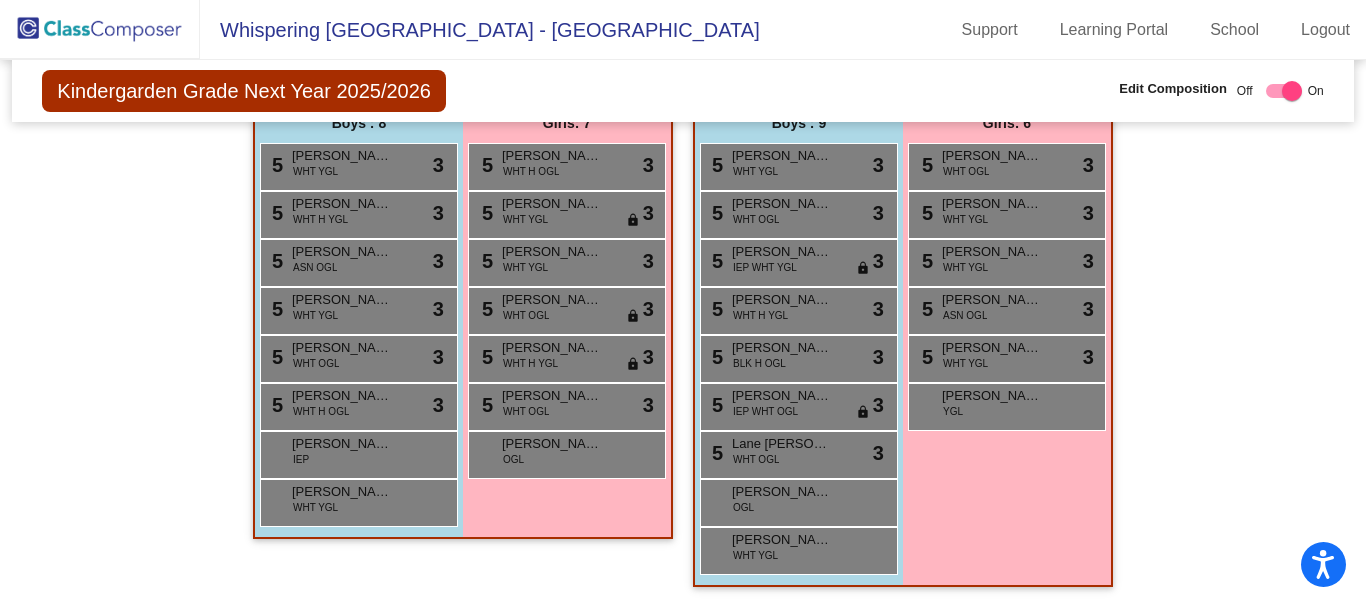 scroll, scrollTop: 0, scrollLeft: 0, axis: both 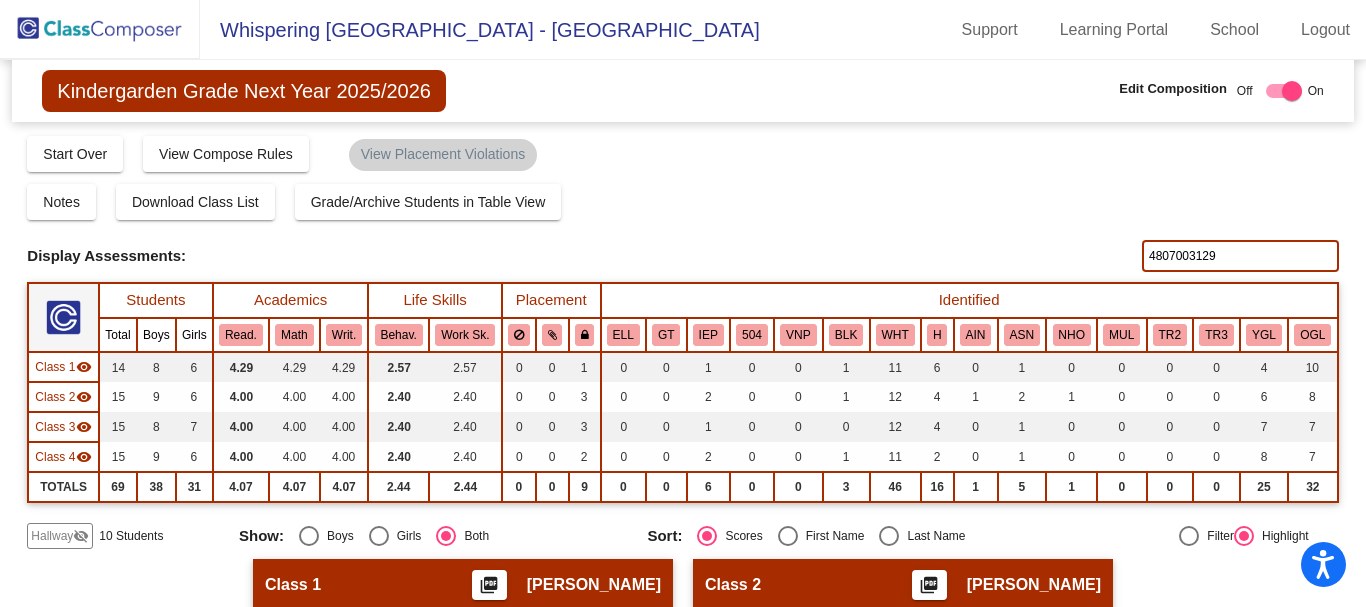 click on "visibility_off" 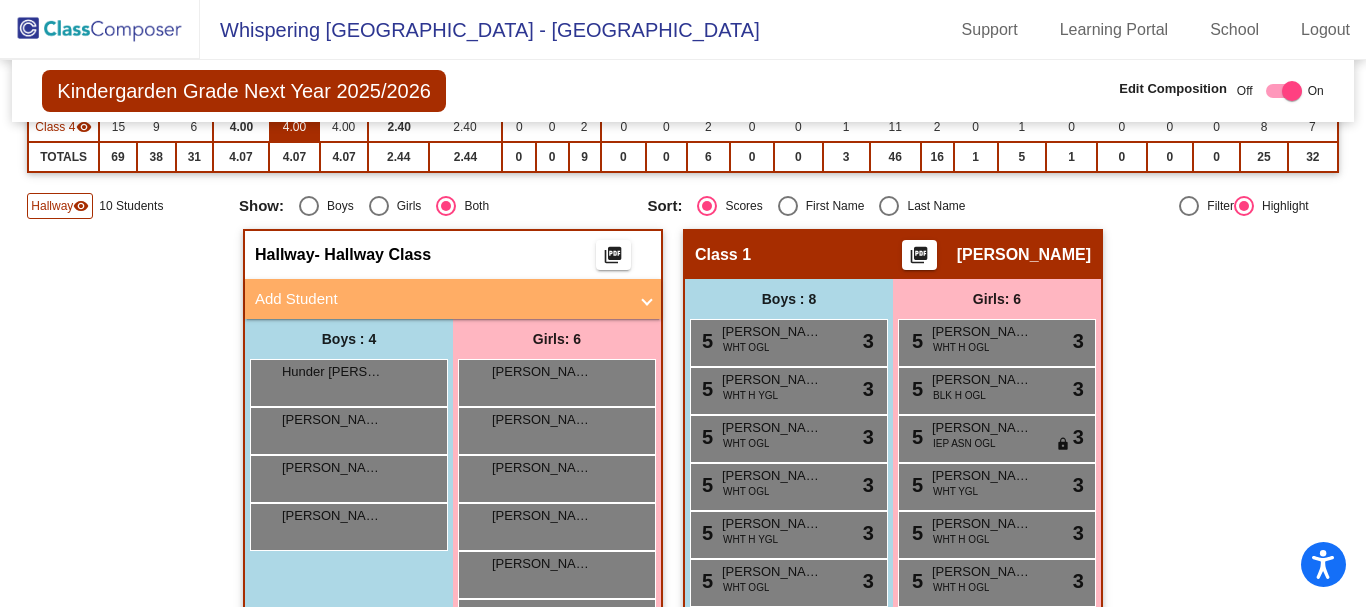 scroll, scrollTop: 400, scrollLeft: 0, axis: vertical 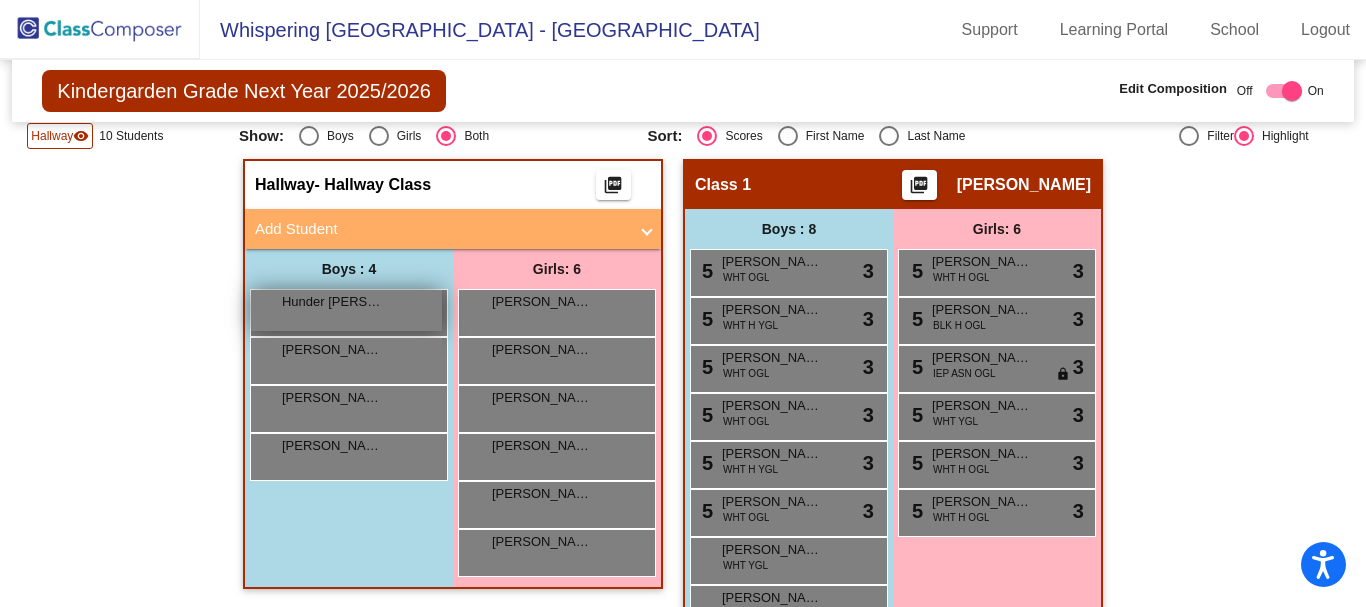 click on "Hunder [PERSON_NAME]" at bounding box center [332, 302] 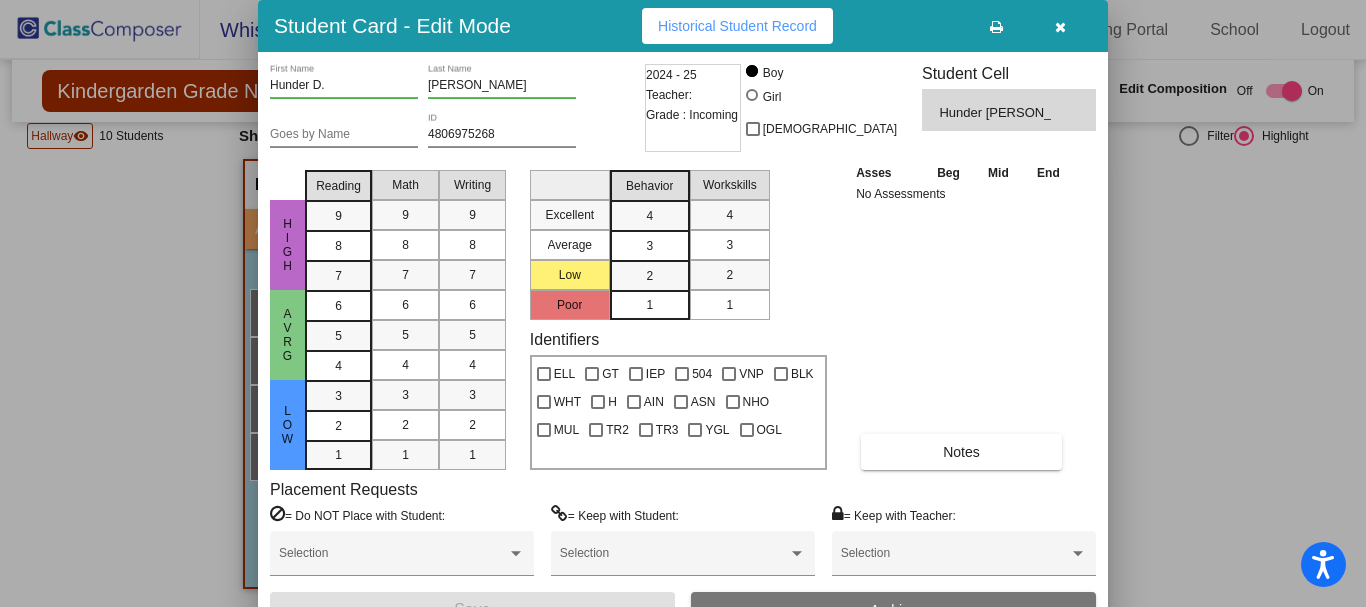 click at bounding box center [1060, 27] 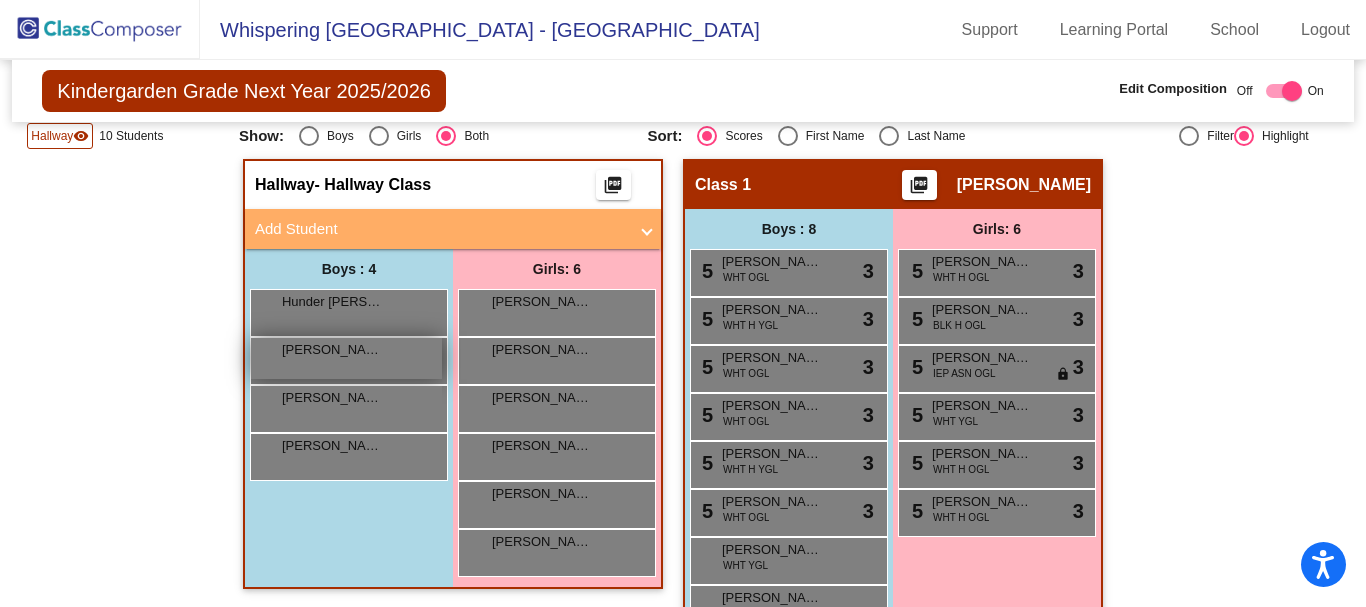 click on "[PERSON_NAME]" at bounding box center [332, 350] 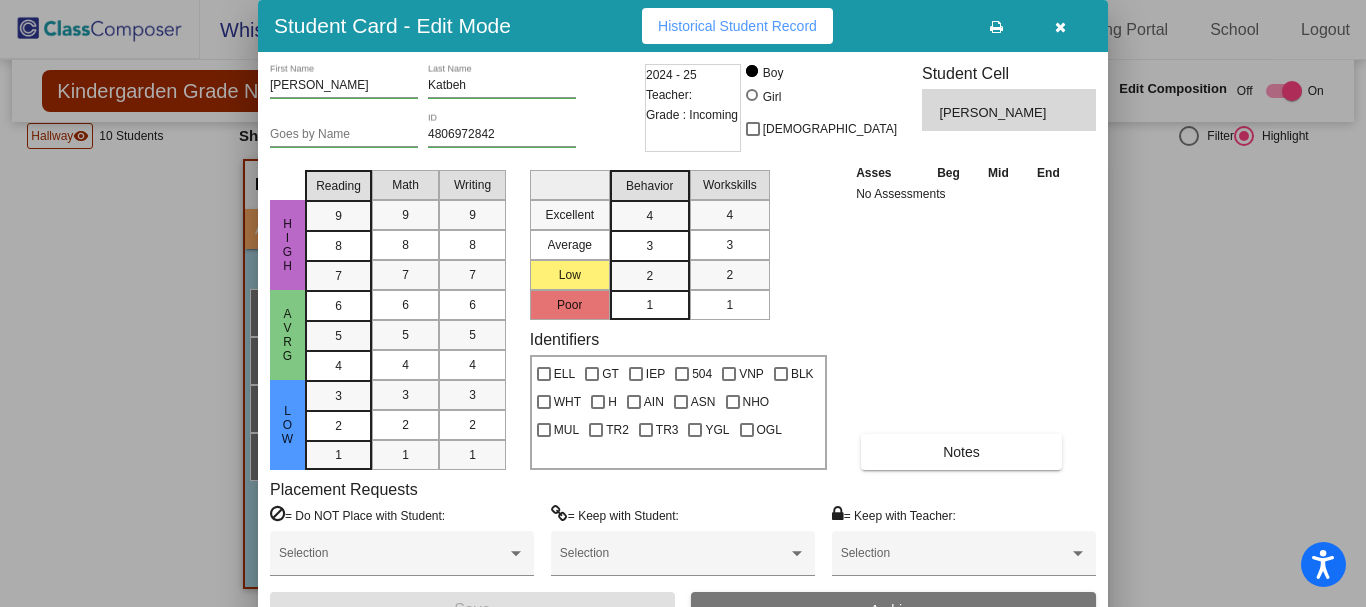 click at bounding box center (1060, 27) 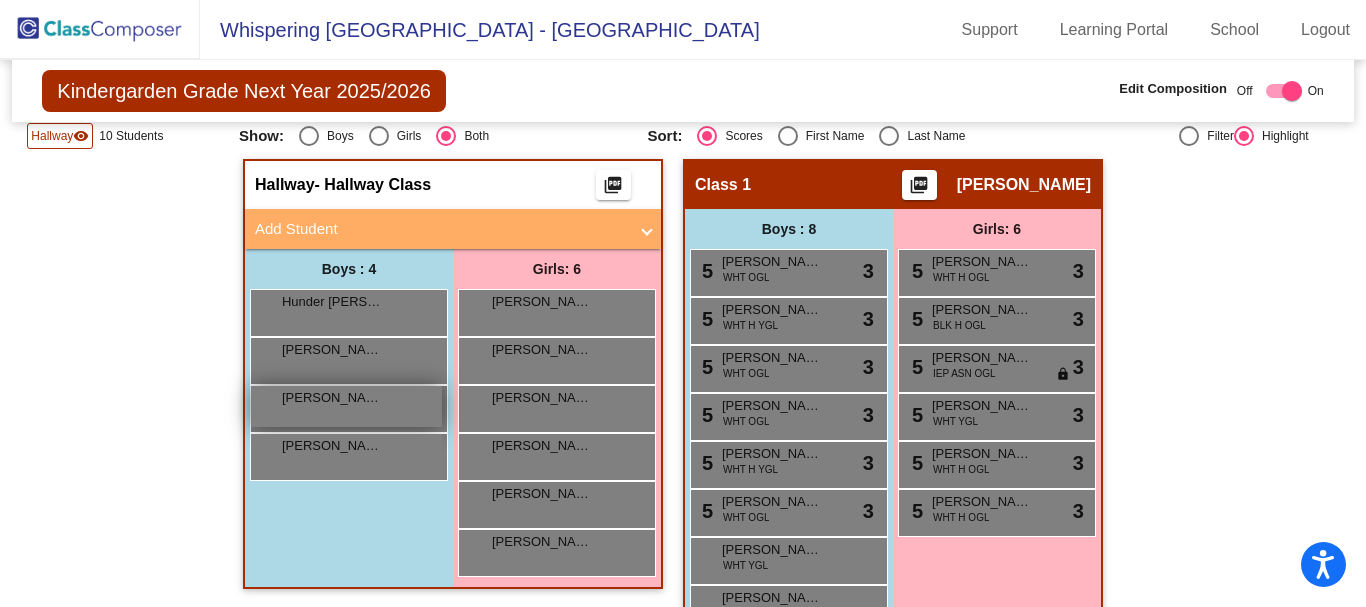click on "[PERSON_NAME] lock do_not_disturb_alt" at bounding box center [346, 406] 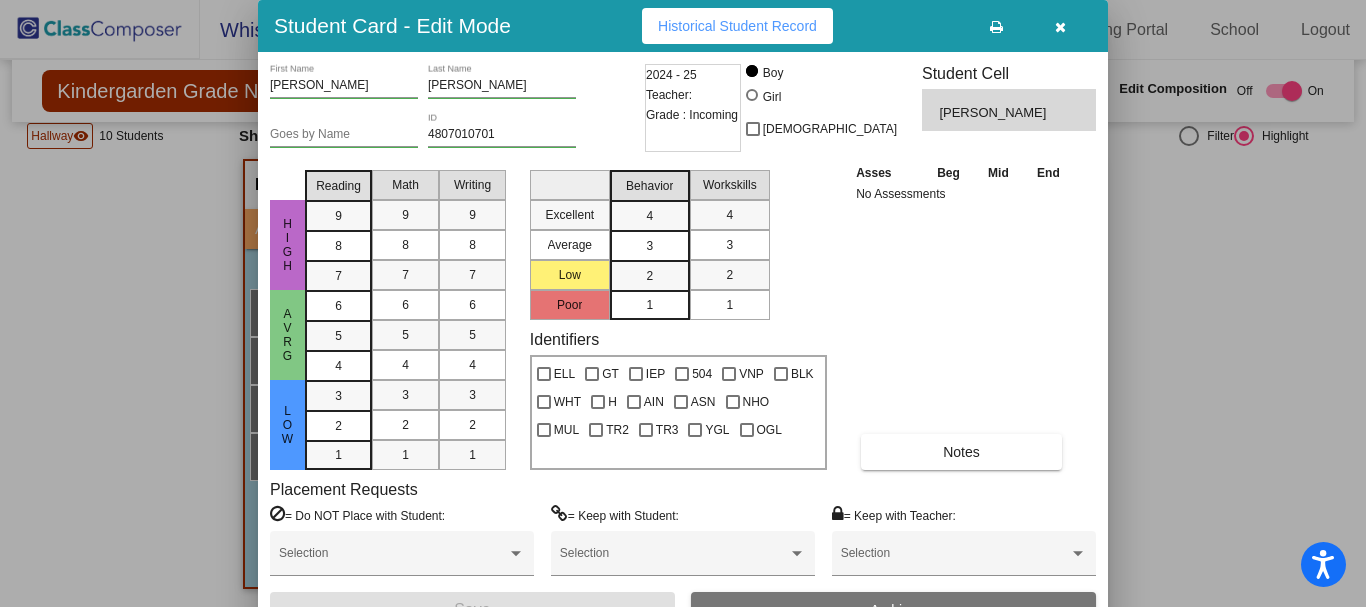 click at bounding box center (1060, 27) 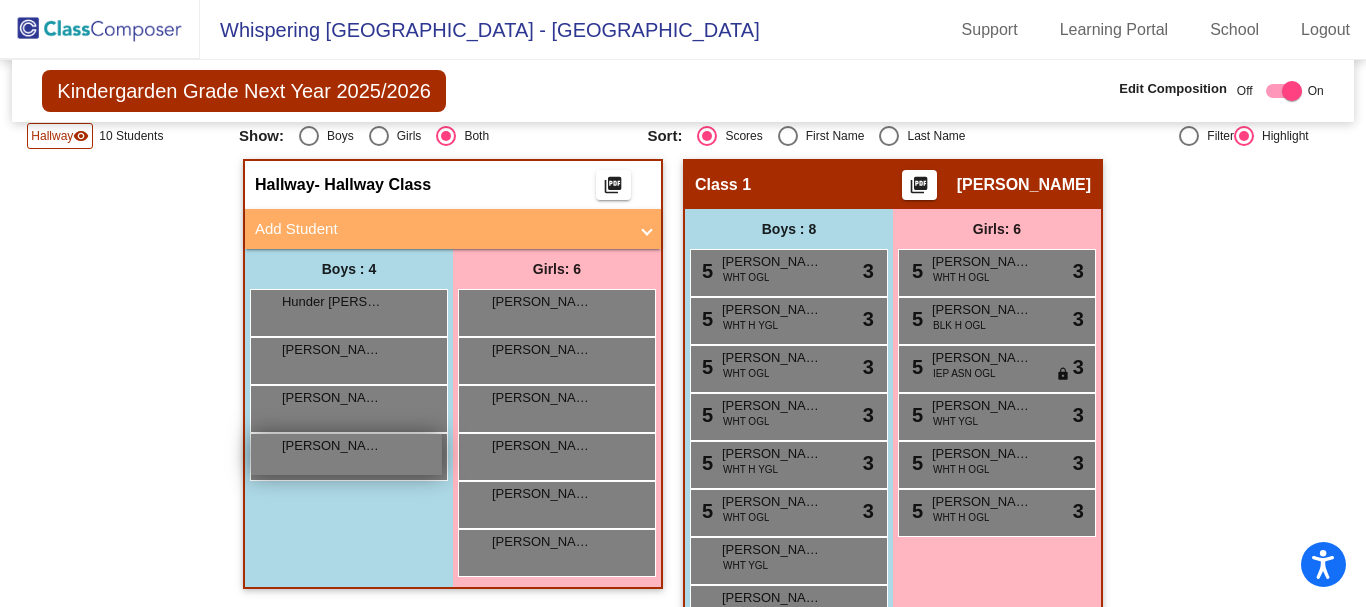 click on "[PERSON_NAME]" at bounding box center [332, 446] 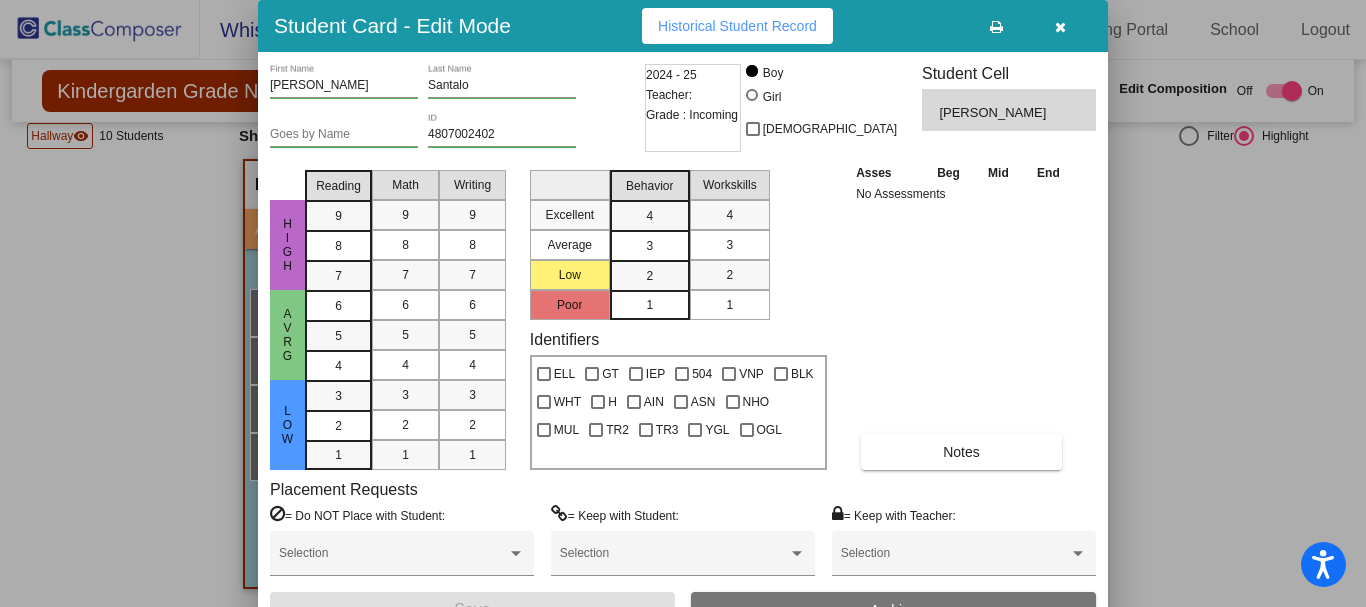 drag, startPoint x: 1059, startPoint y: 23, endPoint x: 1047, endPoint y: 34, distance: 16.27882 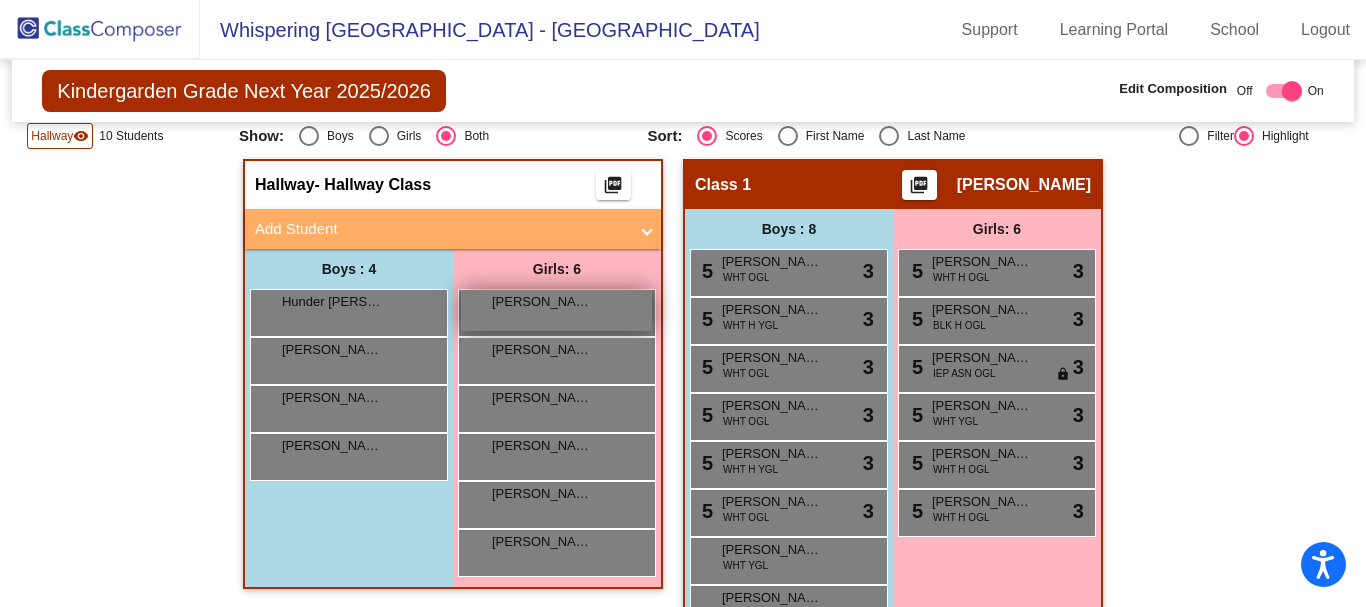 click on "[PERSON_NAME]" at bounding box center [542, 302] 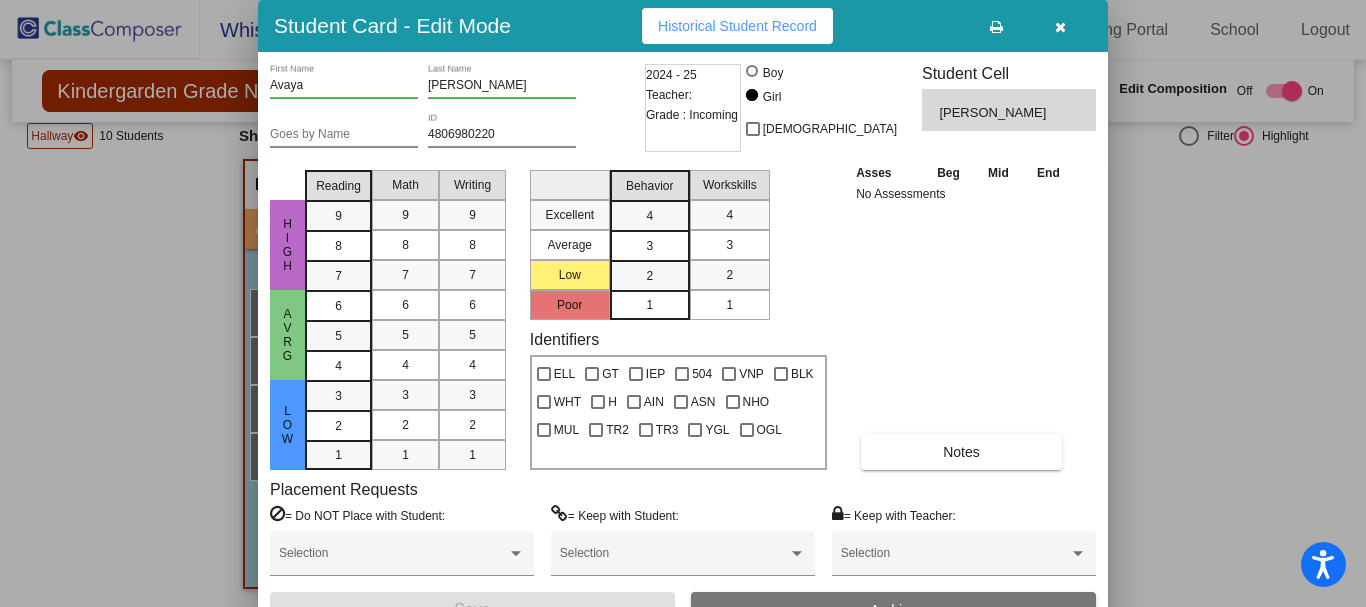 click at bounding box center (1060, 27) 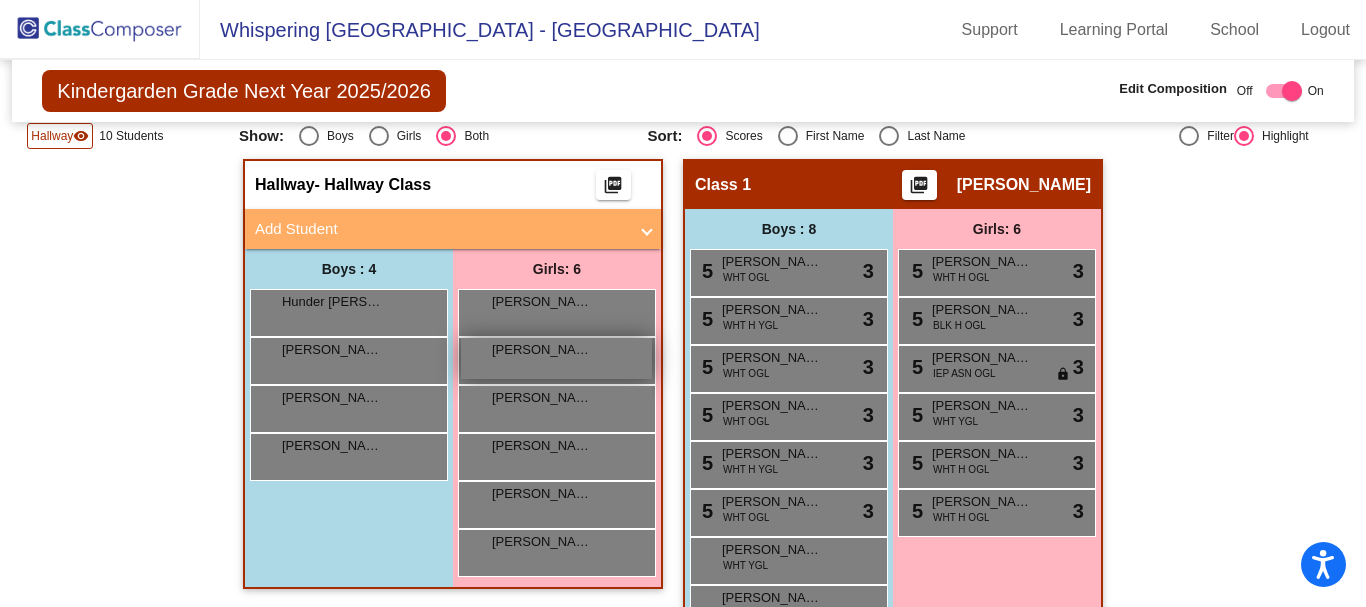 click on "[PERSON_NAME]" at bounding box center [542, 350] 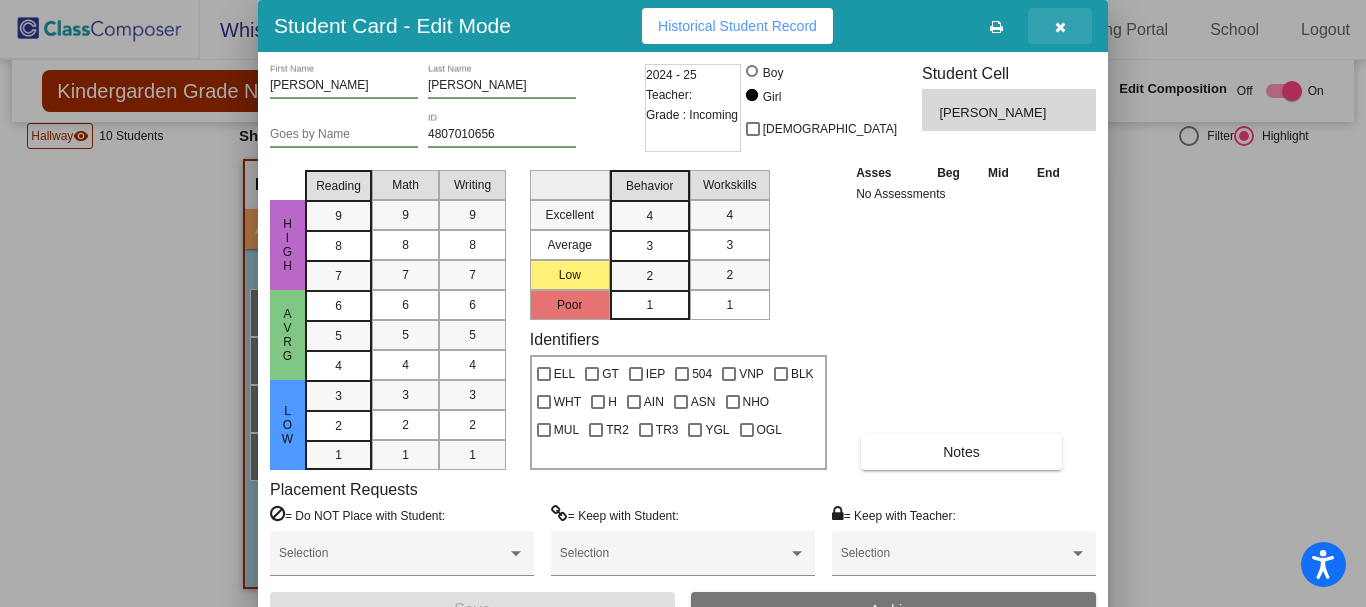 click at bounding box center [1060, 26] 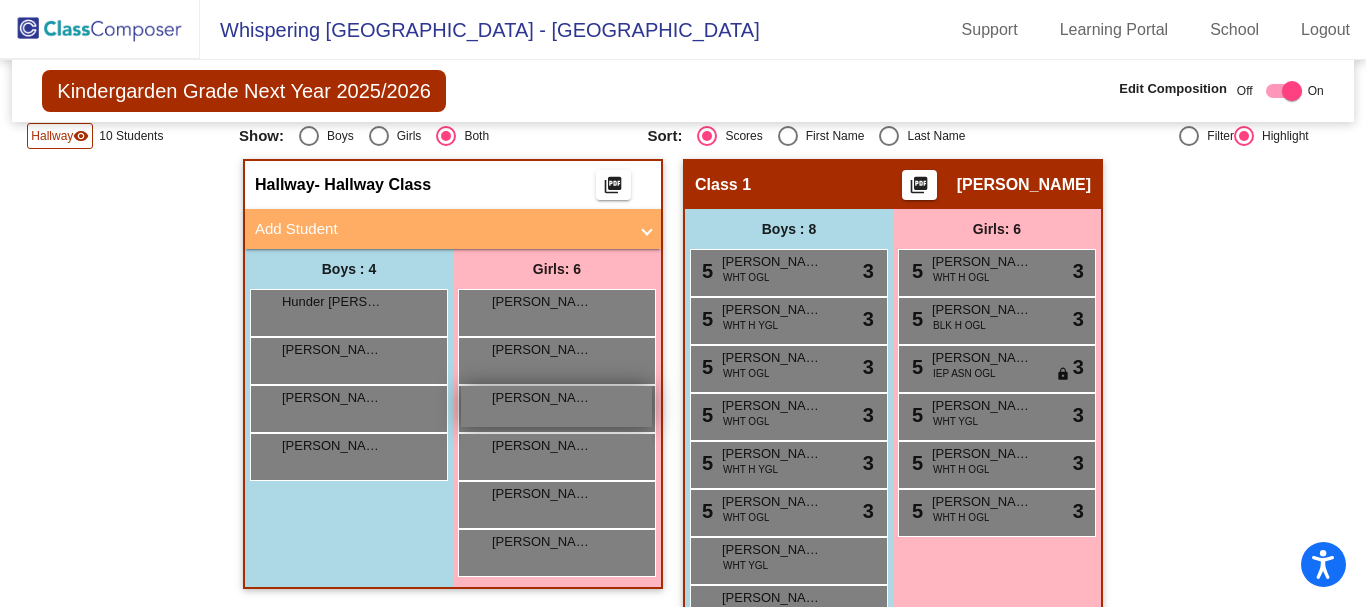 click on "[PERSON_NAME] lock do_not_disturb_alt" at bounding box center [556, 406] 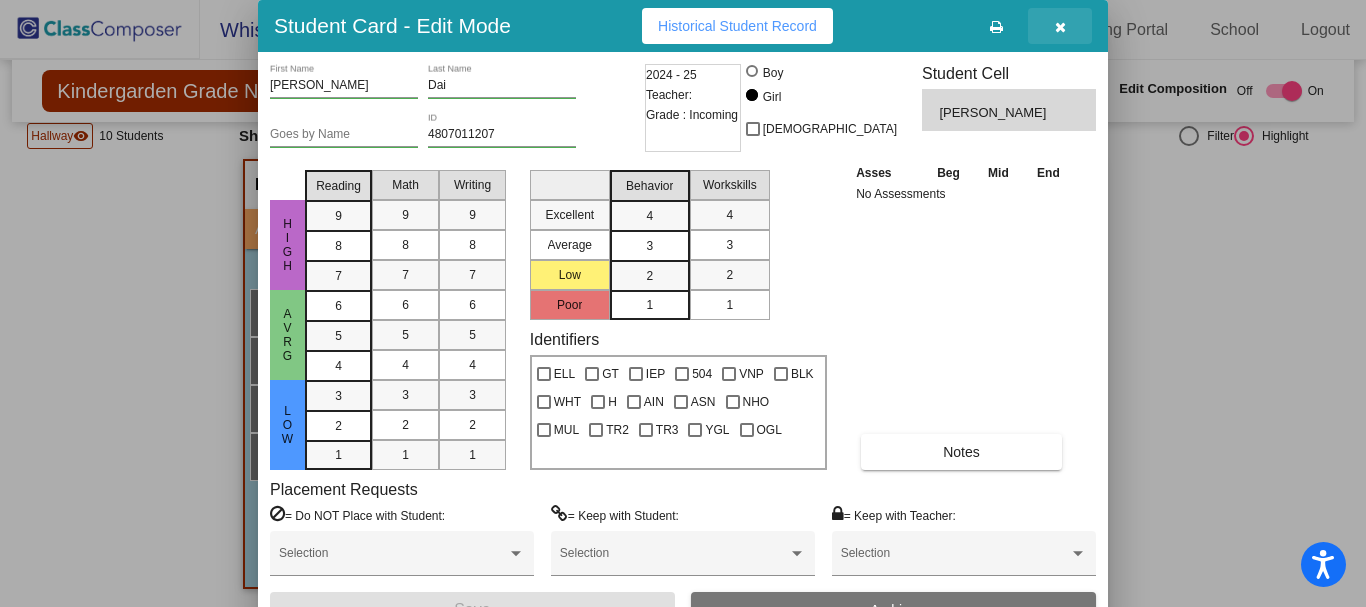 click at bounding box center [1060, 27] 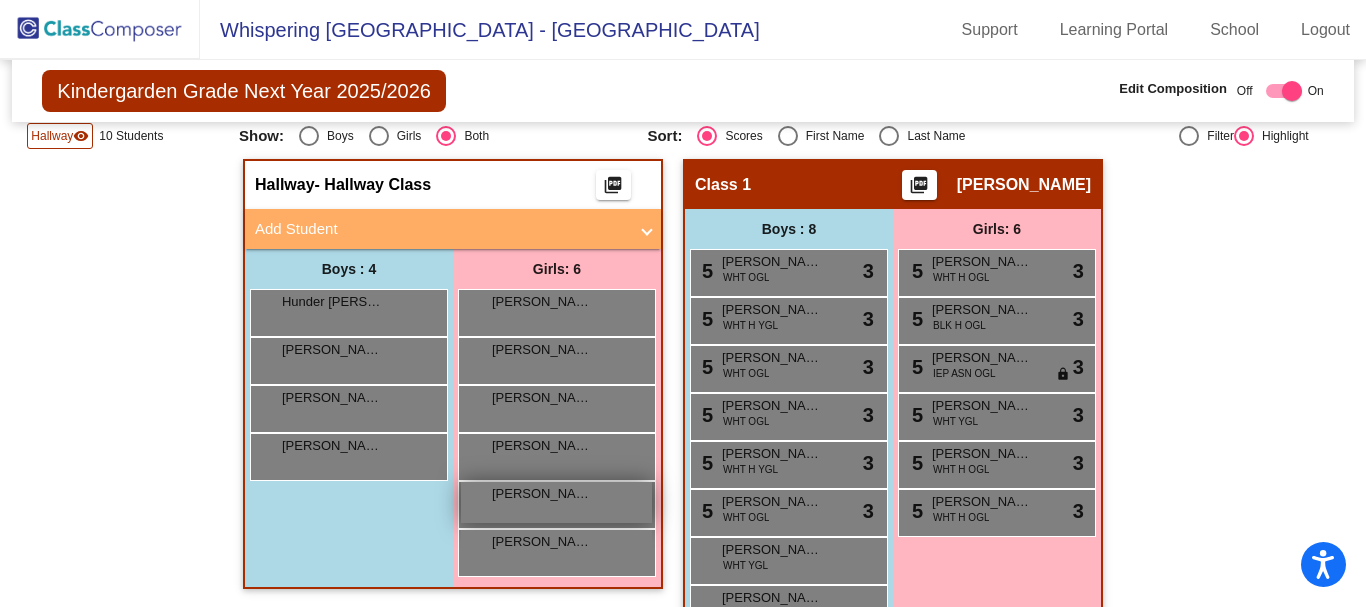 click on "[PERSON_NAME] lock do_not_disturb_alt" at bounding box center [556, 502] 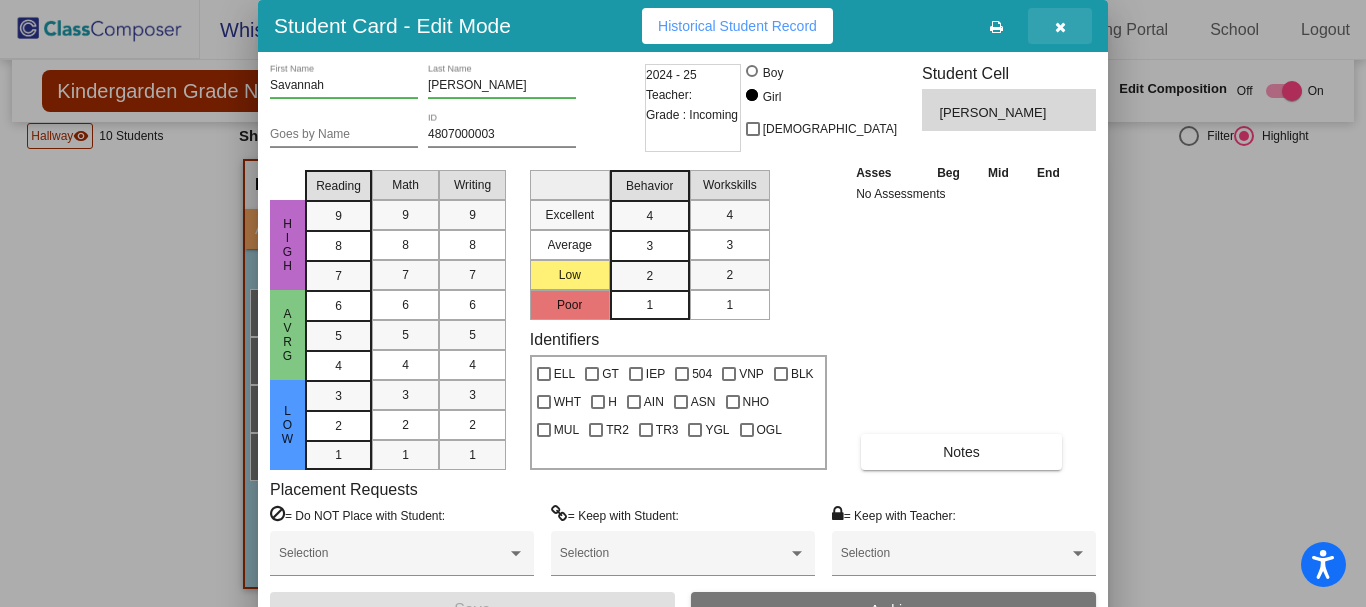 drag, startPoint x: 1056, startPoint y: 21, endPoint x: 986, endPoint y: 7, distance: 71.38628 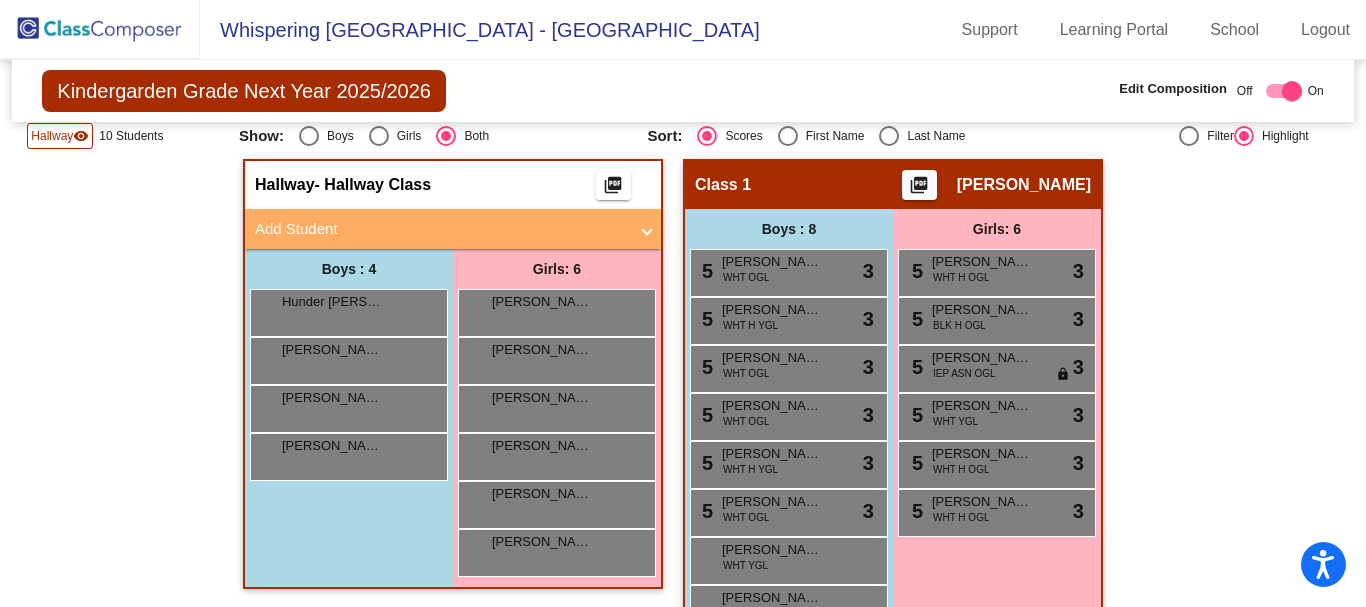 click 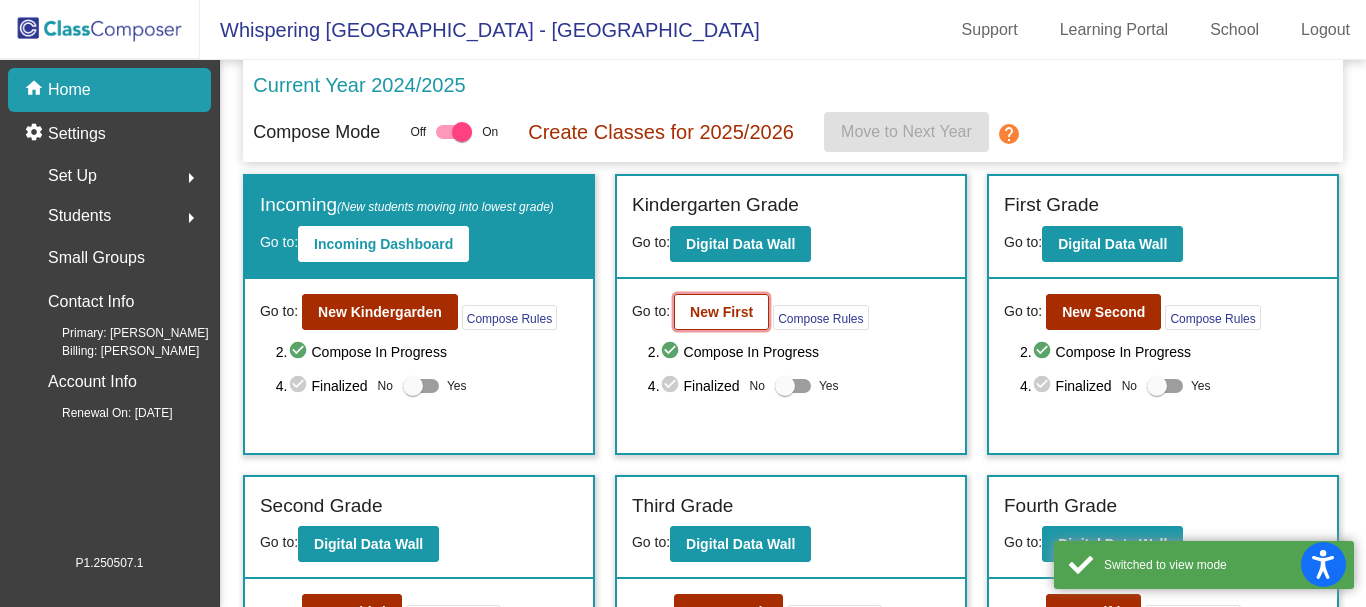 click on "New First" 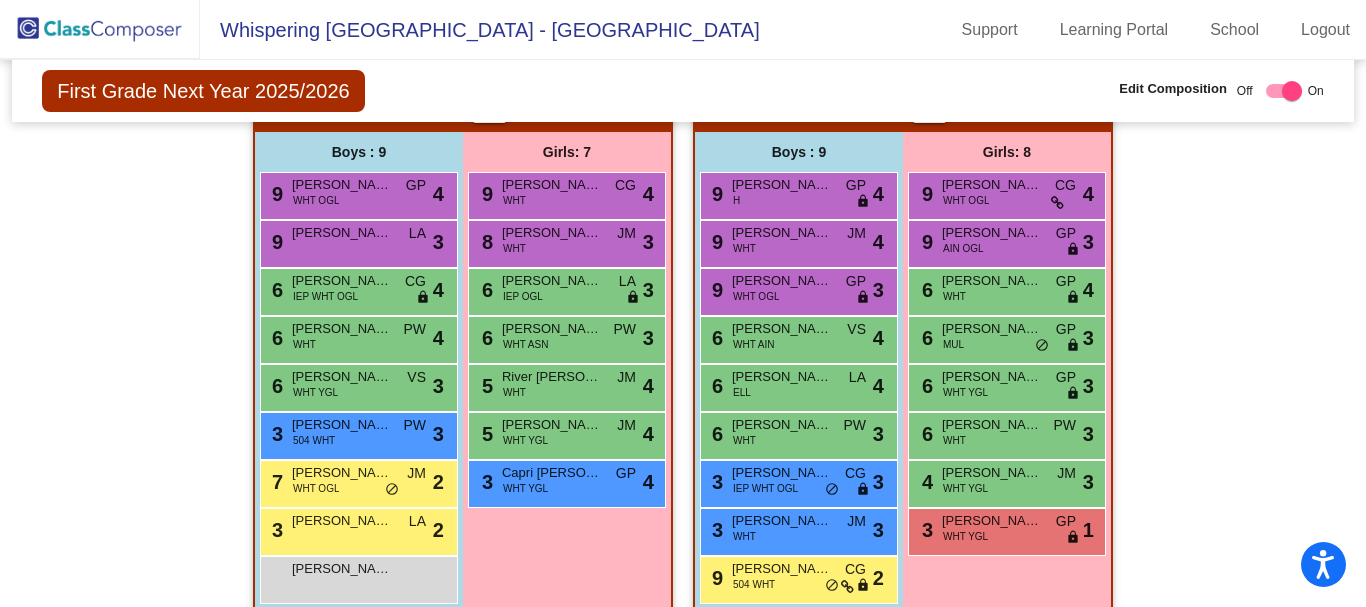 scroll, scrollTop: 600, scrollLeft: 0, axis: vertical 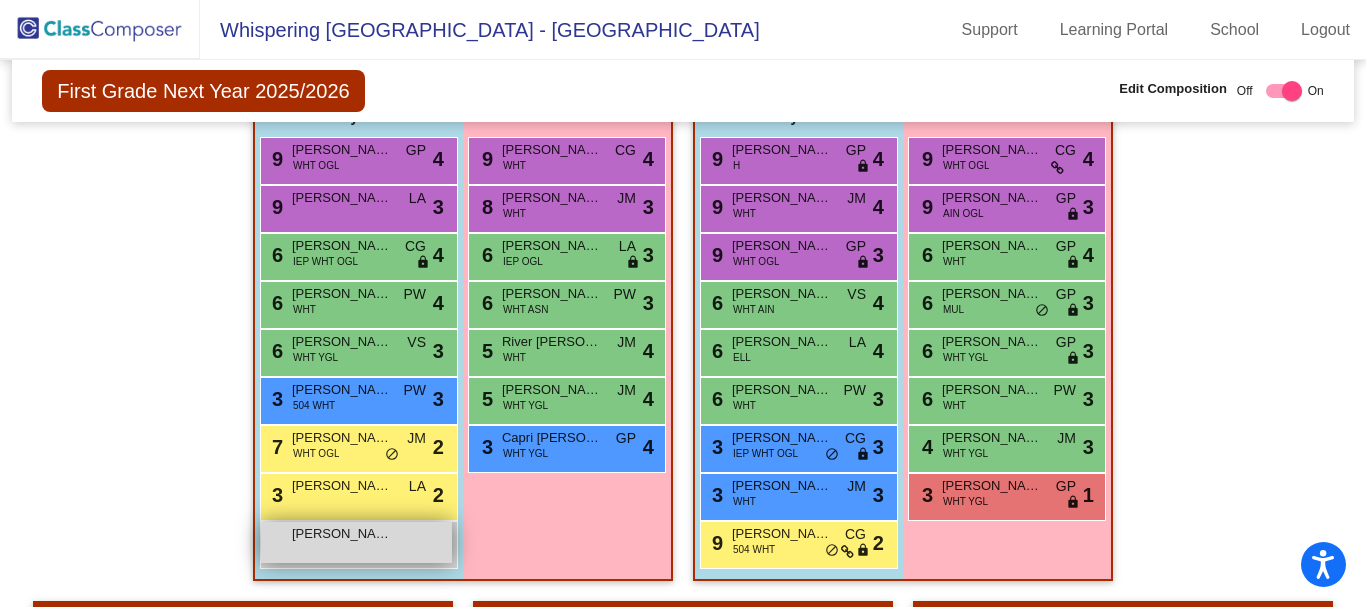 click on "[PERSON_NAME] [PERSON_NAME]" at bounding box center [342, 534] 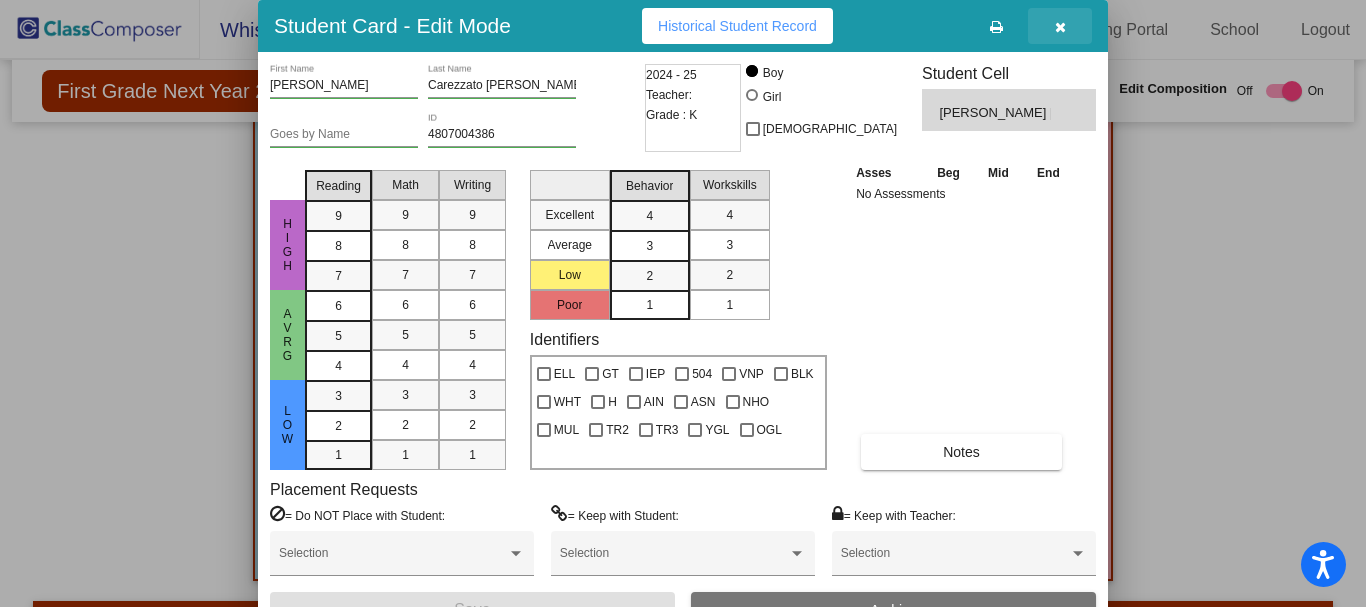 click at bounding box center [1060, 27] 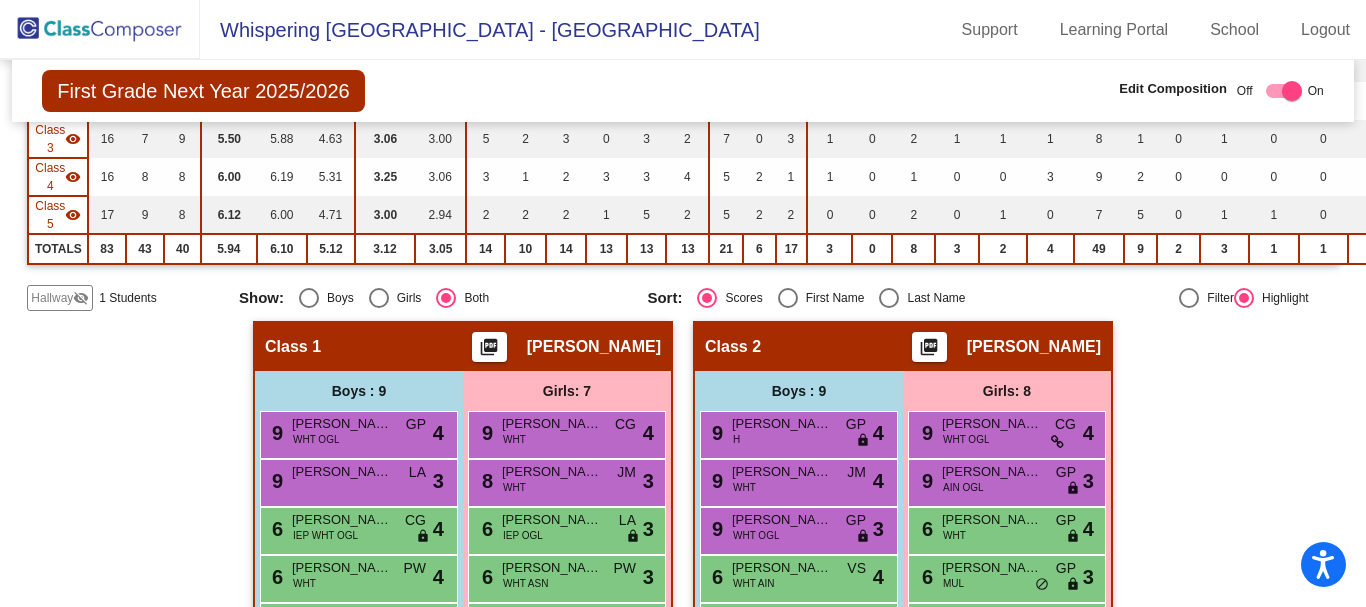 scroll, scrollTop: 300, scrollLeft: 0, axis: vertical 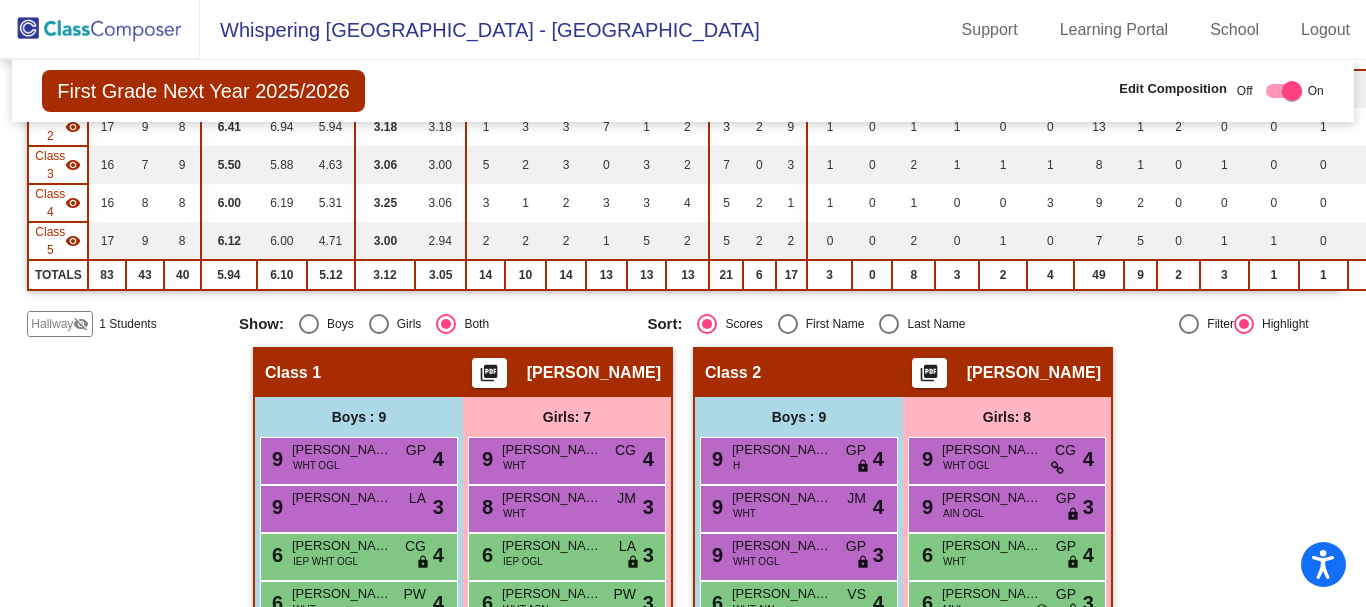 click on "Hallway" 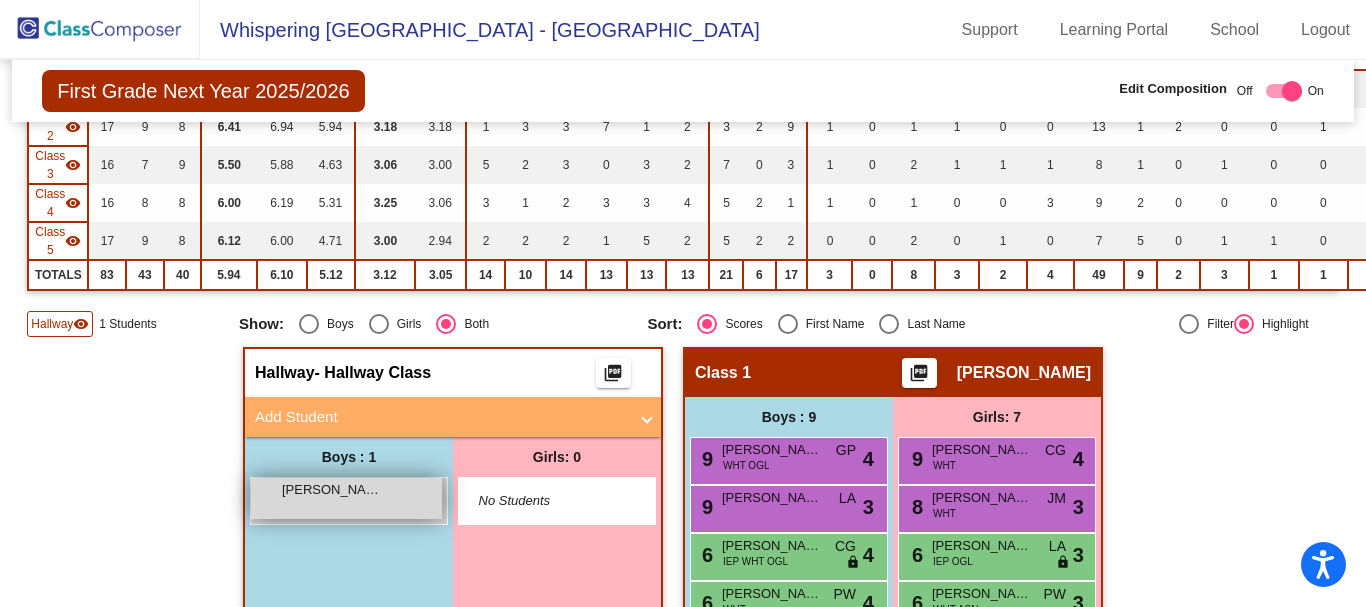 click on "[PERSON_NAME]" at bounding box center (332, 490) 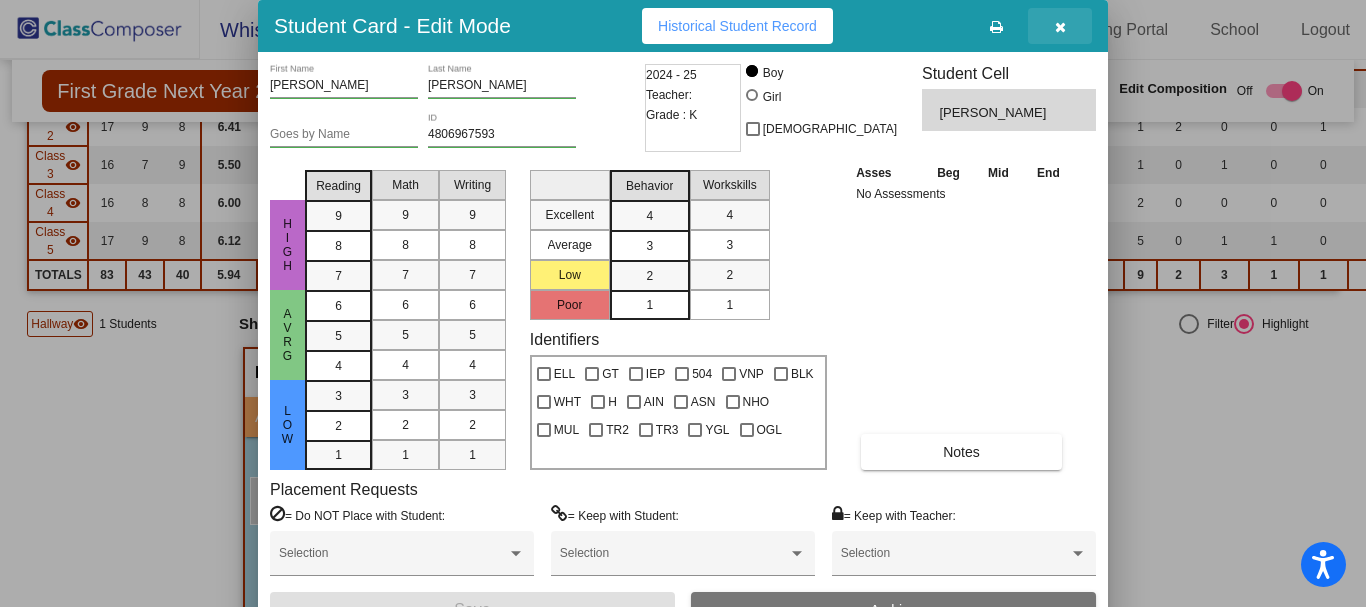 click at bounding box center (1060, 27) 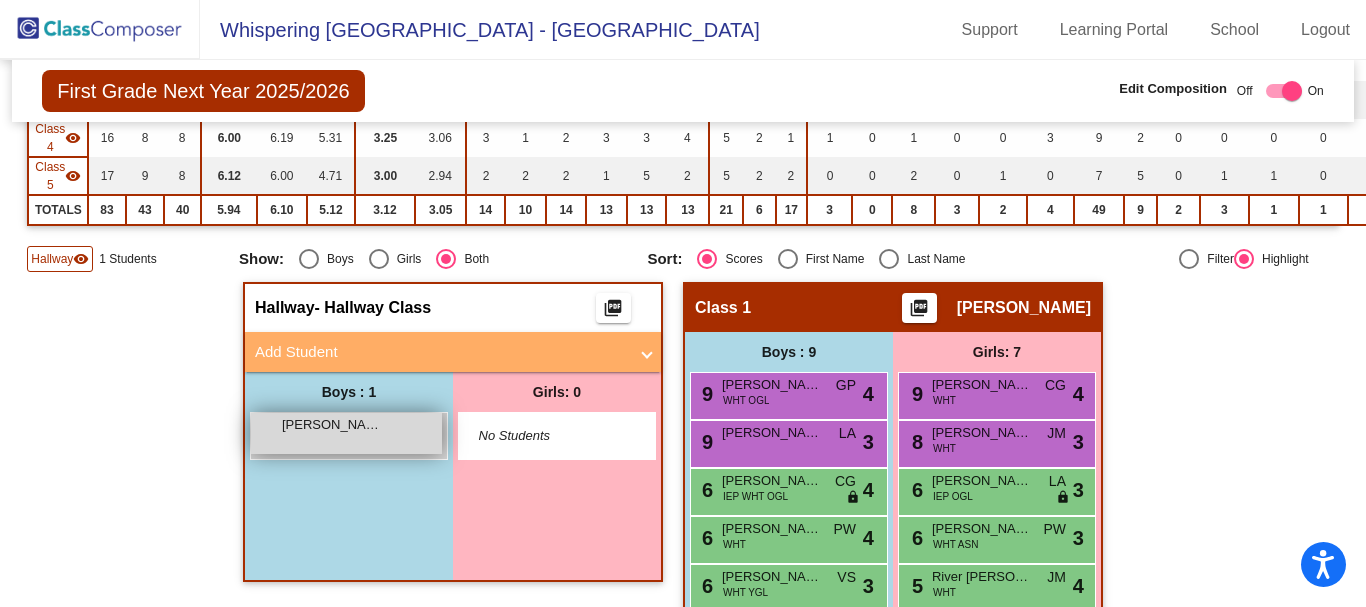 scroll, scrollTop: 400, scrollLeft: 0, axis: vertical 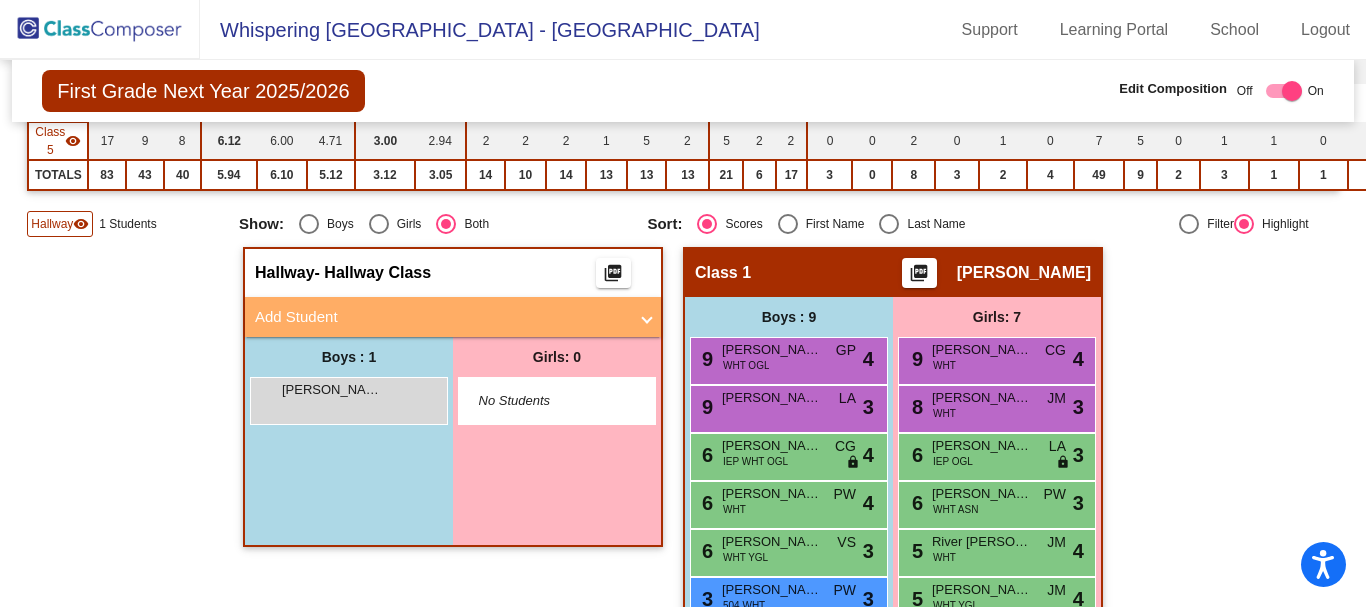 click at bounding box center (647, 317) 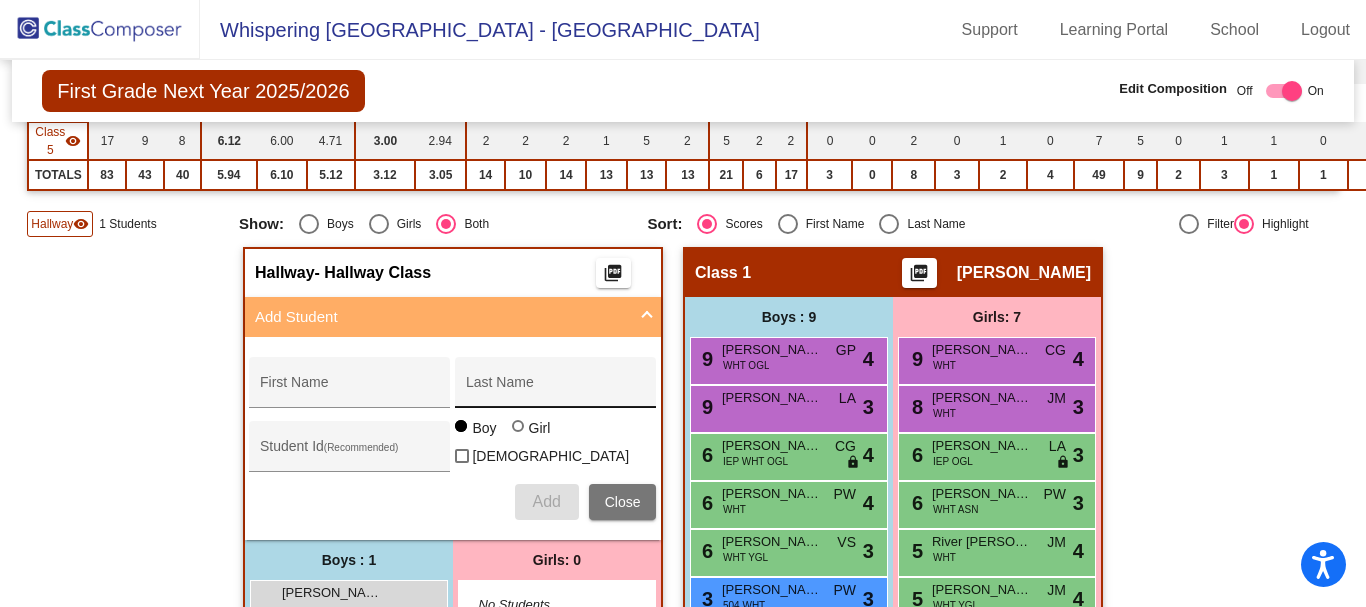 click on "Last Name" at bounding box center [556, 388] 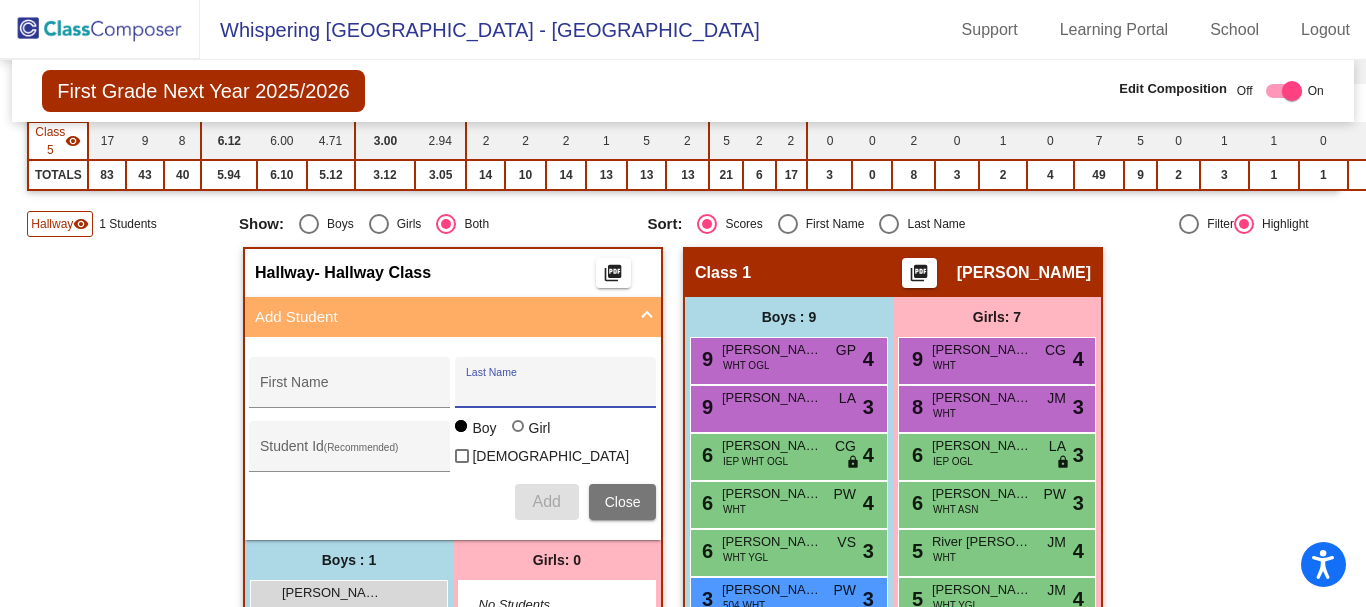 paste on "[PERSON_NAME]" 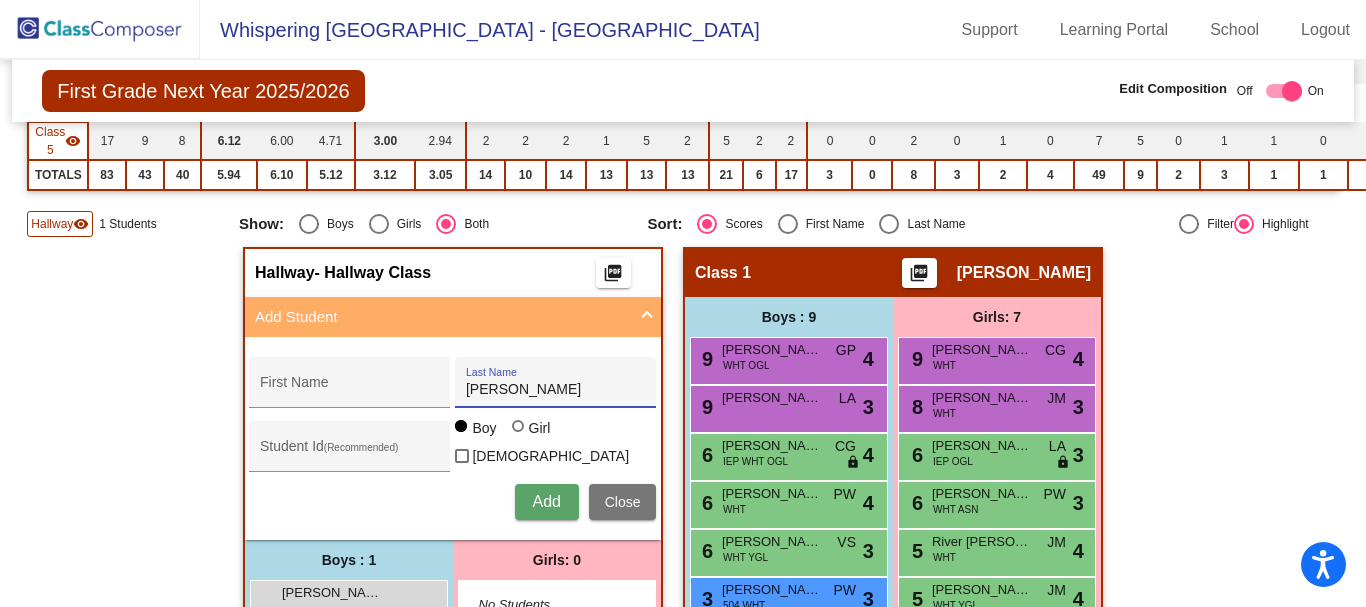 type on "[PERSON_NAME]" 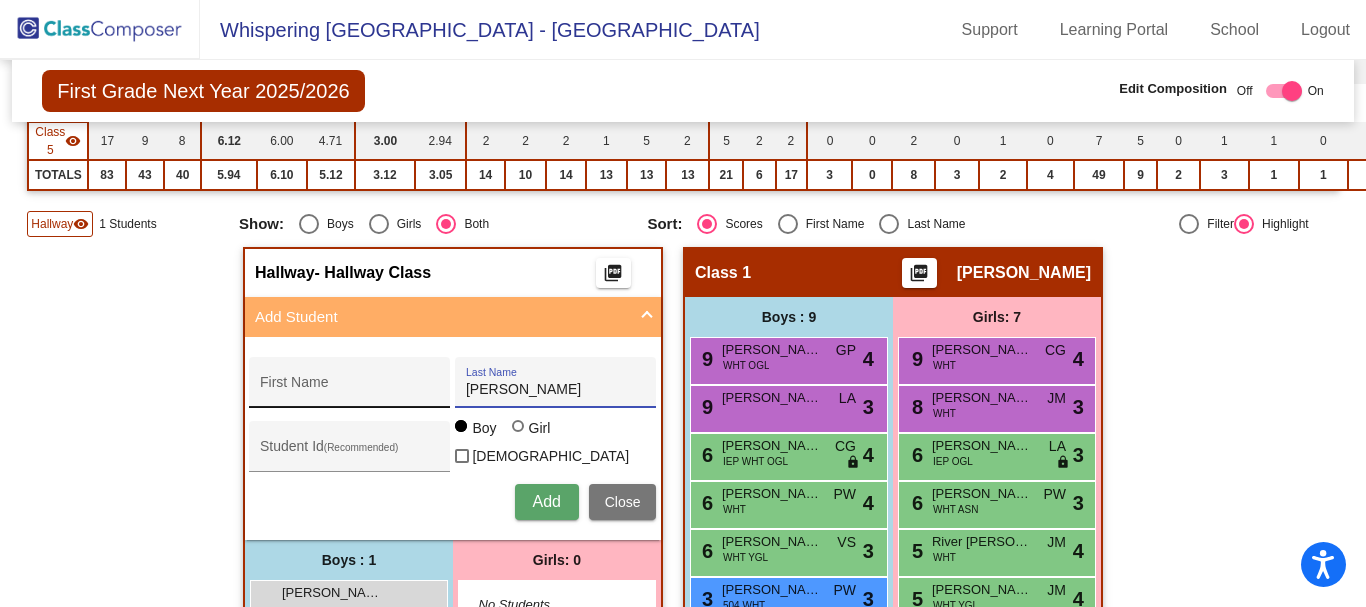 click on "First Name" at bounding box center [350, 390] 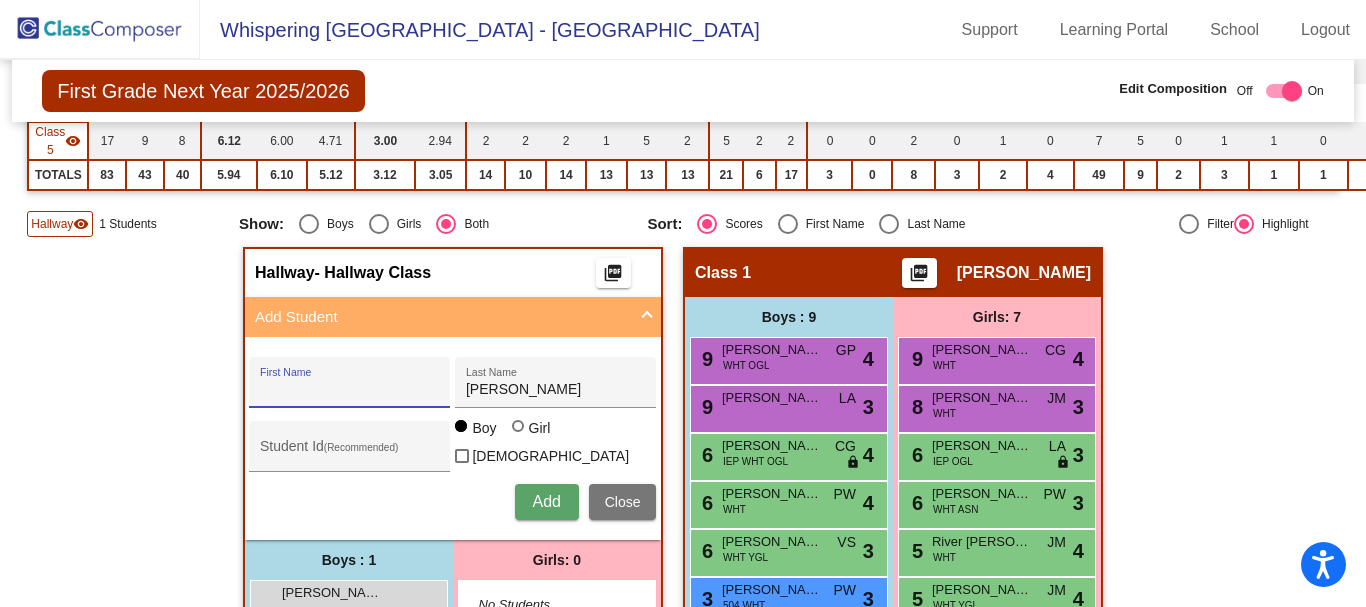 paste on "[PERSON_NAME]" 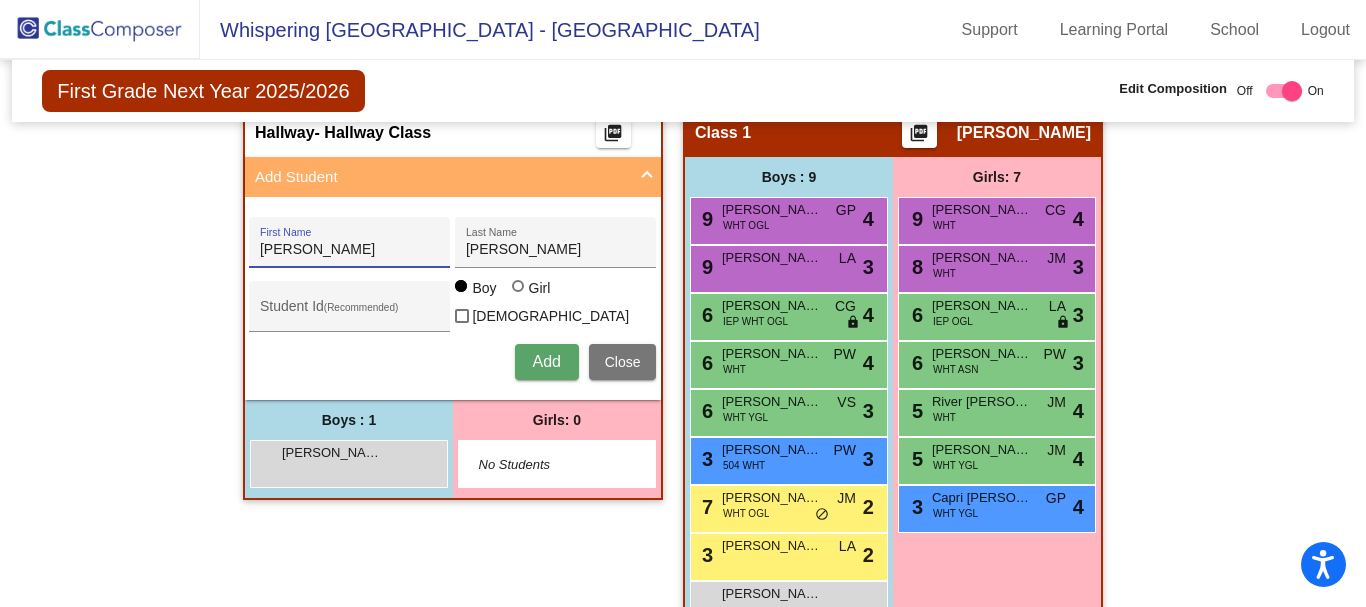 scroll, scrollTop: 600, scrollLeft: 0, axis: vertical 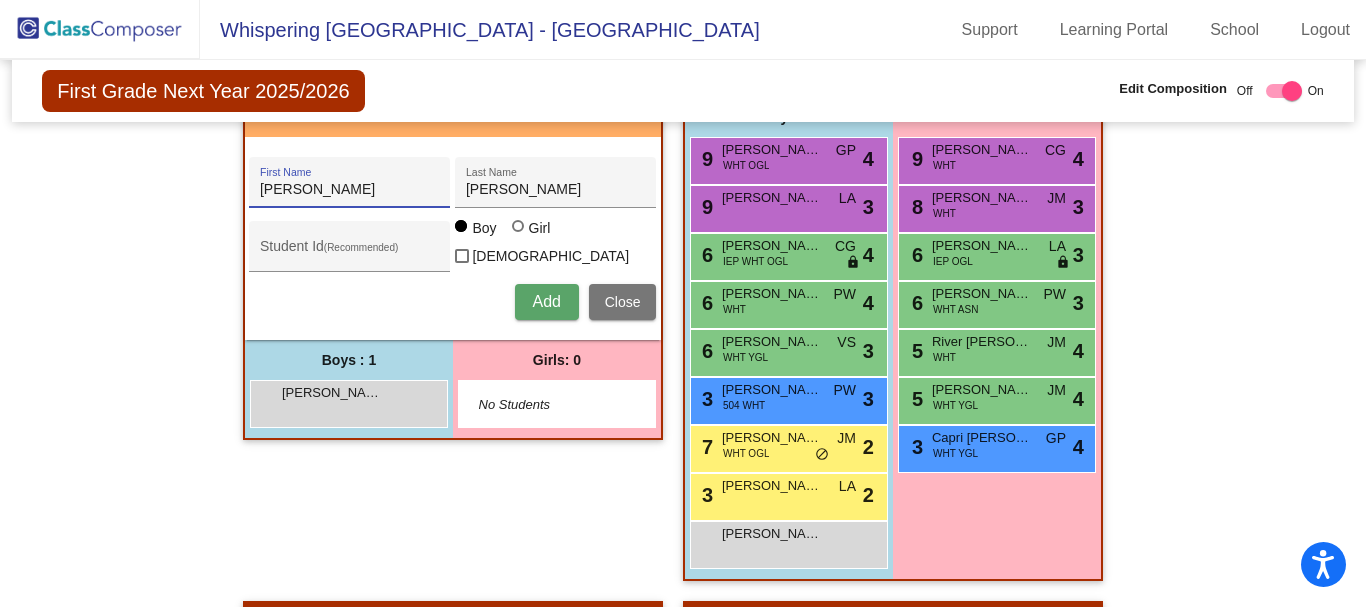 type on "[PERSON_NAME]" 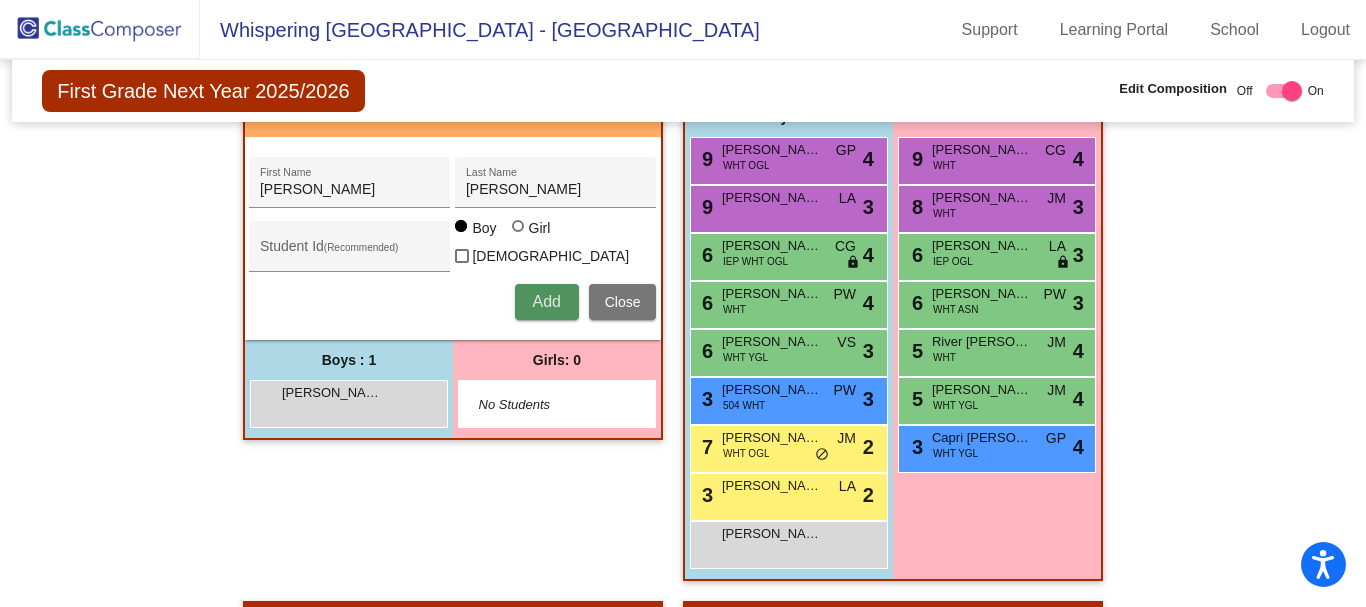 click on "Add" at bounding box center [546, 301] 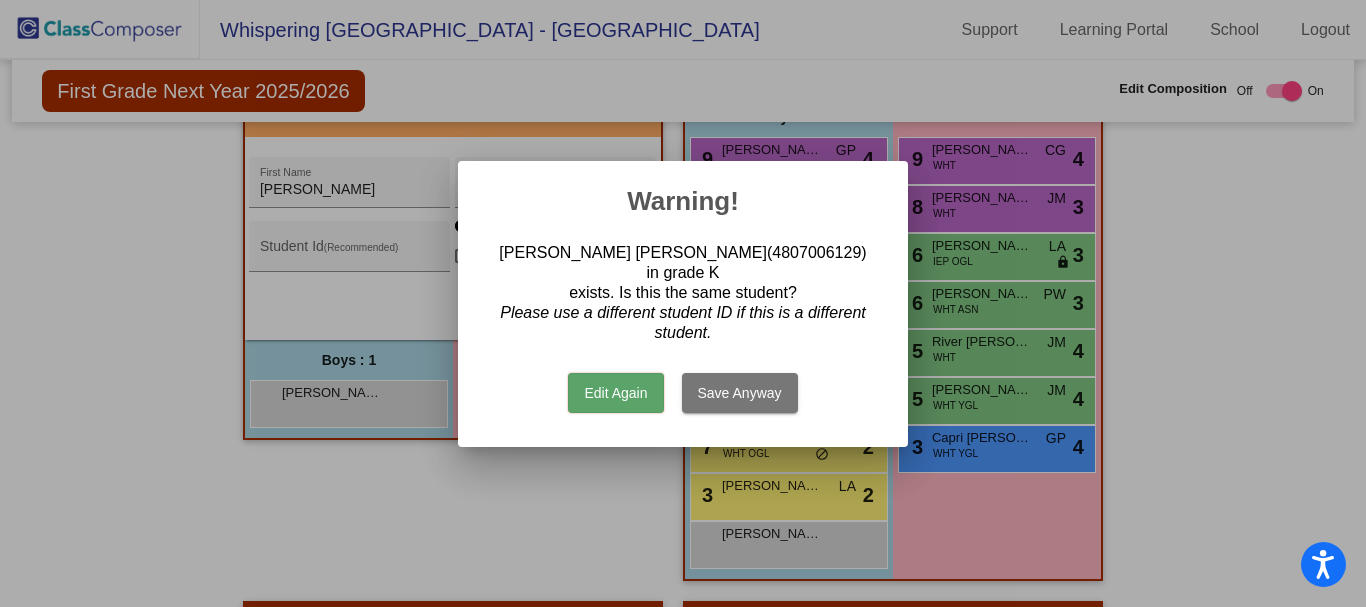 click on "Save Anyway" at bounding box center (740, 393) 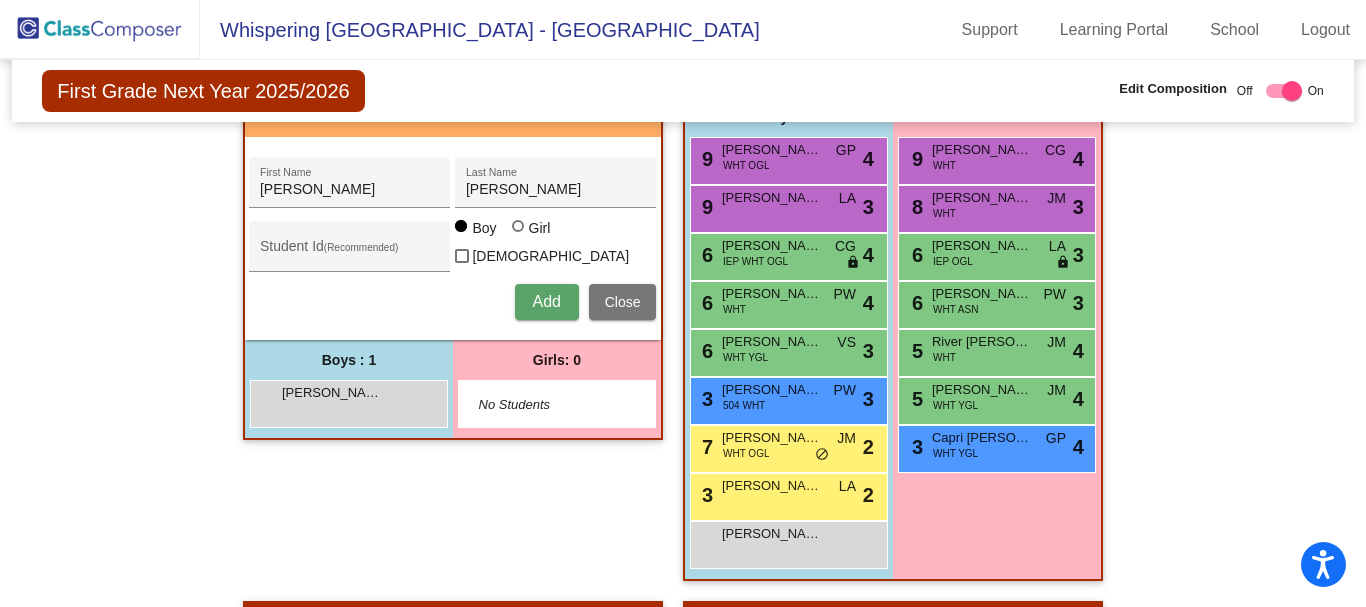 type 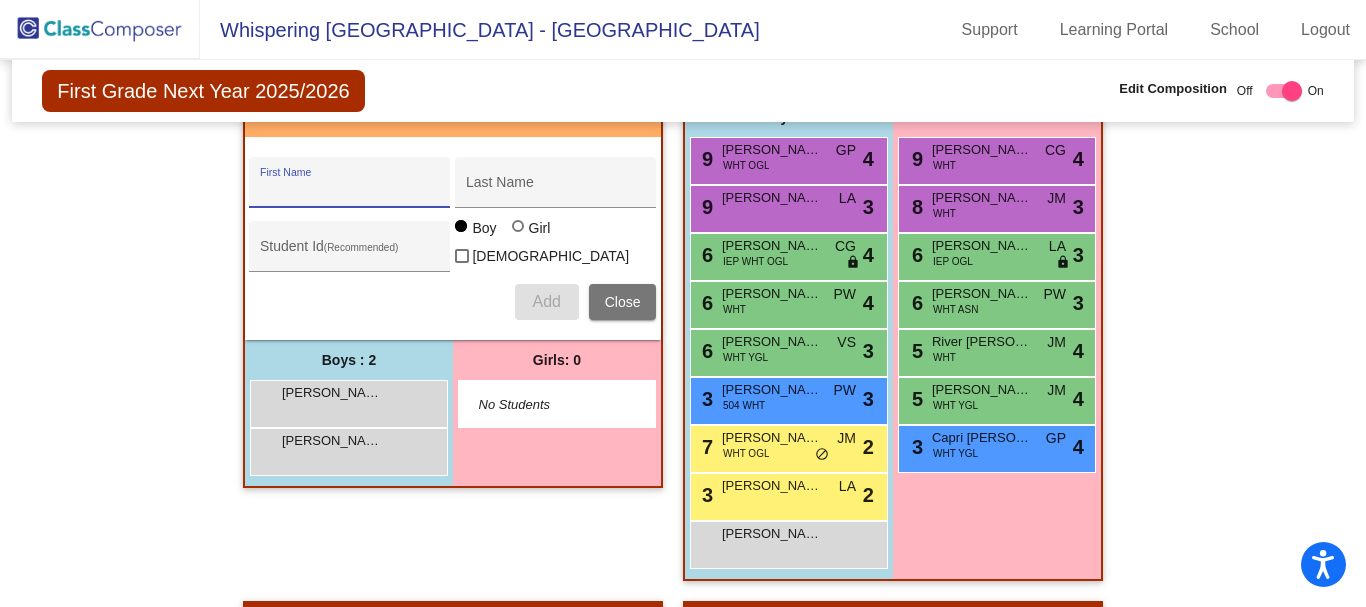 click 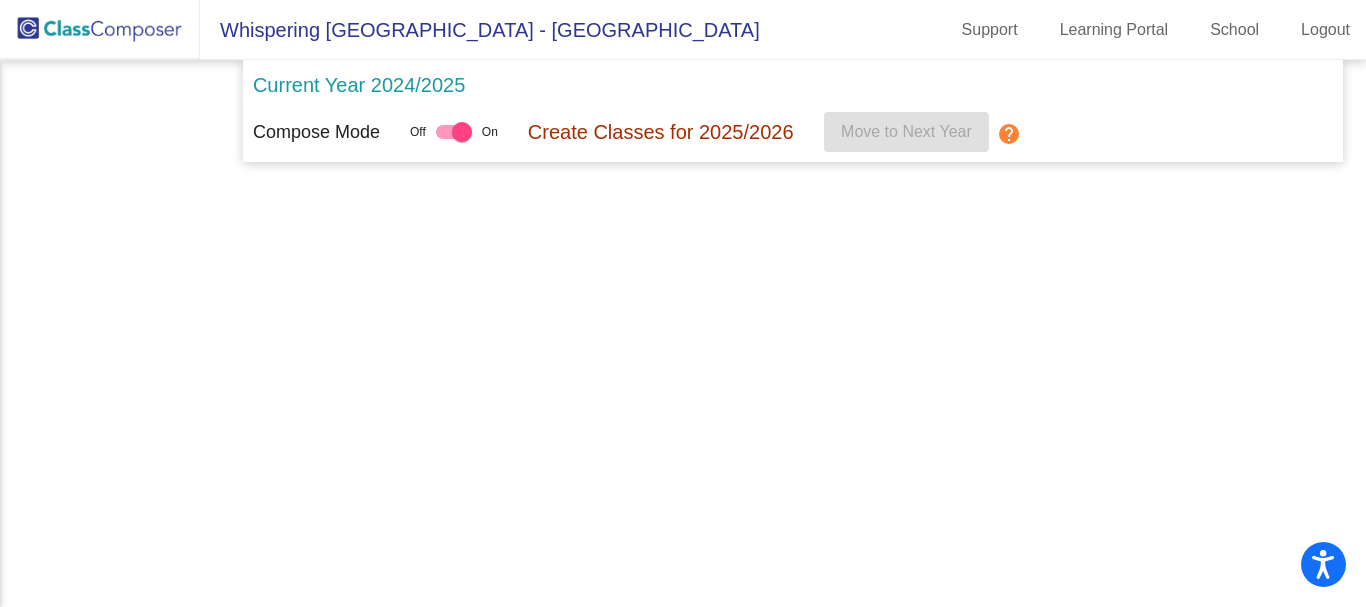 scroll, scrollTop: 0, scrollLeft: 0, axis: both 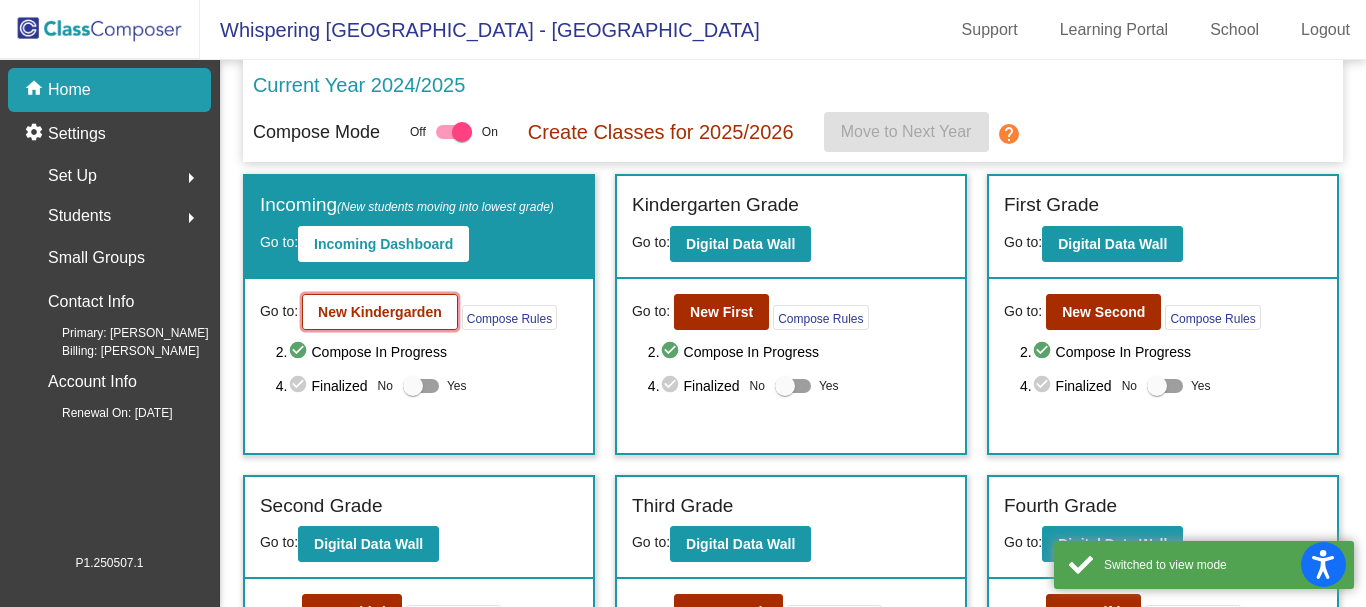 click on "New Kindergarden" 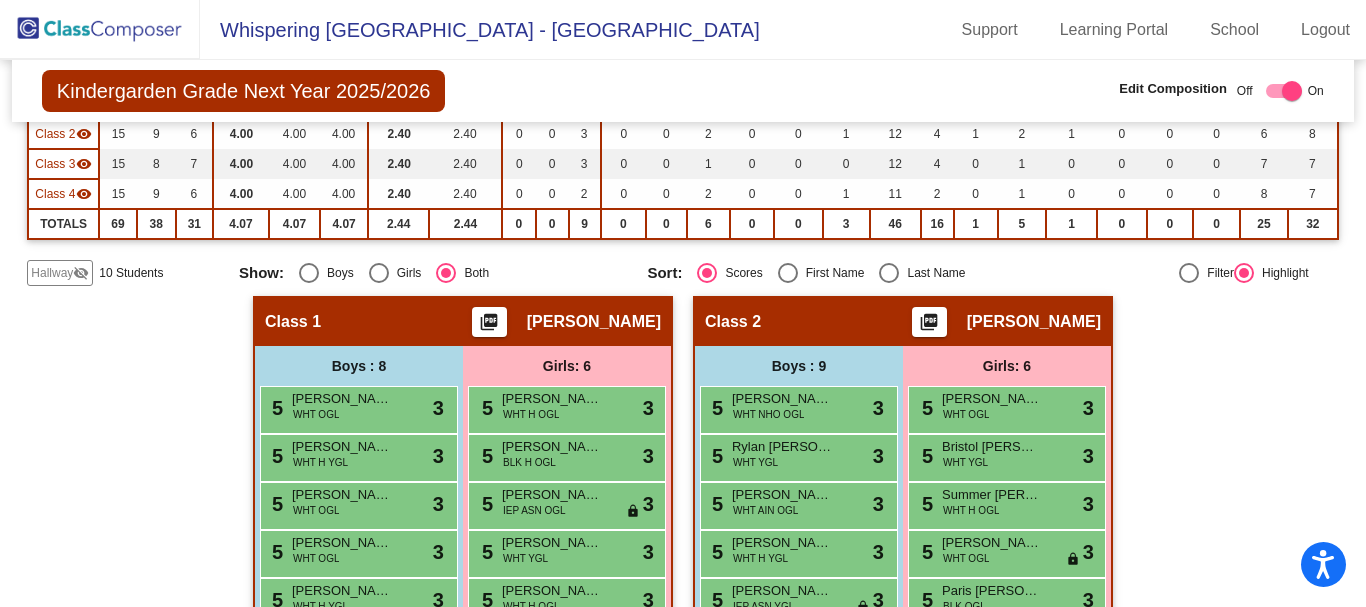 scroll, scrollTop: 0, scrollLeft: 0, axis: both 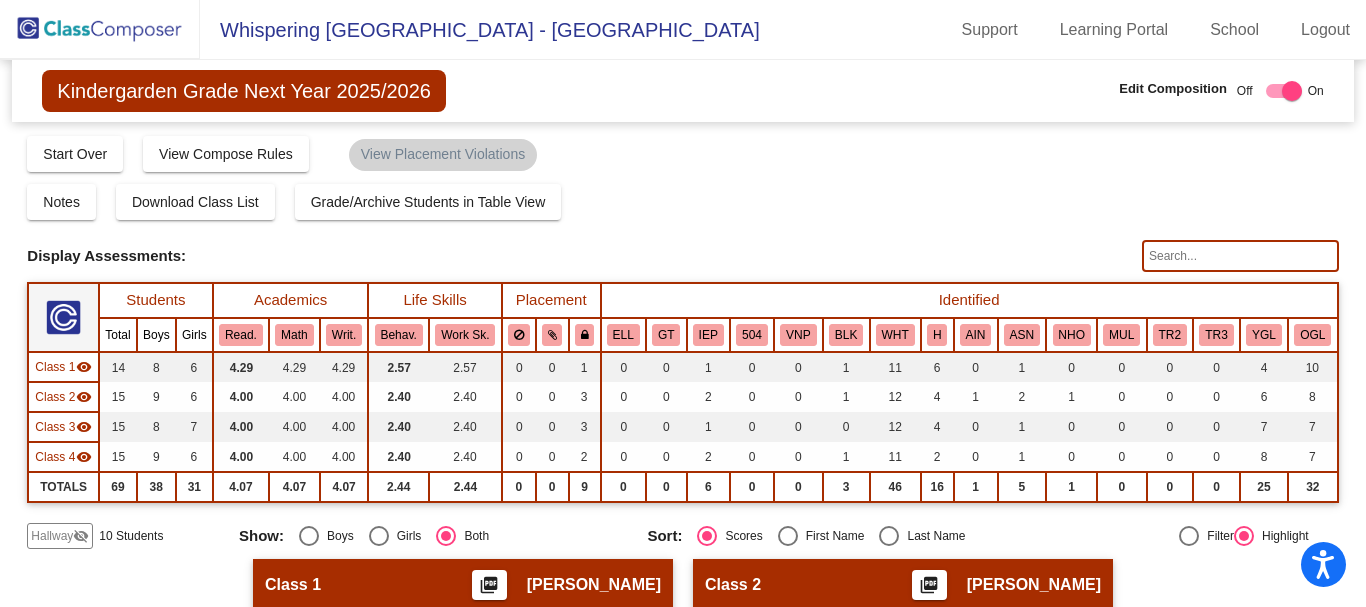 click on "Hallway" 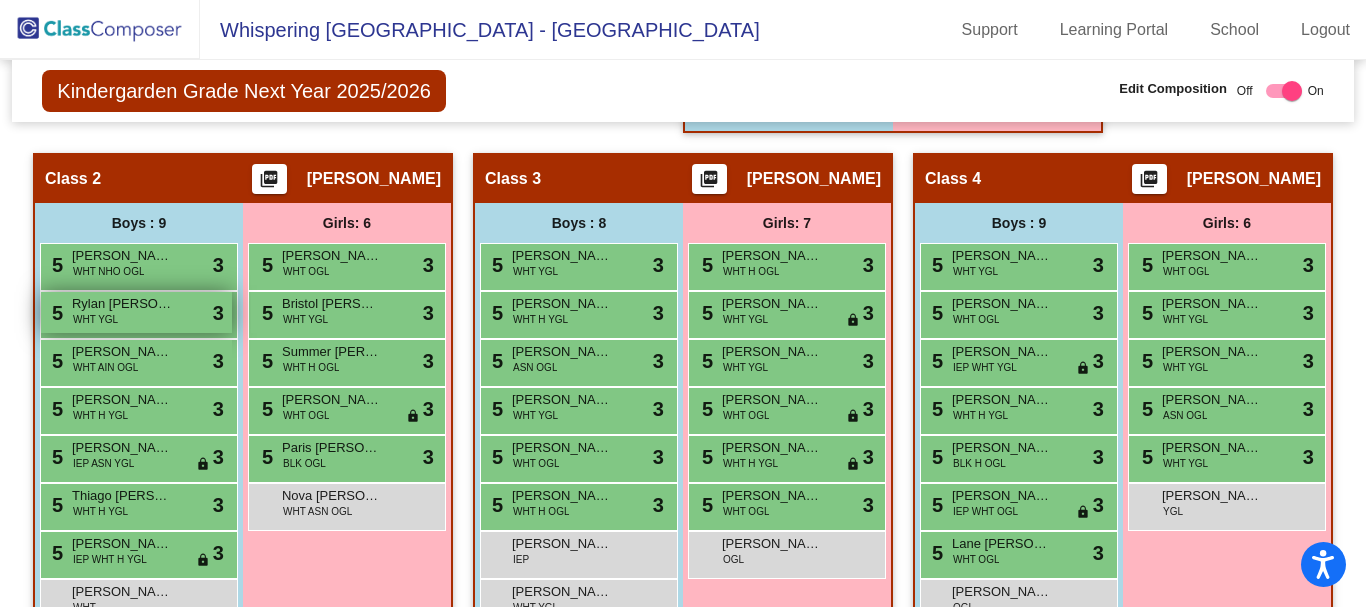 scroll, scrollTop: 0, scrollLeft: 0, axis: both 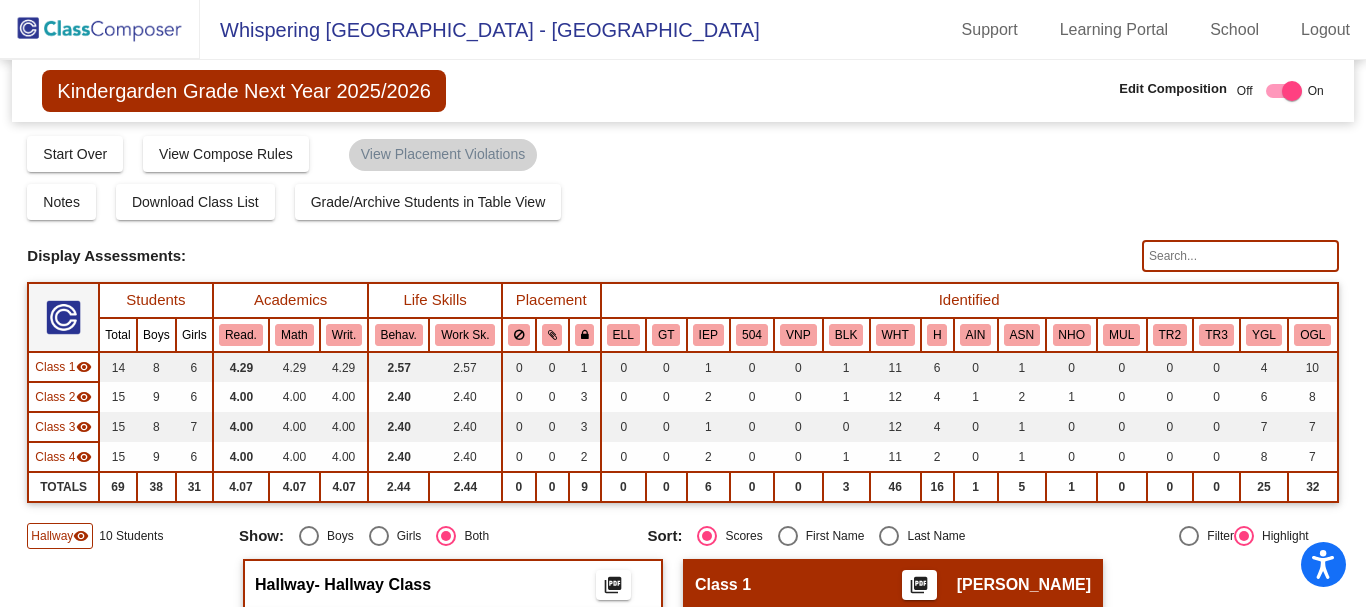 click 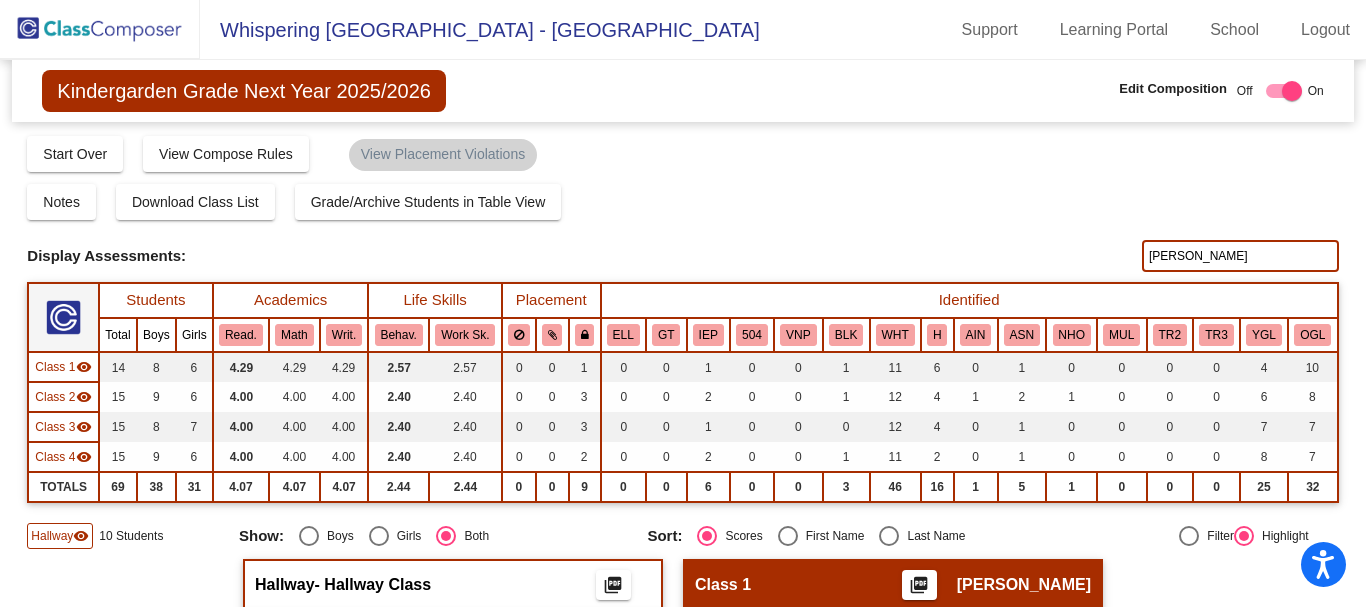 type on "[PERSON_NAME]" 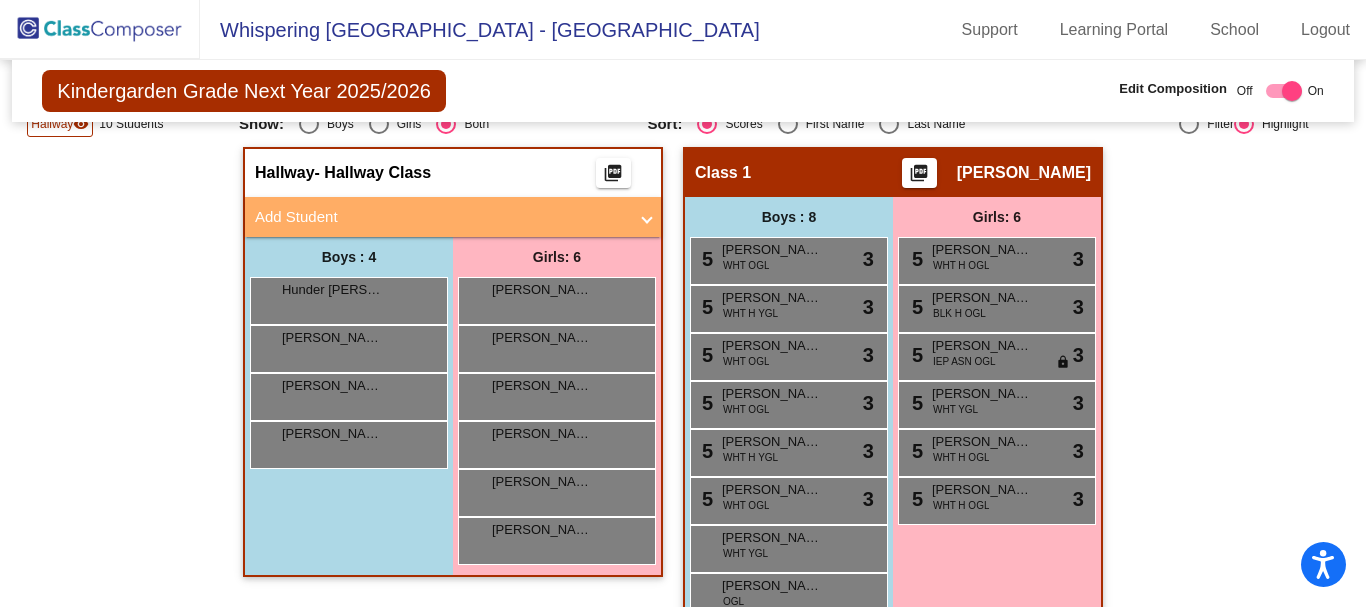 scroll, scrollTop: 0, scrollLeft: 0, axis: both 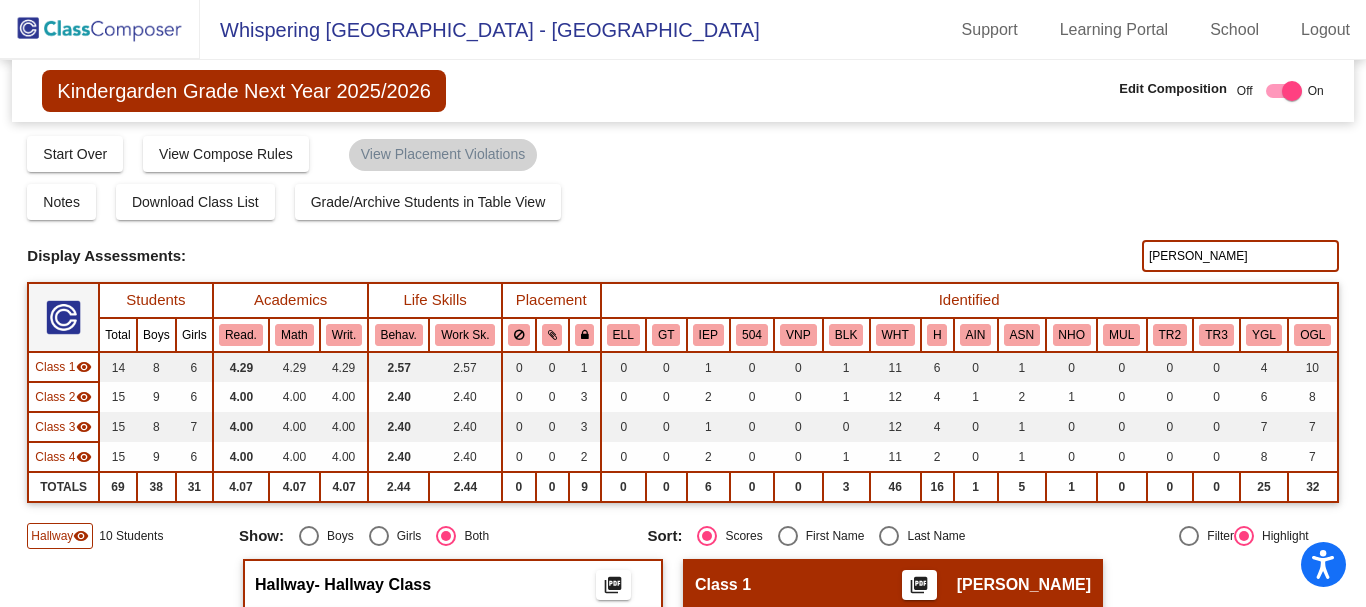 click on "visibility" 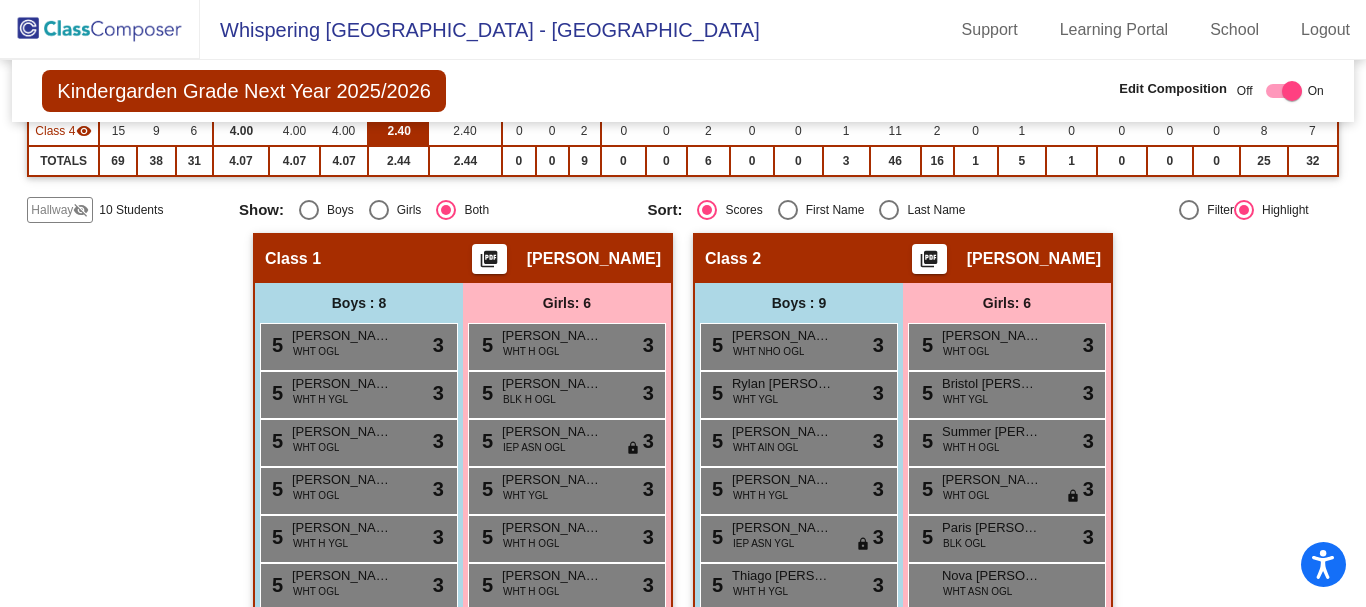 scroll, scrollTop: 0, scrollLeft: 0, axis: both 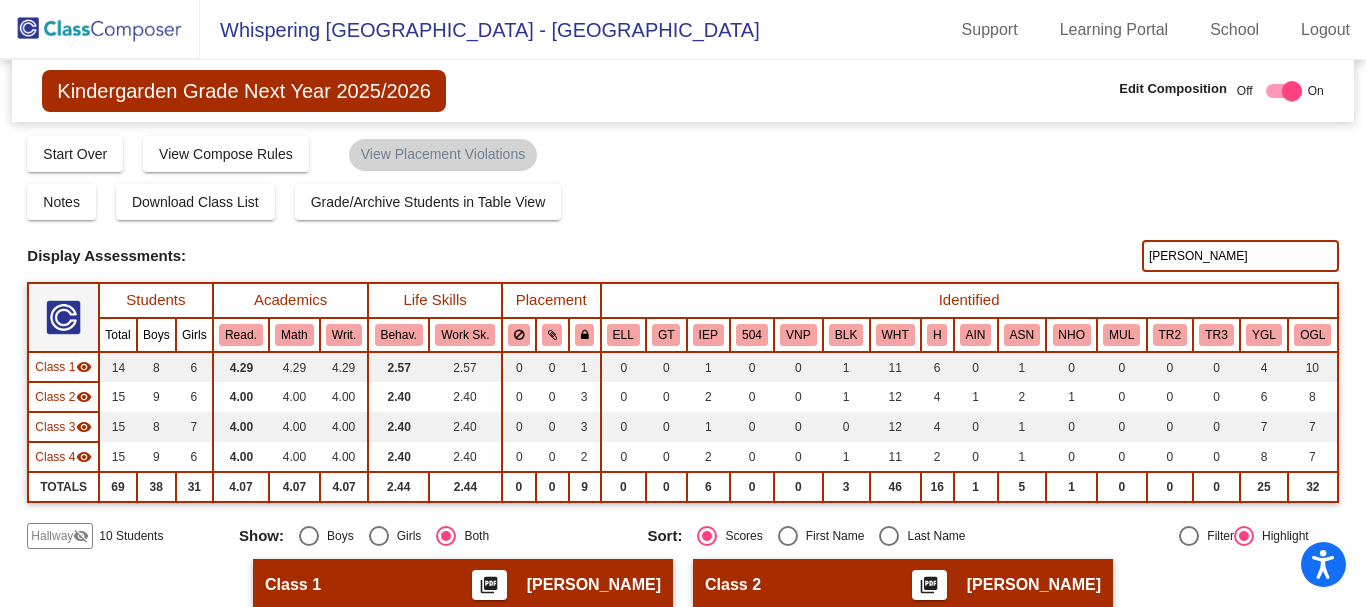 click on "visibility_off" 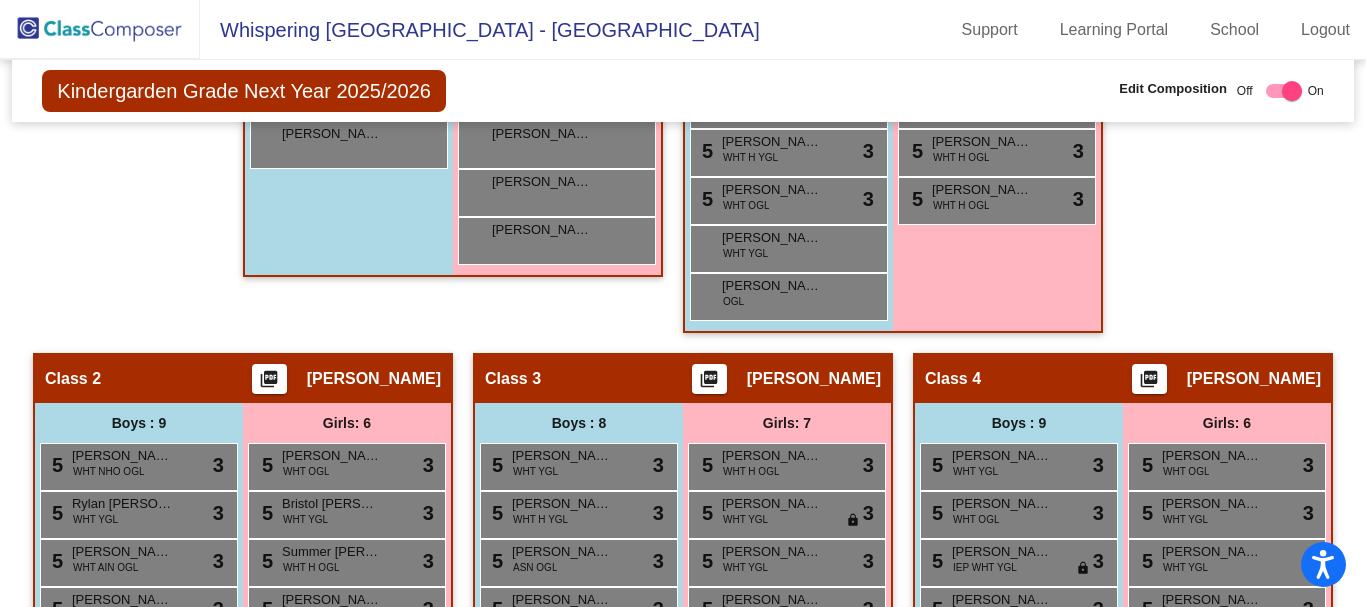 scroll, scrollTop: 700, scrollLeft: 0, axis: vertical 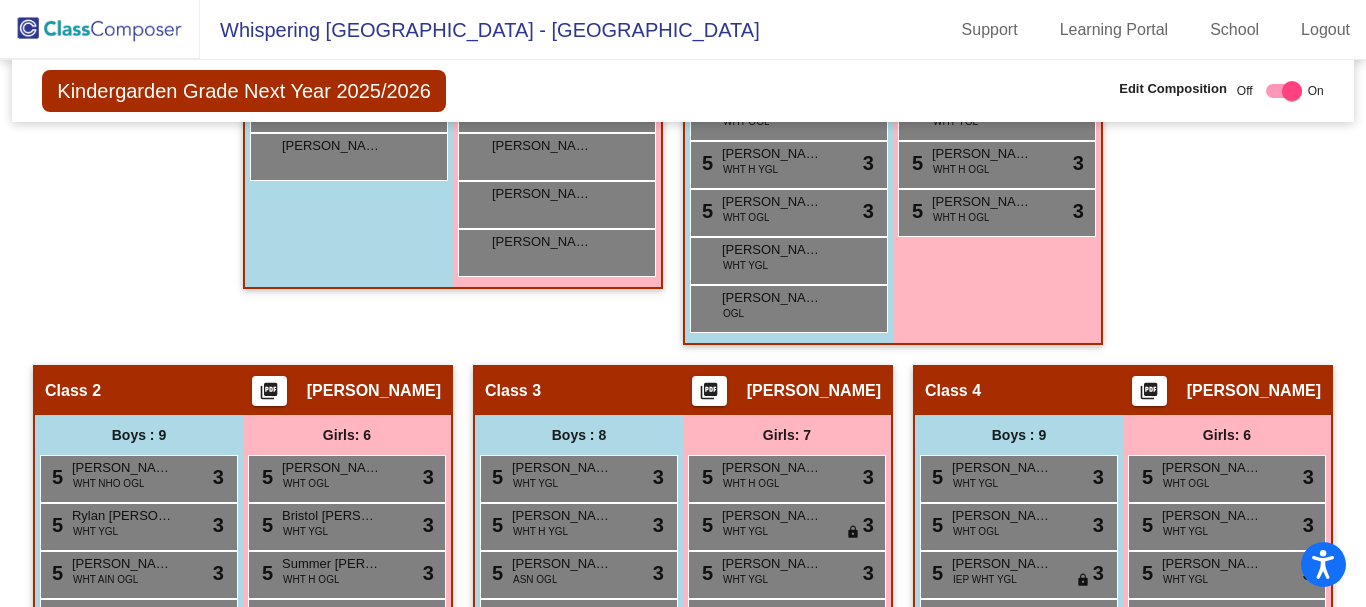 click 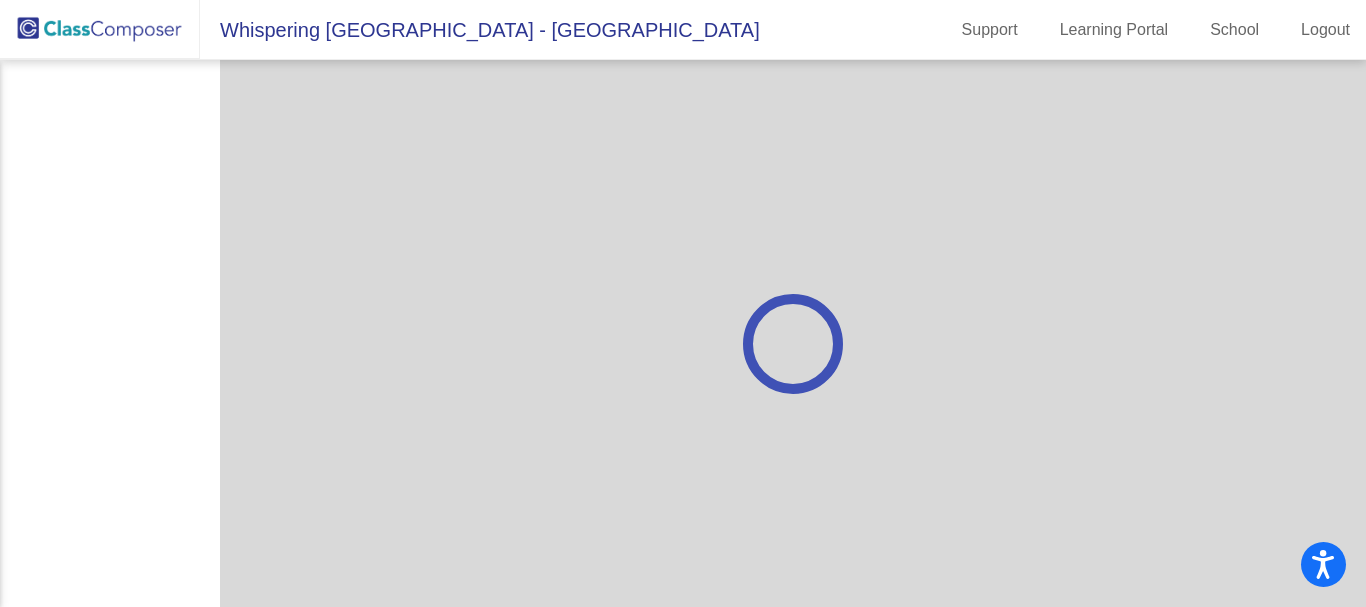 scroll, scrollTop: 0, scrollLeft: 0, axis: both 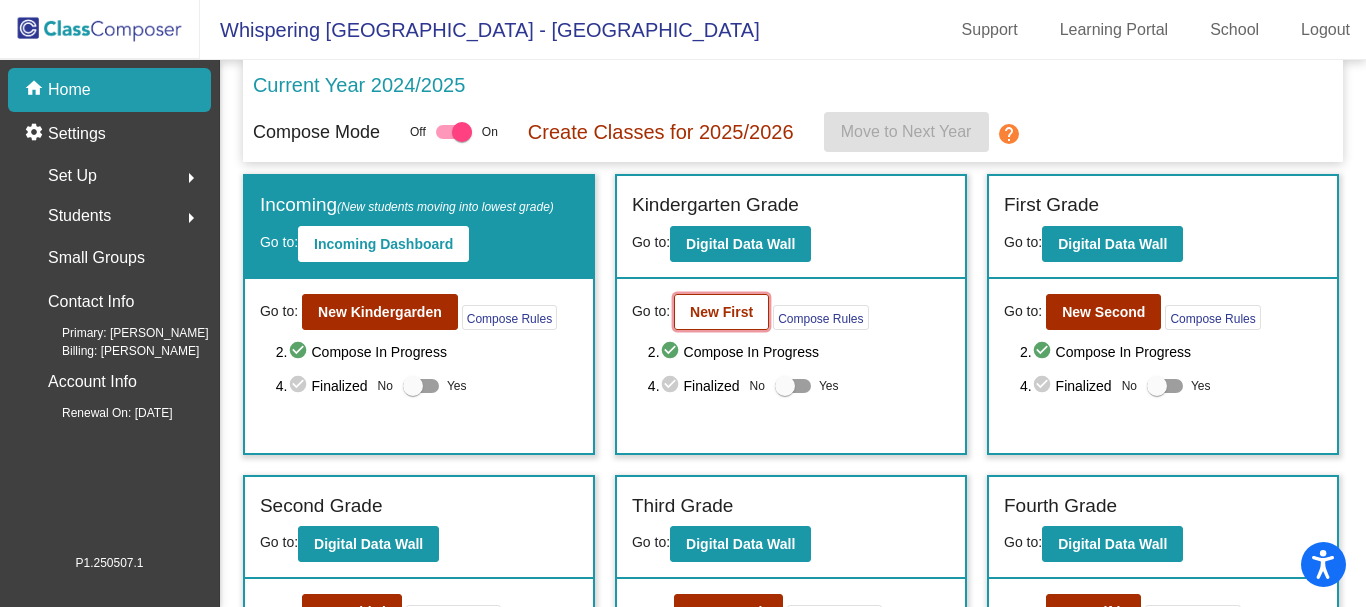 click on "New First" 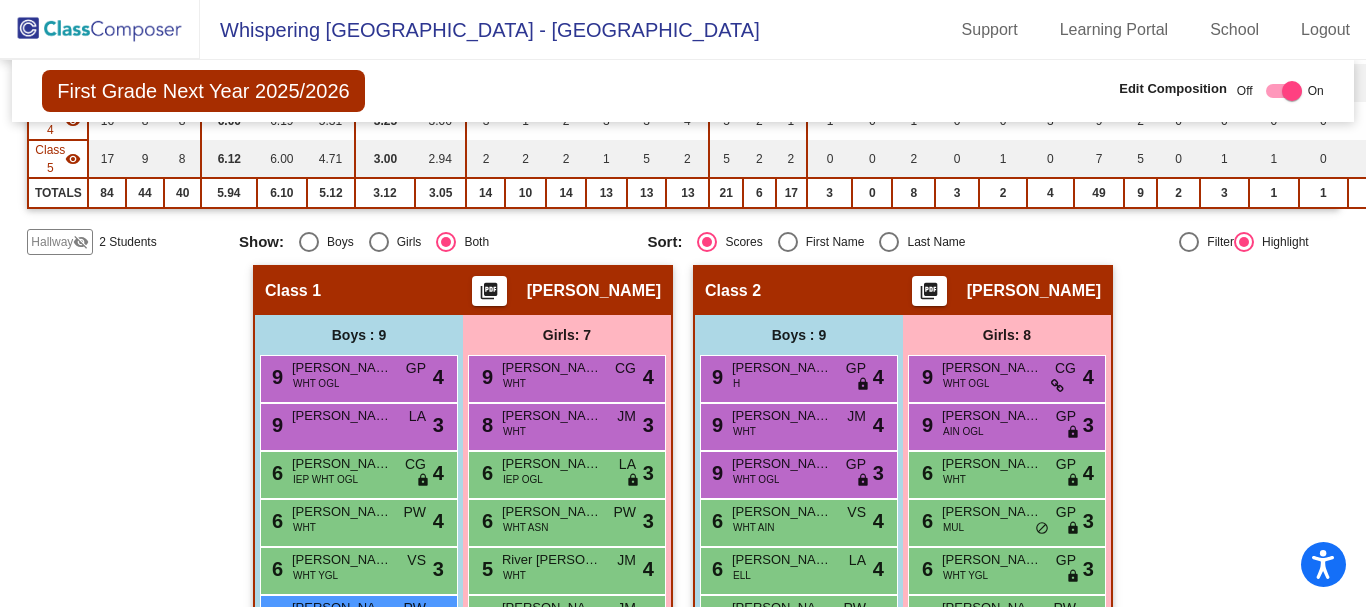scroll, scrollTop: 400, scrollLeft: 0, axis: vertical 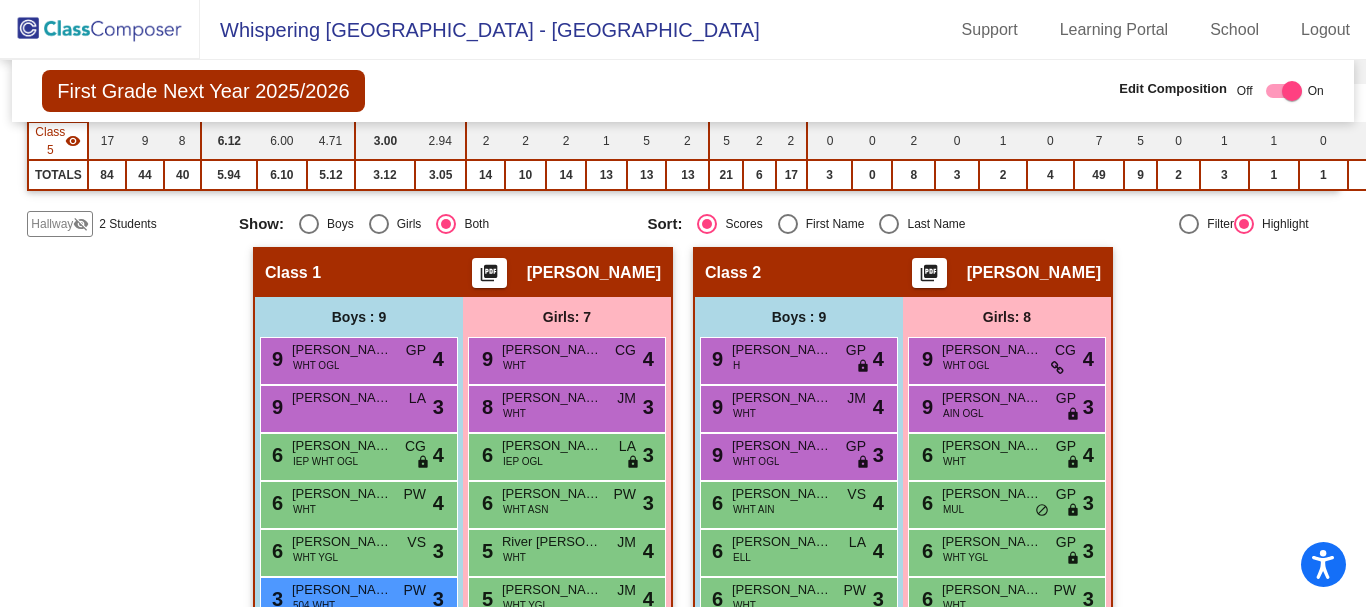 click on "Hallway" 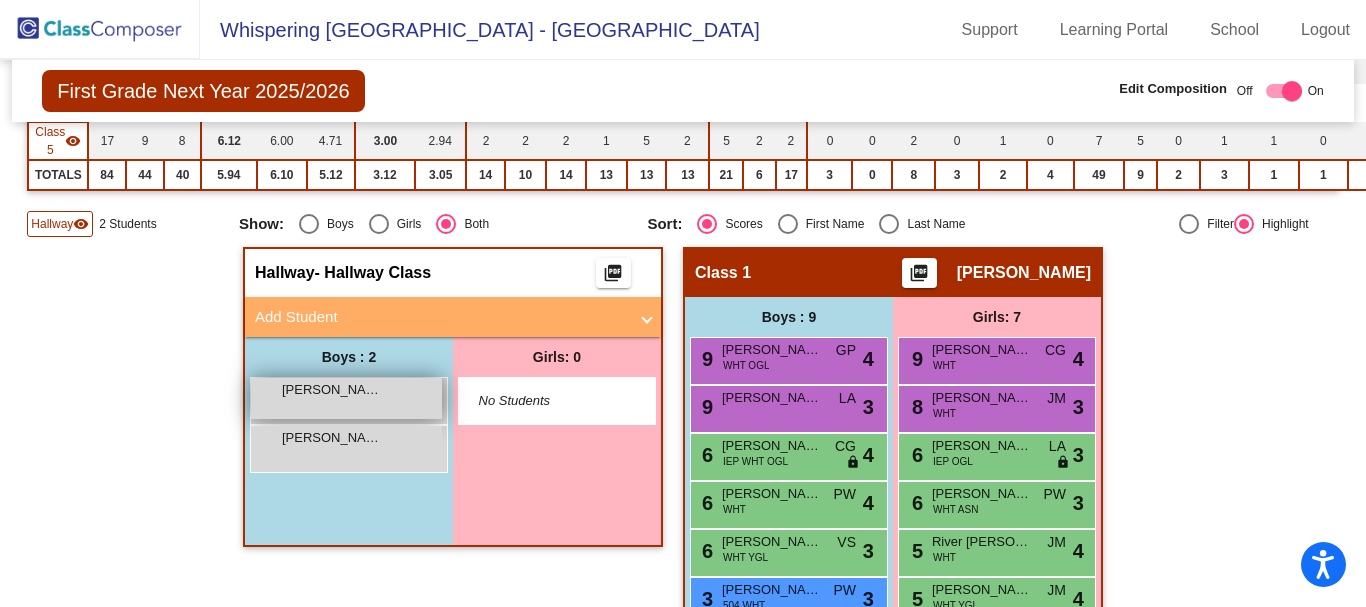 click on "[PERSON_NAME] [PERSON_NAME] lock do_not_disturb_alt" at bounding box center (346, 398) 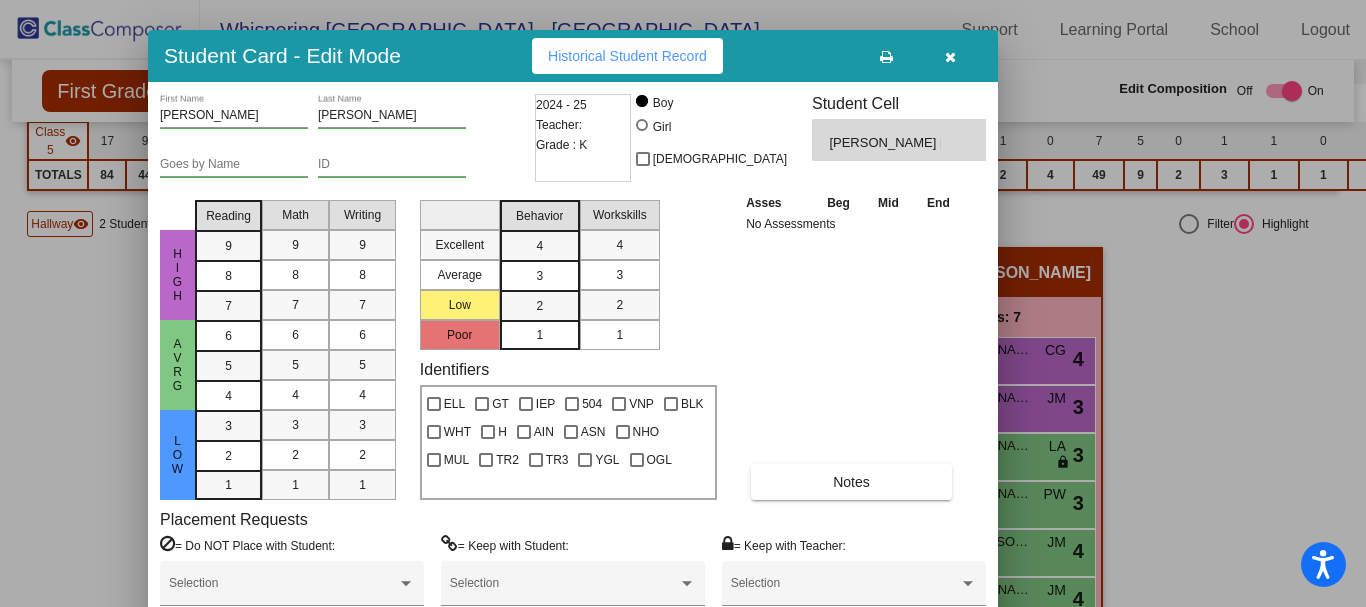 drag, startPoint x: 552, startPoint y: 33, endPoint x: 440, endPoint y: 64, distance: 116.21101 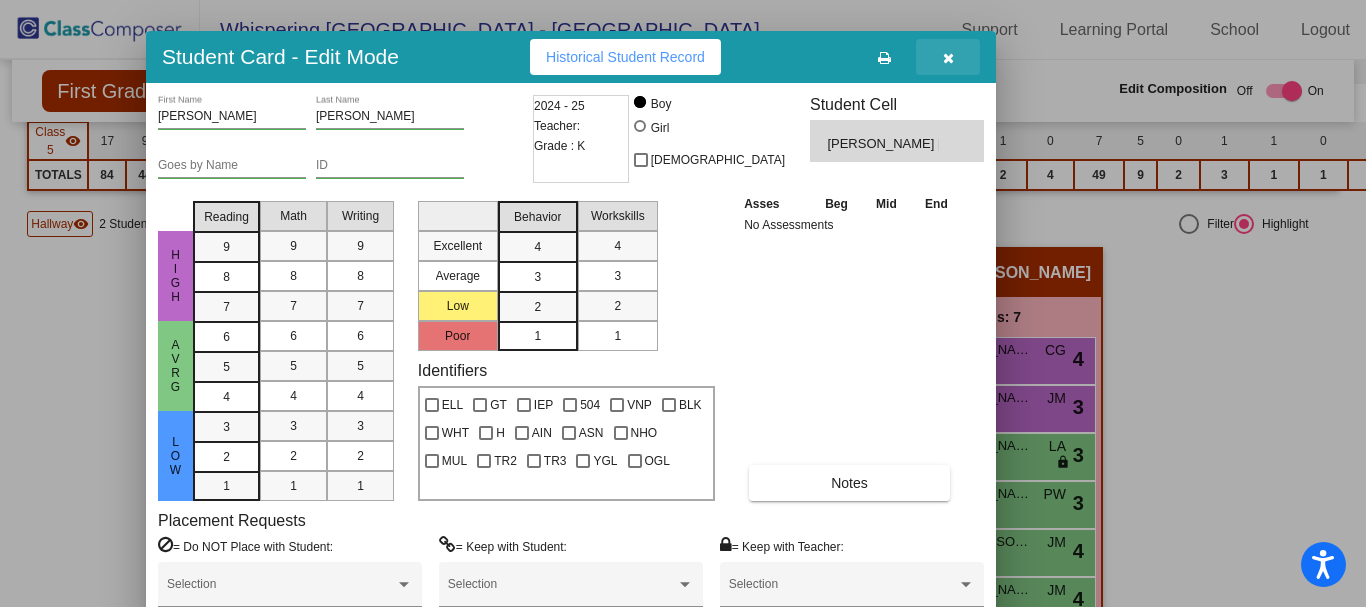 click at bounding box center [948, 57] 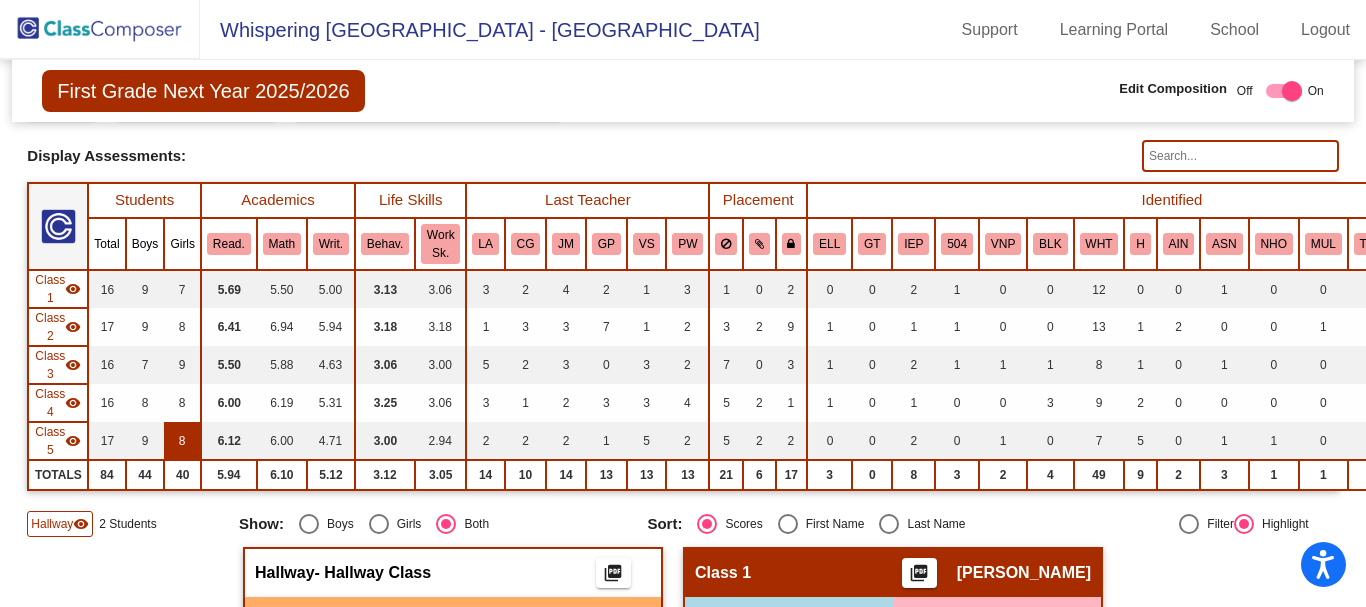 scroll, scrollTop: 0, scrollLeft: 0, axis: both 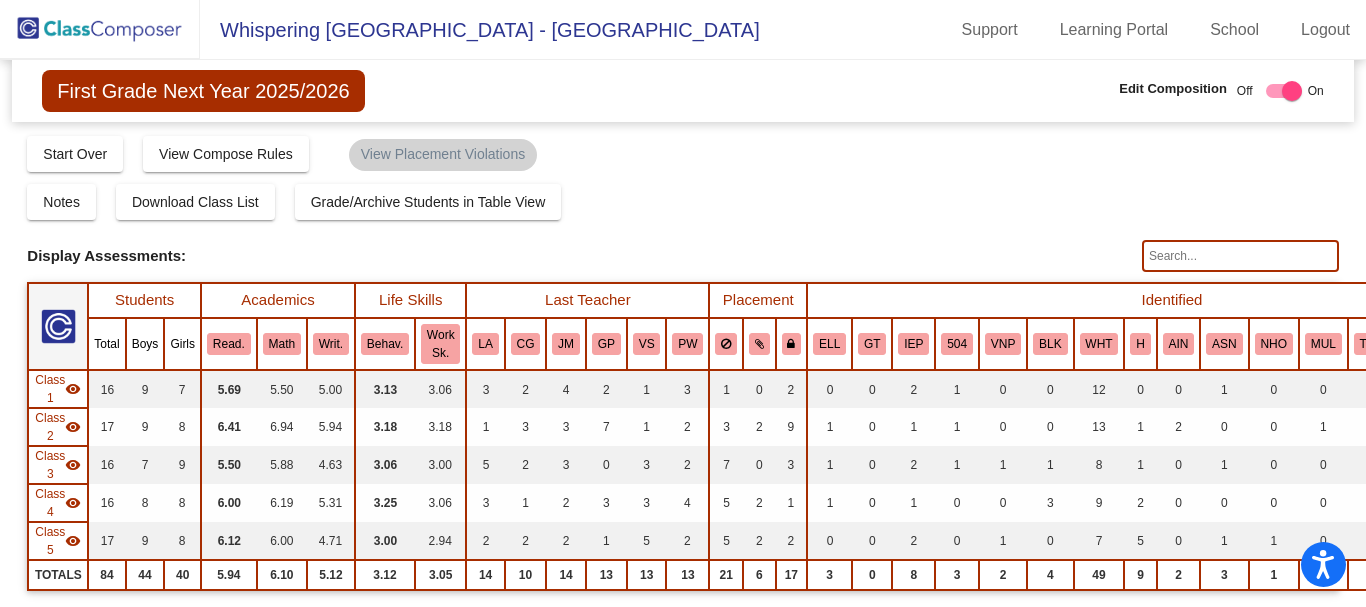 click 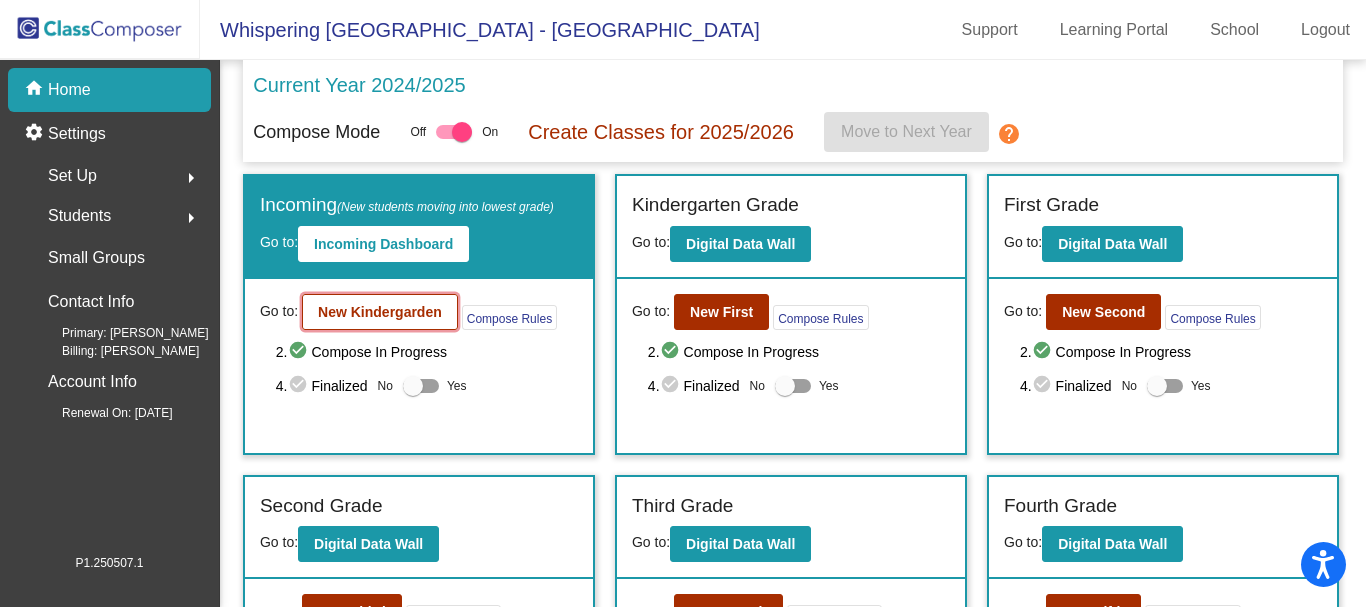 click on "New Kindergarden" 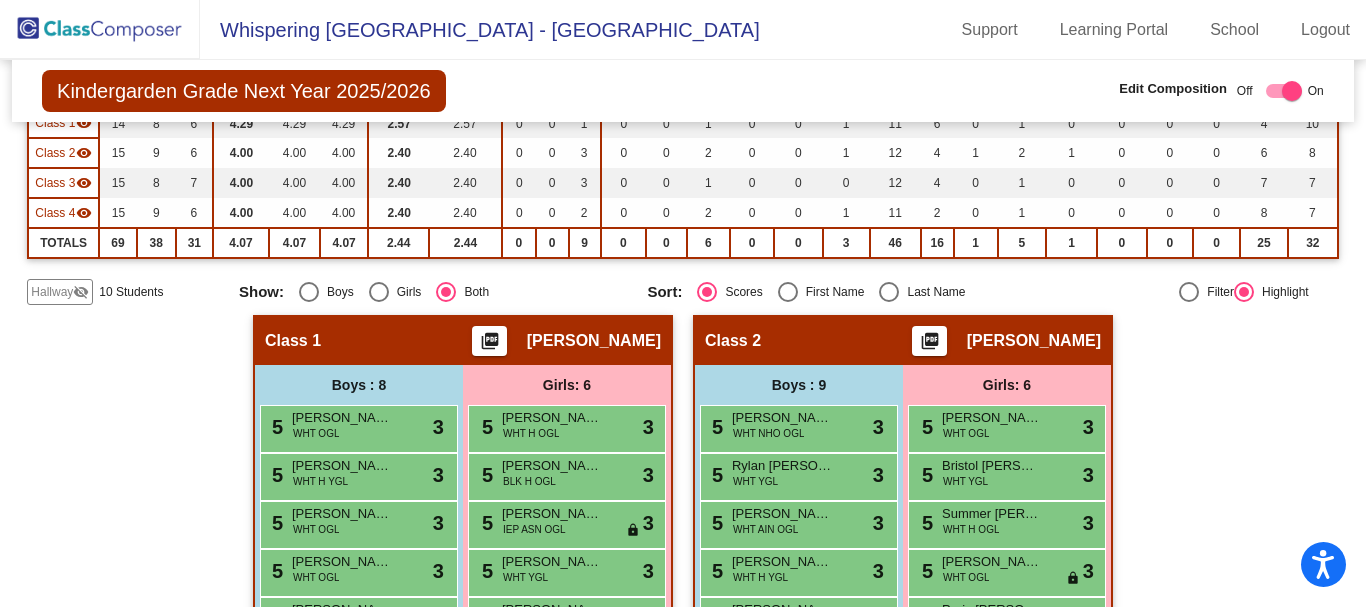 scroll, scrollTop: 200, scrollLeft: 0, axis: vertical 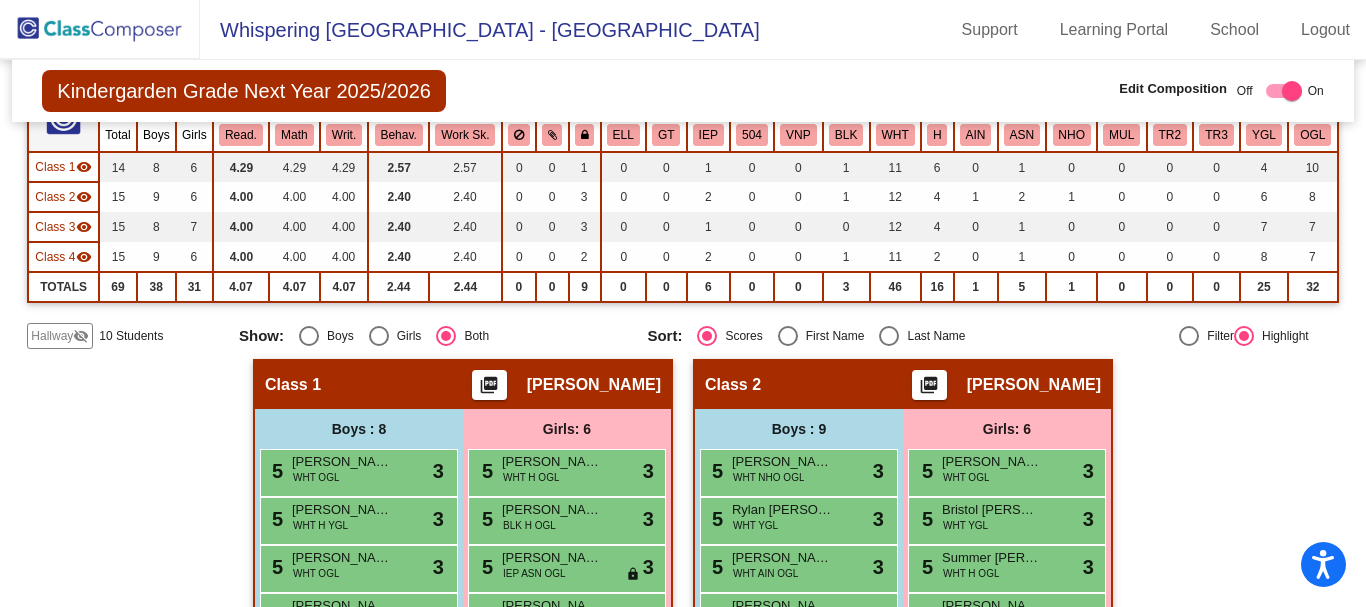 click on "Hallway" 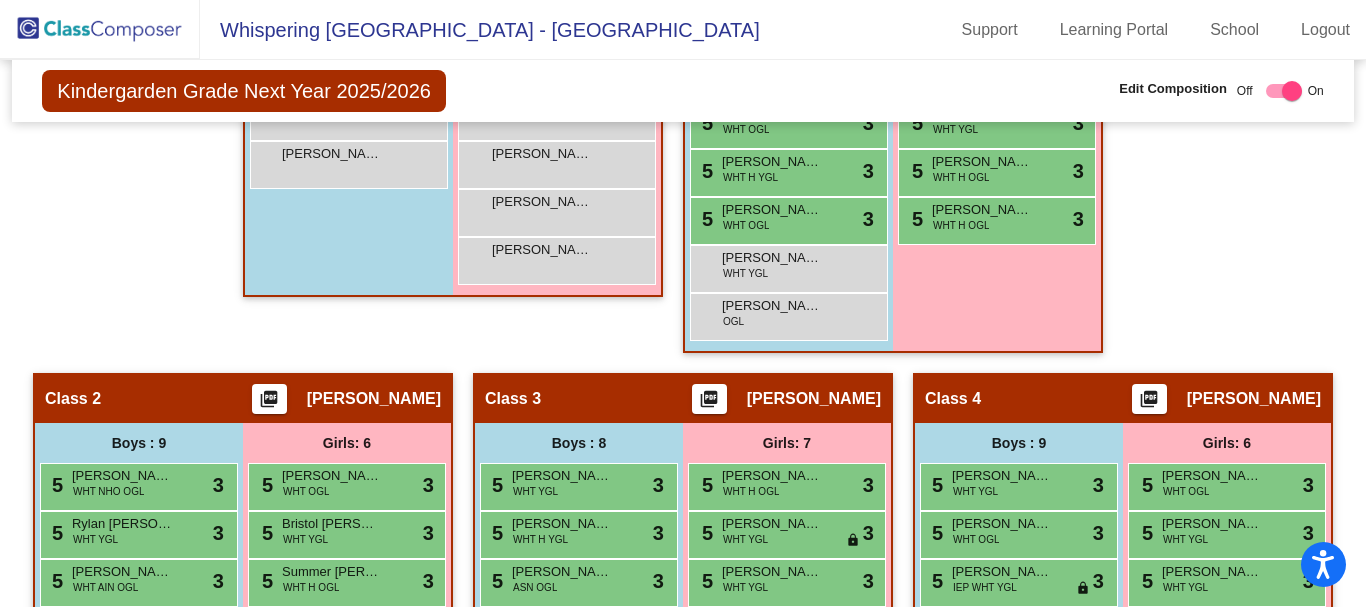 scroll, scrollTop: 300, scrollLeft: 0, axis: vertical 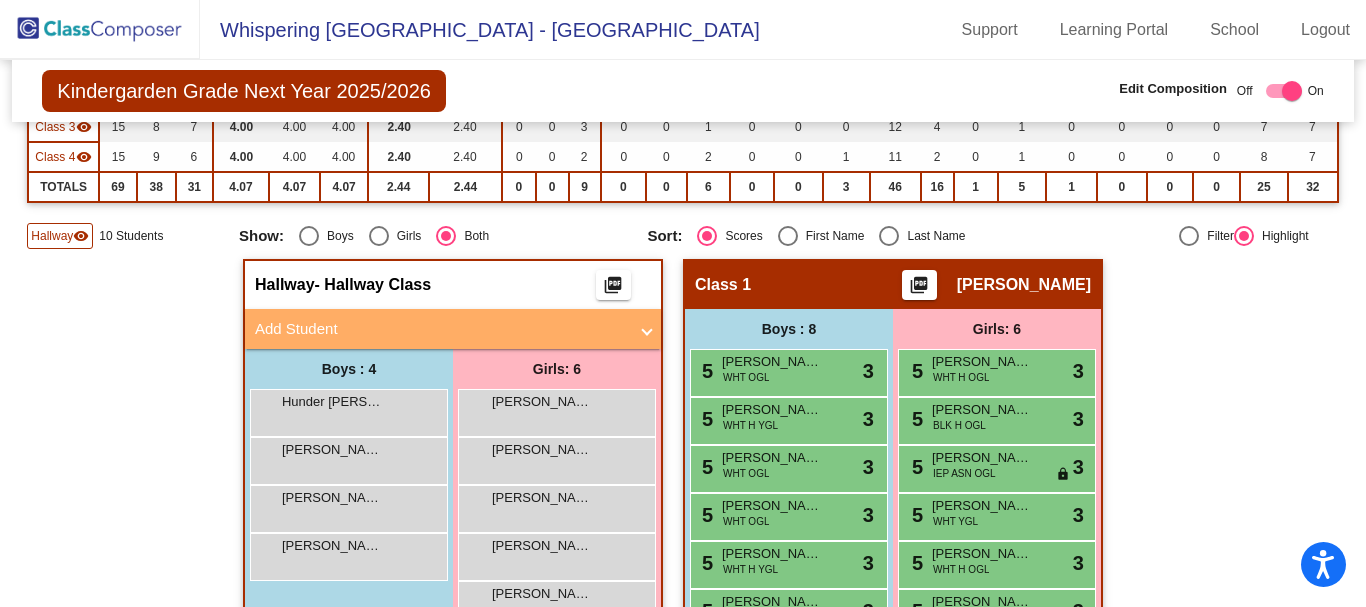 click 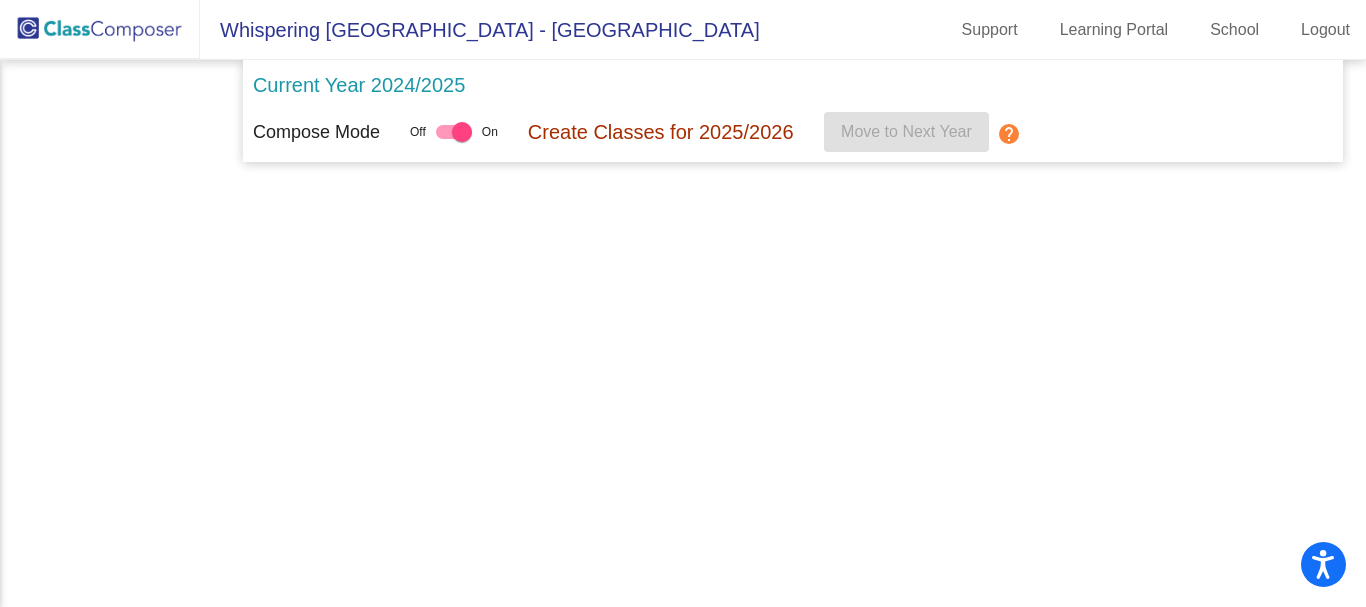 scroll, scrollTop: 0, scrollLeft: 0, axis: both 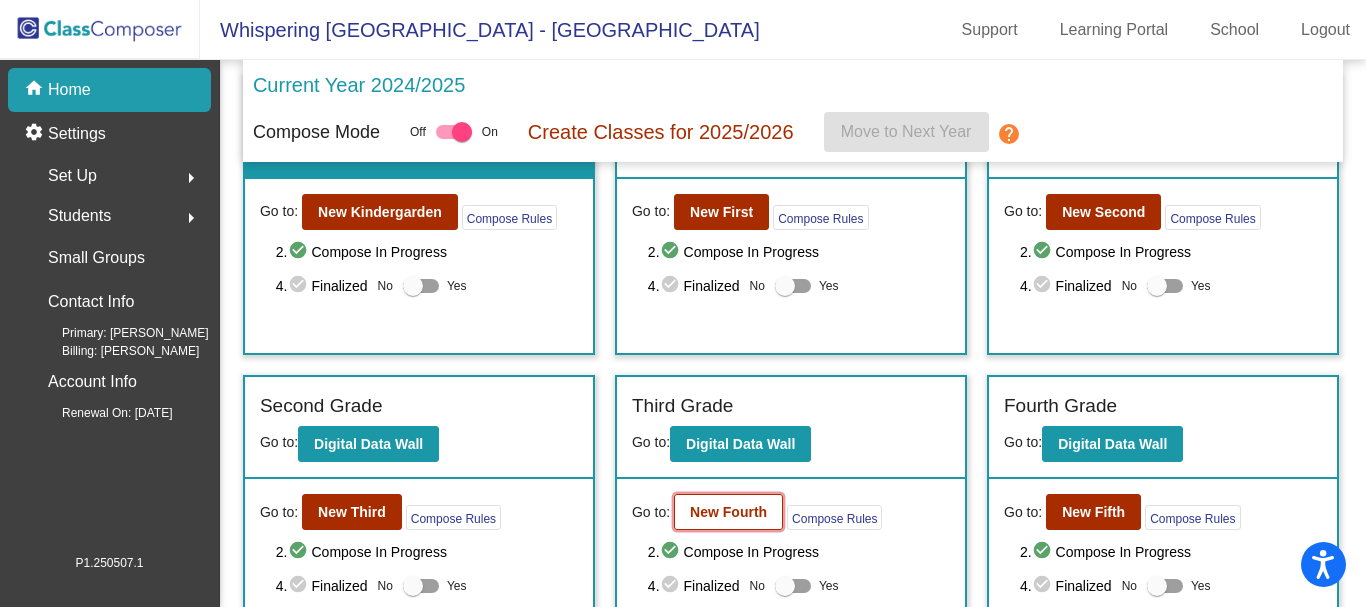click on "New Fourth" 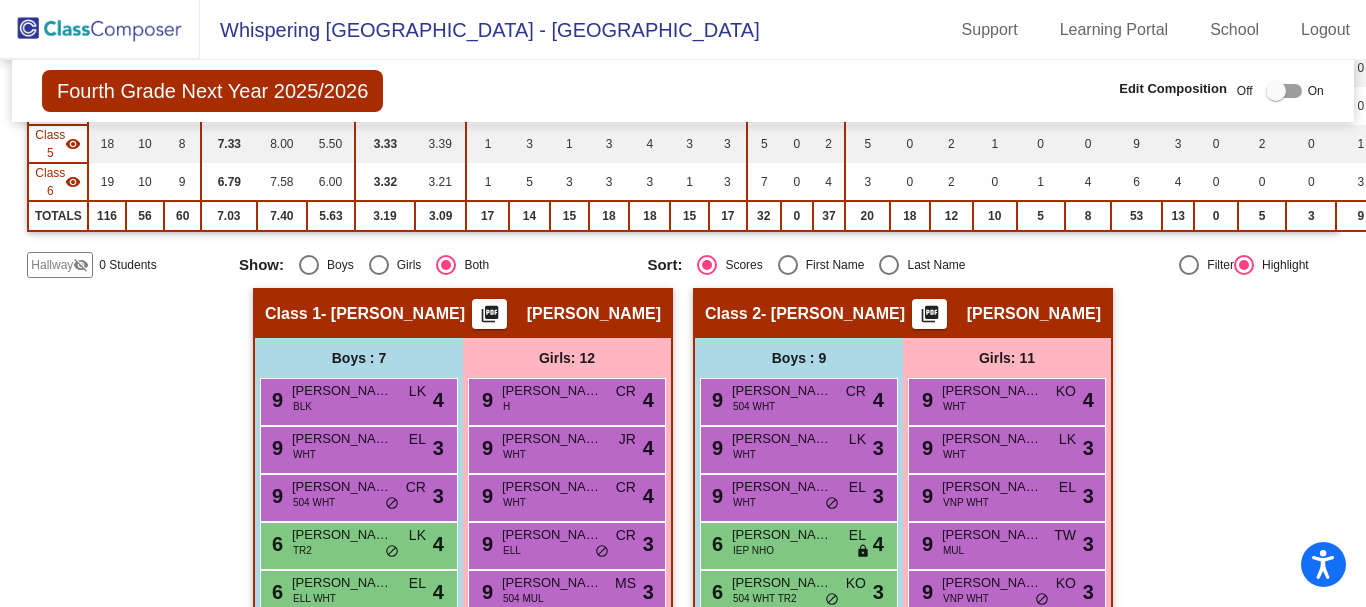 scroll, scrollTop: 400, scrollLeft: 0, axis: vertical 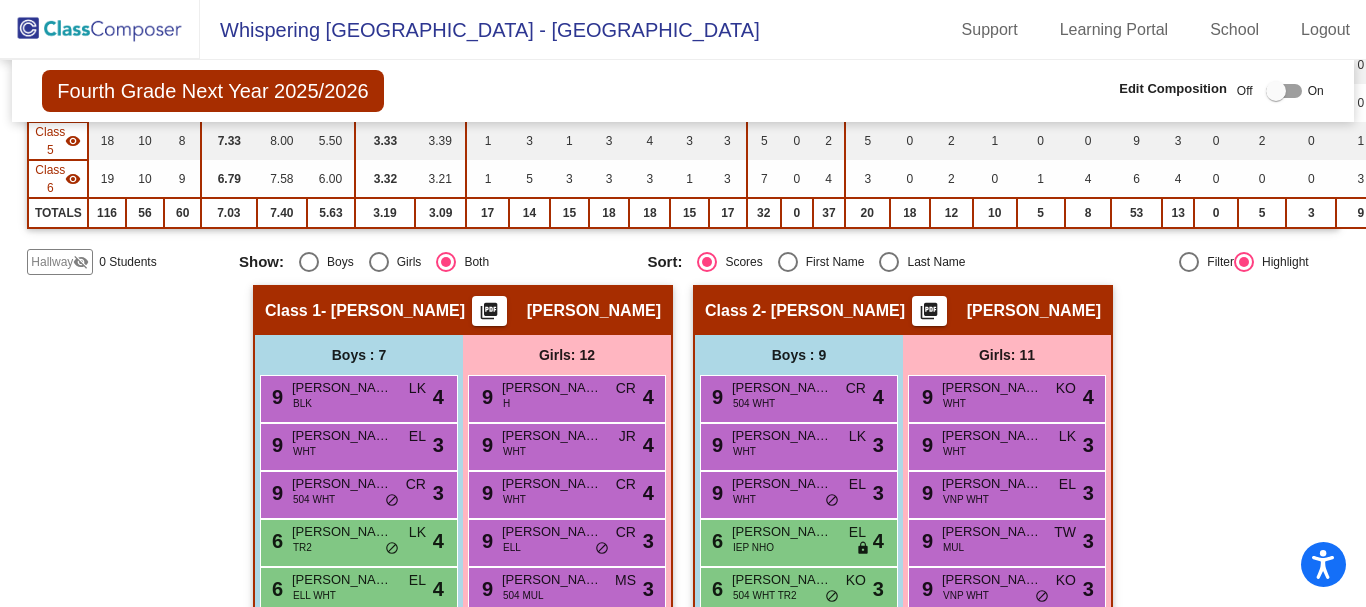 click on "Hallway" 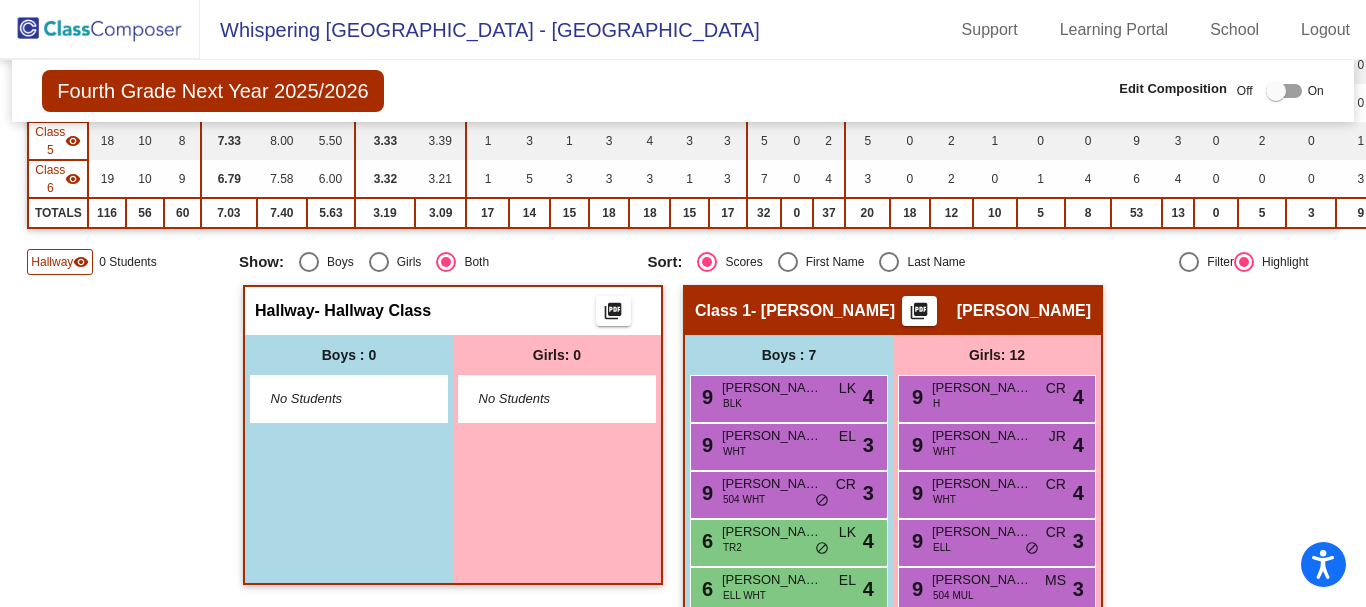 click on "Hallway   - Hallway Class  picture_as_pdf" 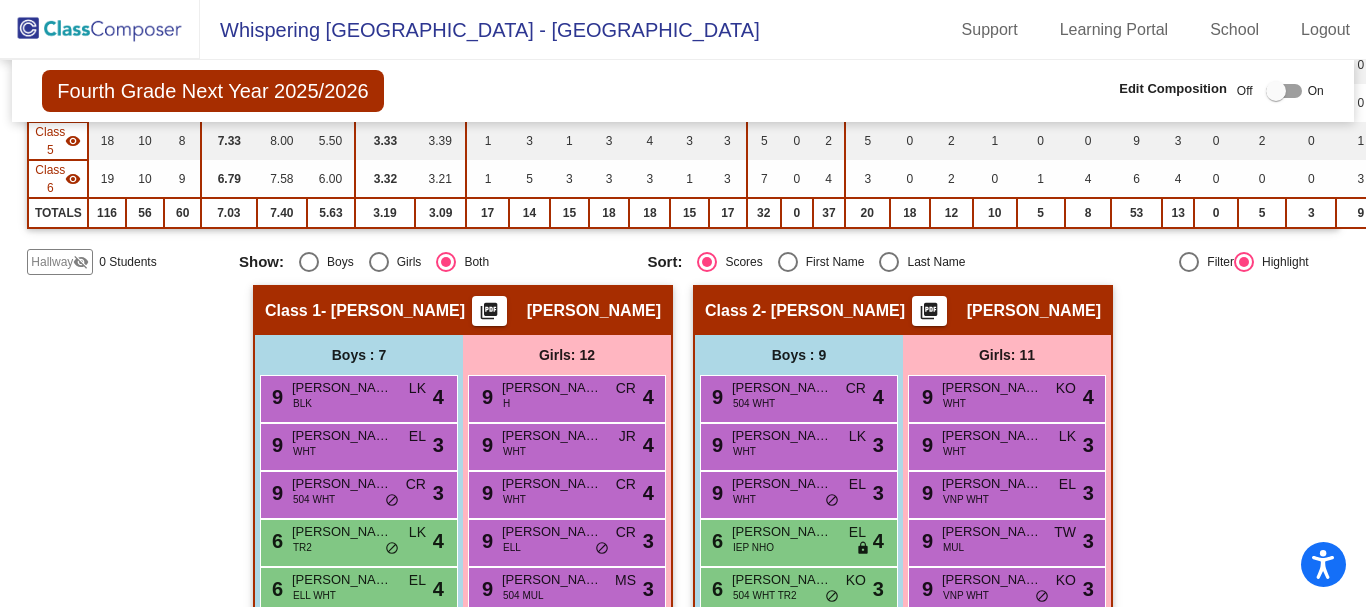 click on "Hallway" 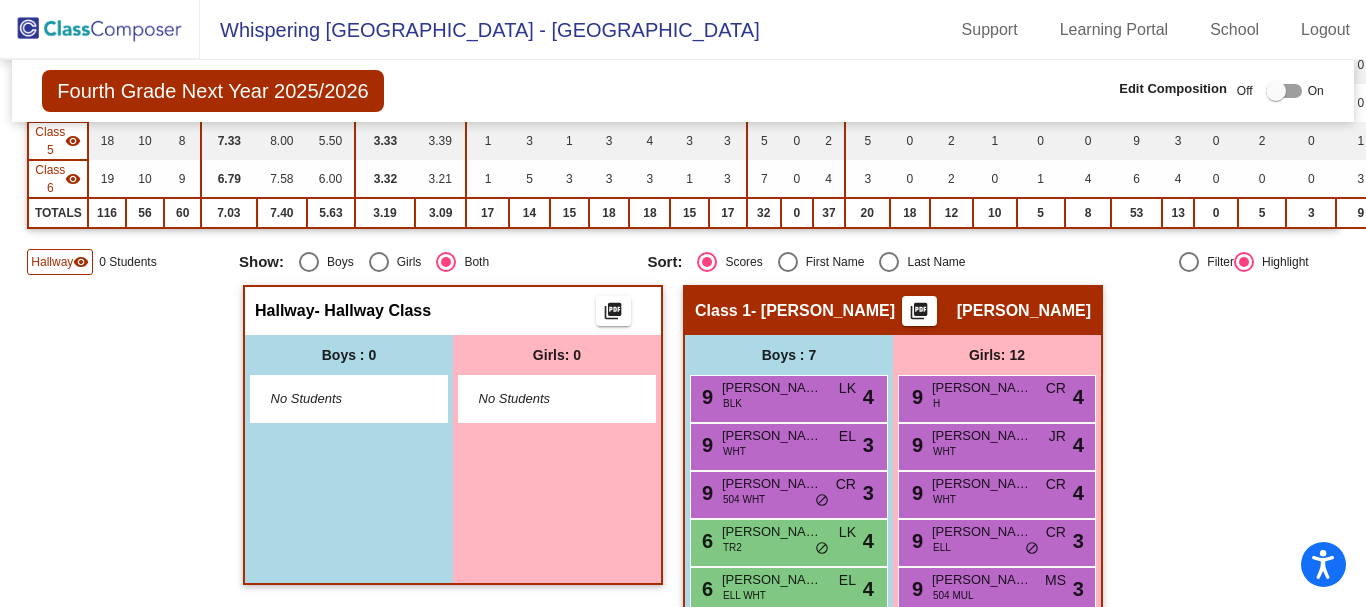 click on "- Hallway Class" 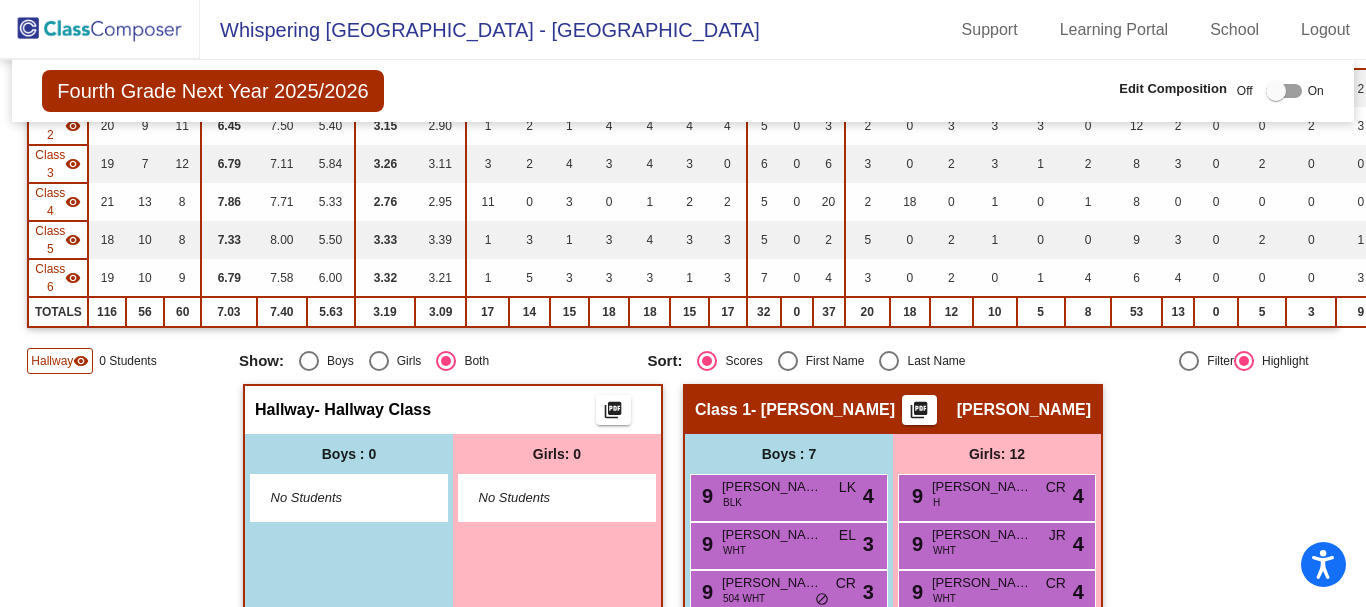 scroll, scrollTop: 300, scrollLeft: 0, axis: vertical 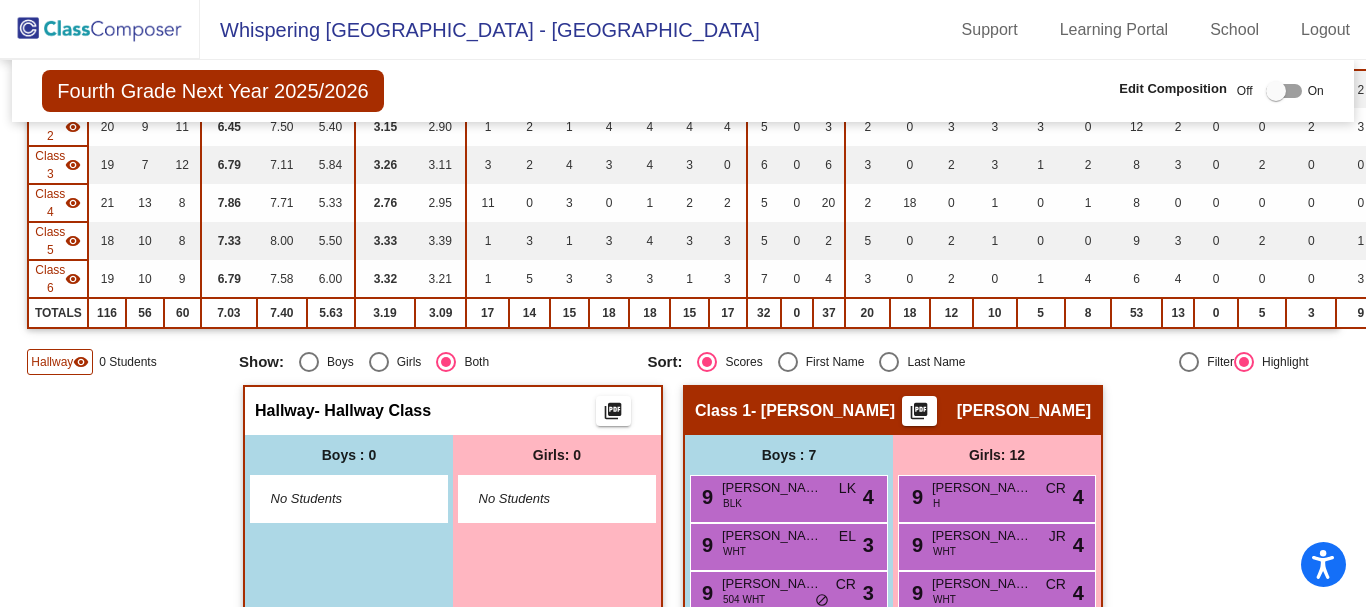 click on "Hallway" 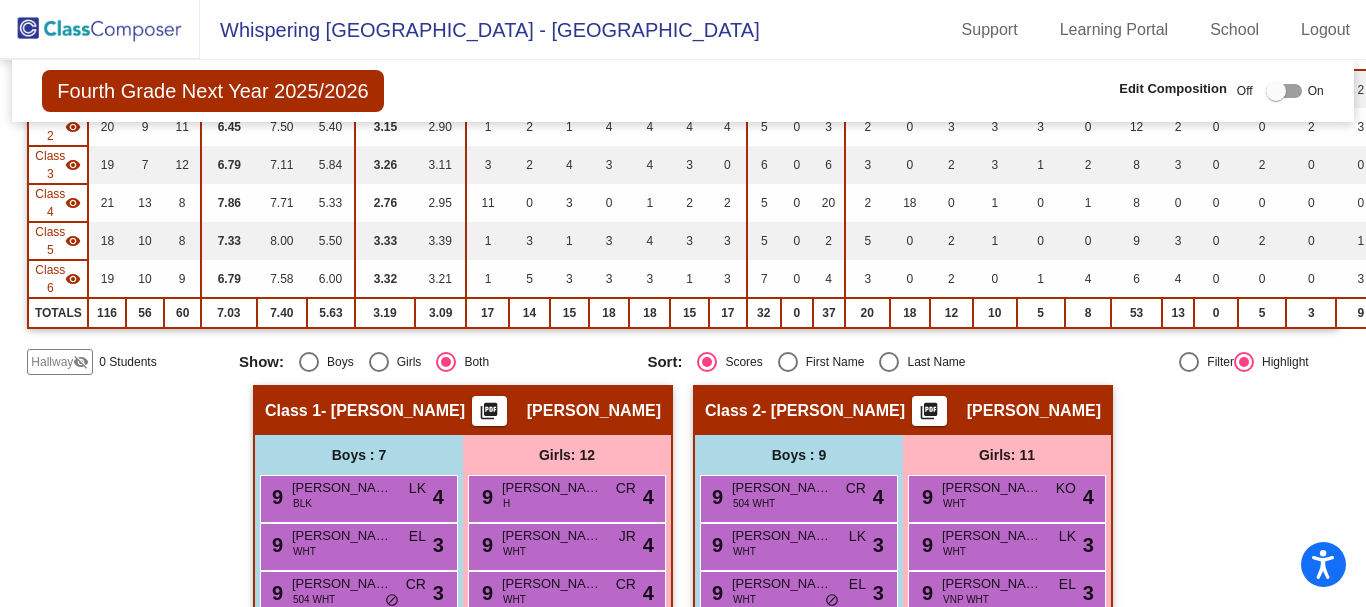 click on "Hallway" 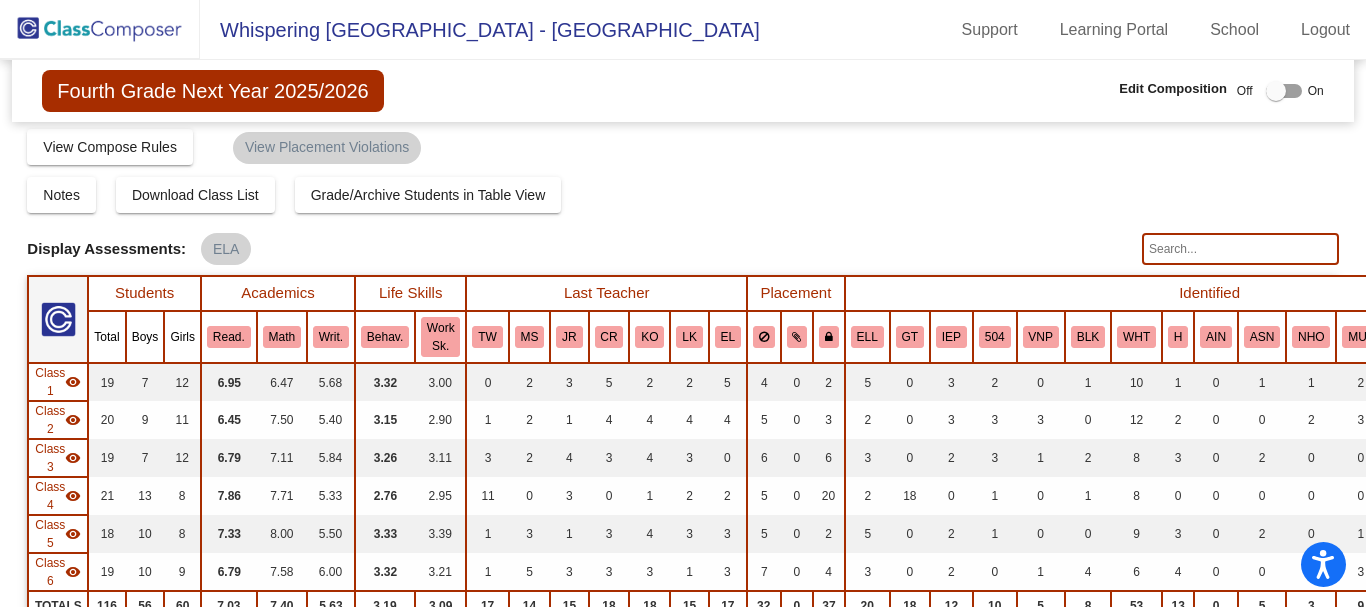 scroll, scrollTop: 0, scrollLeft: 0, axis: both 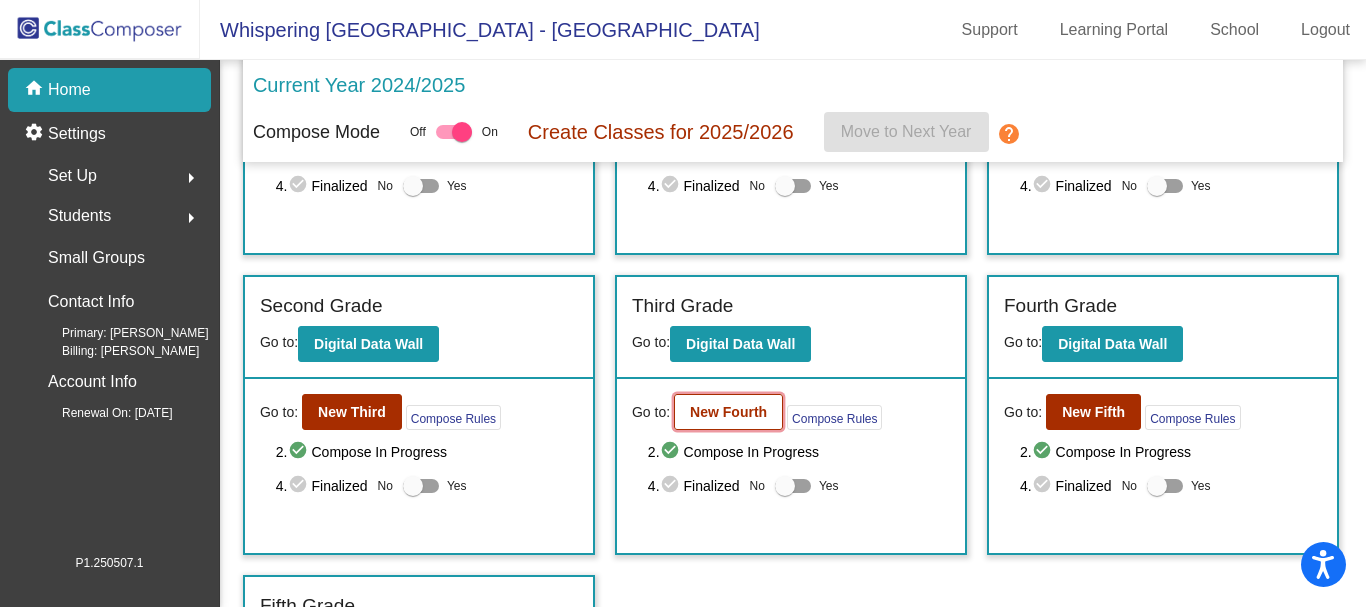click on "New Fourth" 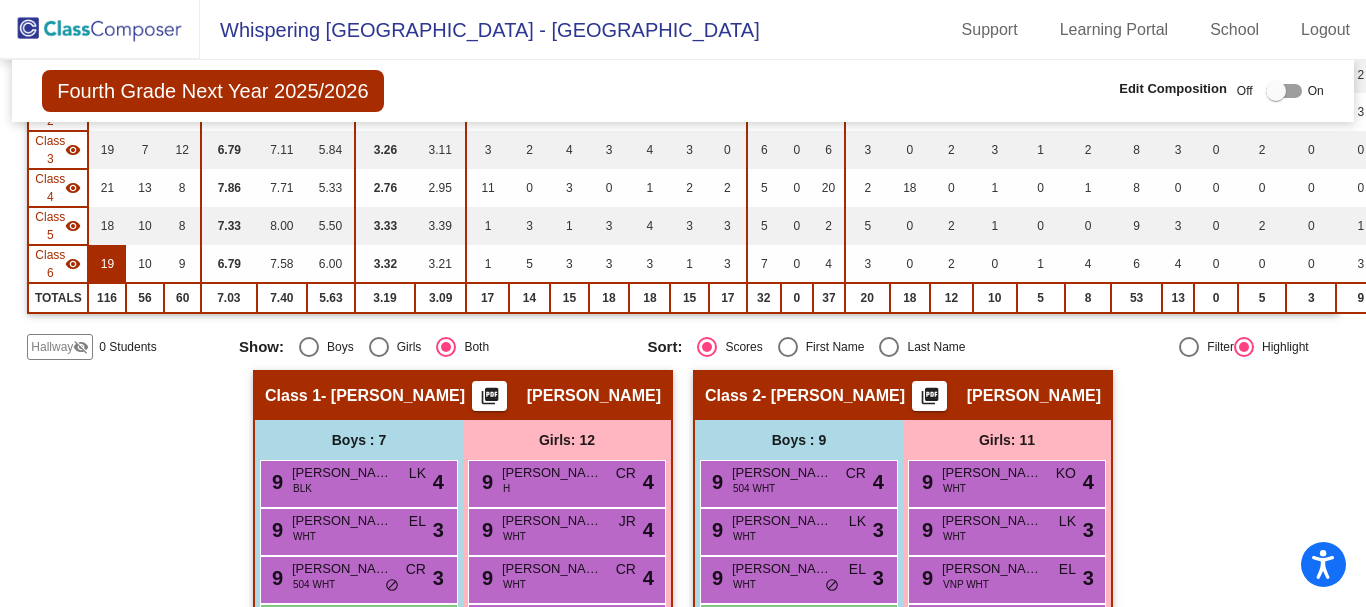 scroll, scrollTop: 200, scrollLeft: 0, axis: vertical 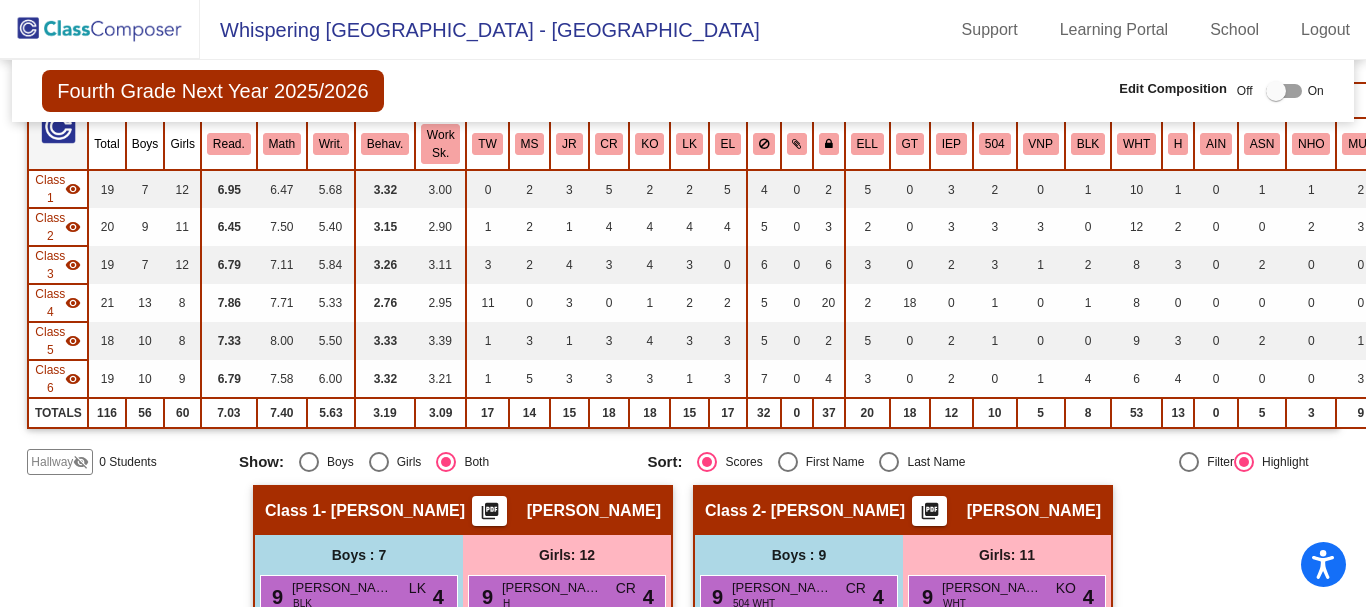 click on "Hallway" 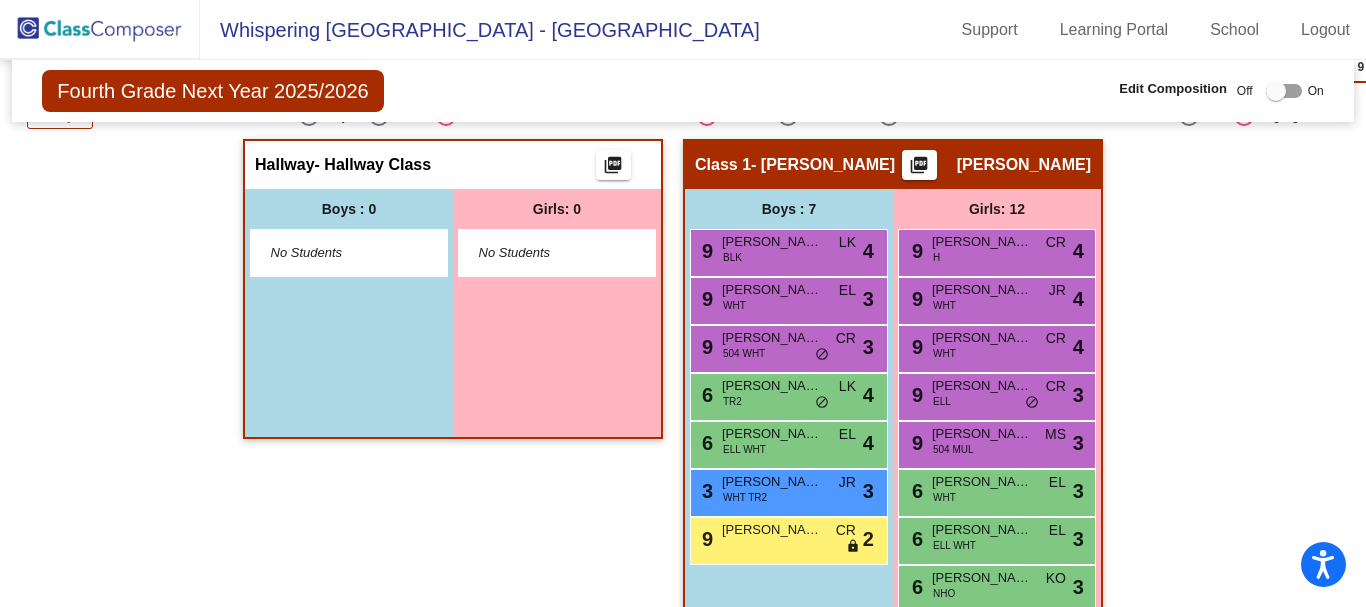 scroll, scrollTop: 500, scrollLeft: 0, axis: vertical 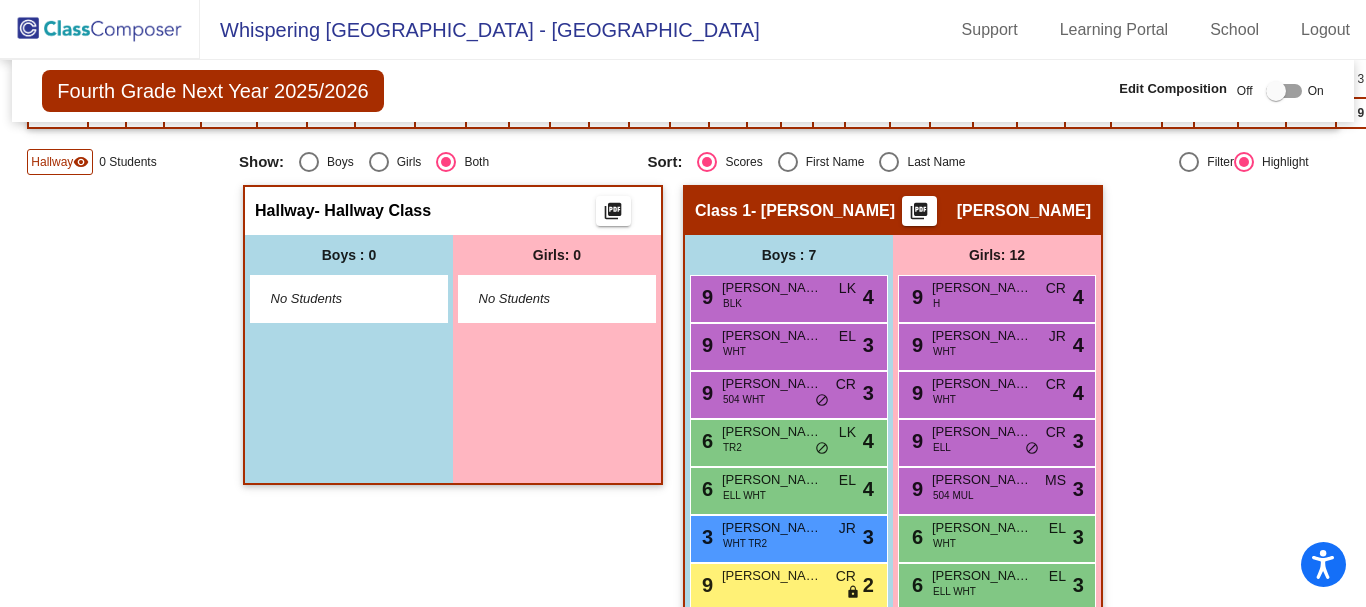 click on "No Students" at bounding box center [541, 299] 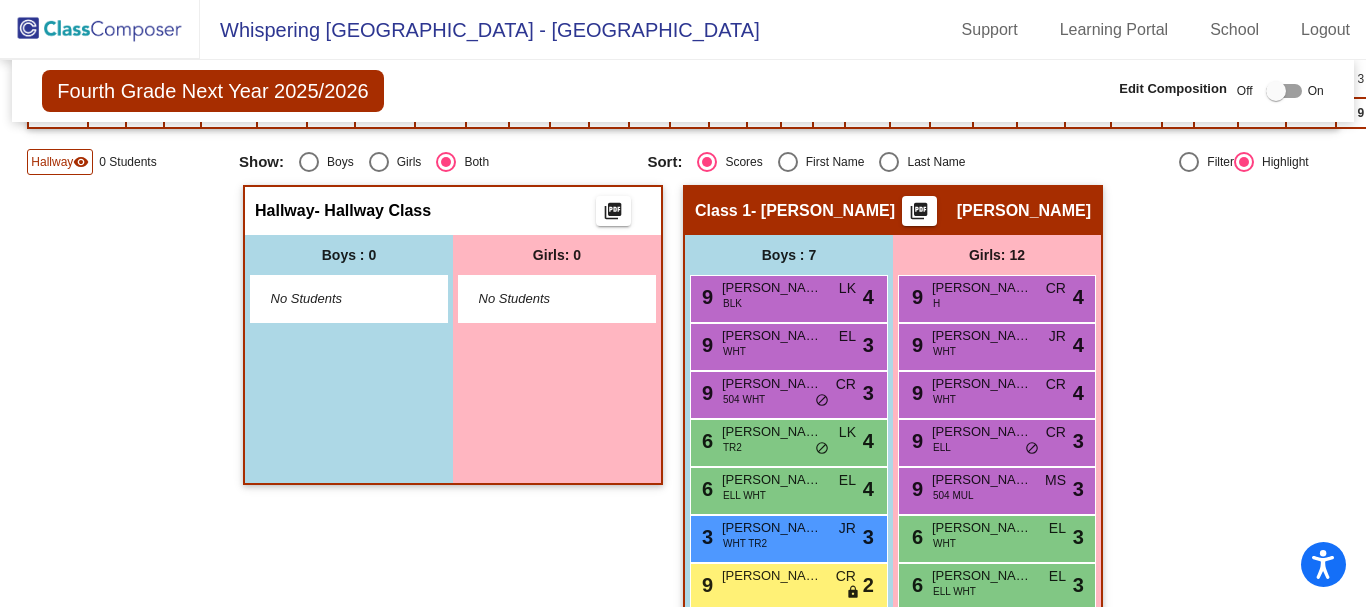 click on "Hallway   - Hallway Class  picture_as_pdf" 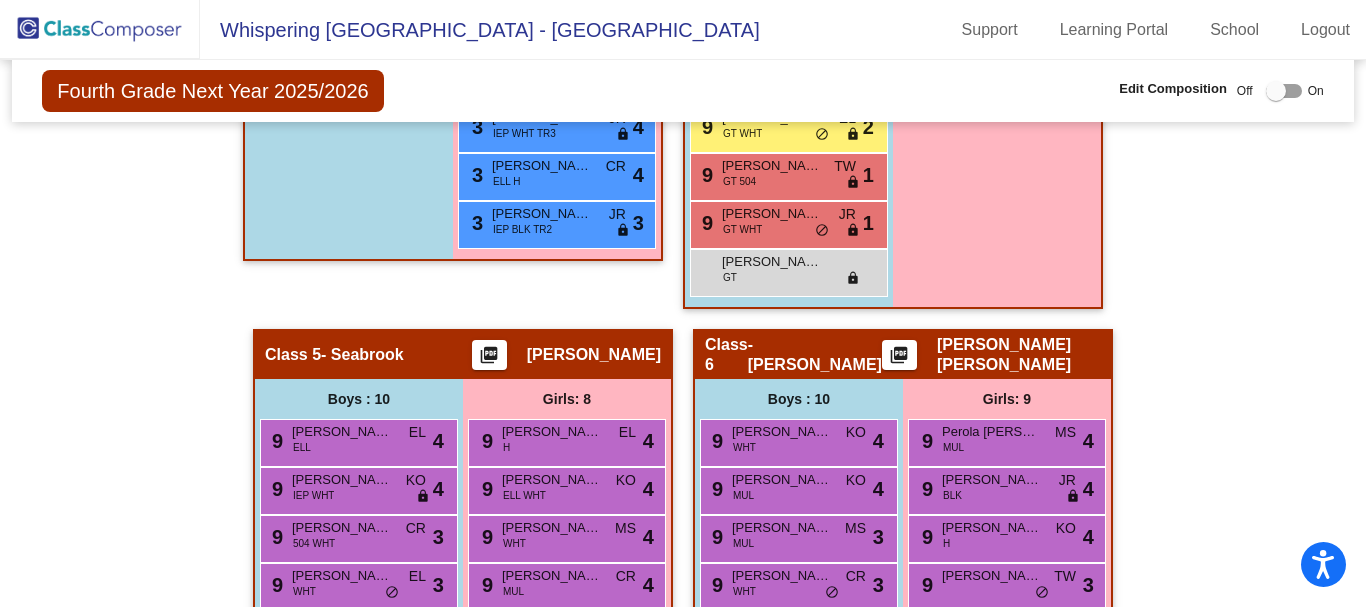 scroll, scrollTop: 1100, scrollLeft: 0, axis: vertical 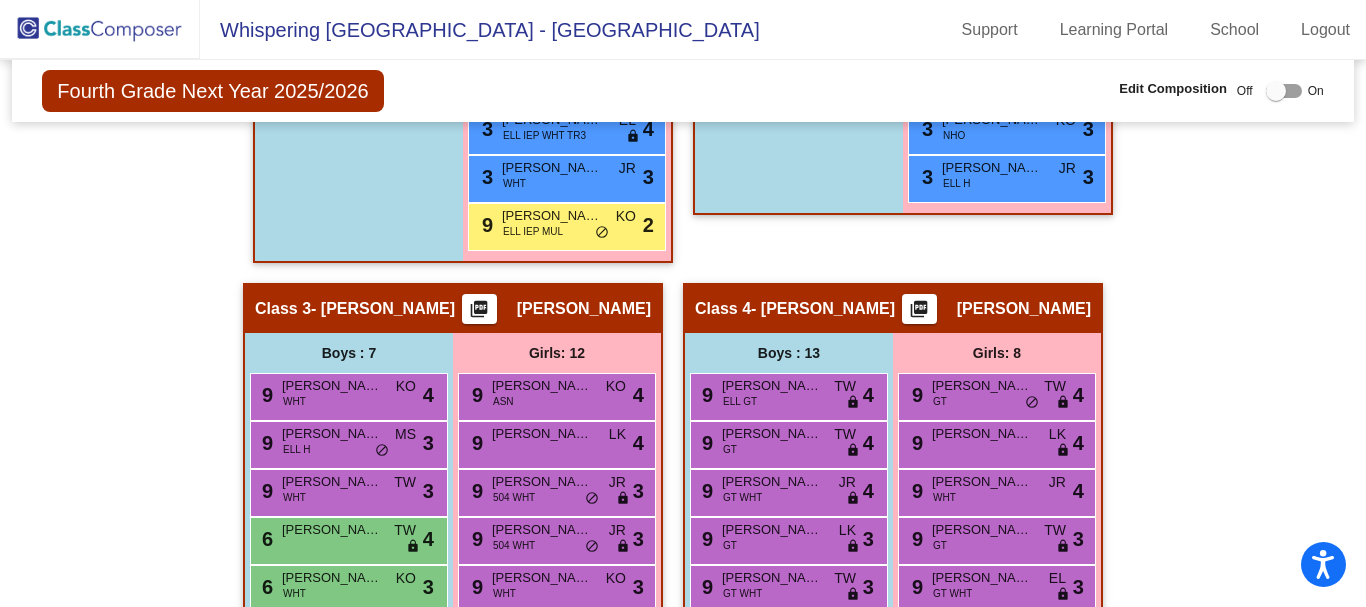 click at bounding box center [1276, 91] 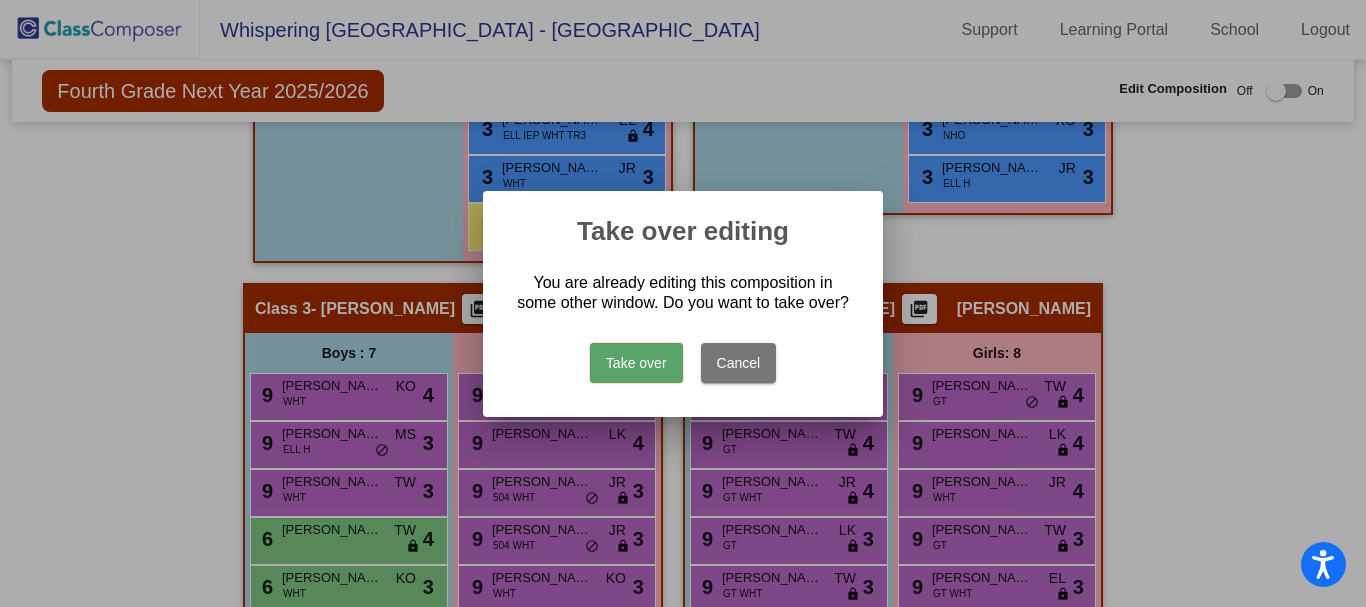 click on "Take over" at bounding box center [636, 363] 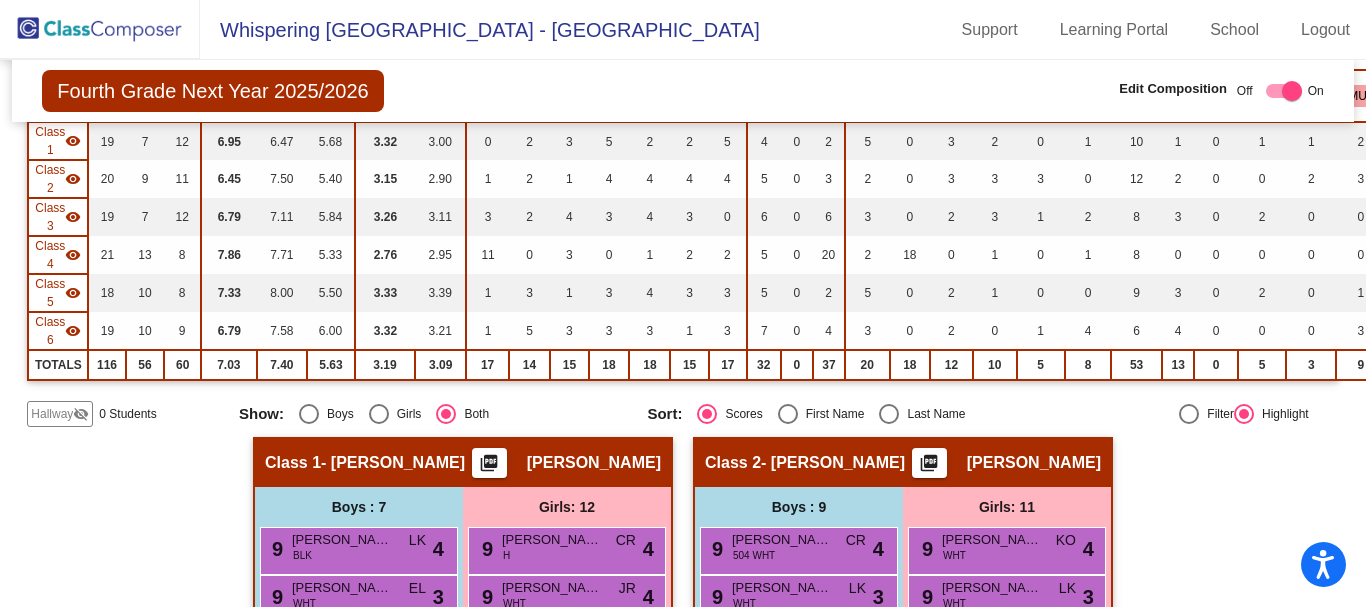 scroll, scrollTop: 200, scrollLeft: 0, axis: vertical 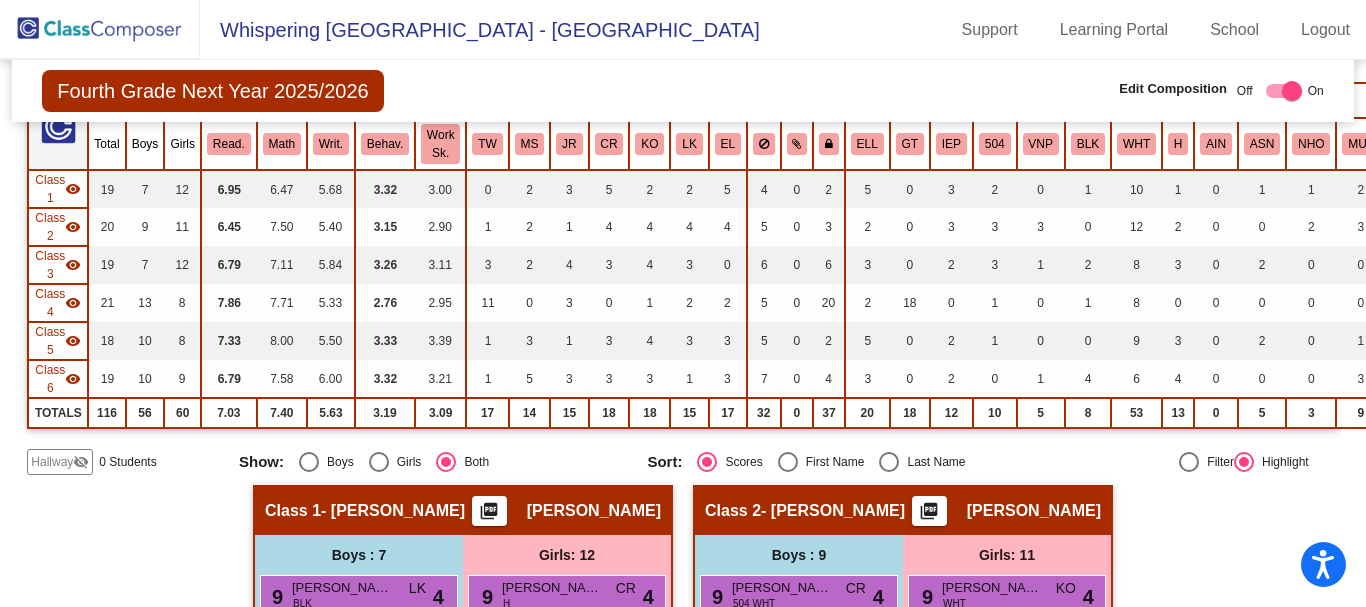 click on "Hallway" 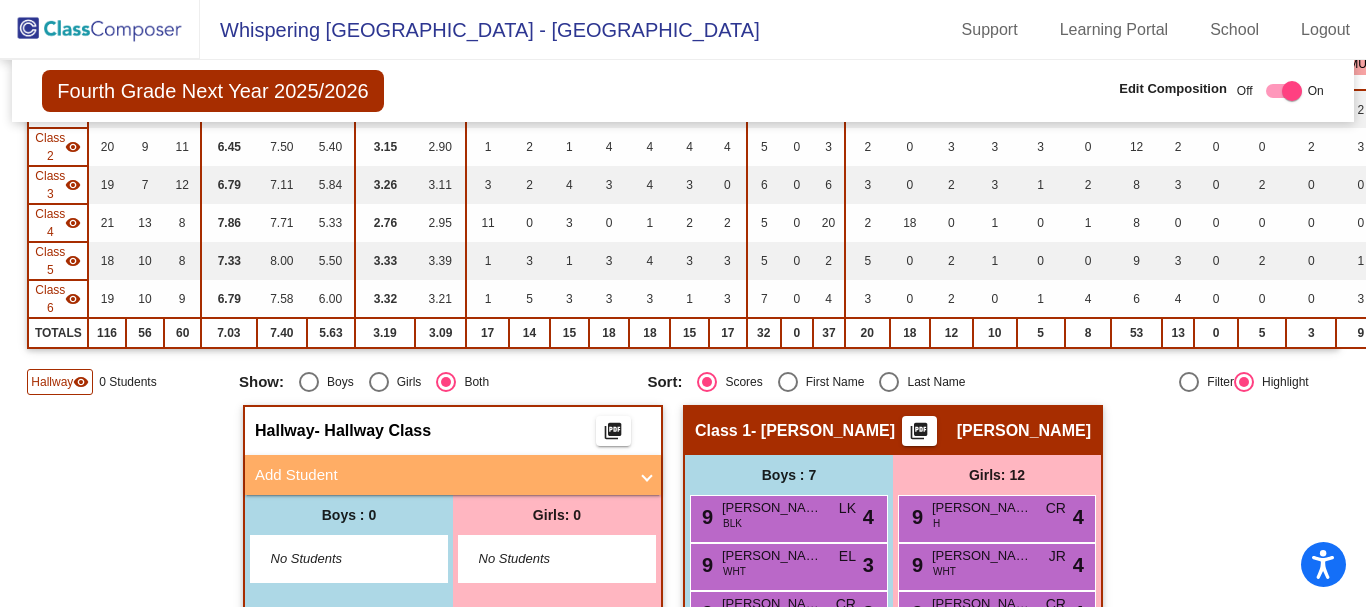 scroll, scrollTop: 500, scrollLeft: 0, axis: vertical 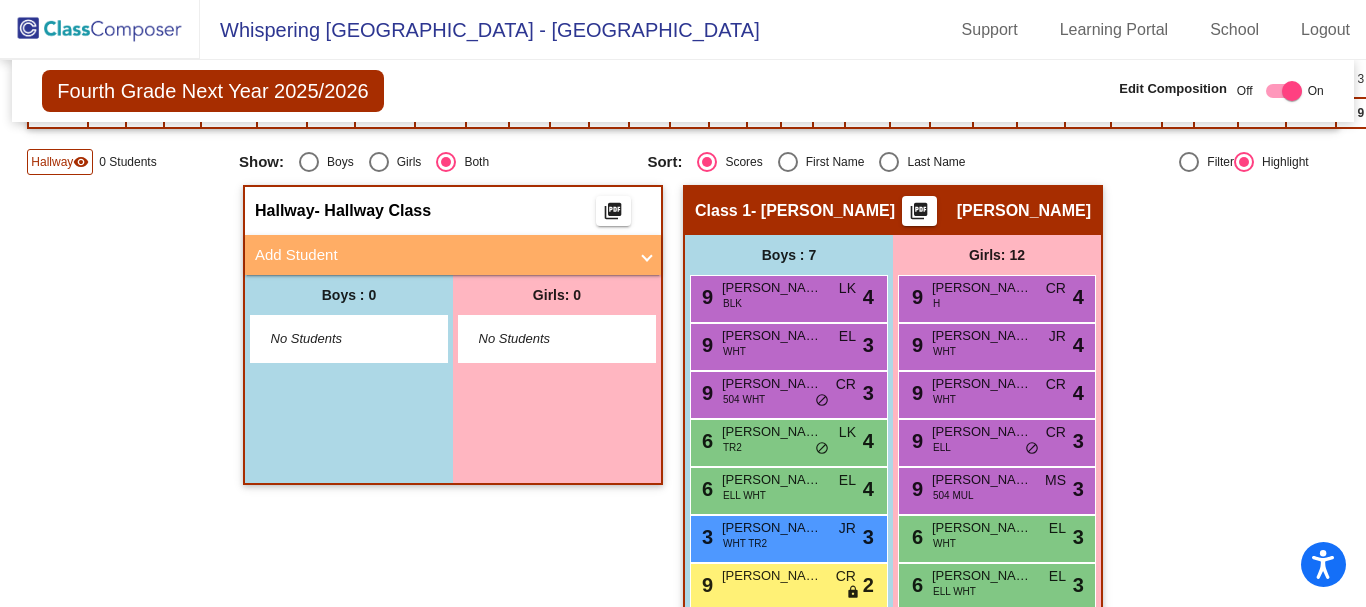 click on "Add Student" at bounding box center (449, 255) 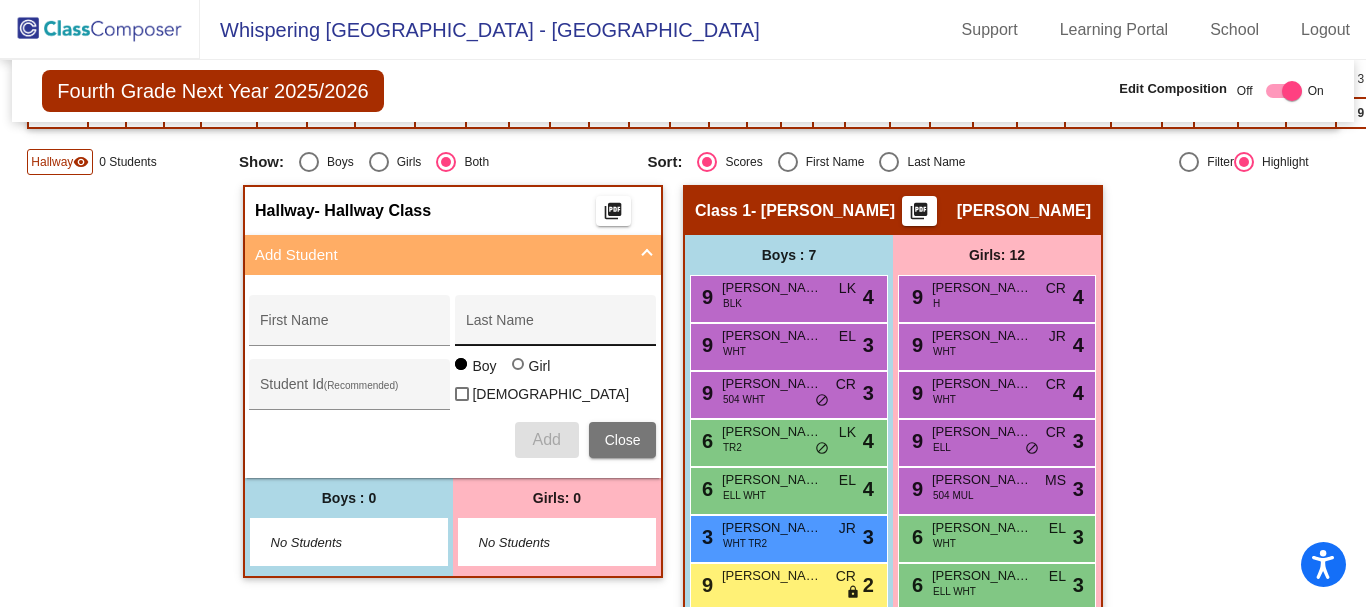 click on "Last Name" at bounding box center (556, 328) 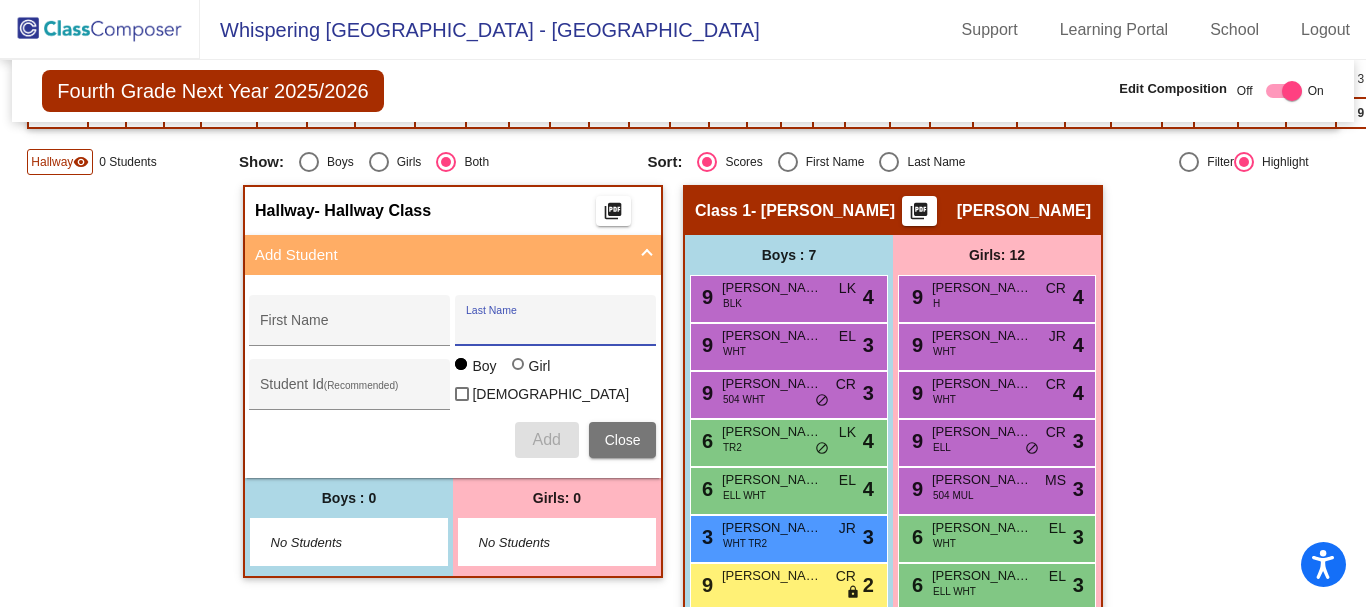 click on "Last Name" at bounding box center (556, 326) 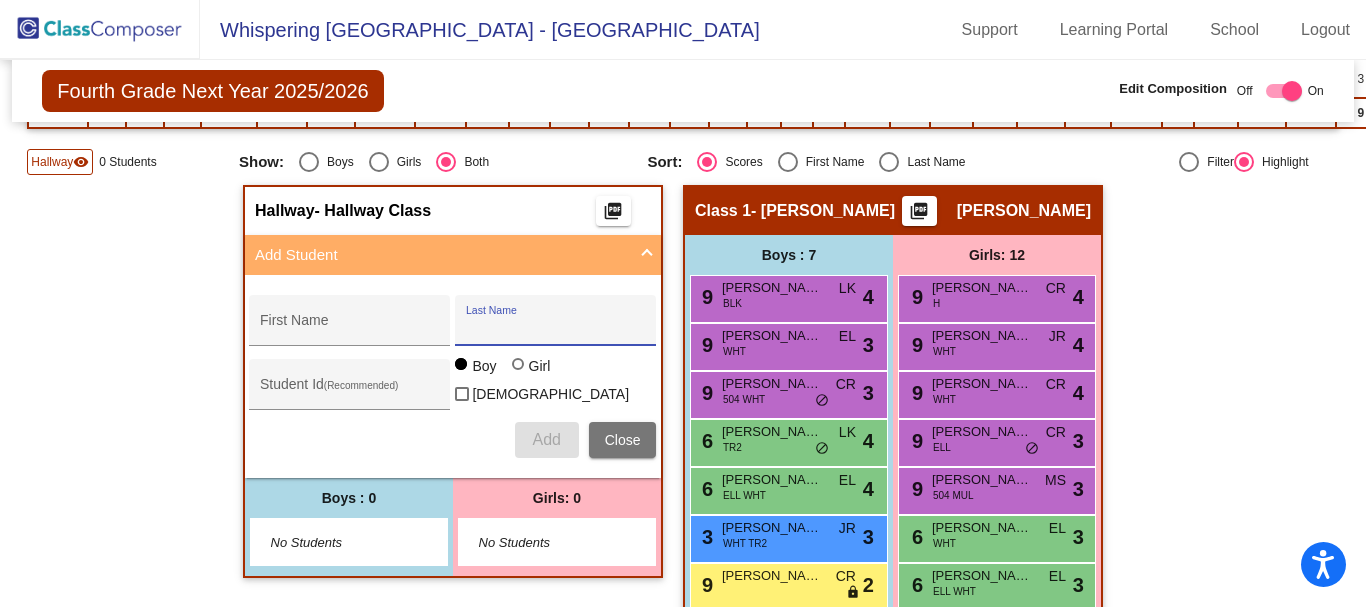 paste on "[PERSON_NAME]" 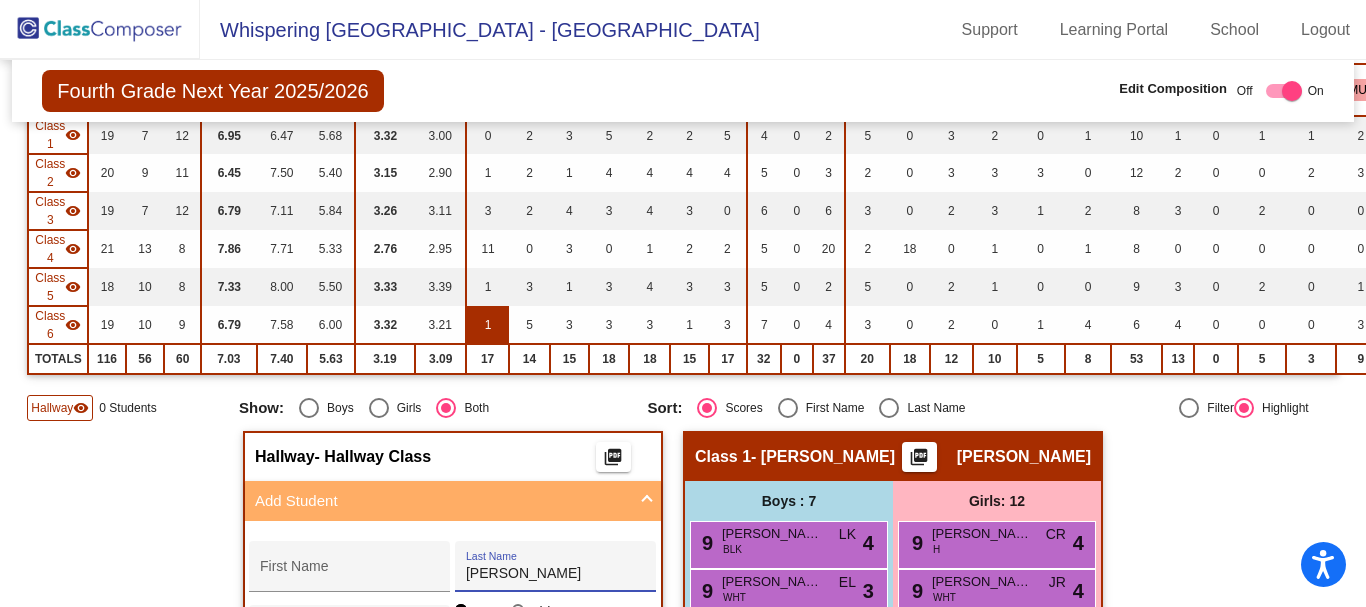 scroll, scrollTop: 300, scrollLeft: 0, axis: vertical 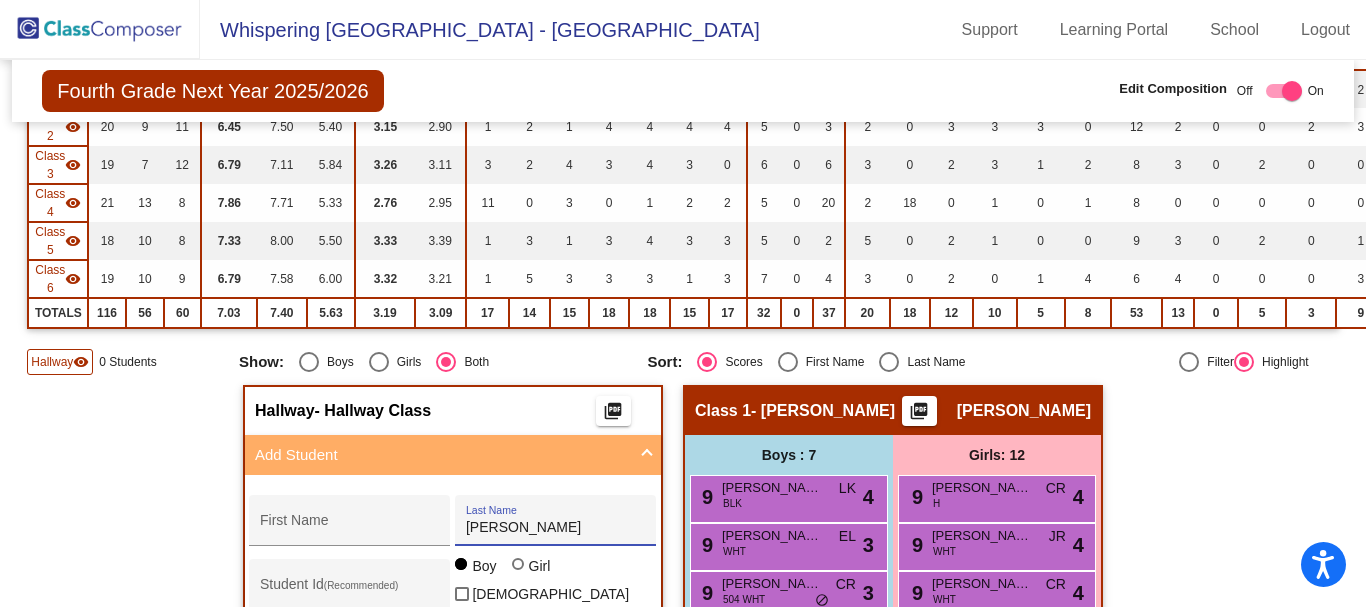 type on "[PERSON_NAME]" 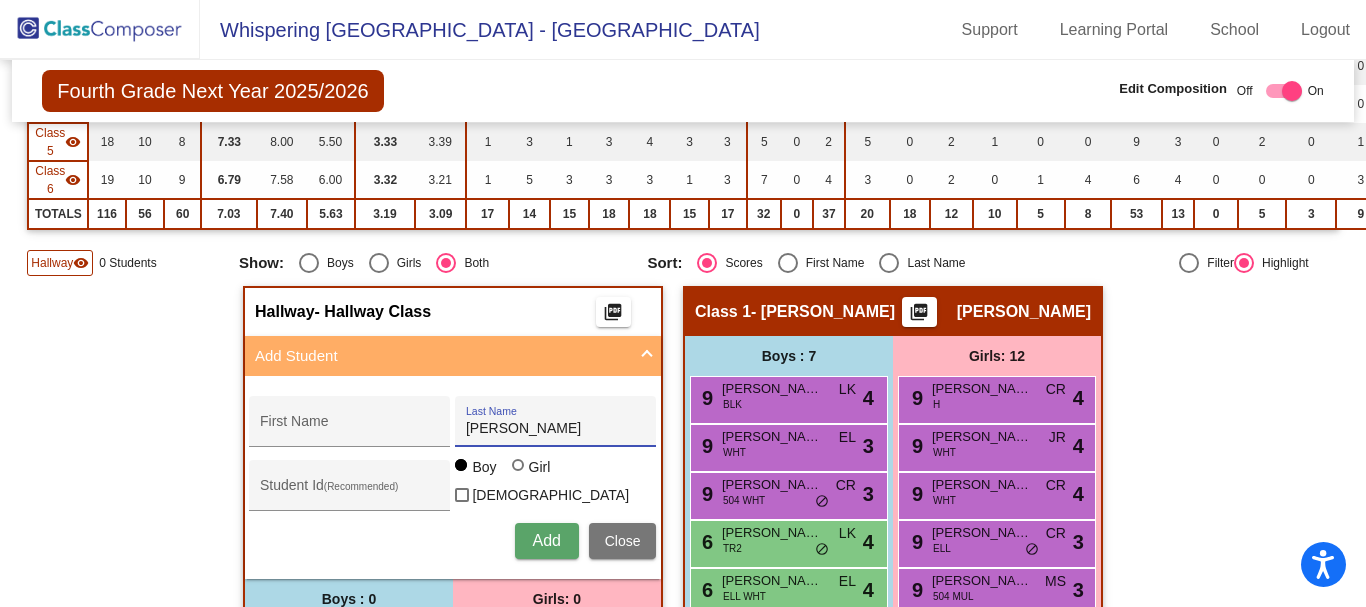 scroll, scrollTop: 400, scrollLeft: 0, axis: vertical 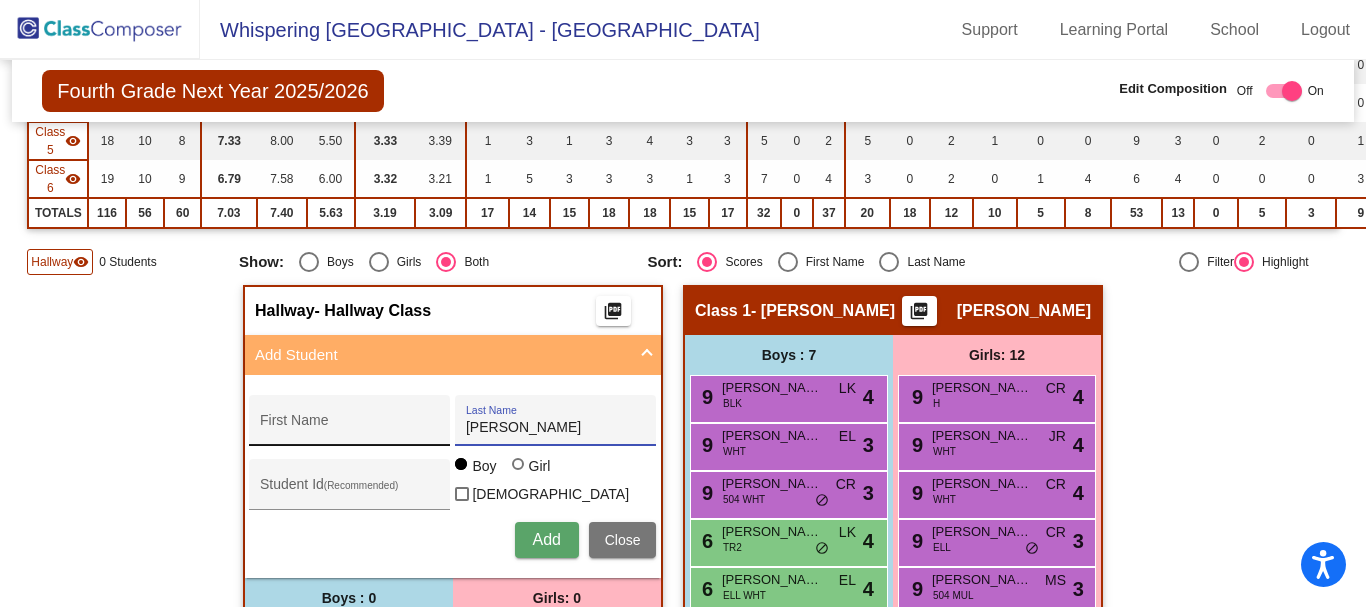 click on "First Name" at bounding box center [350, 428] 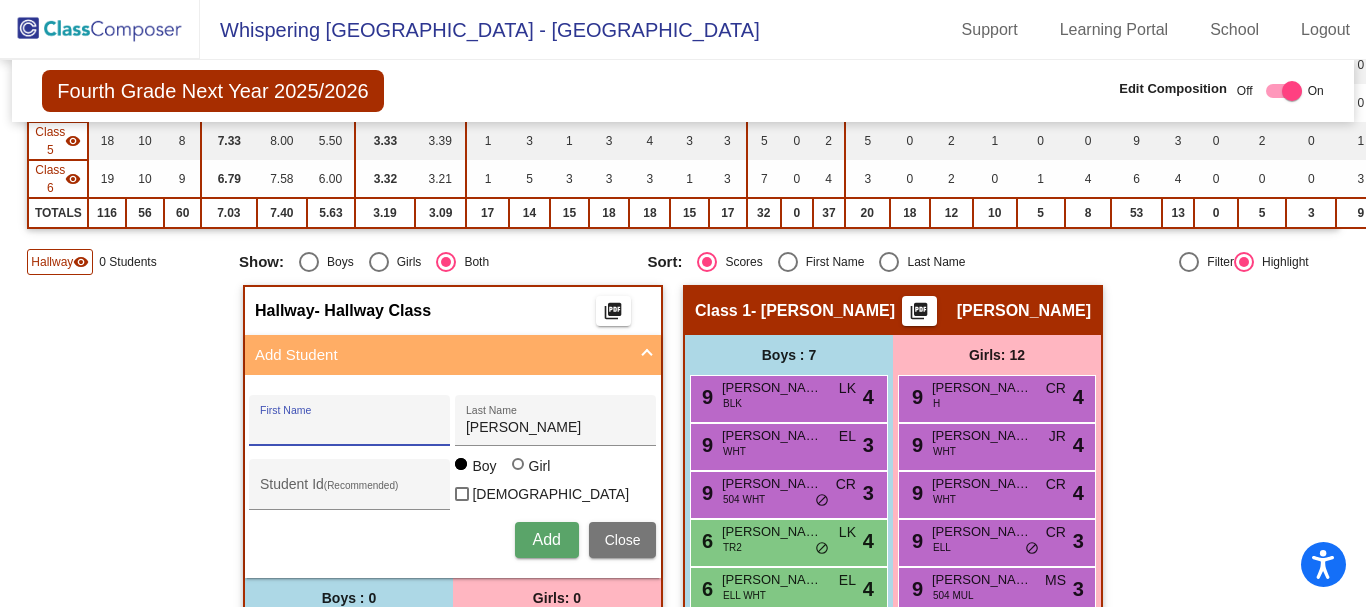 paste on "[PERSON_NAME]" 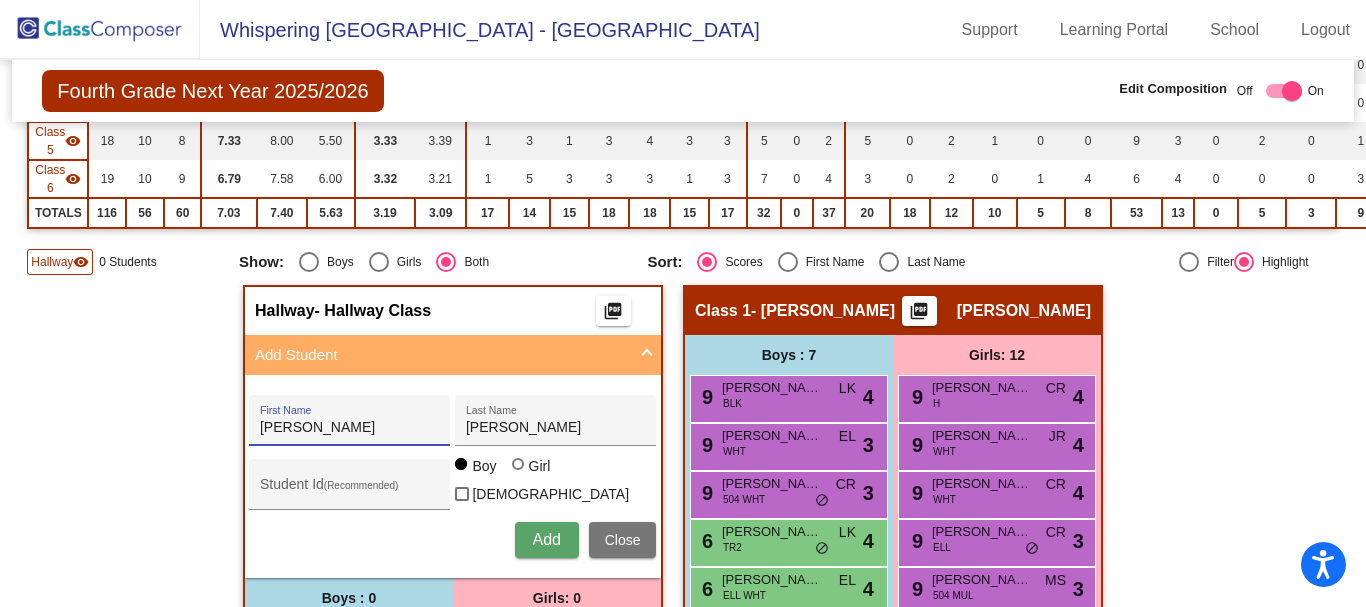 type on "[PERSON_NAME]" 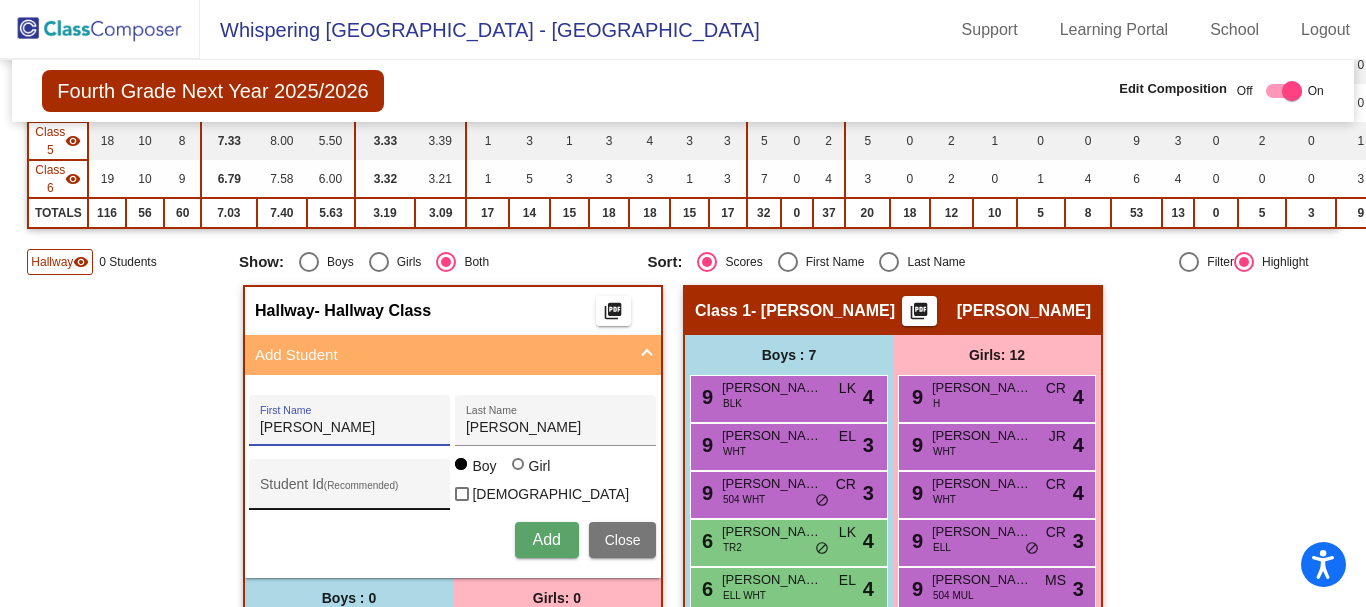 click on "Student Id  (Recommended)" at bounding box center [350, 492] 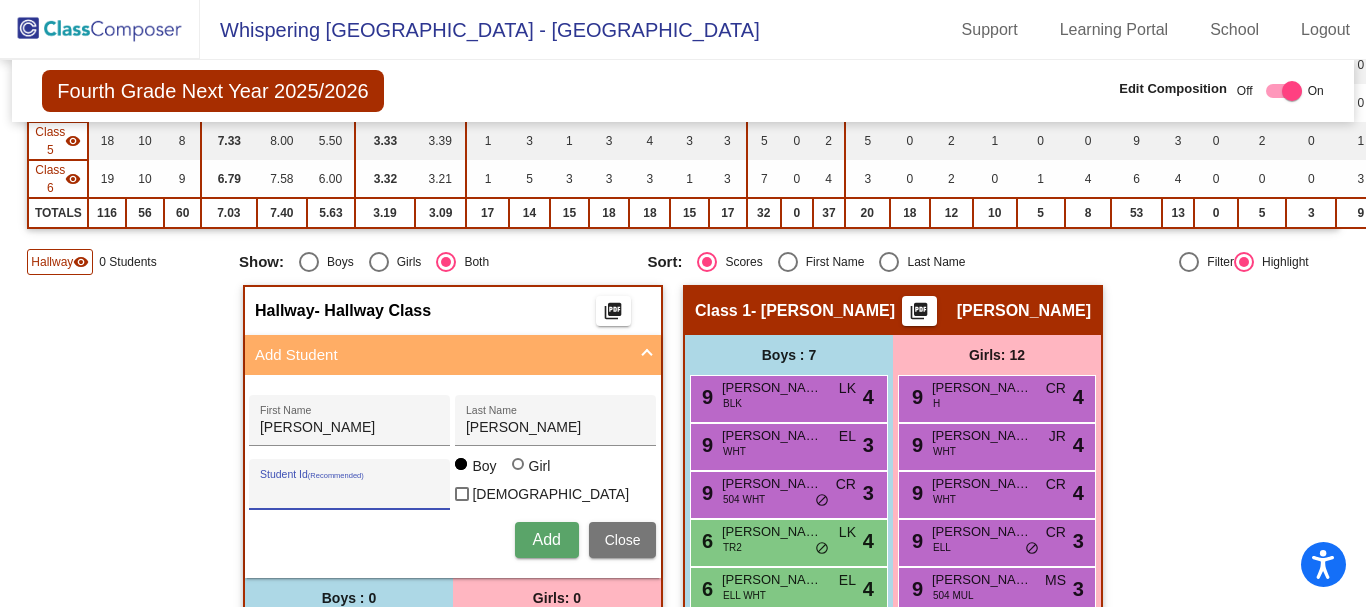 paste on "4806974849" 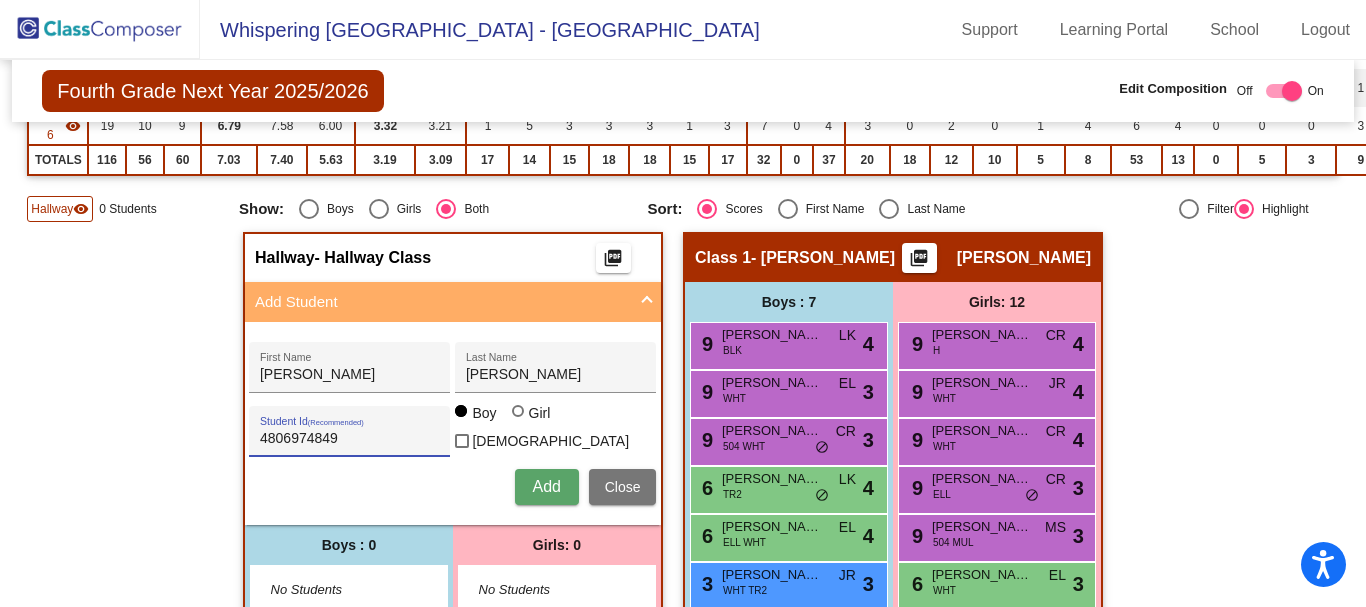 scroll, scrollTop: 500, scrollLeft: 0, axis: vertical 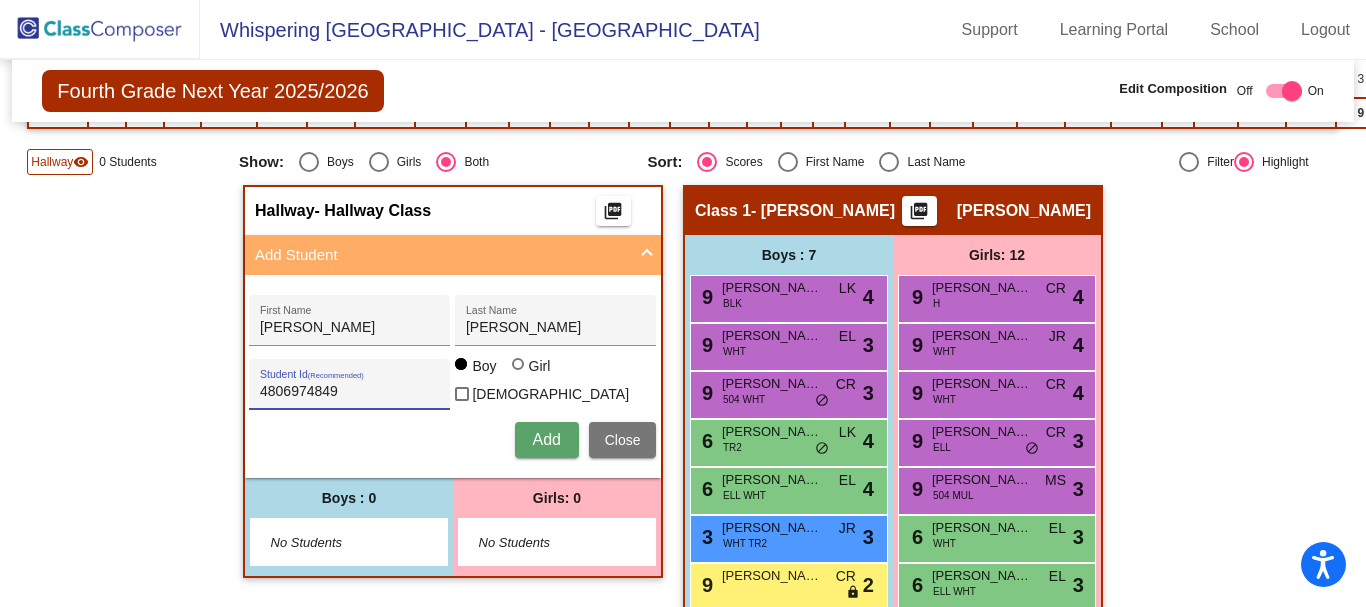 type on "4806974849" 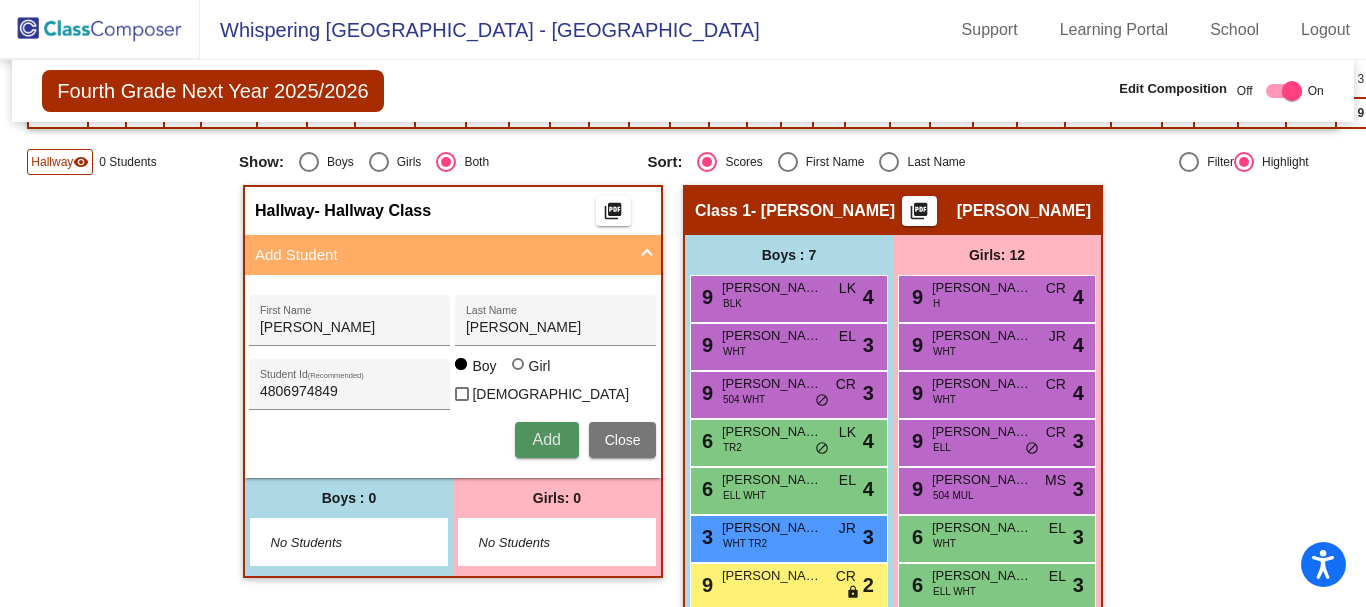 click on "Add" at bounding box center (546, 439) 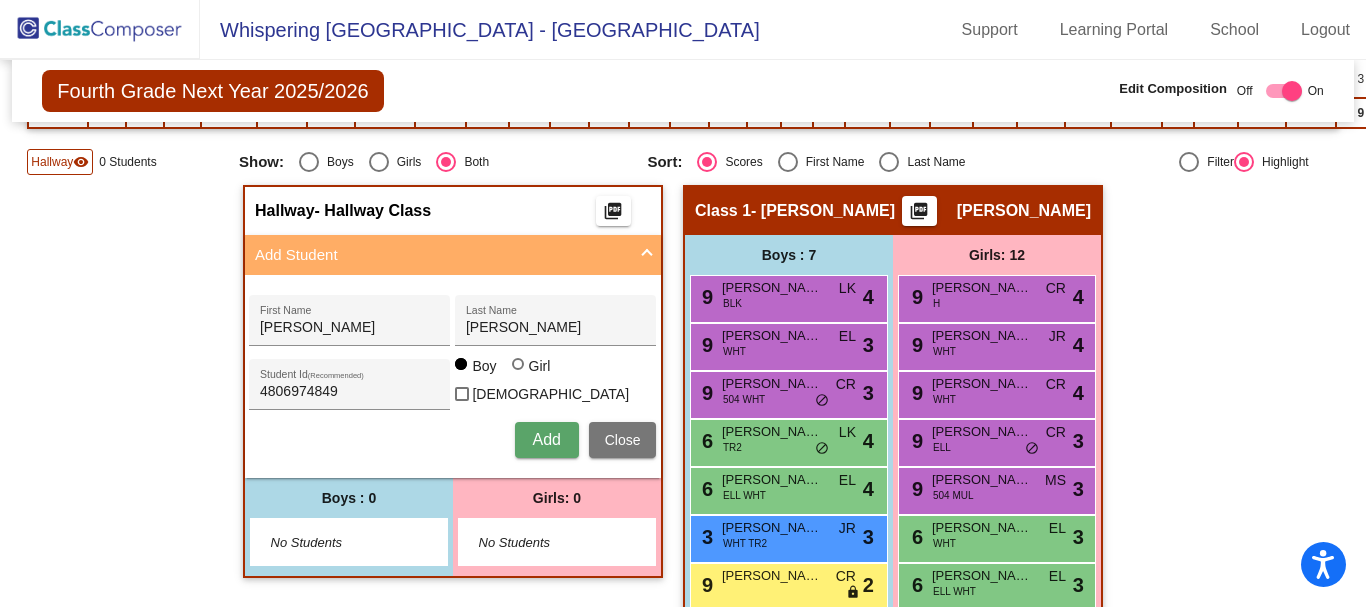 type 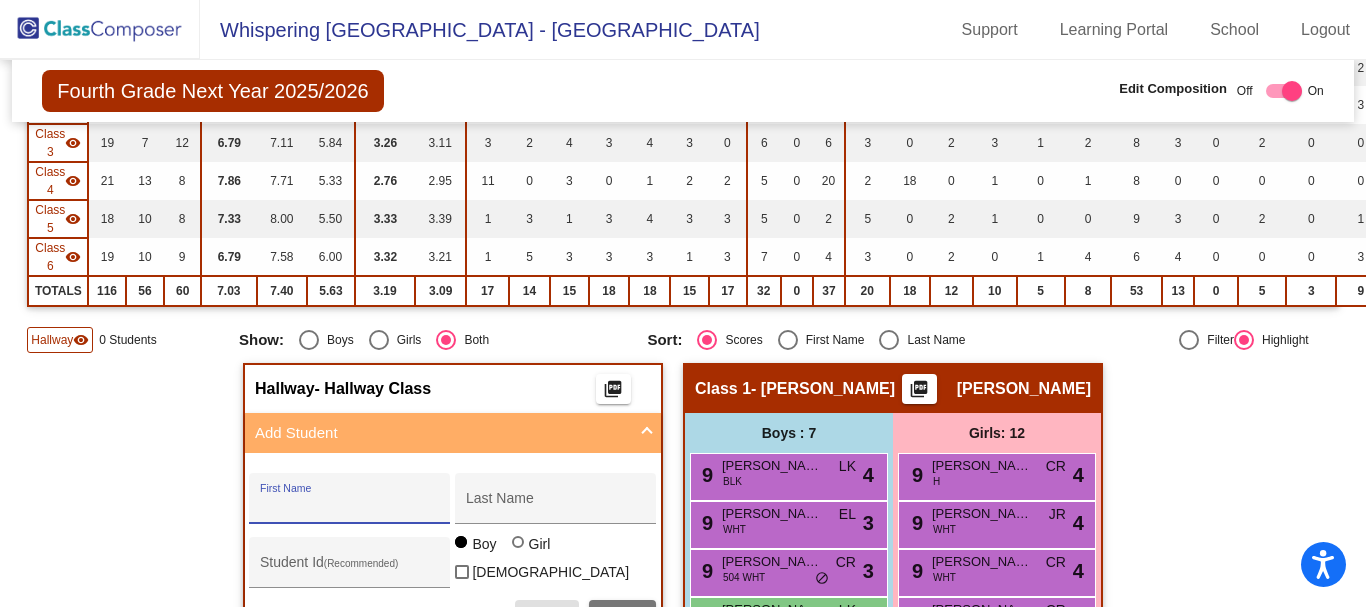 scroll, scrollTop: 630, scrollLeft: 0, axis: vertical 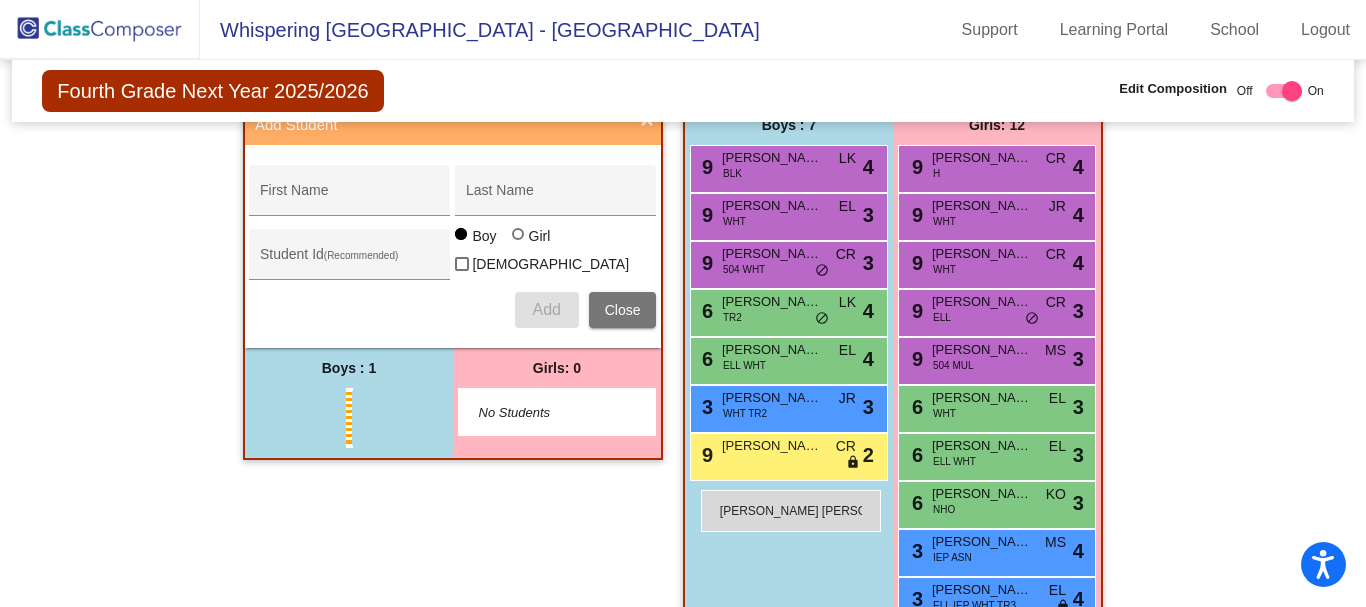 drag, startPoint x: 280, startPoint y: 408, endPoint x: 701, endPoint y: 490, distance: 428.9114 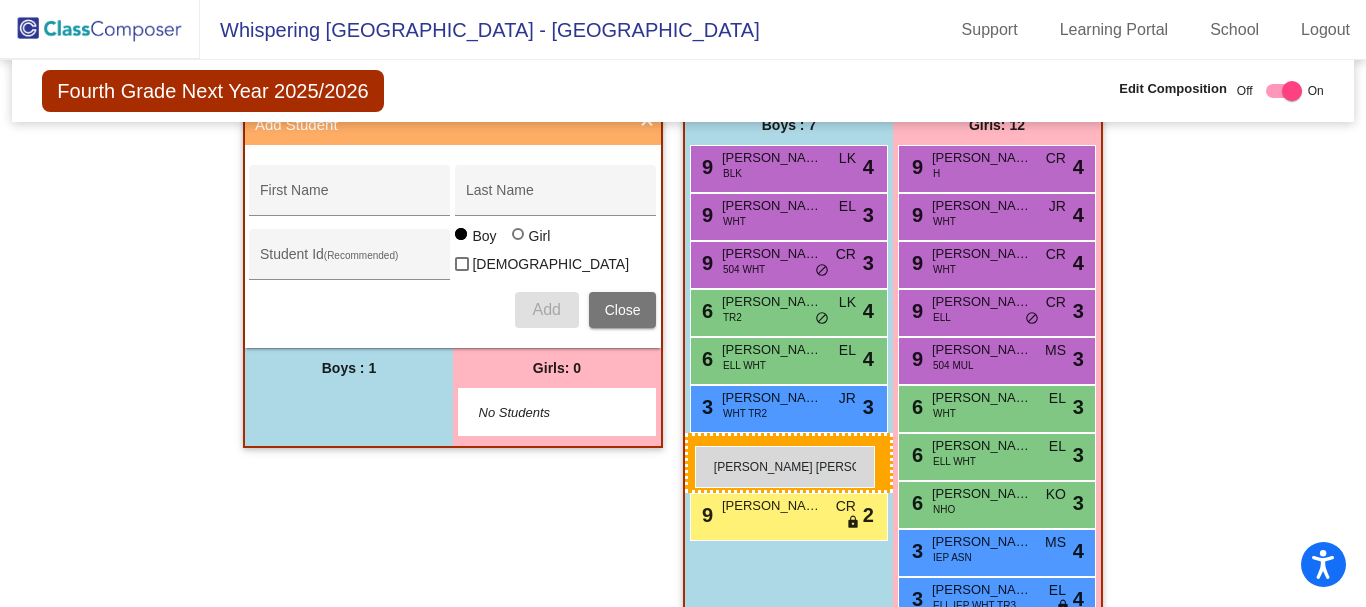 drag, startPoint x: 346, startPoint y: 406, endPoint x: 695, endPoint y: 446, distance: 351.2848 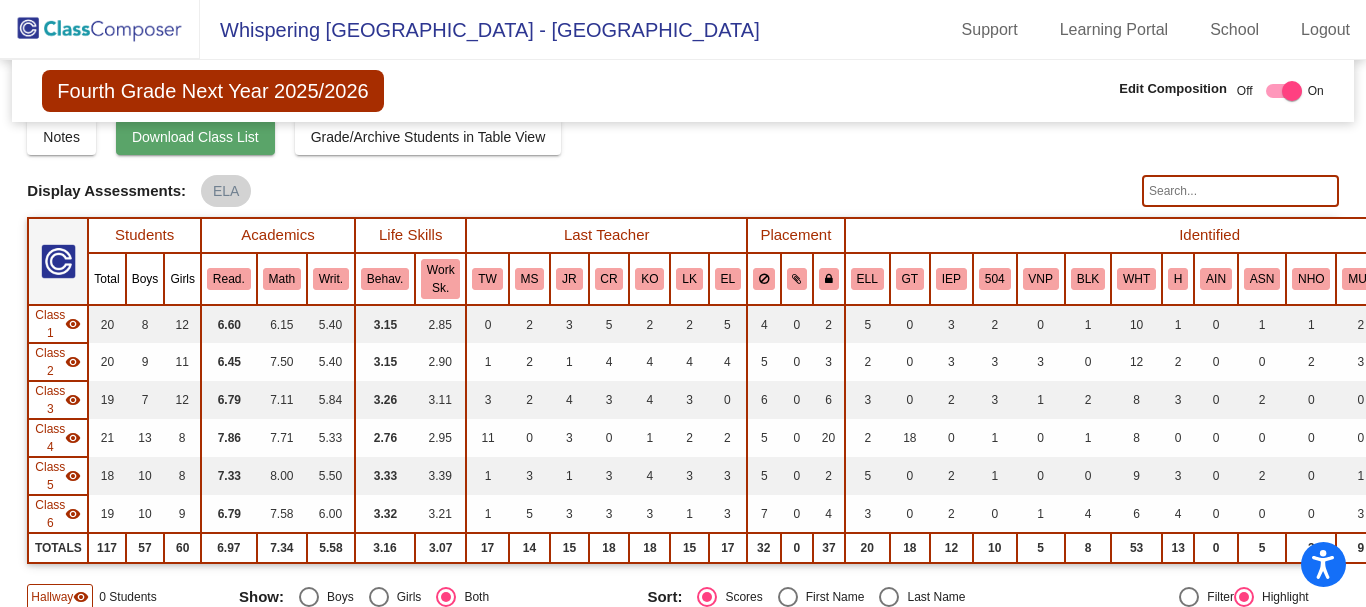 scroll, scrollTop: 0, scrollLeft: 0, axis: both 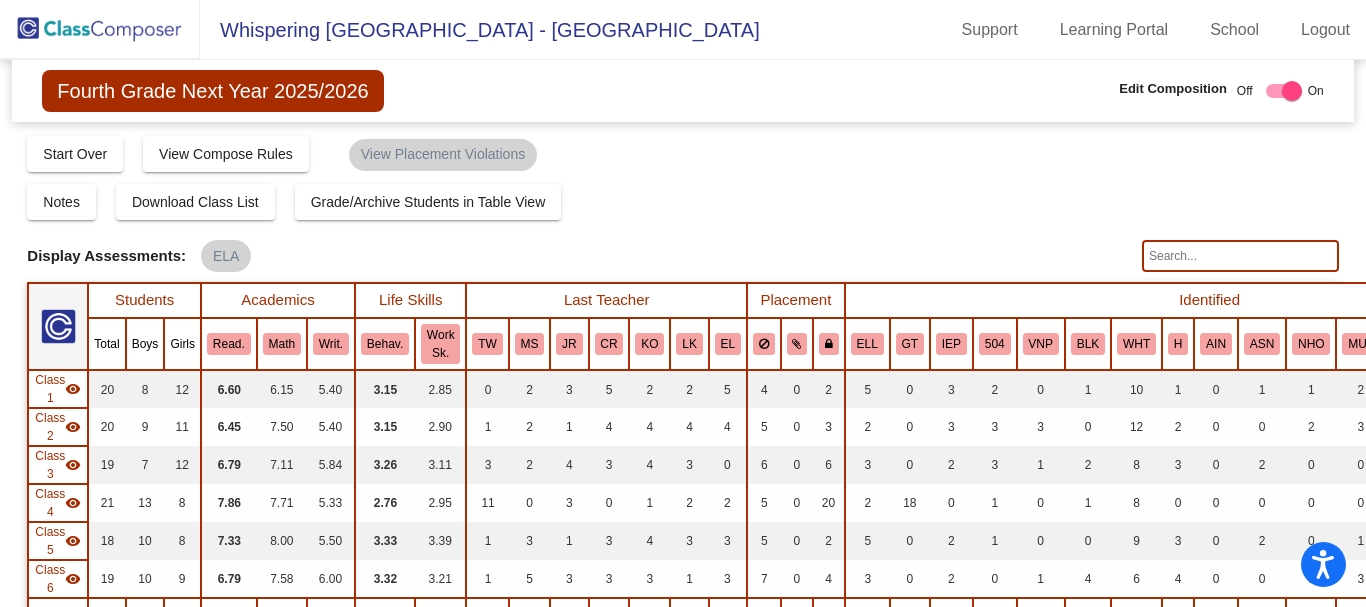 click 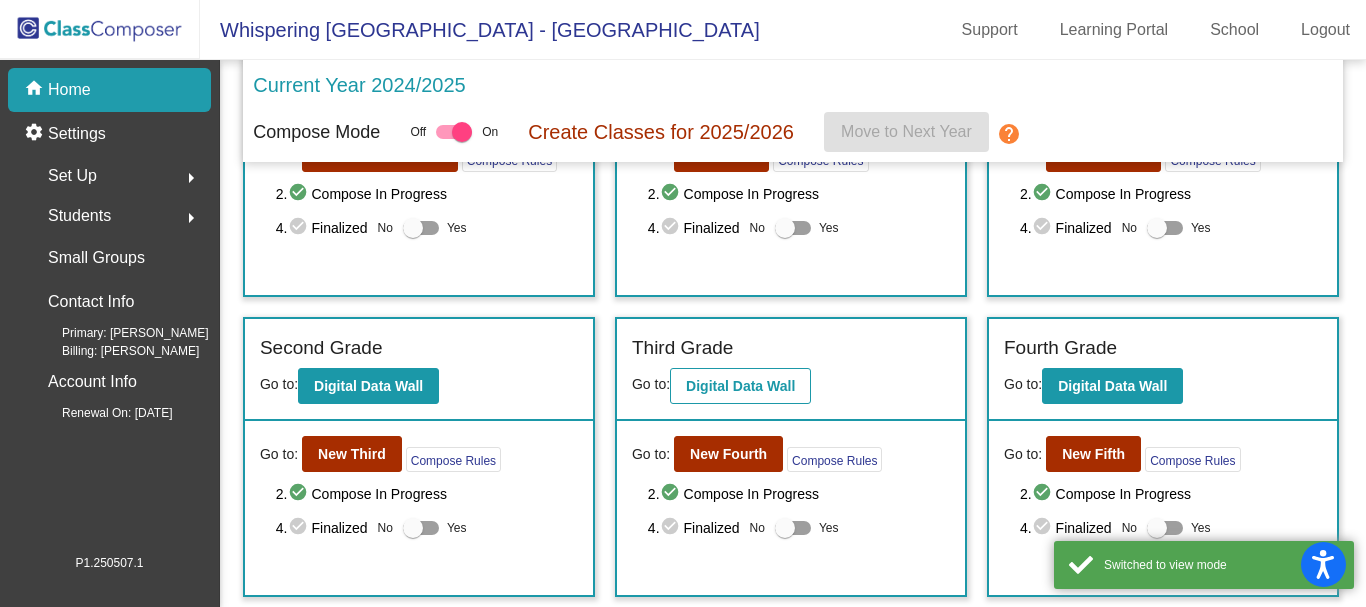 scroll, scrollTop: 200, scrollLeft: 0, axis: vertical 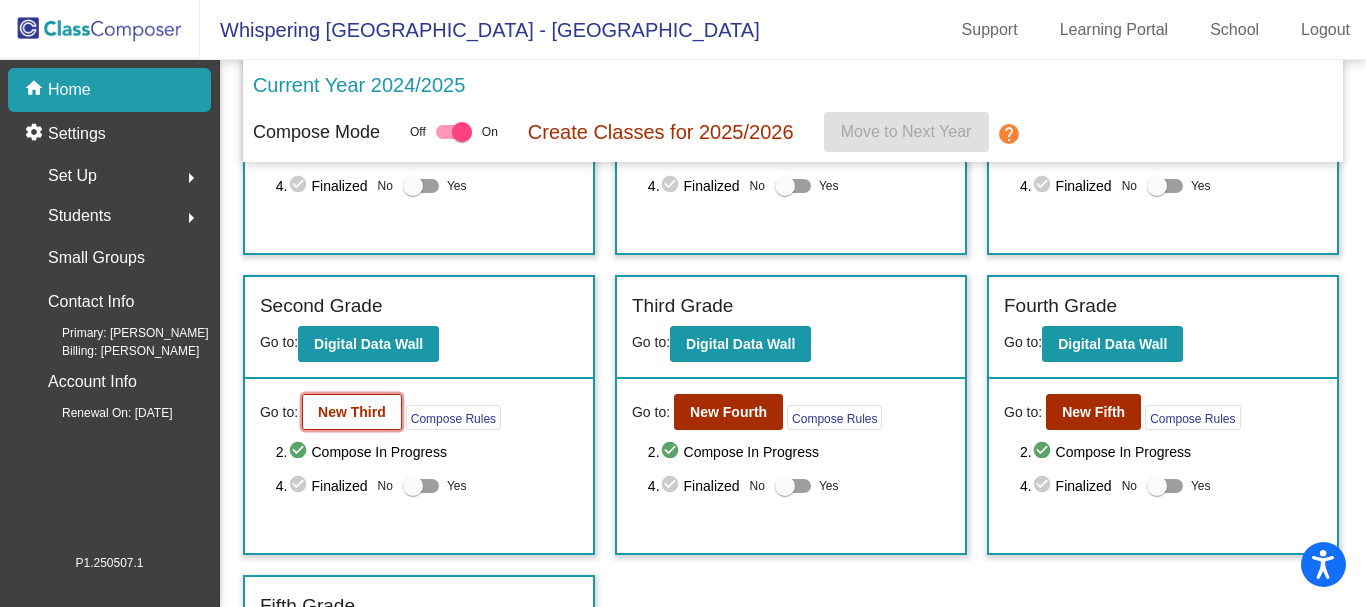 click on "New Third" 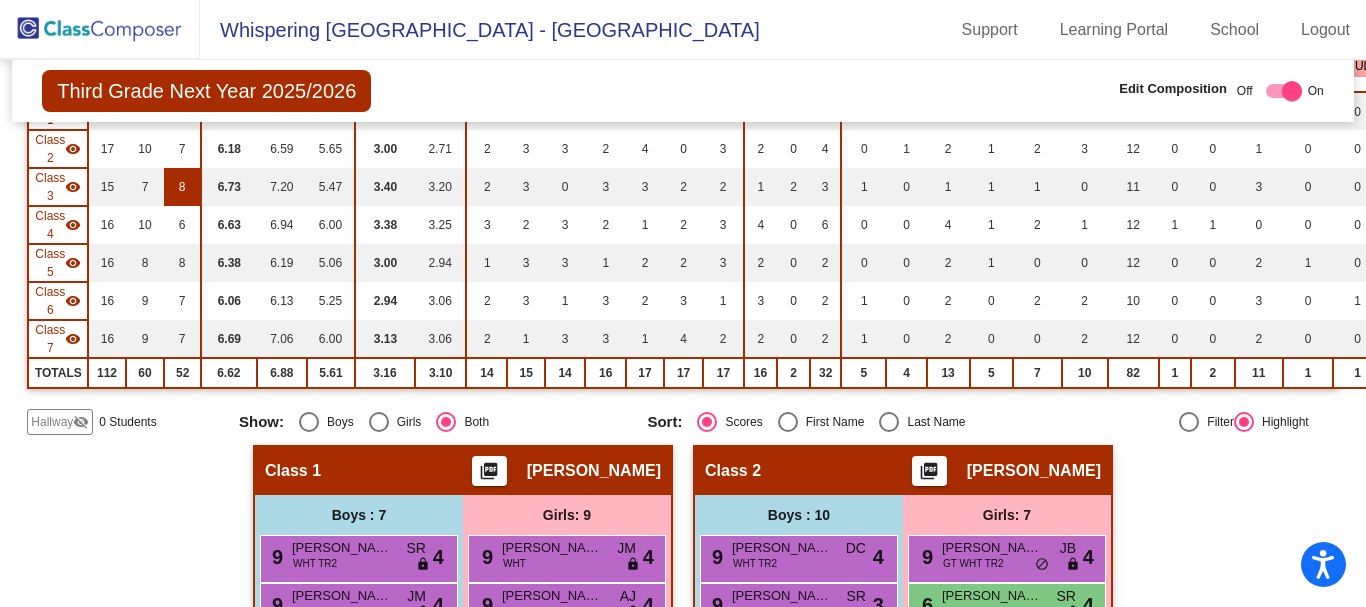 scroll, scrollTop: 400, scrollLeft: 0, axis: vertical 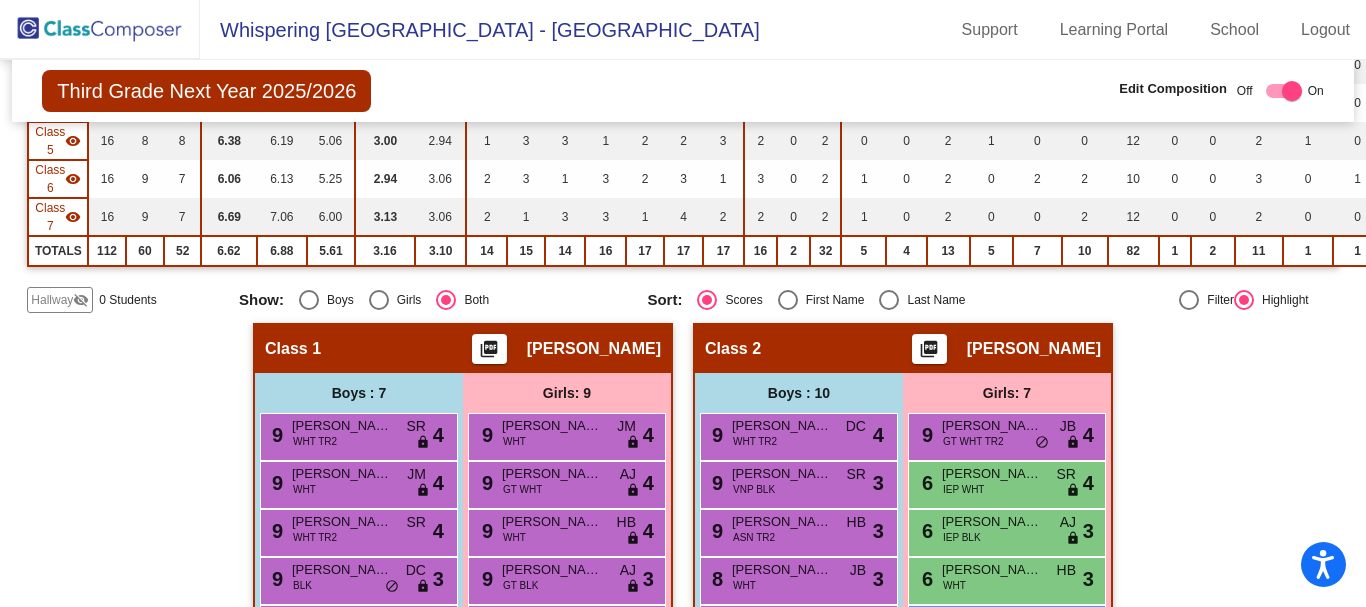 click on "Hallway" 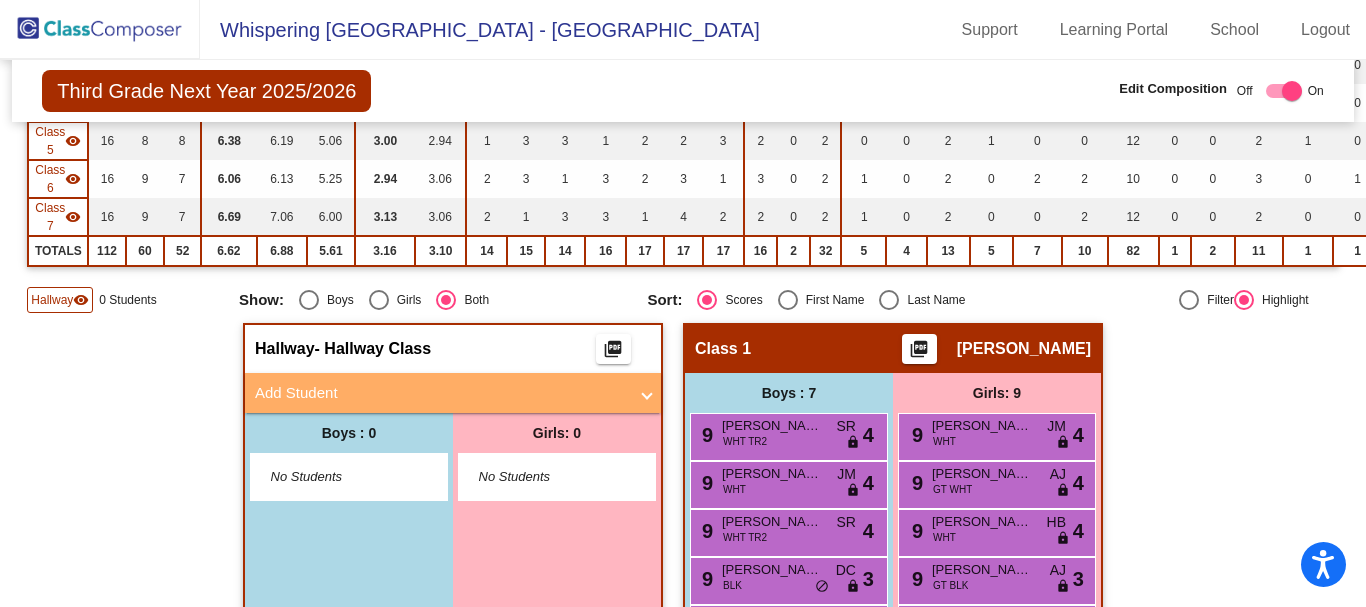 click at bounding box center (647, 393) 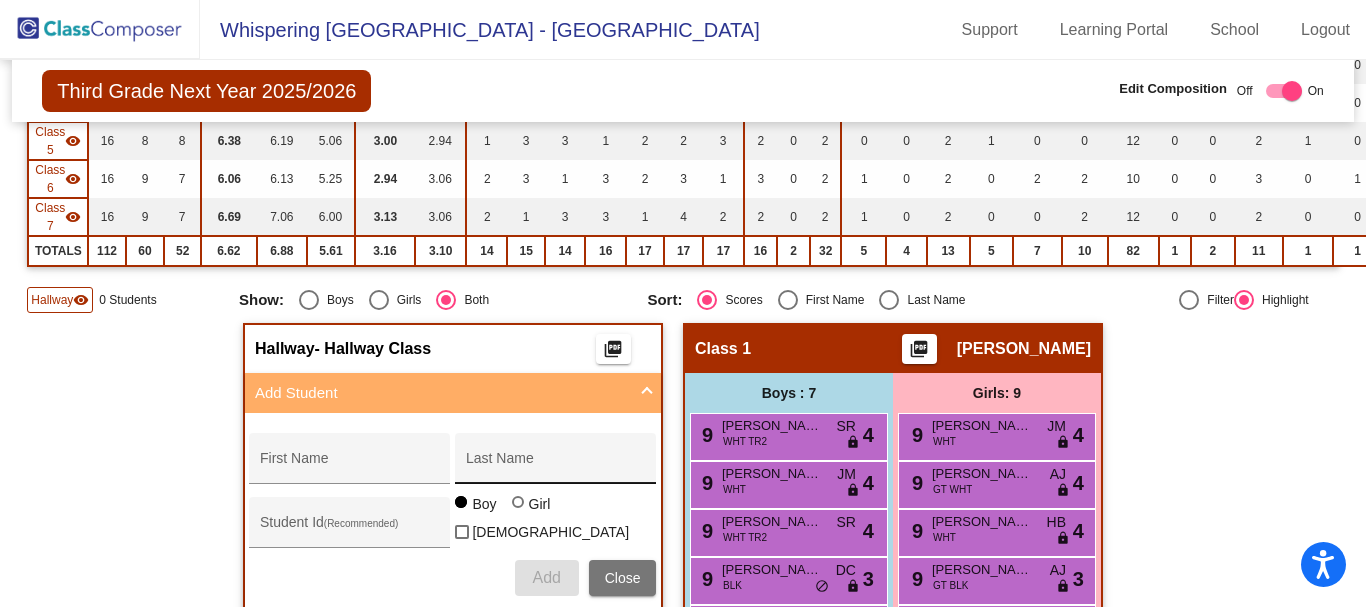 click on "Last Name" at bounding box center [556, 466] 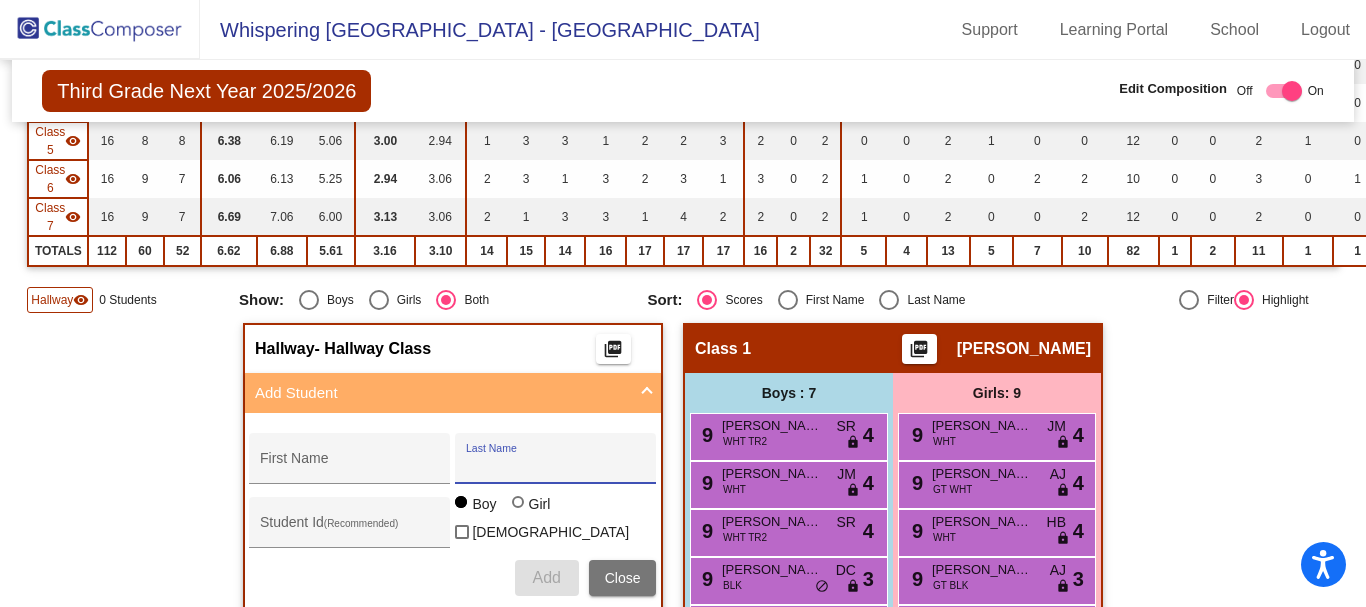 paste on "Katbeh" 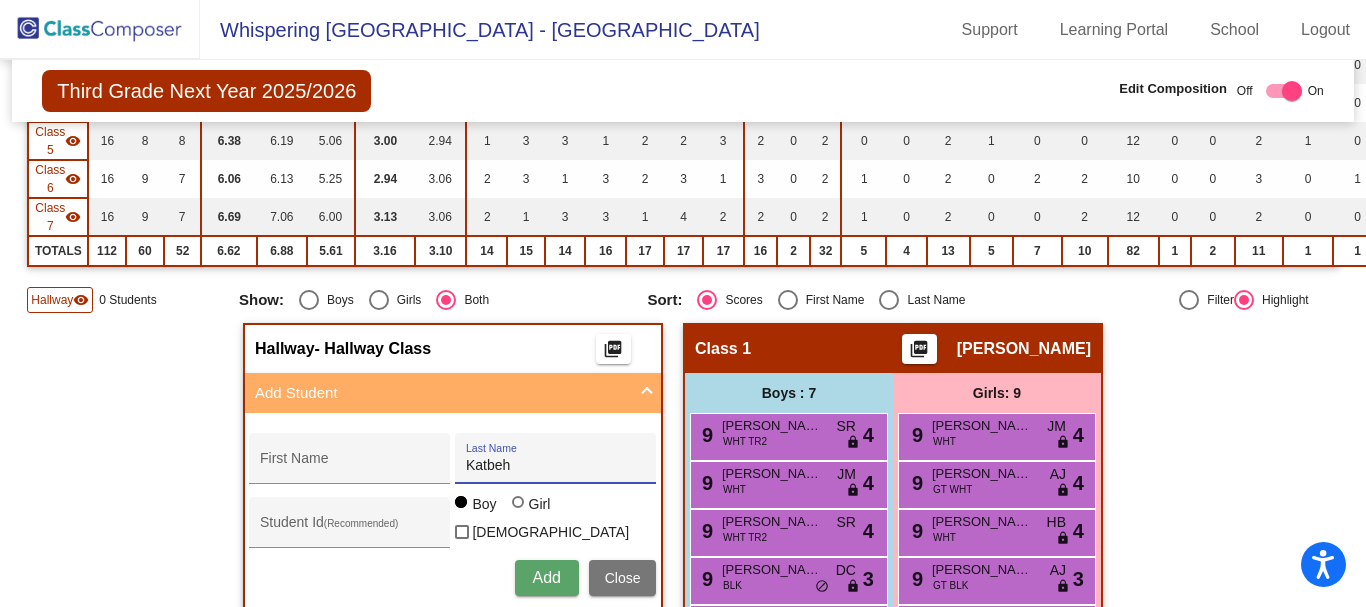 type on "Katbeh" 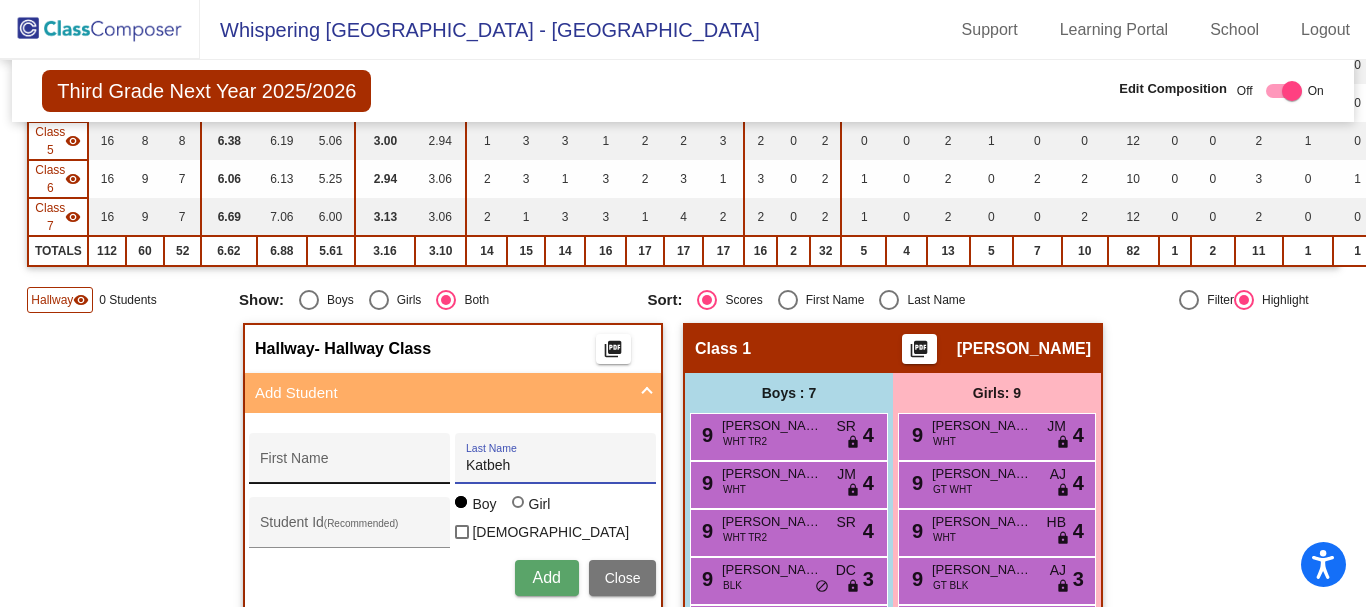 click on "First Name" at bounding box center [350, 464] 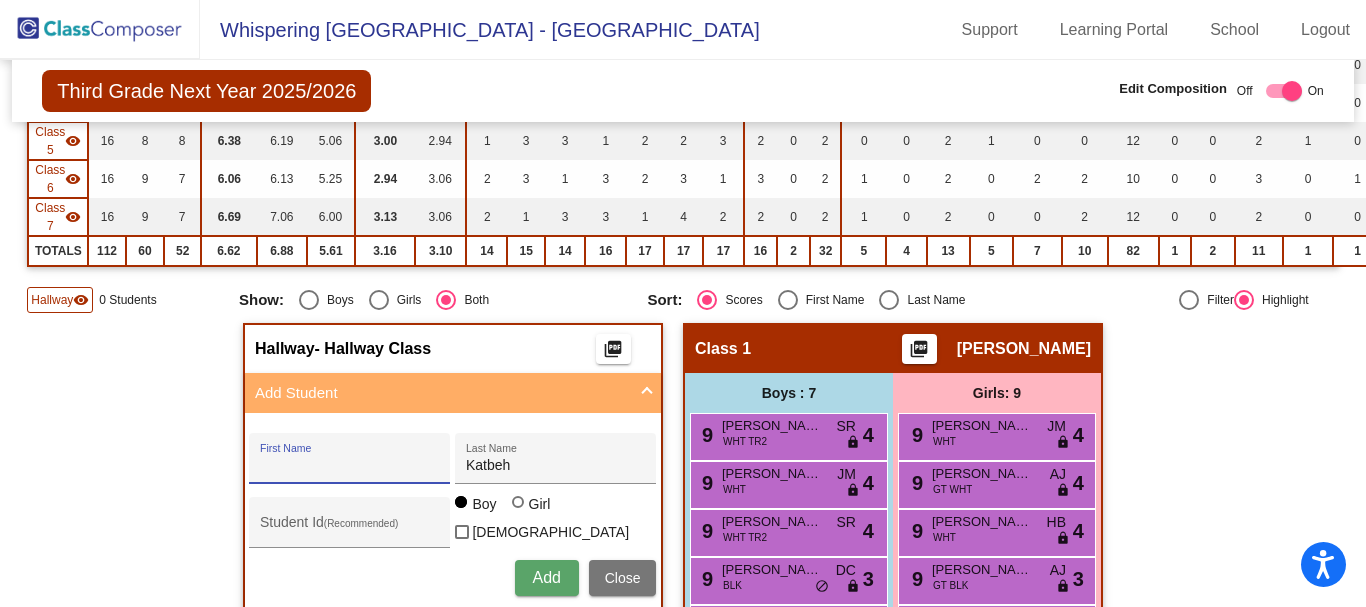 paste on "Laya" 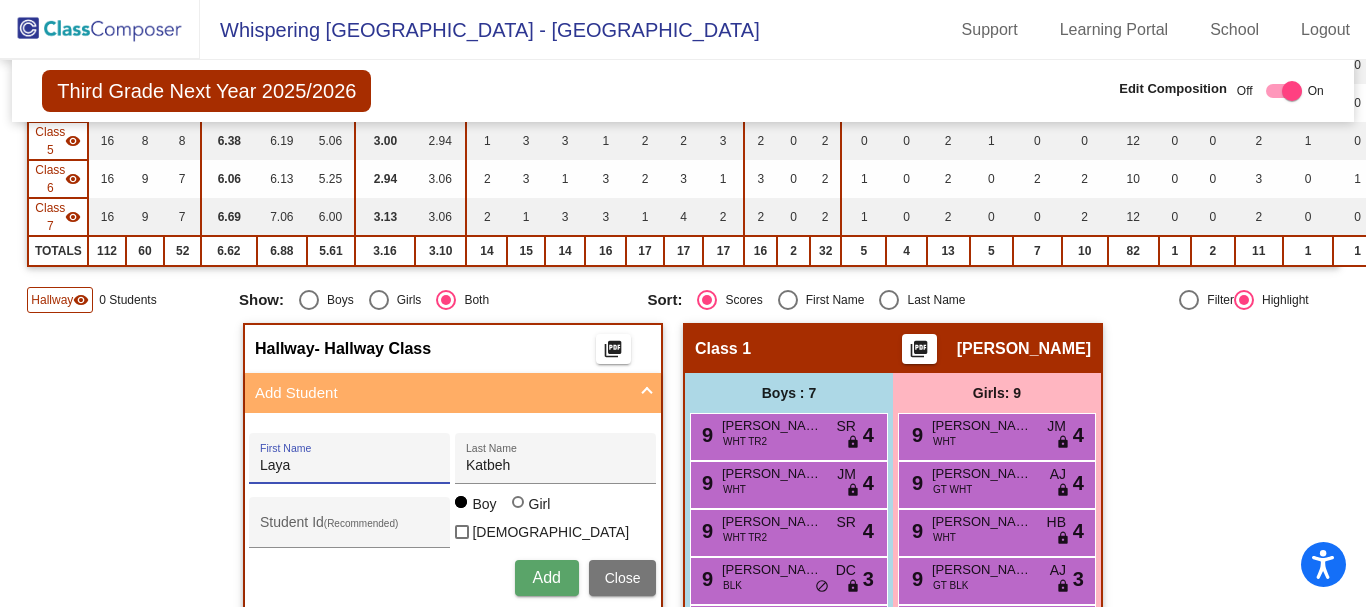 type on "Laya" 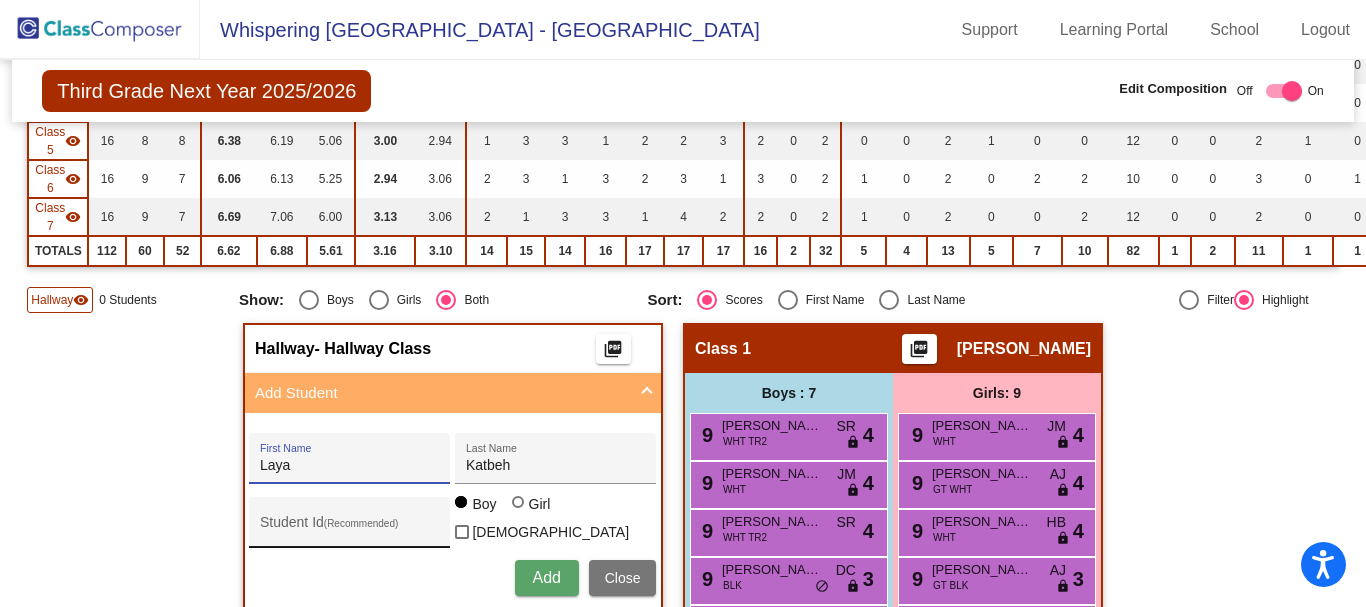 click on "Student Id  (Recommended)" at bounding box center [350, 530] 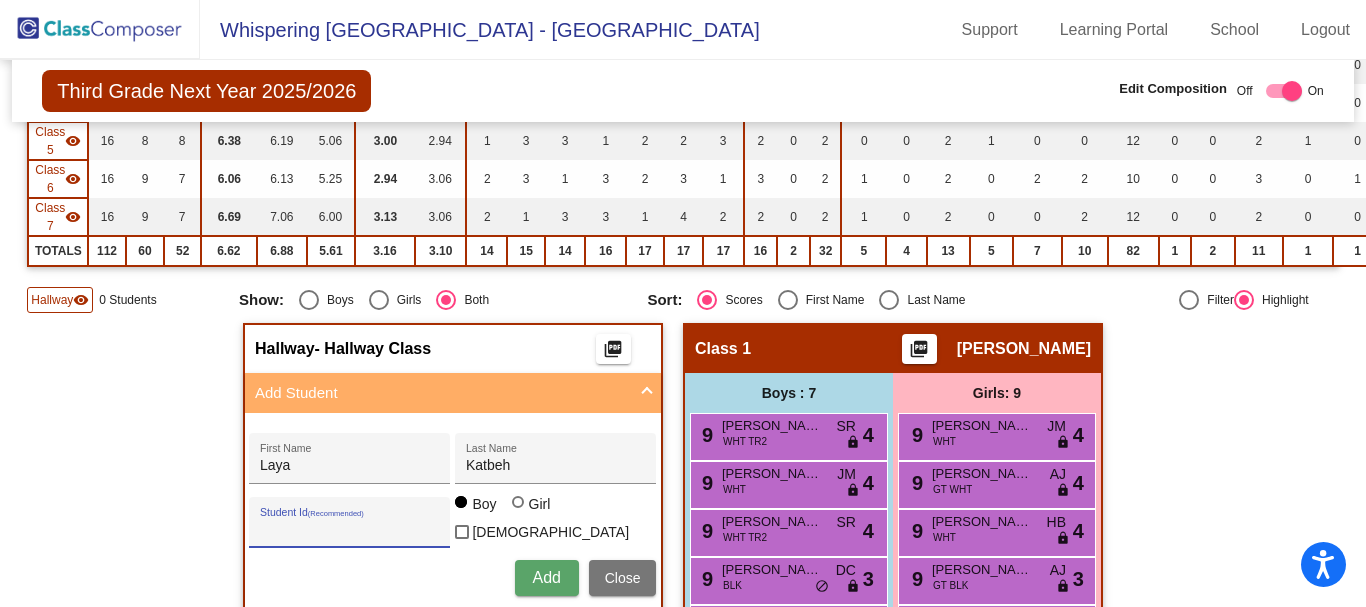 paste on "4806970614" 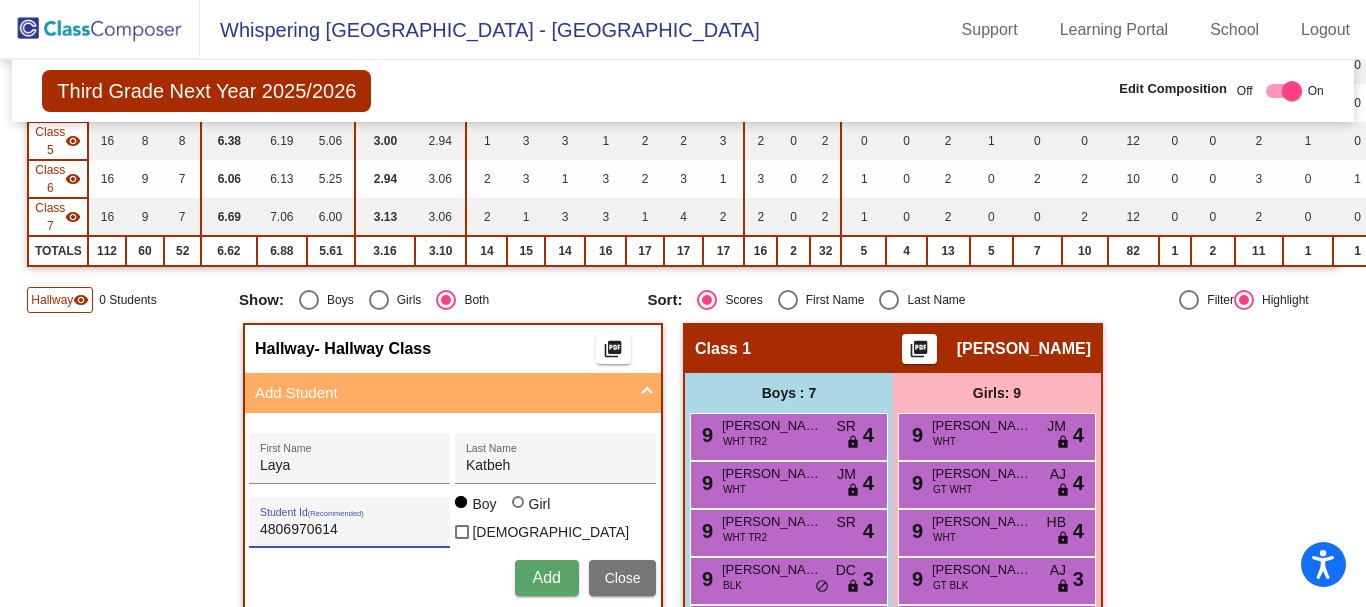 type on "4806970614" 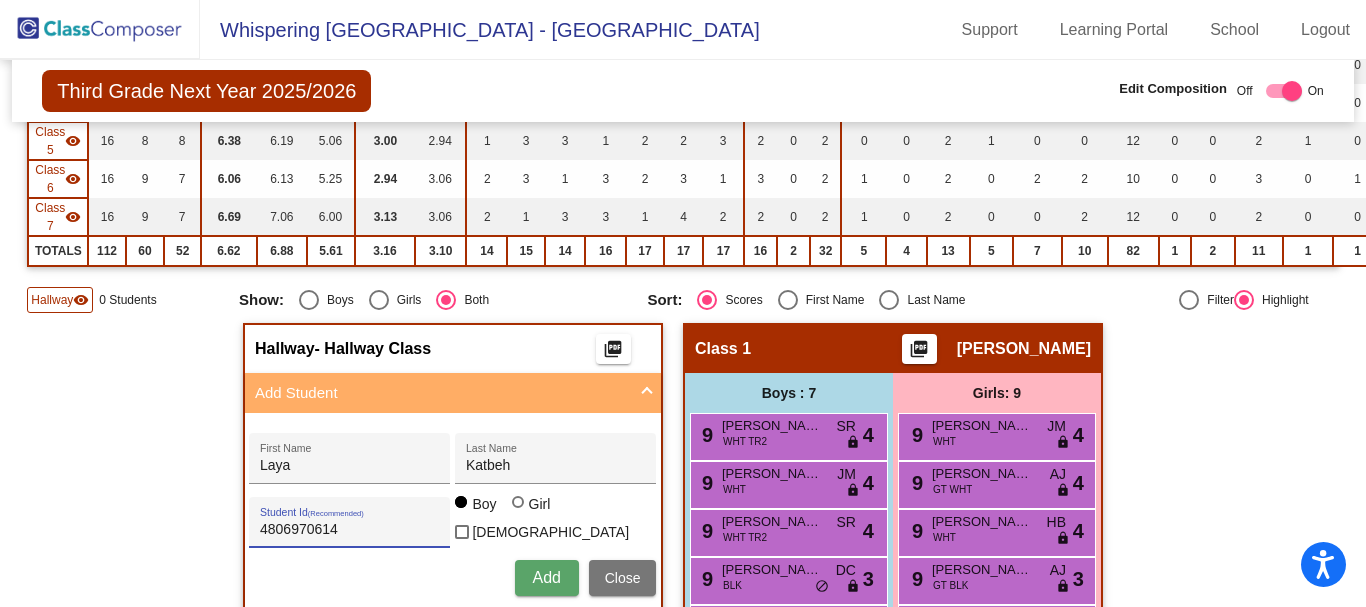 click at bounding box center [518, 502] 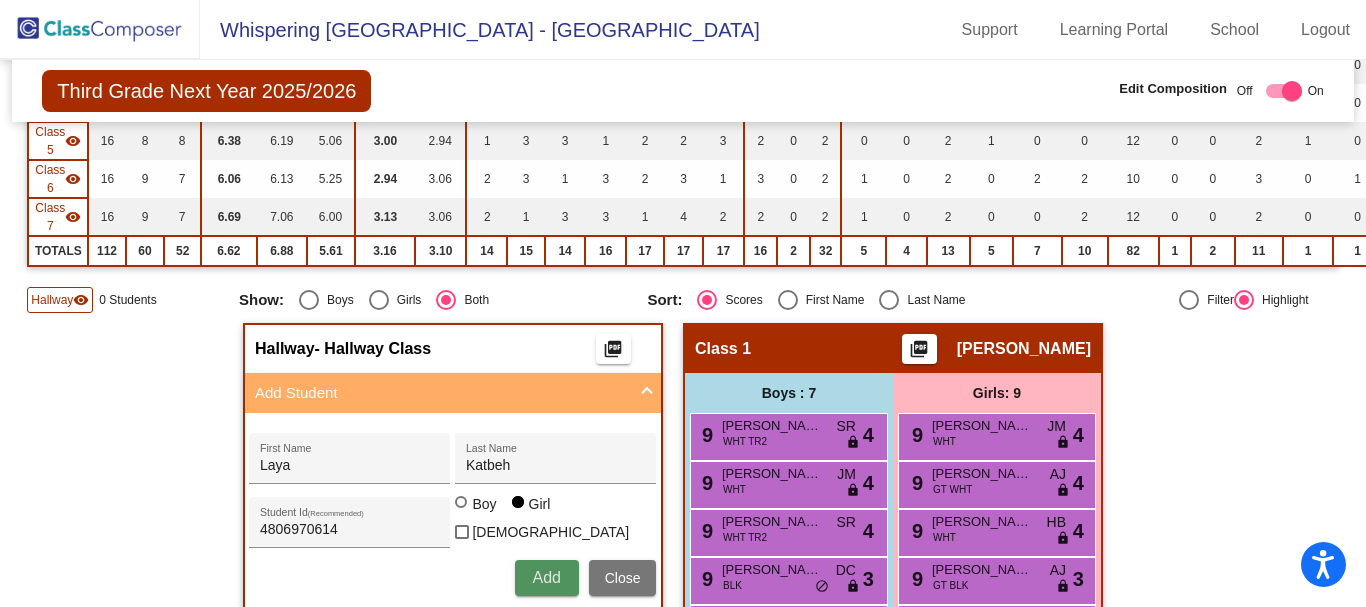 click on "Add" at bounding box center (546, 577) 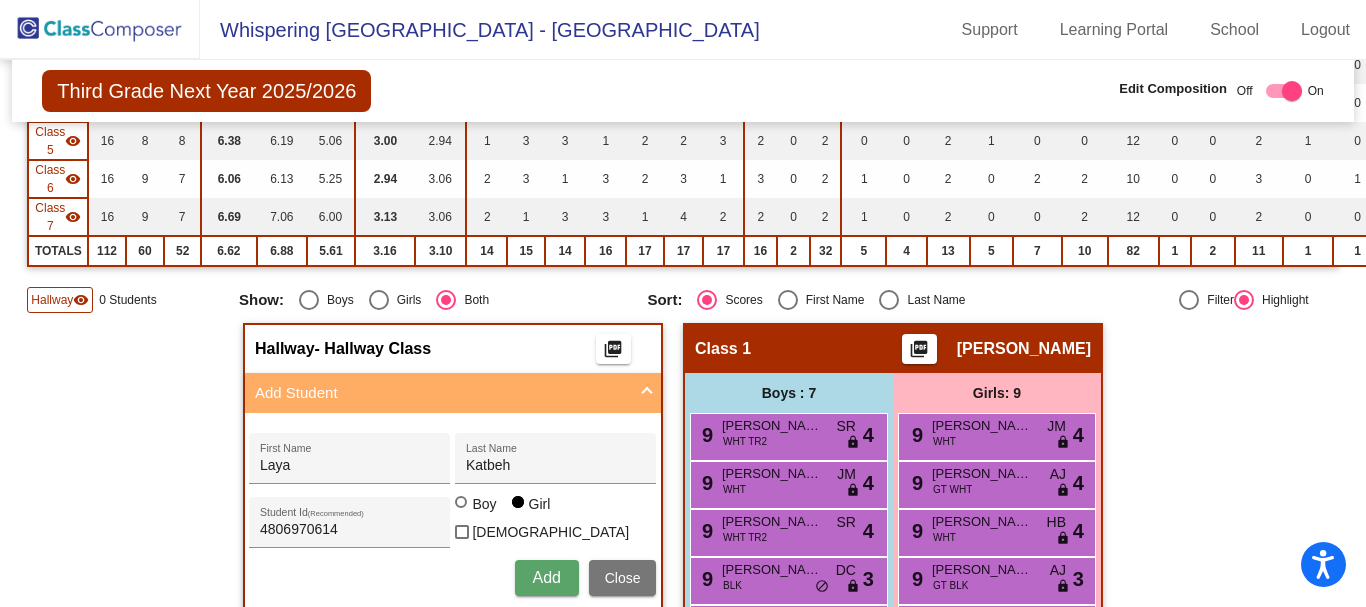 type 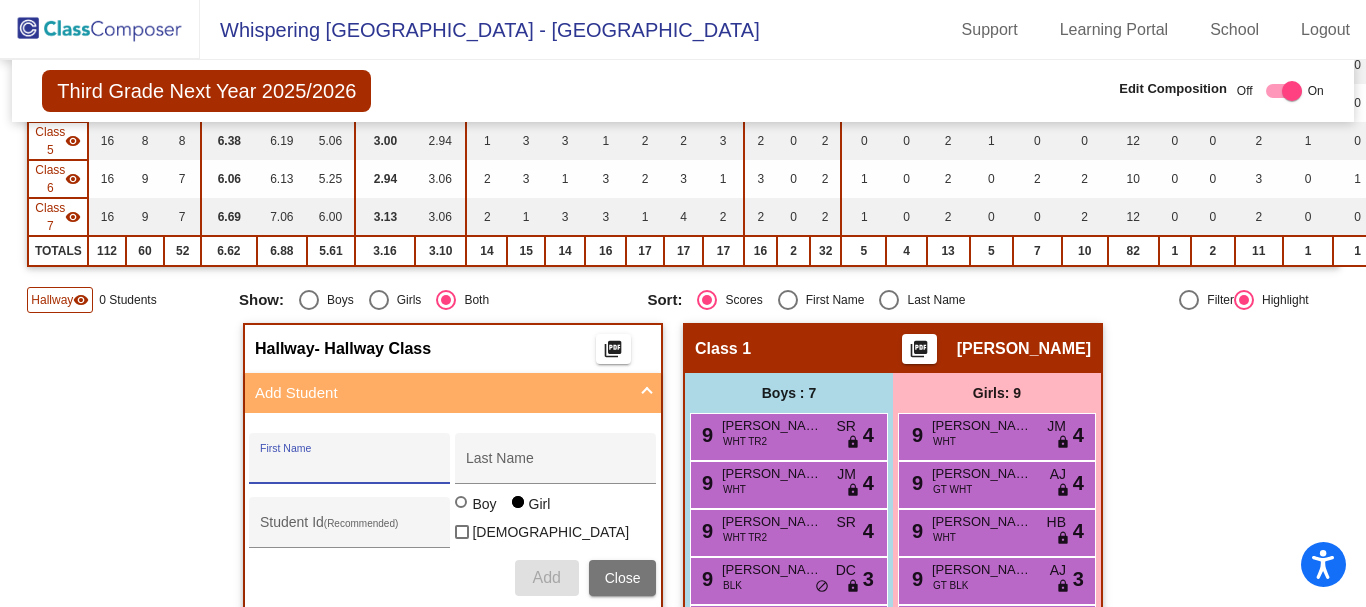 paste on "Ises" 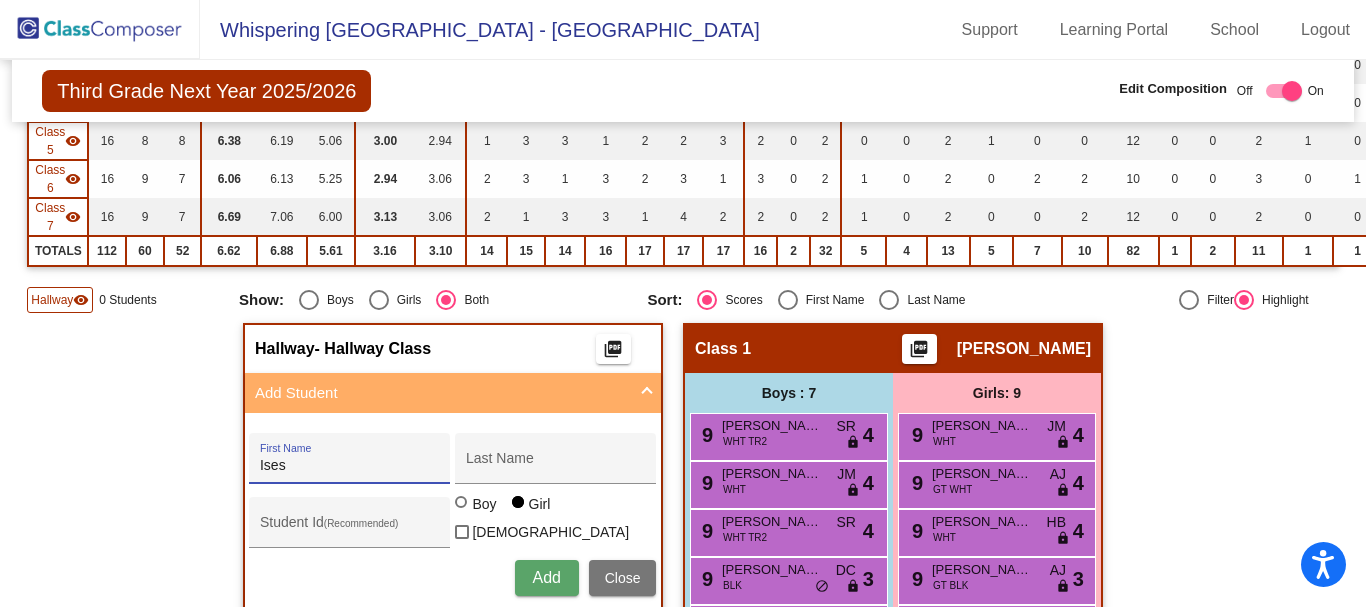 click on "Ises" at bounding box center [350, 466] 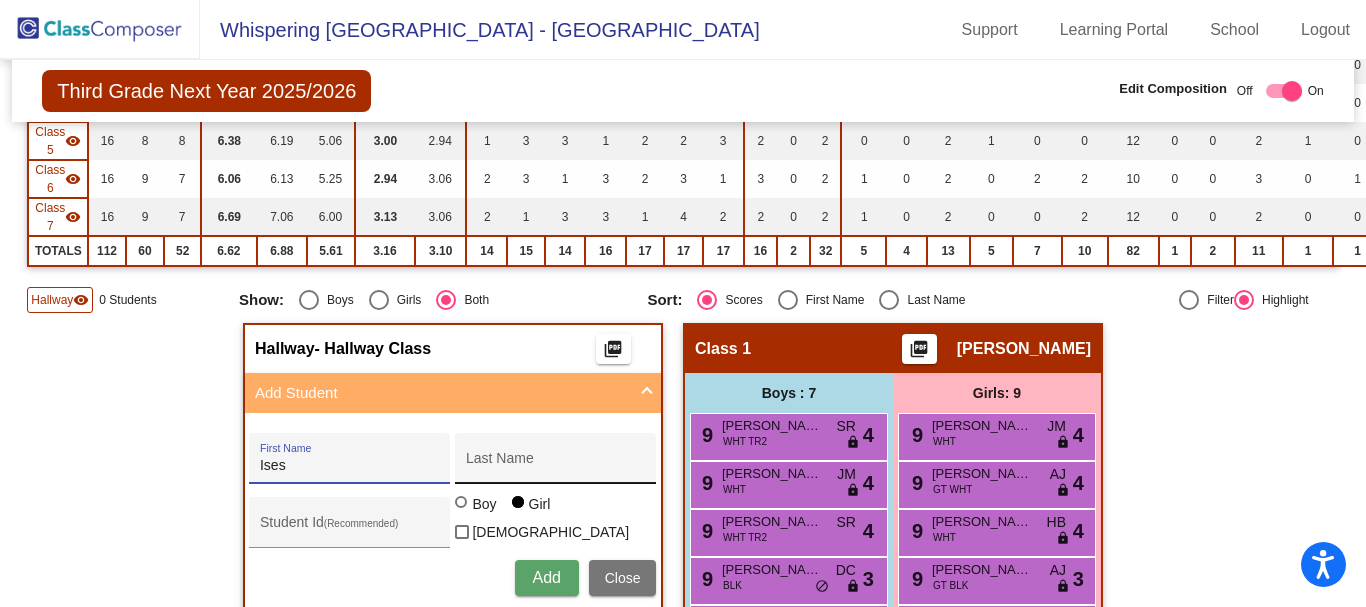 type on "Ises" 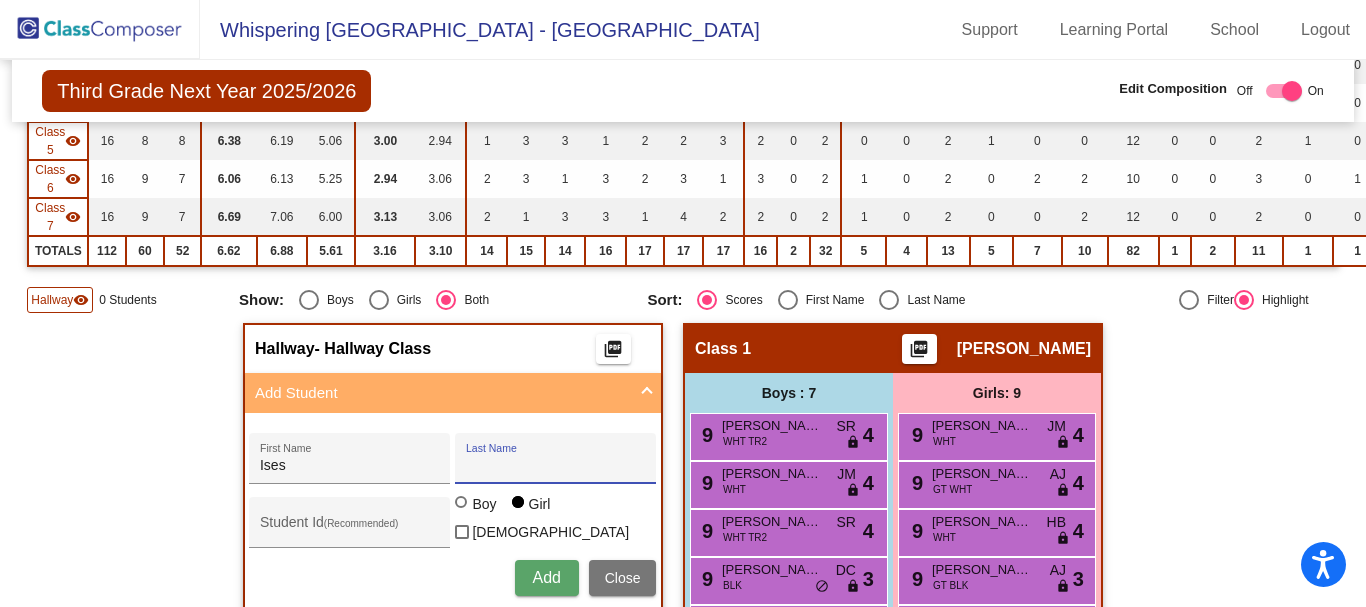 paste on "Ises" 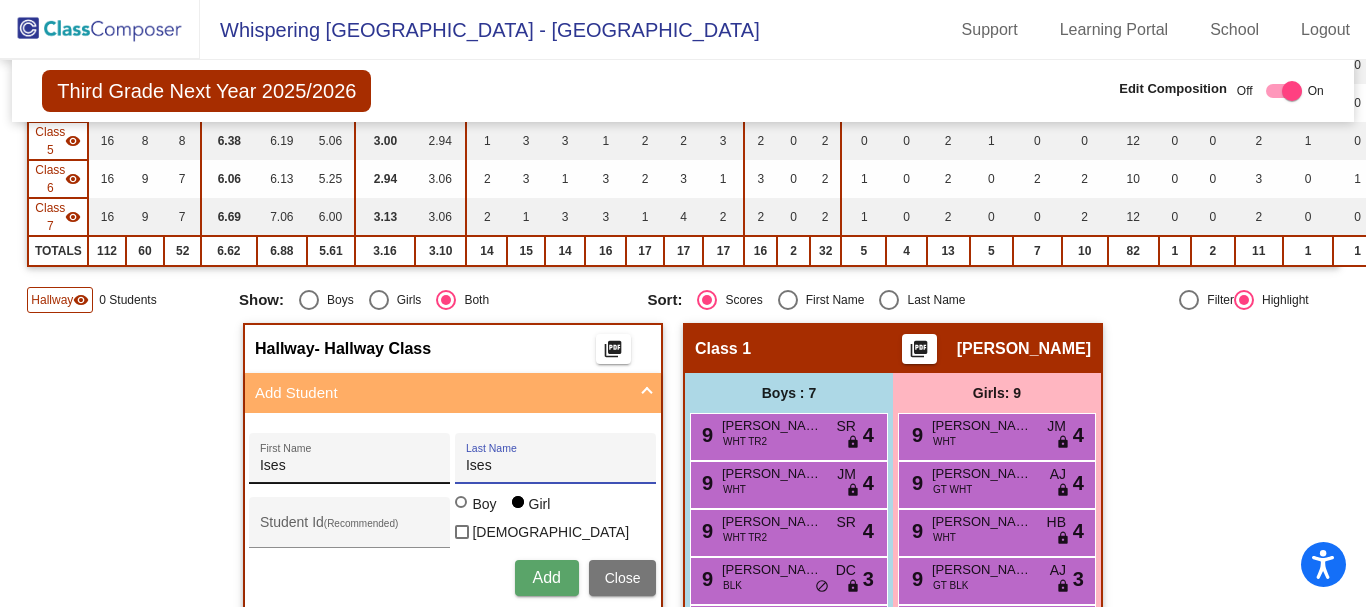 type on "Ises" 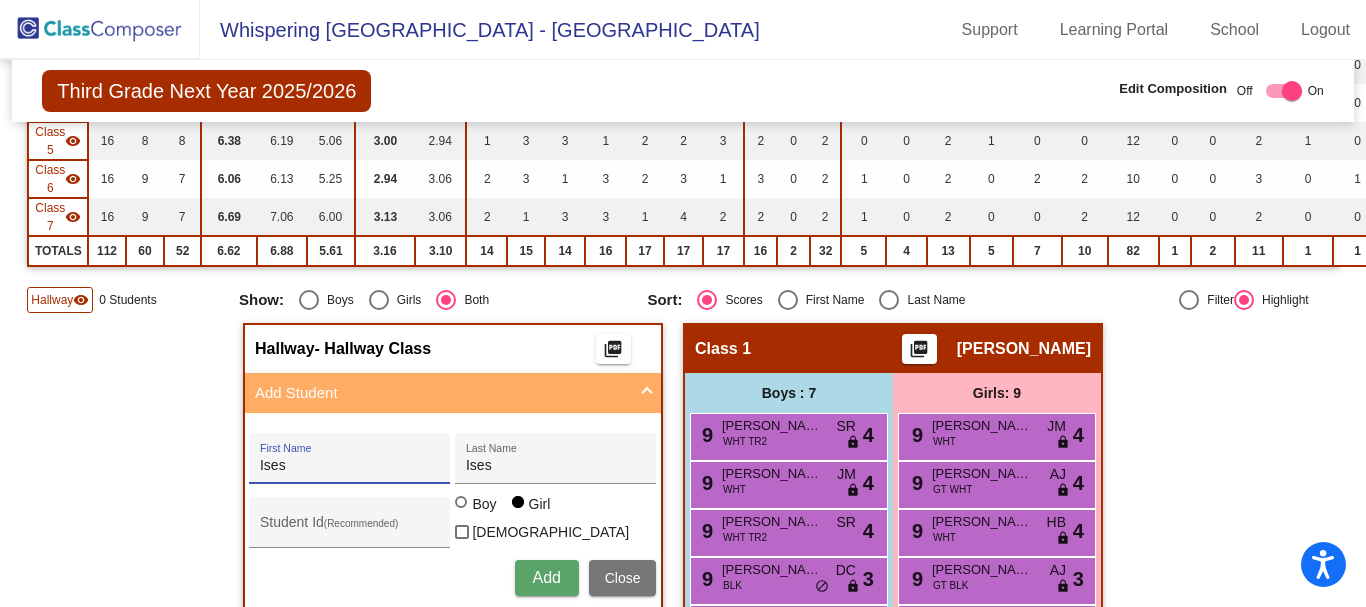 drag, startPoint x: 345, startPoint y: 459, endPoint x: 182, endPoint y: 480, distance: 164.3472 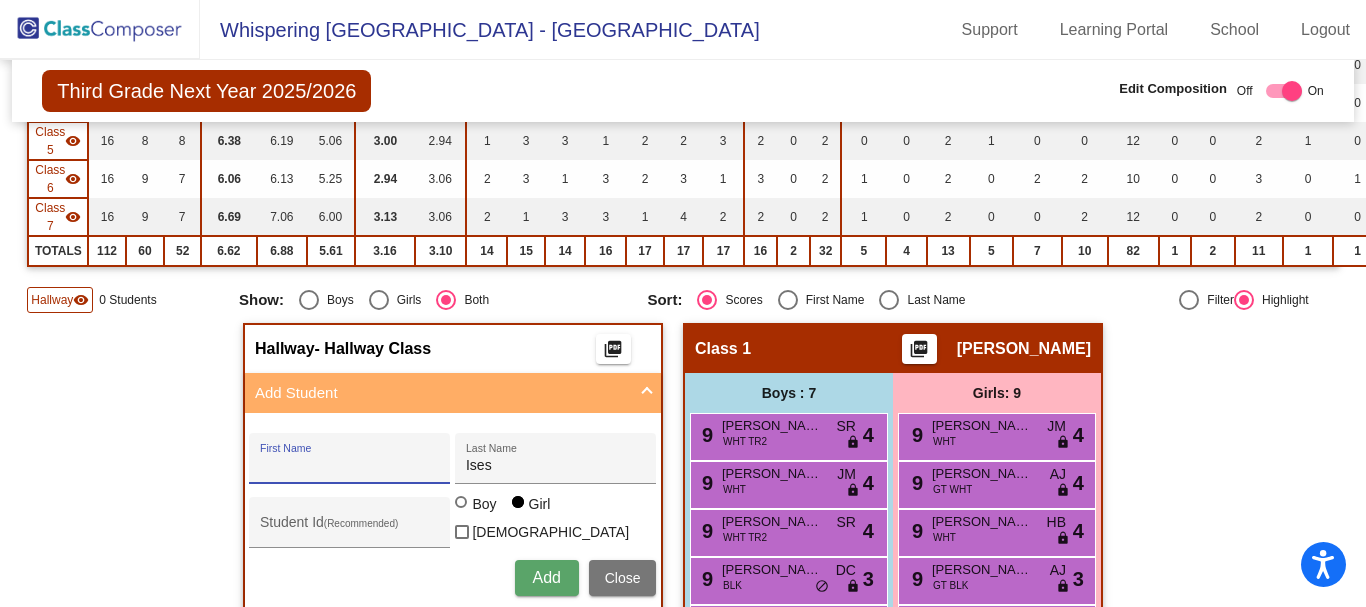 click on "First Name" at bounding box center (350, 466) 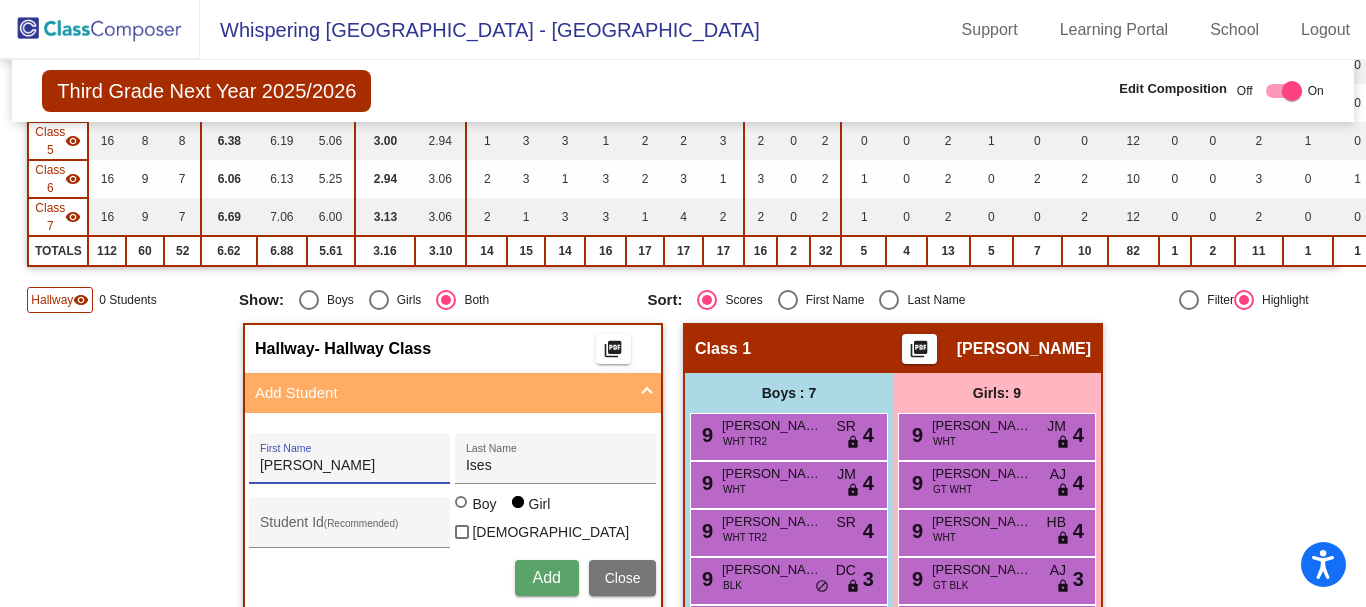 type on "[PERSON_NAME]" 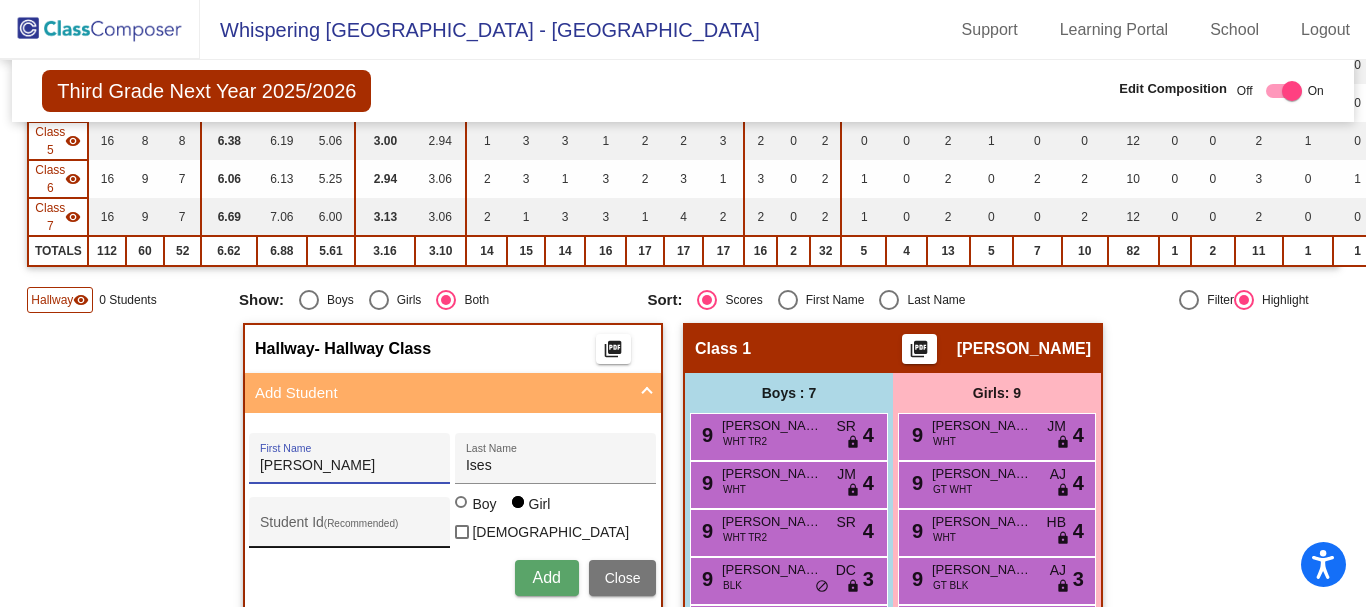 click on "Student Id  (Recommended)" at bounding box center (350, 530) 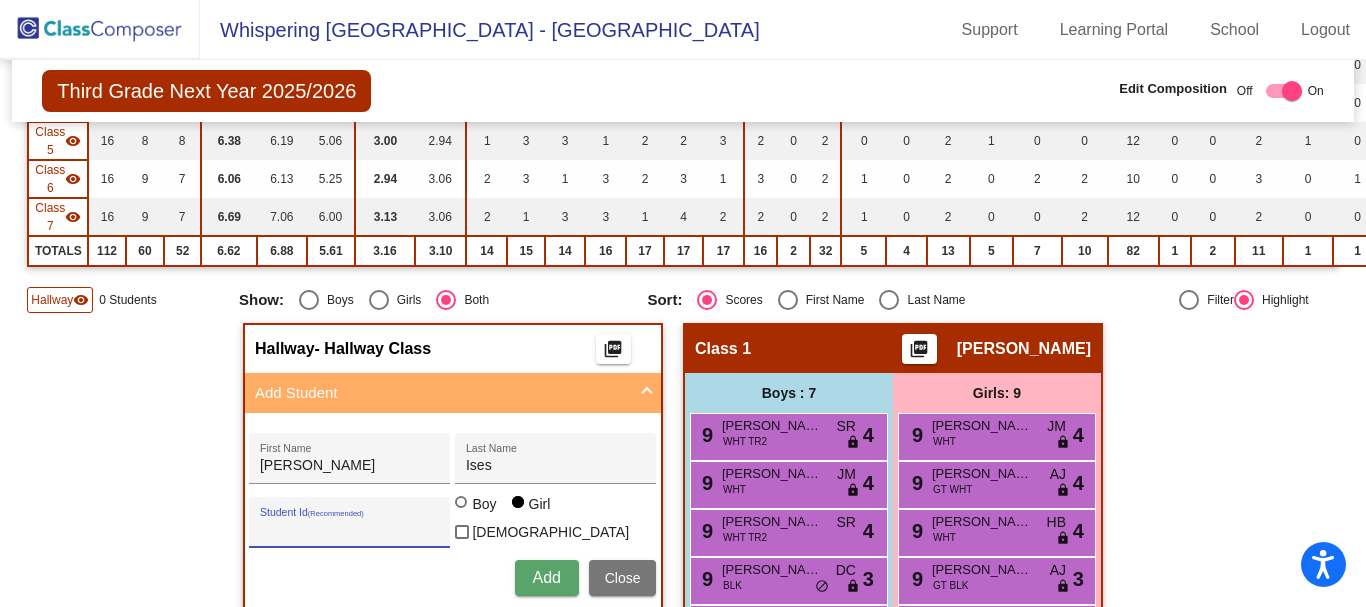 paste on "4806921544" 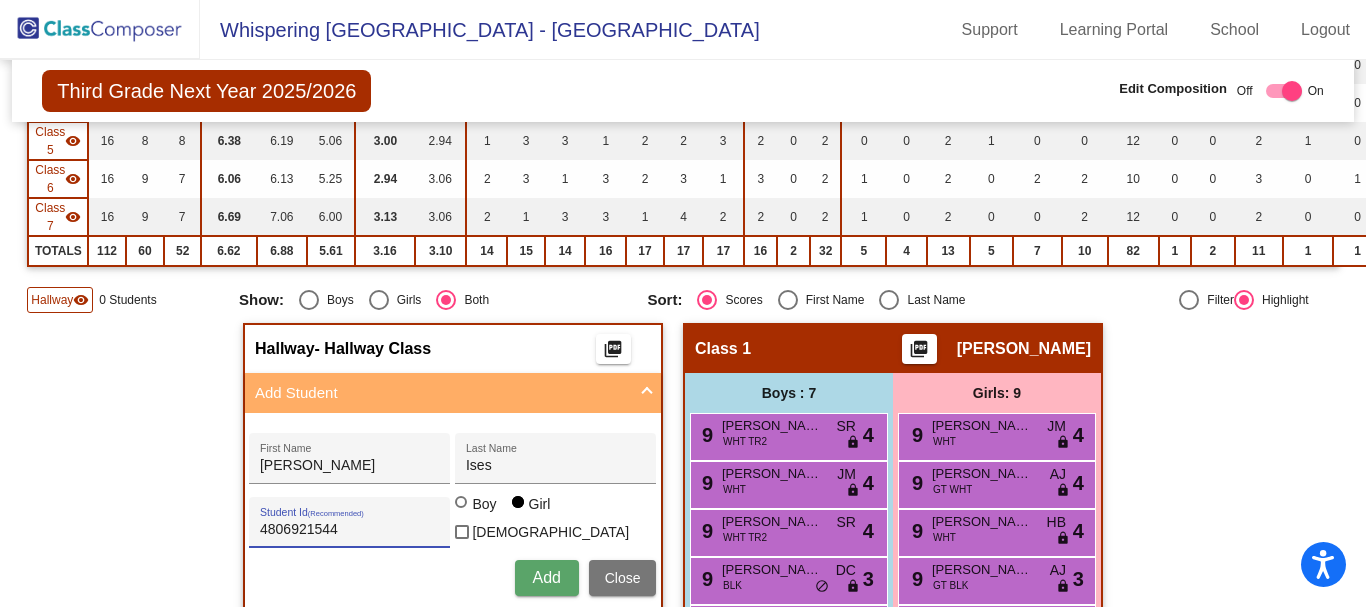 type on "4806921544" 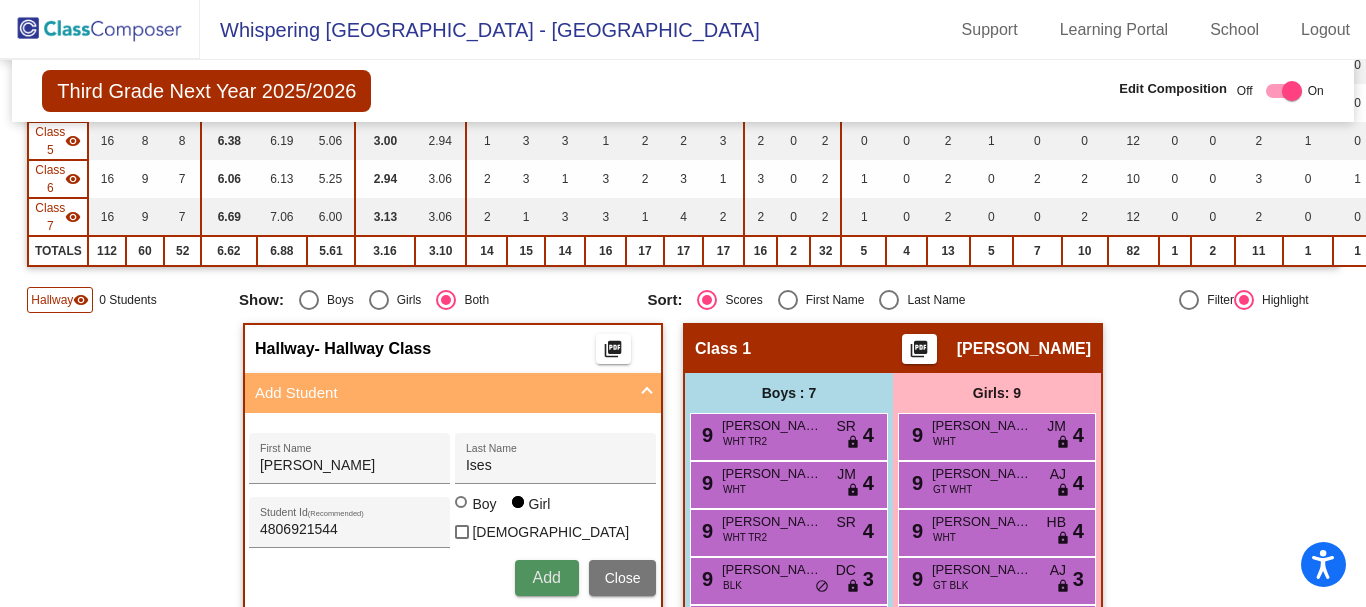 click on "Add" at bounding box center (546, 577) 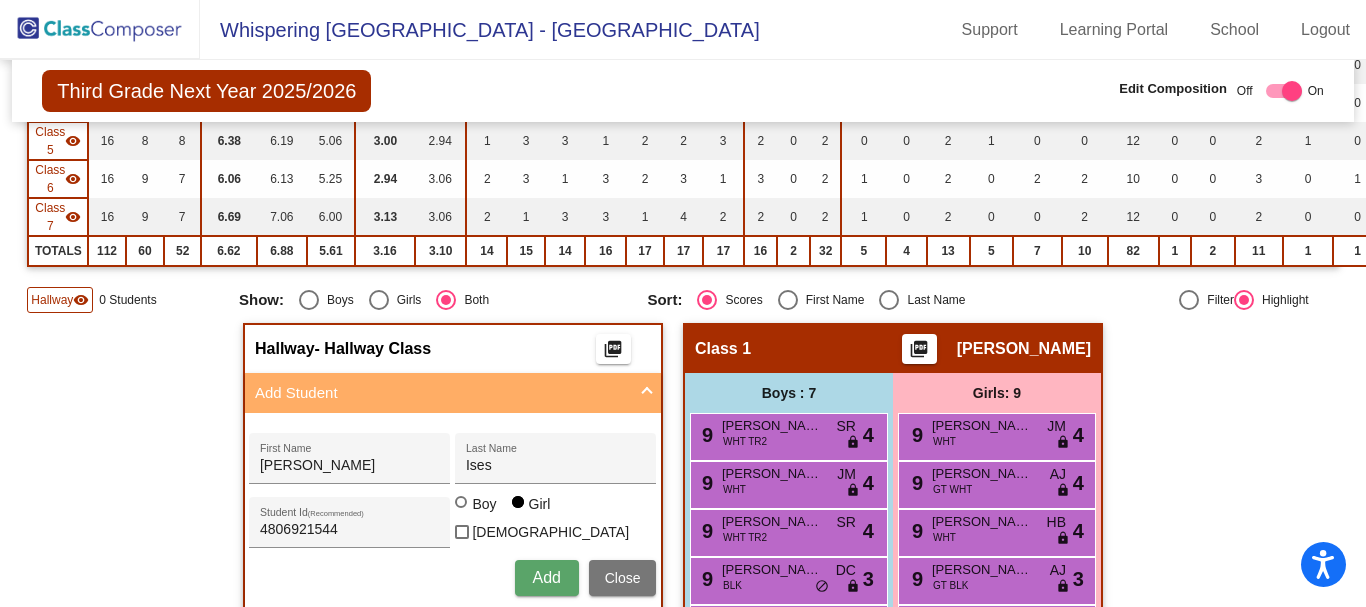 type 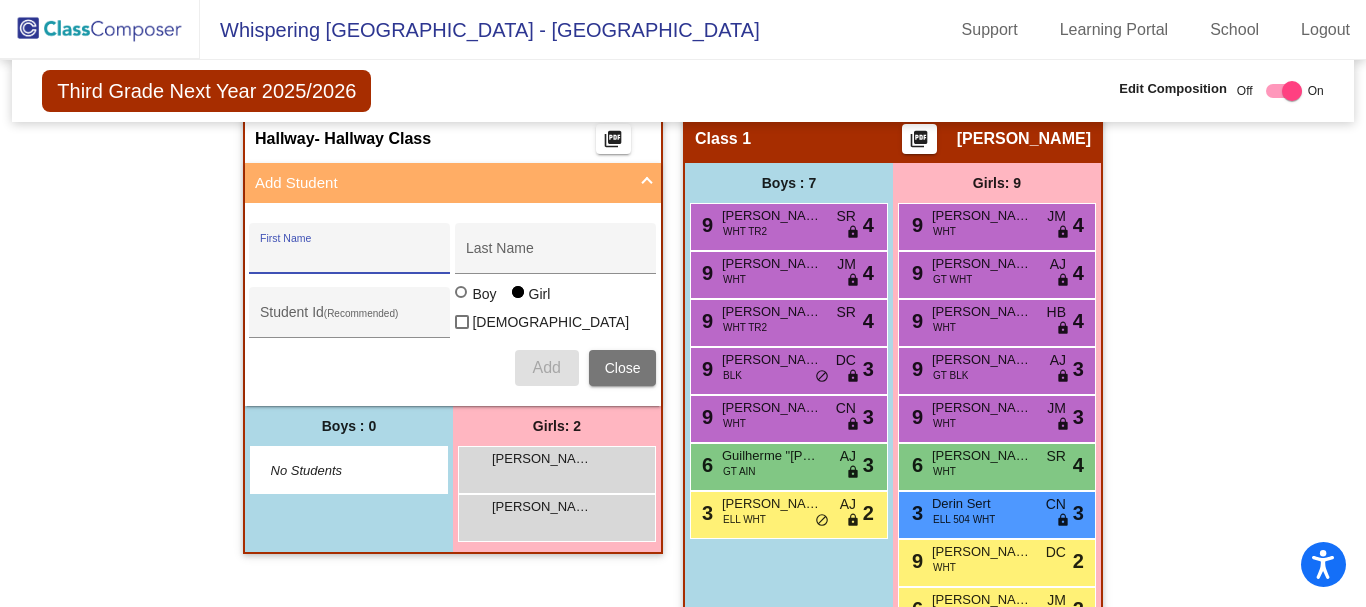 scroll, scrollTop: 500, scrollLeft: 0, axis: vertical 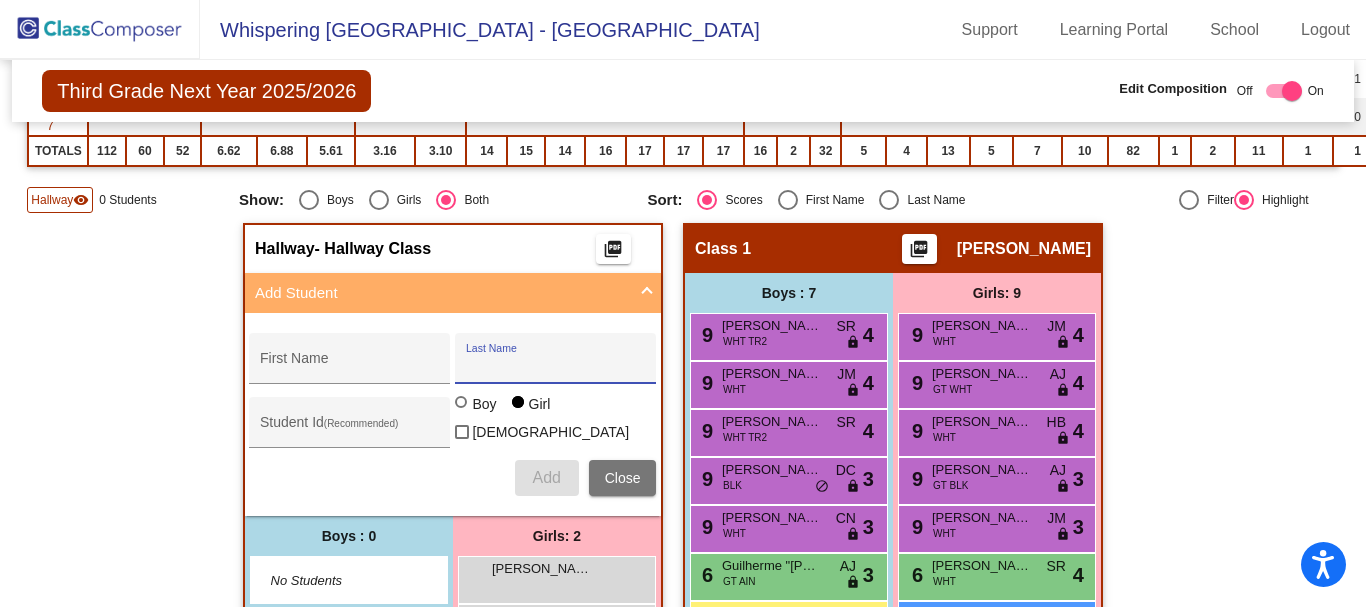 click on "Last Name" at bounding box center [556, 366] 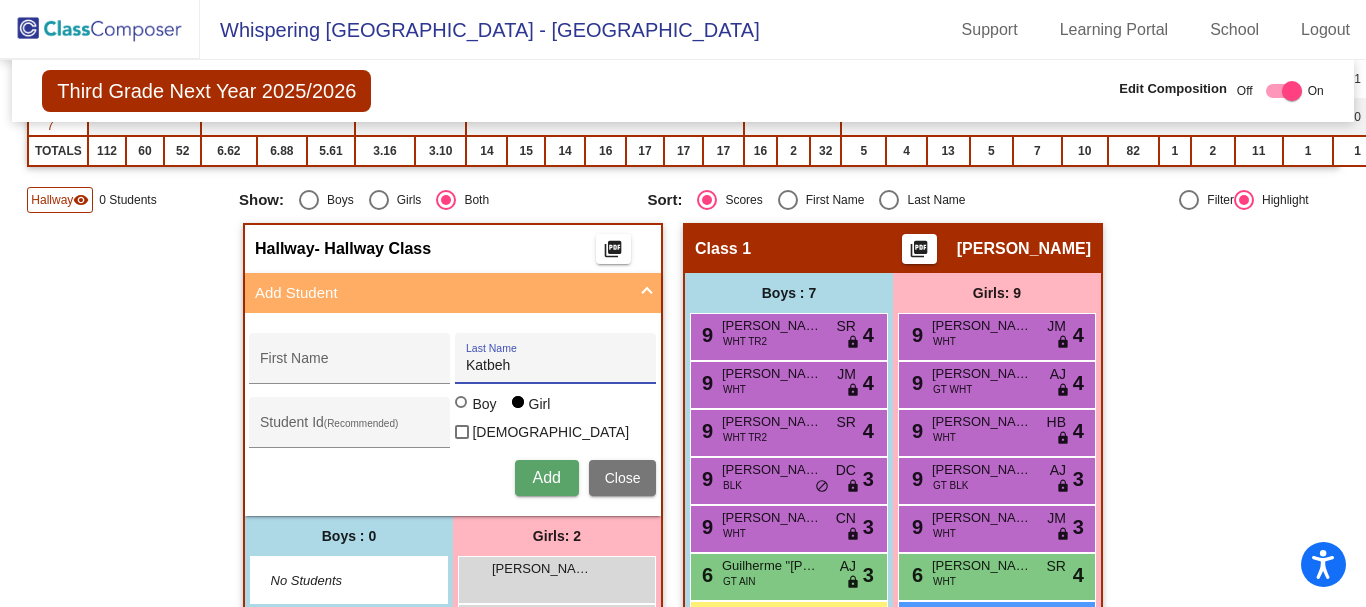 type on "Katbeh" 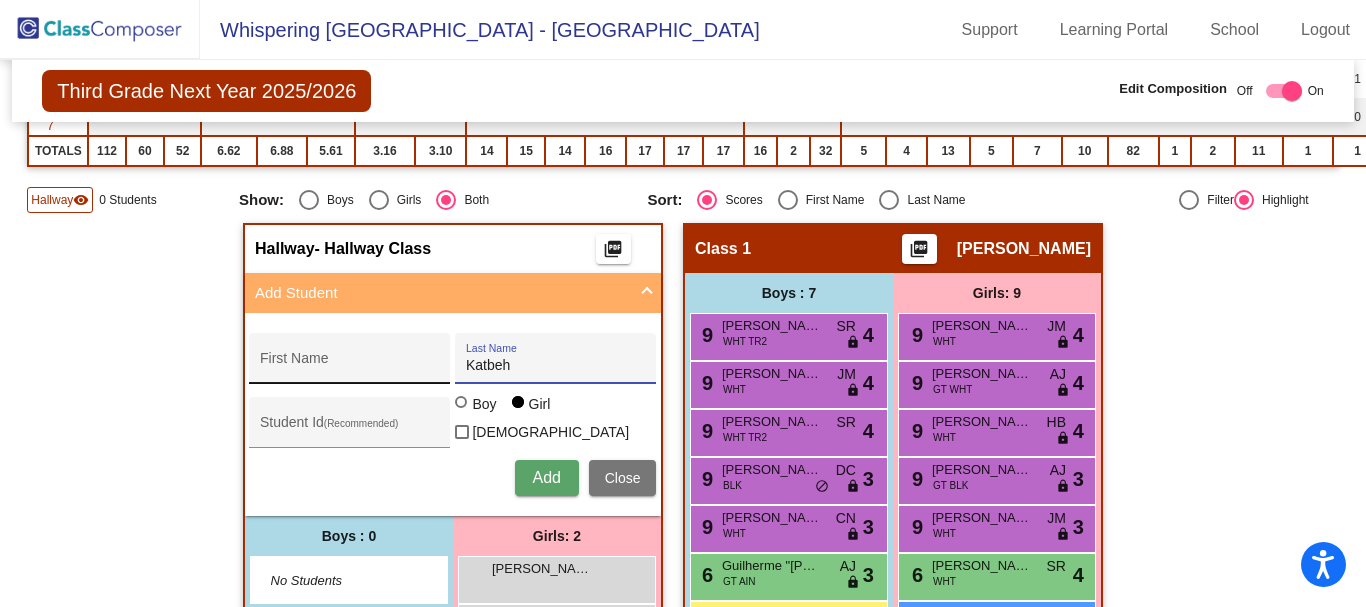 click on "First Name" at bounding box center [350, 366] 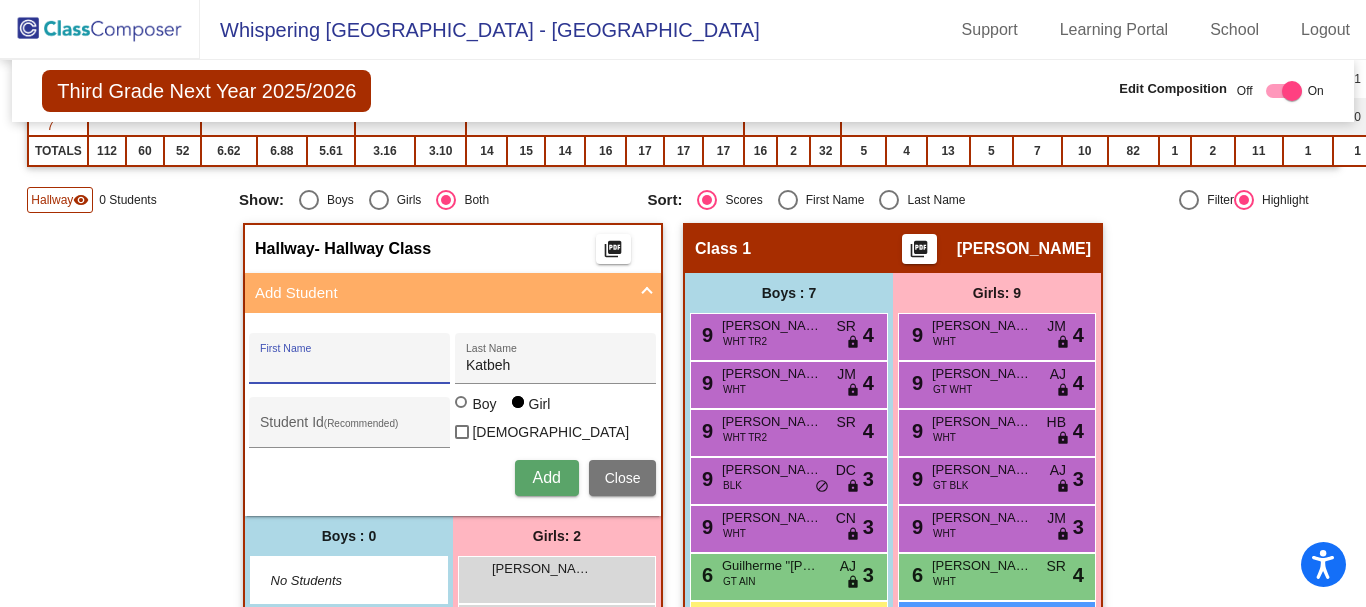 paste on "Layla" 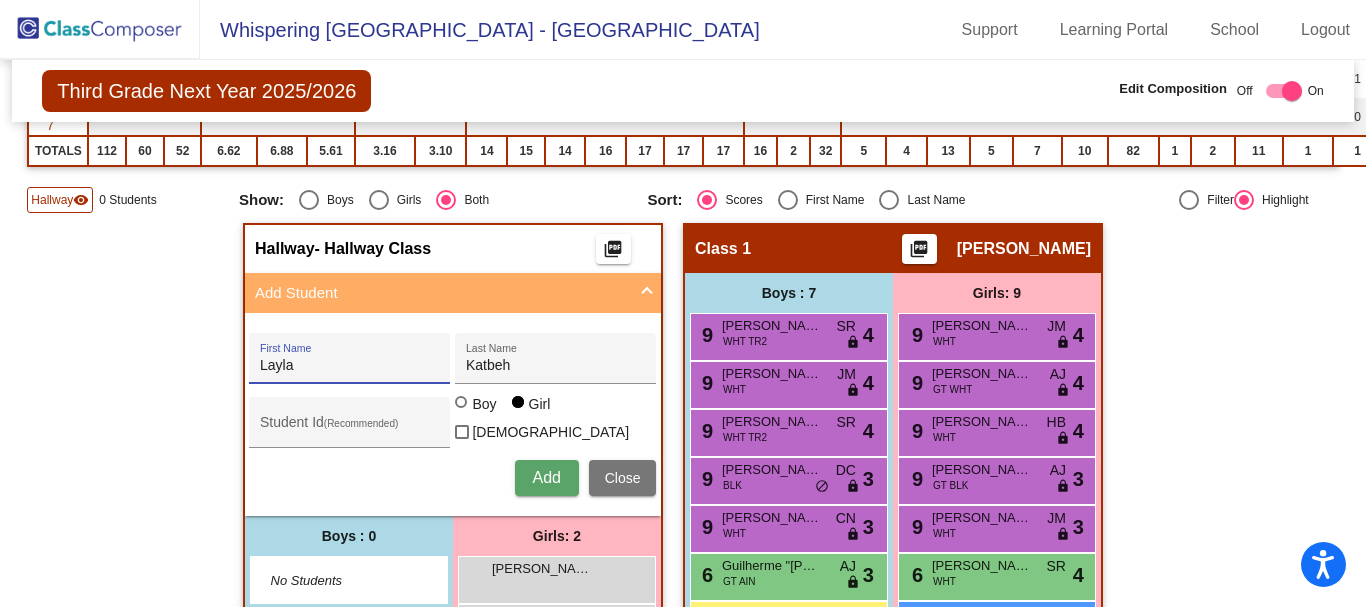 type on "Layla" 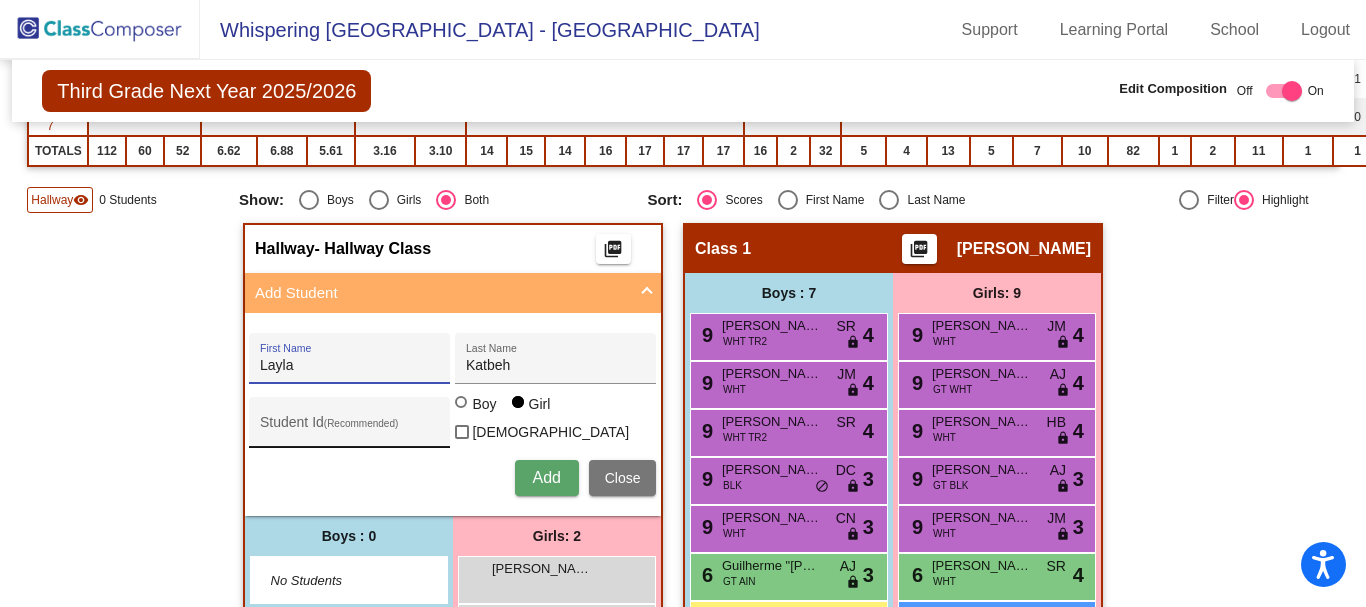 click on "Student Id  (Recommended)" at bounding box center [350, 427] 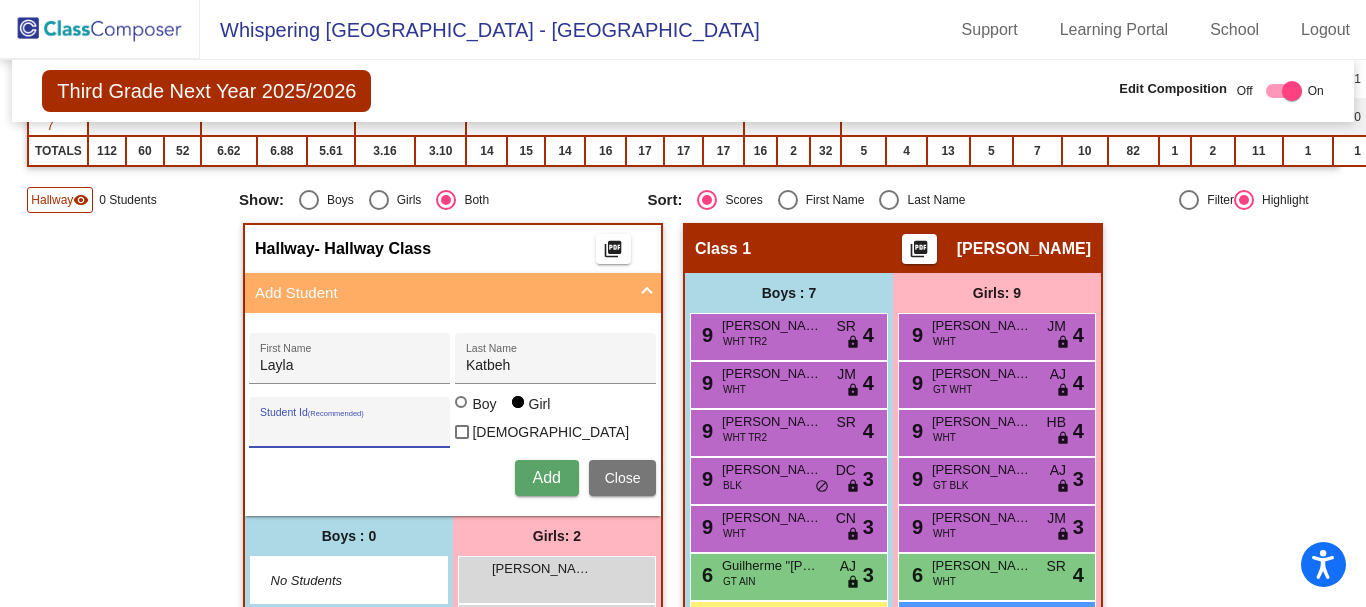 paste on "4806970614" 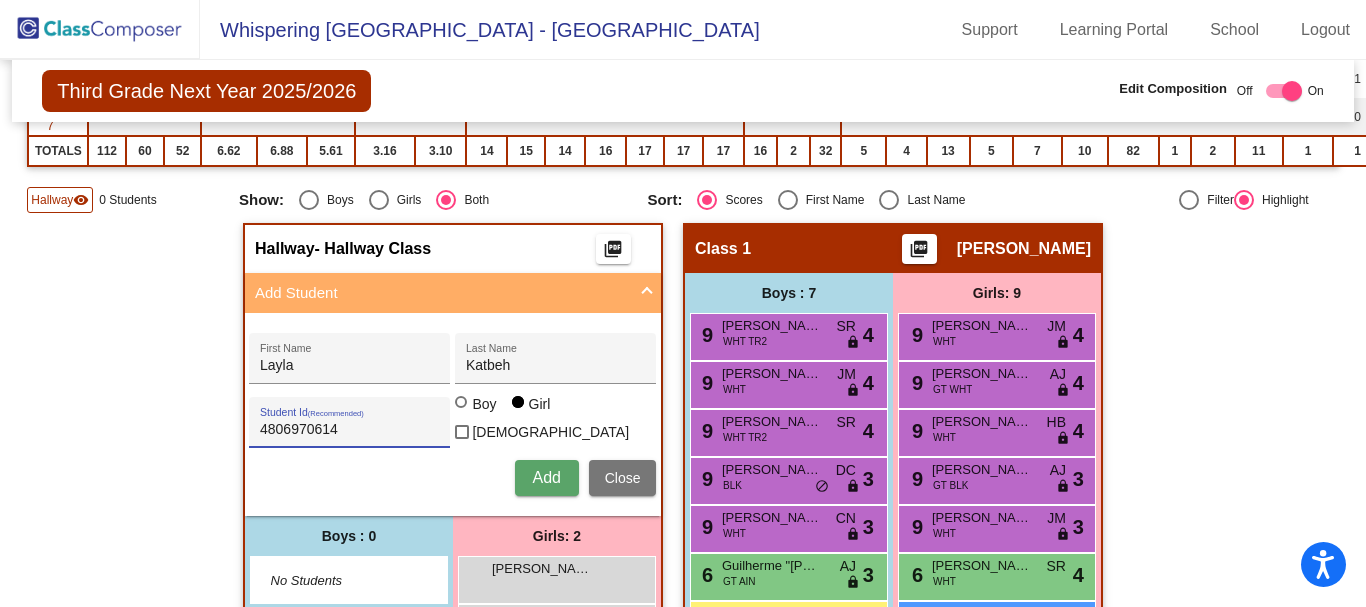 scroll, scrollTop: 600, scrollLeft: 0, axis: vertical 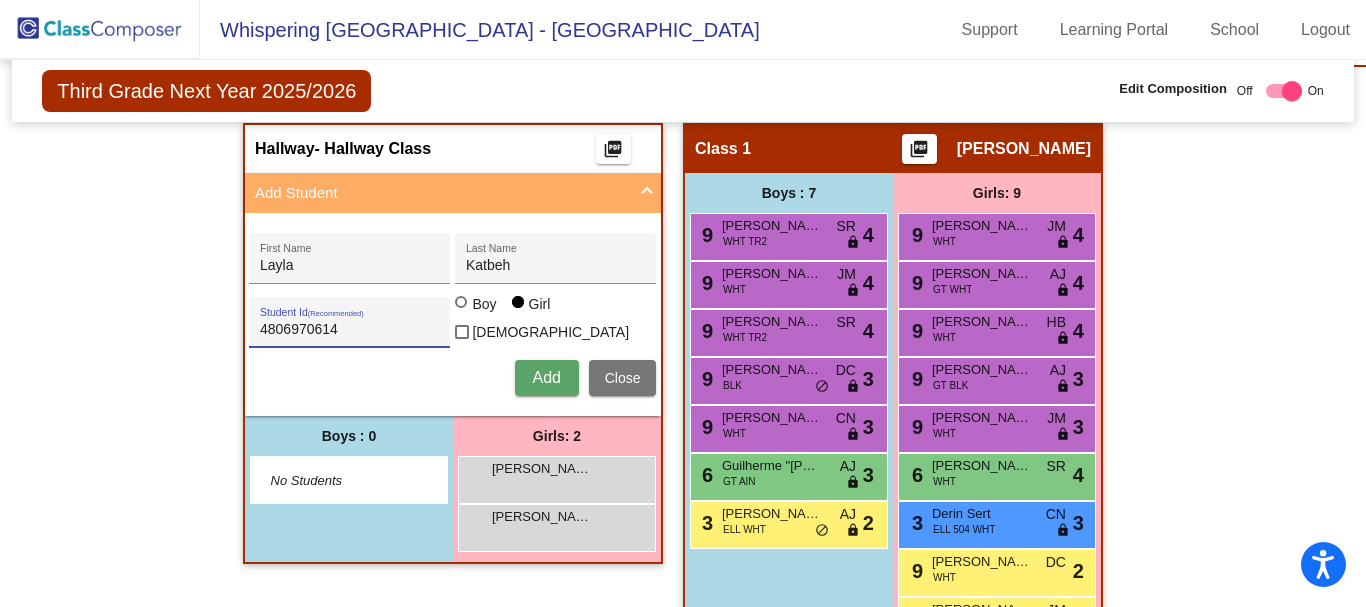 type on "4806970614" 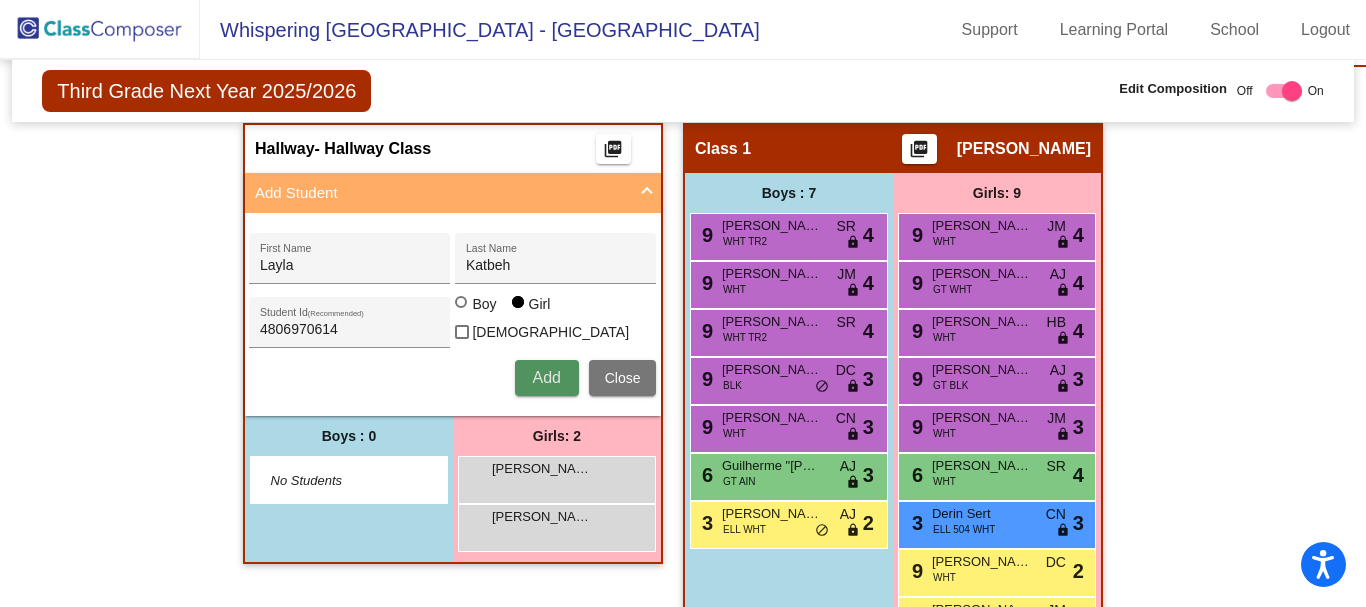 click on "Add" at bounding box center (546, 377) 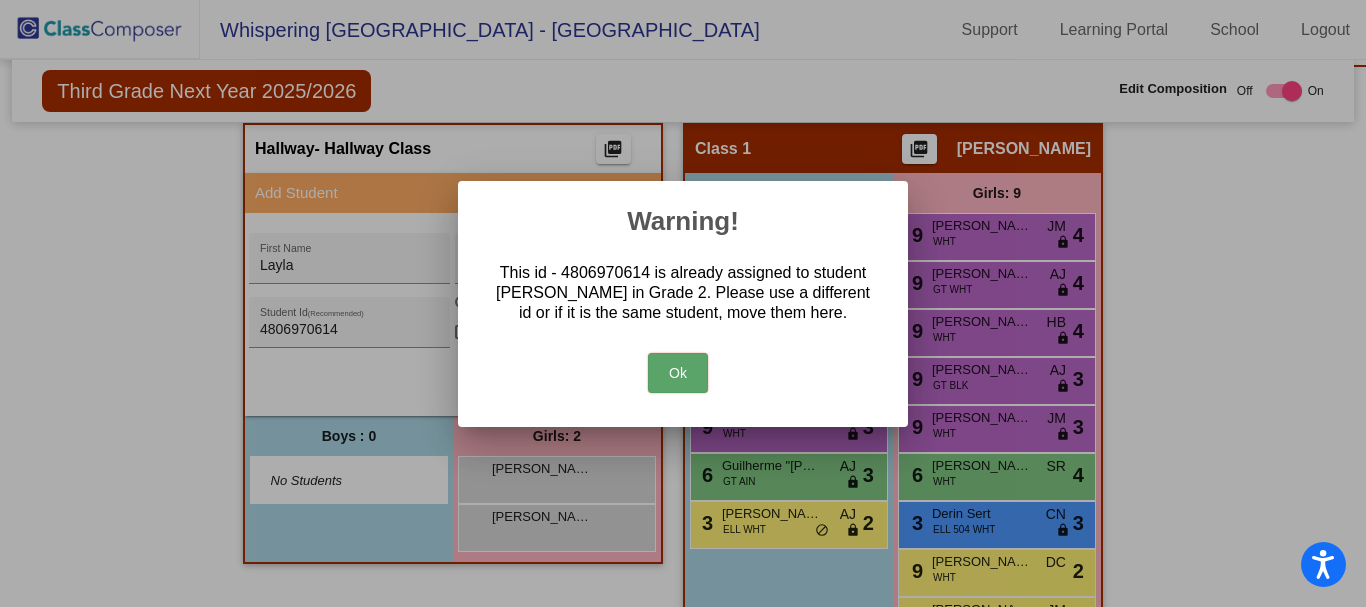 click on "Ok" at bounding box center (678, 373) 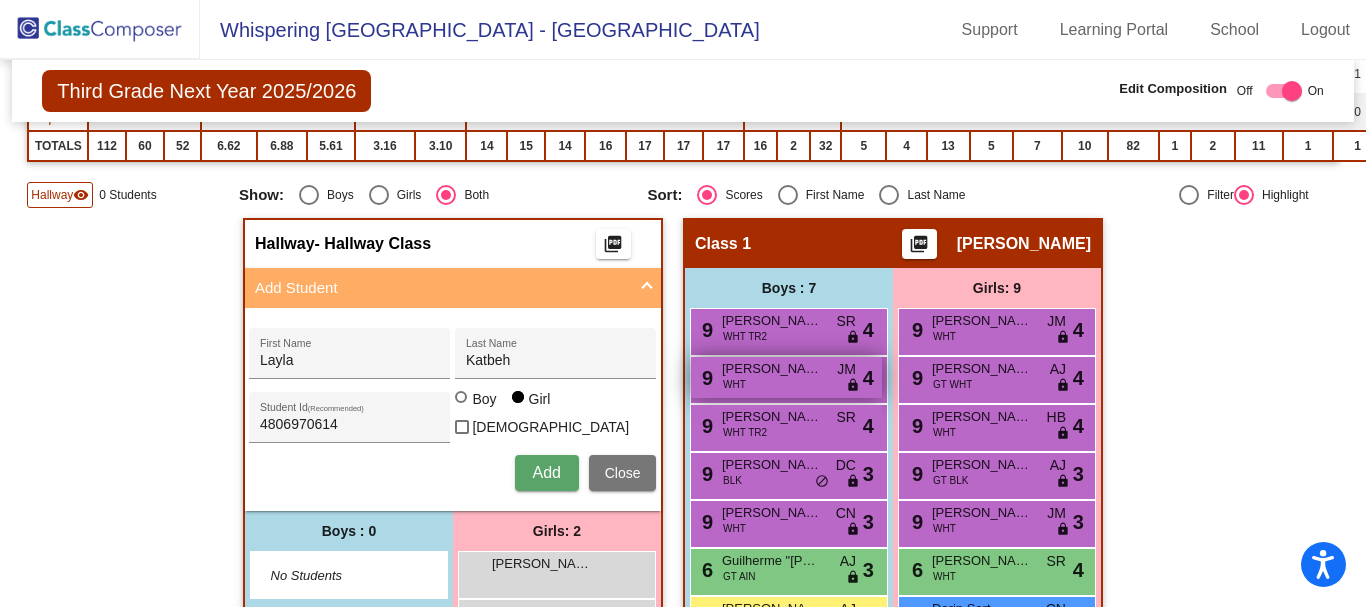 scroll, scrollTop: 500, scrollLeft: 0, axis: vertical 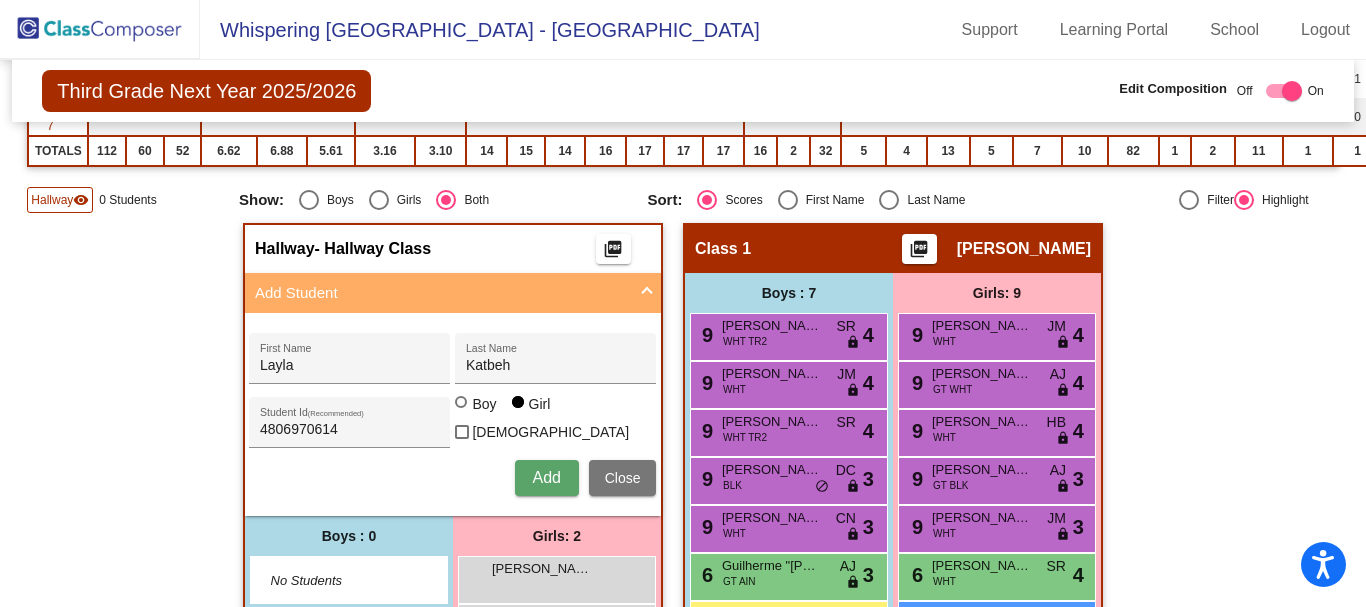 click on "Add" at bounding box center [546, 477] 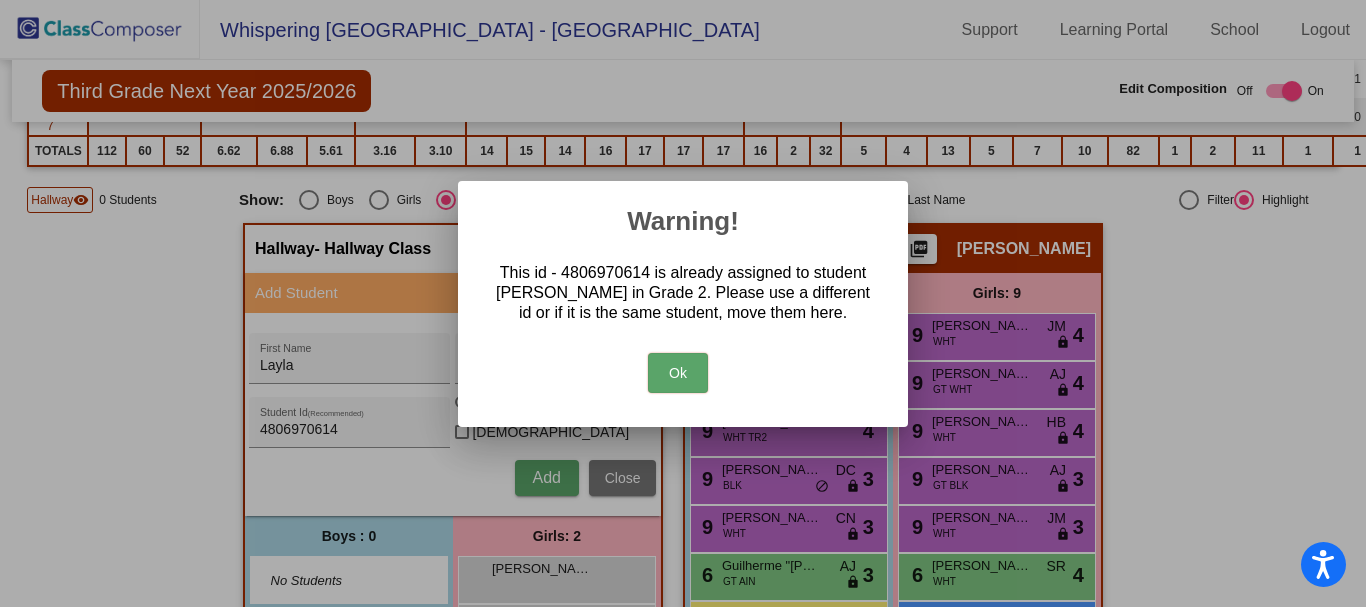 click on "Ok" at bounding box center [678, 373] 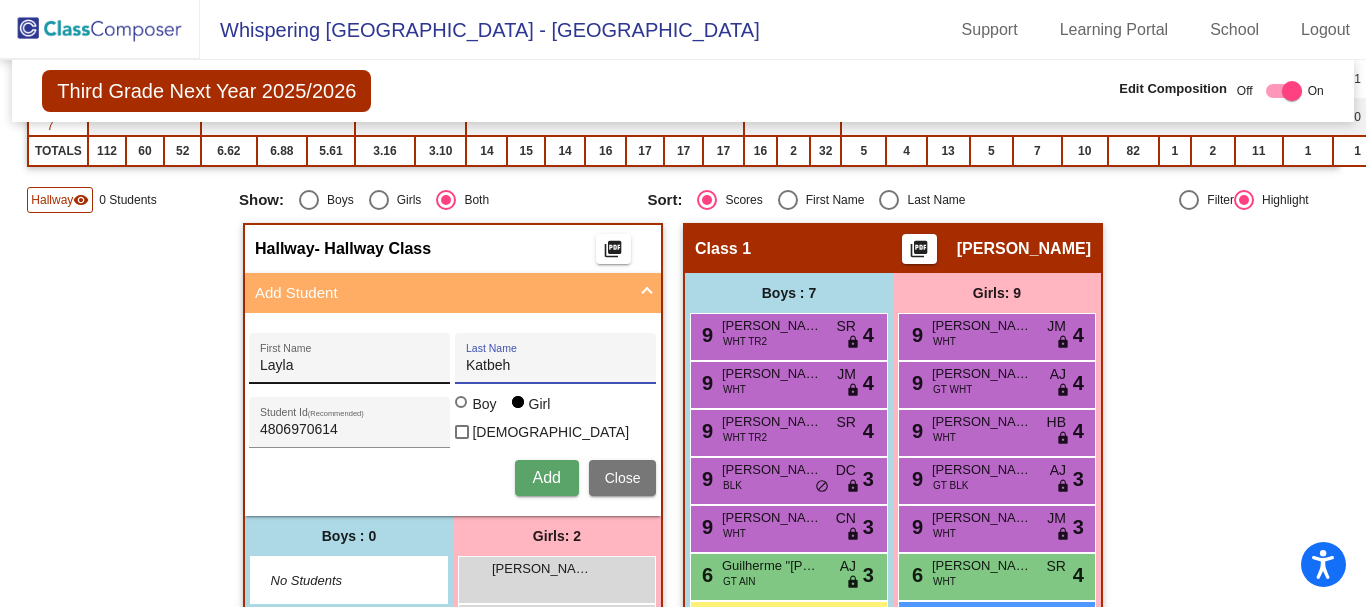 drag, startPoint x: 510, startPoint y: 359, endPoint x: 358, endPoint y: 361, distance: 152.01315 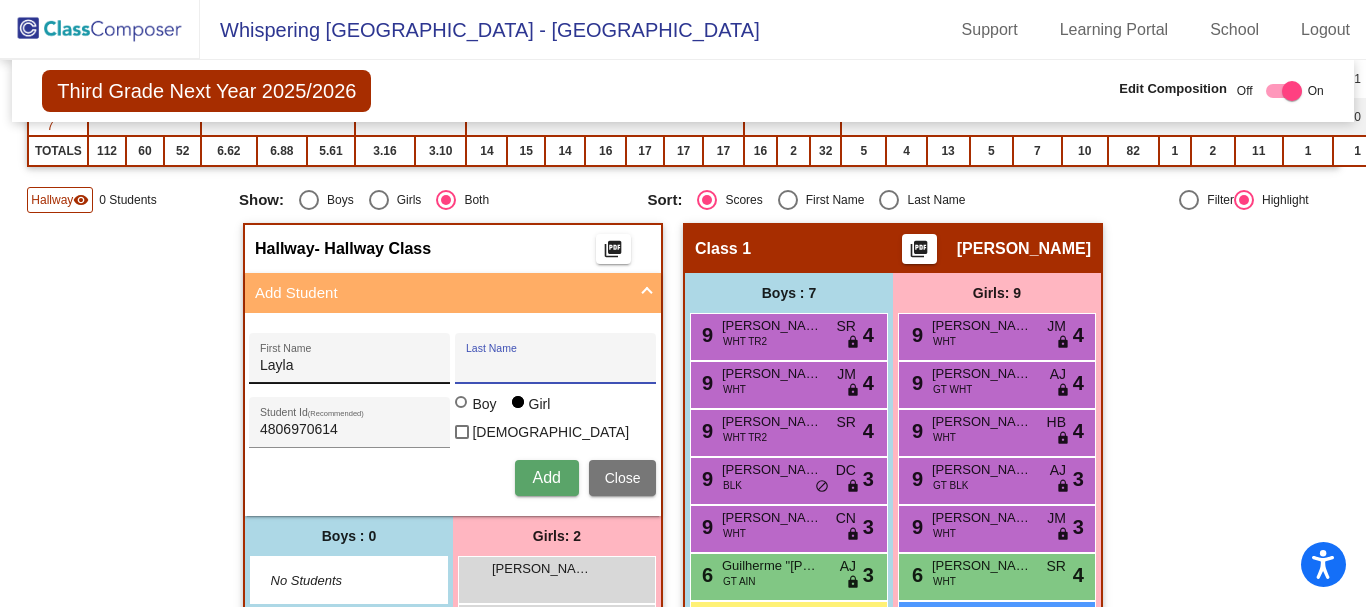 type 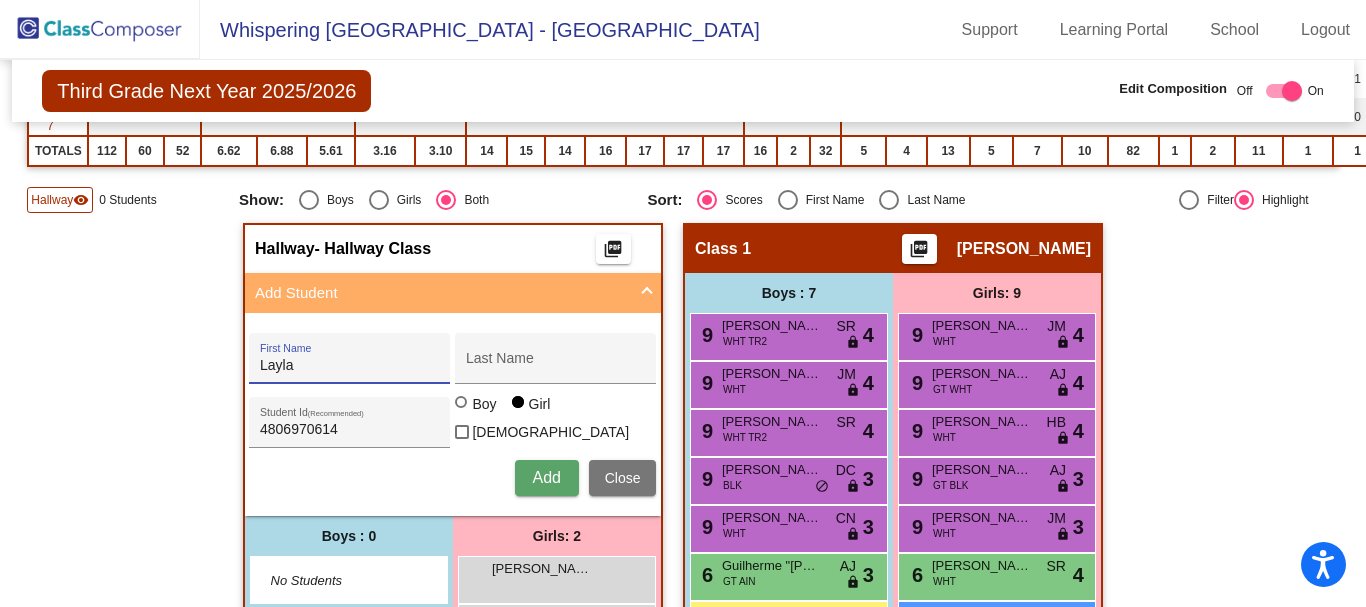 drag, startPoint x: 293, startPoint y: 364, endPoint x: 213, endPoint y: 378, distance: 81.21576 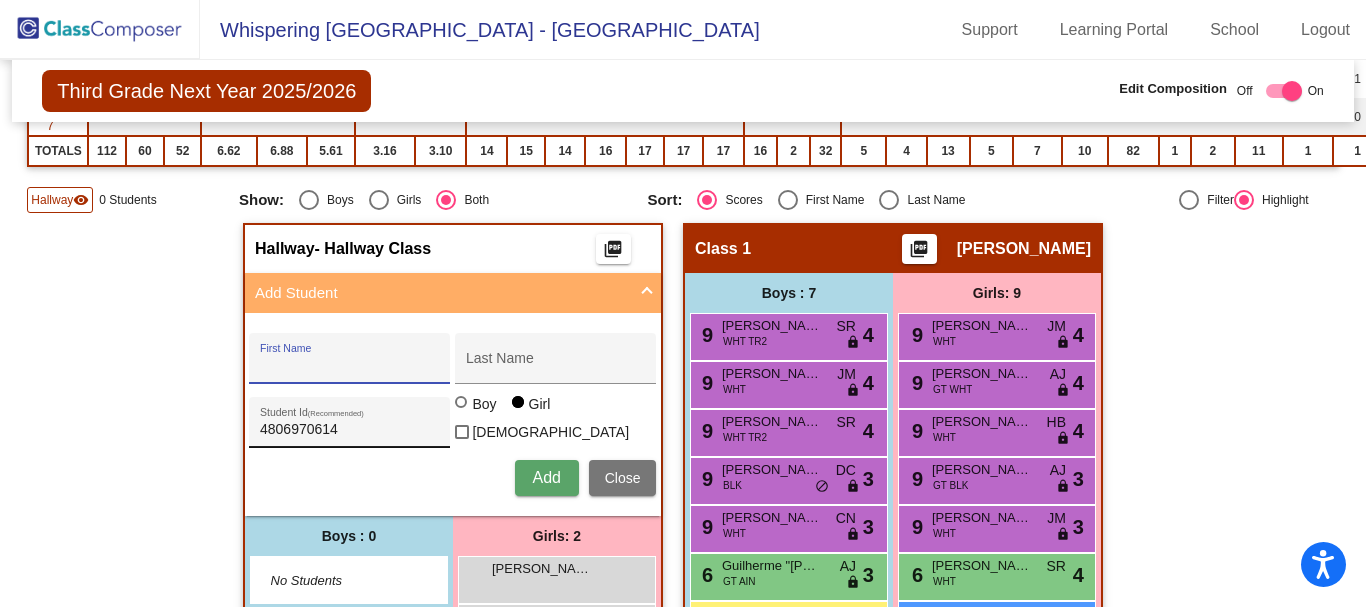 type 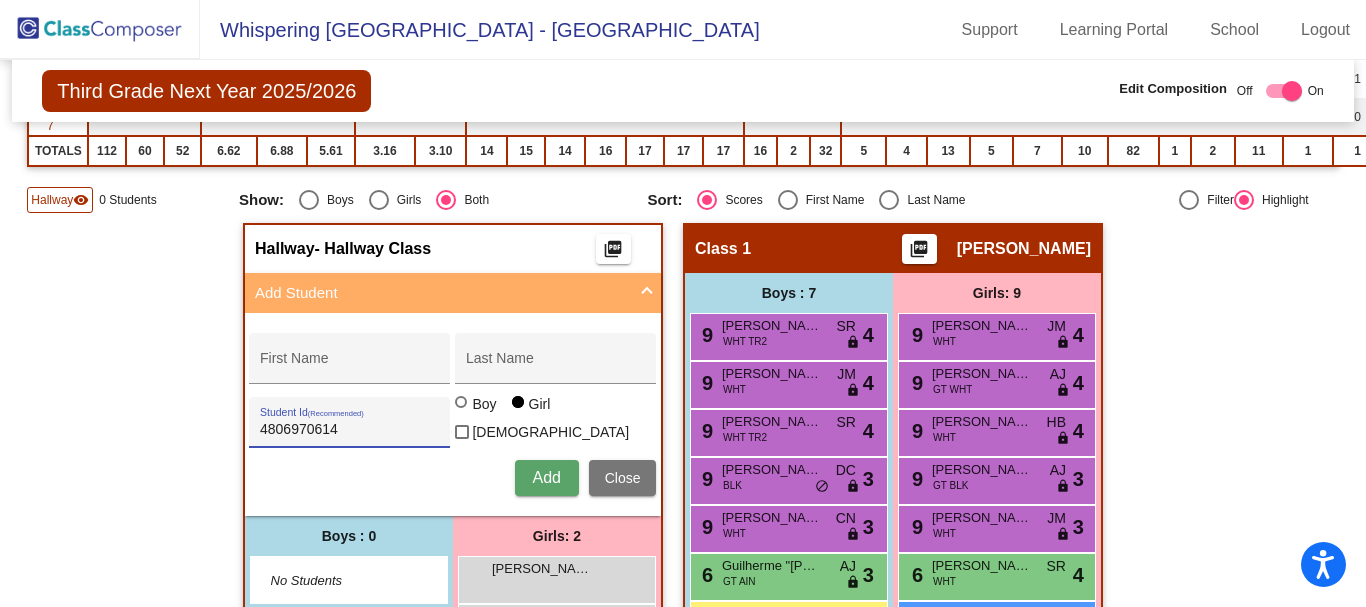 drag, startPoint x: 246, startPoint y: 430, endPoint x: 221, endPoint y: 433, distance: 25.179358 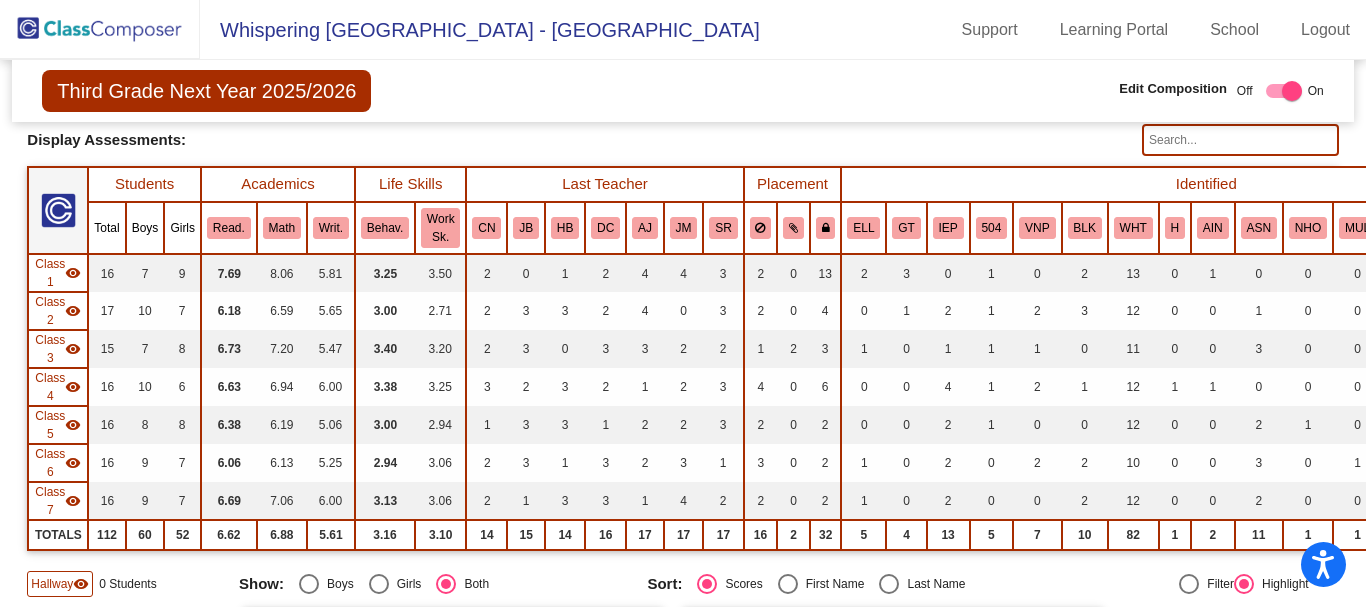 scroll, scrollTop: 0, scrollLeft: 0, axis: both 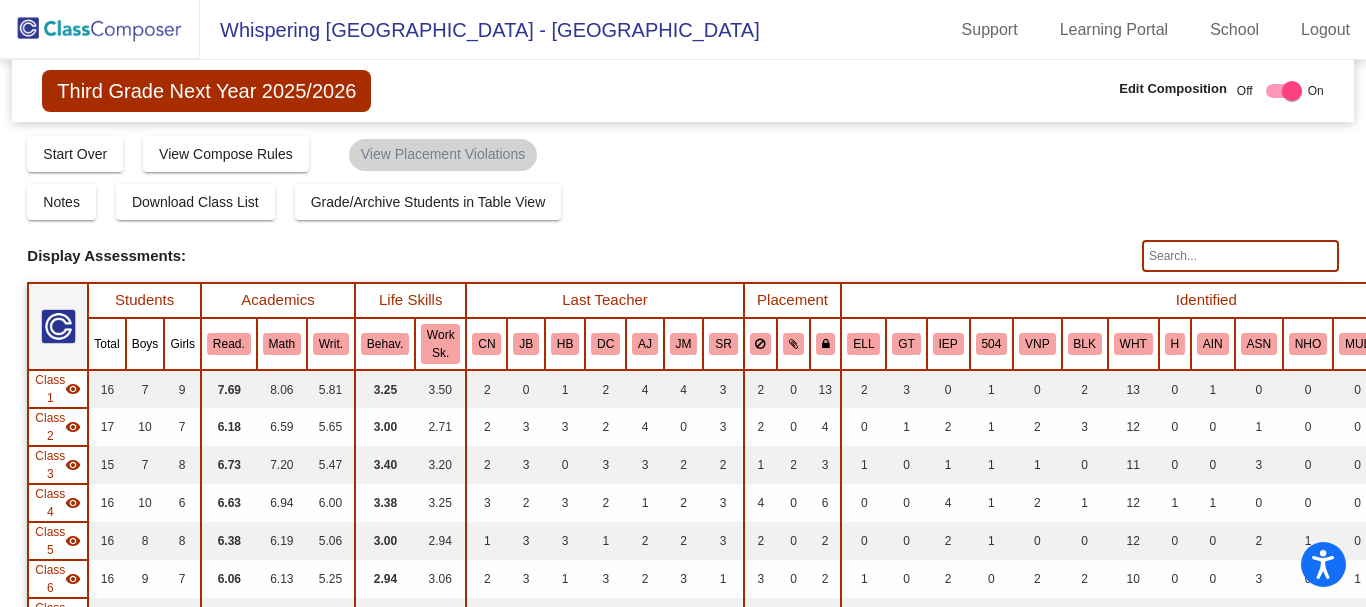 type 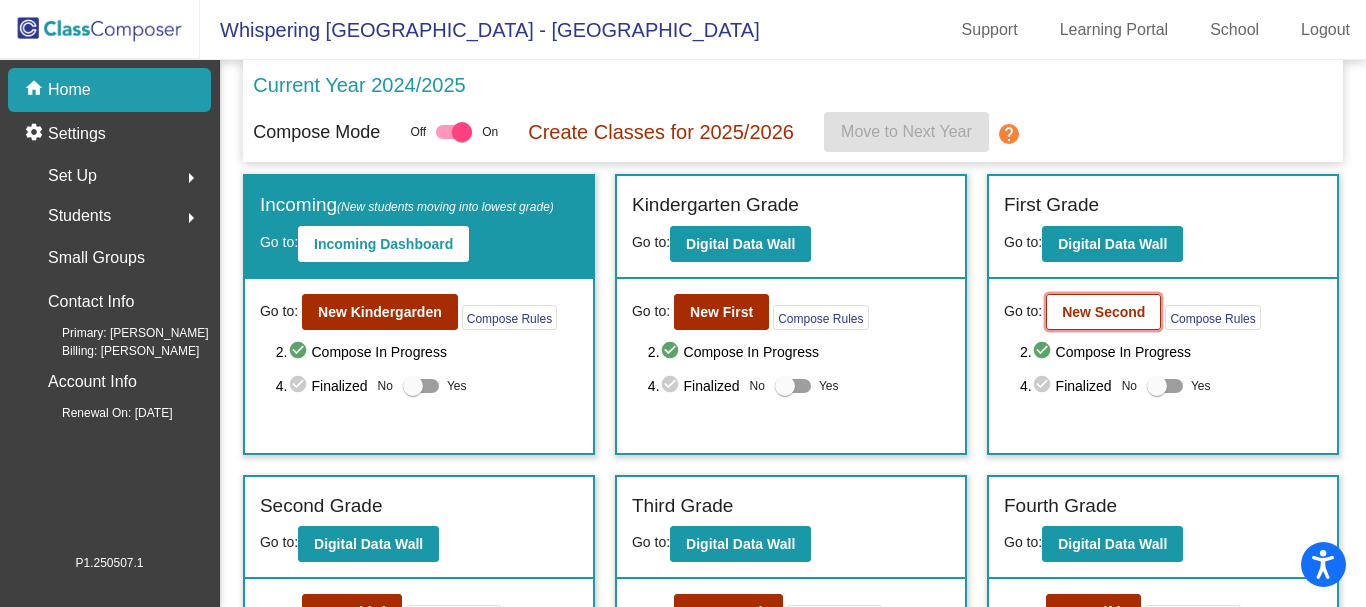 click on "New Second" 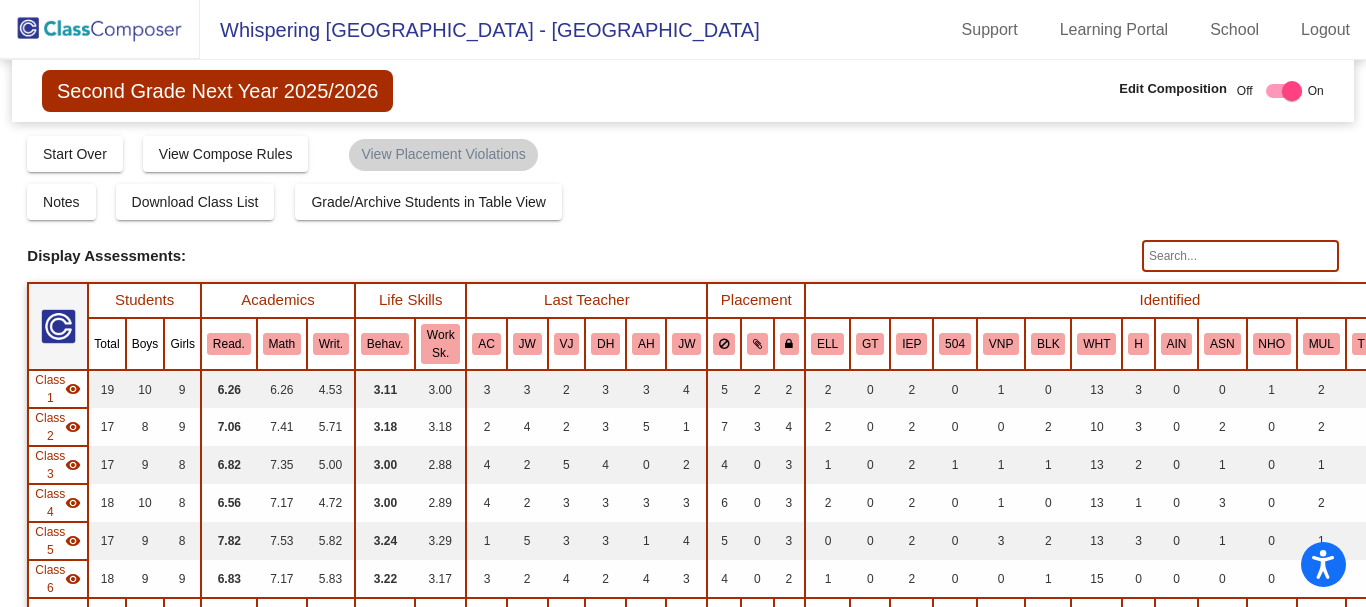 click 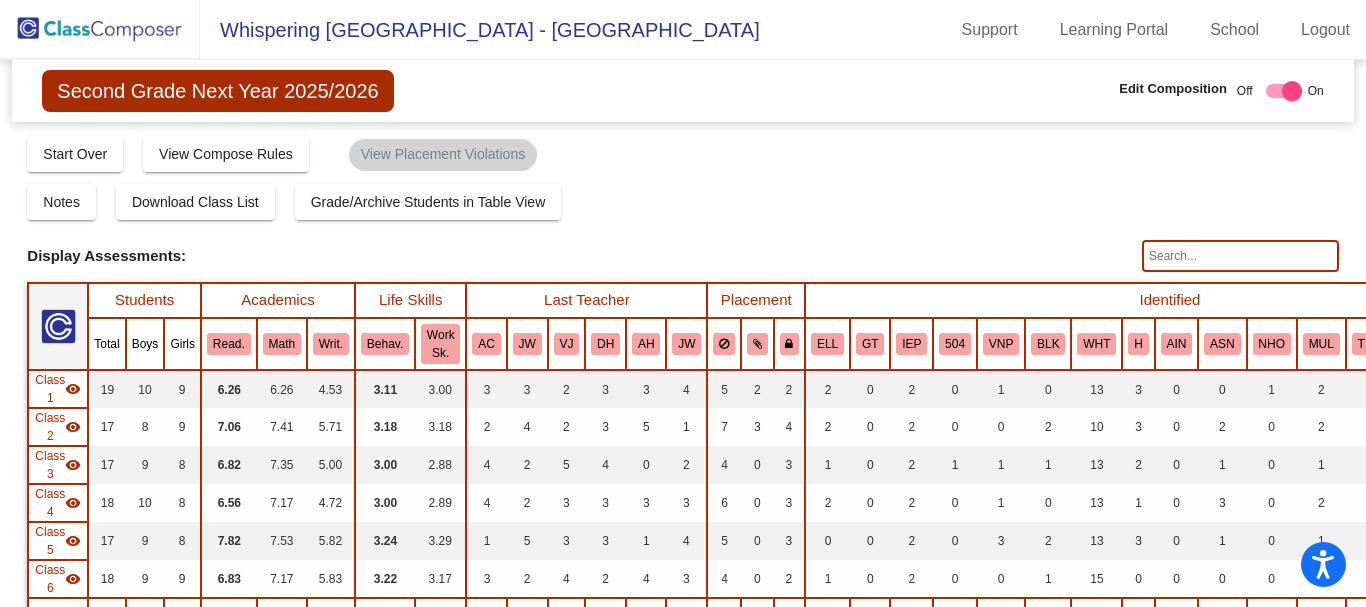 paste on "4806970614" 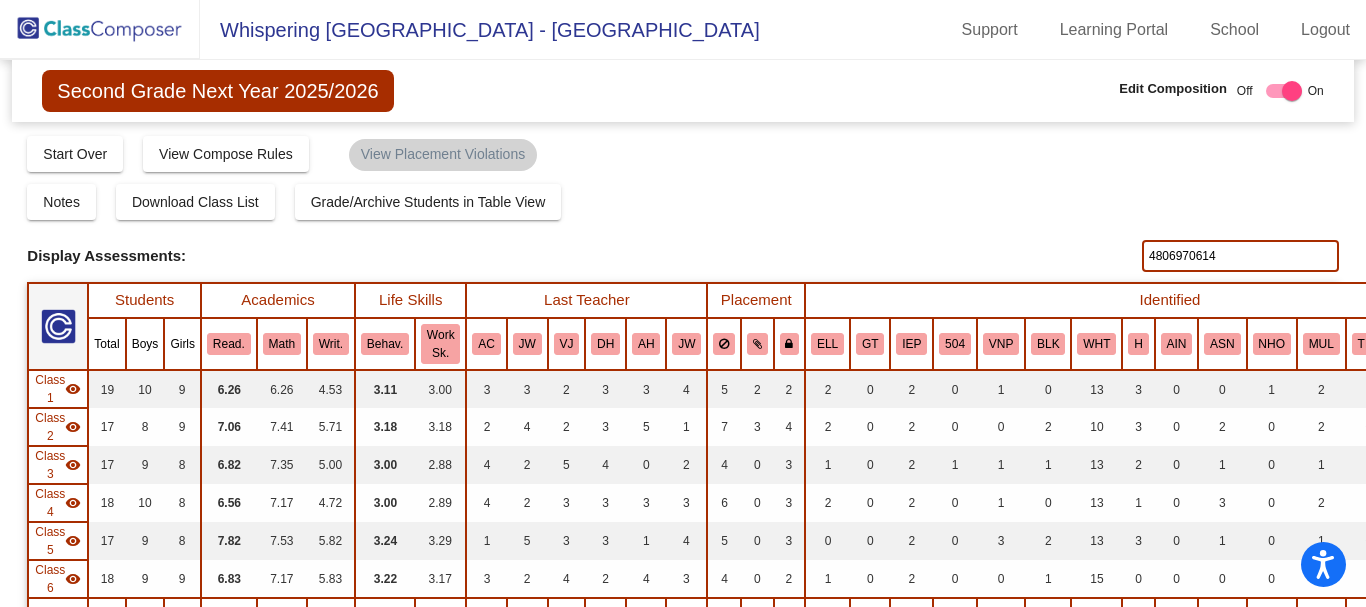 type on "4806970614" 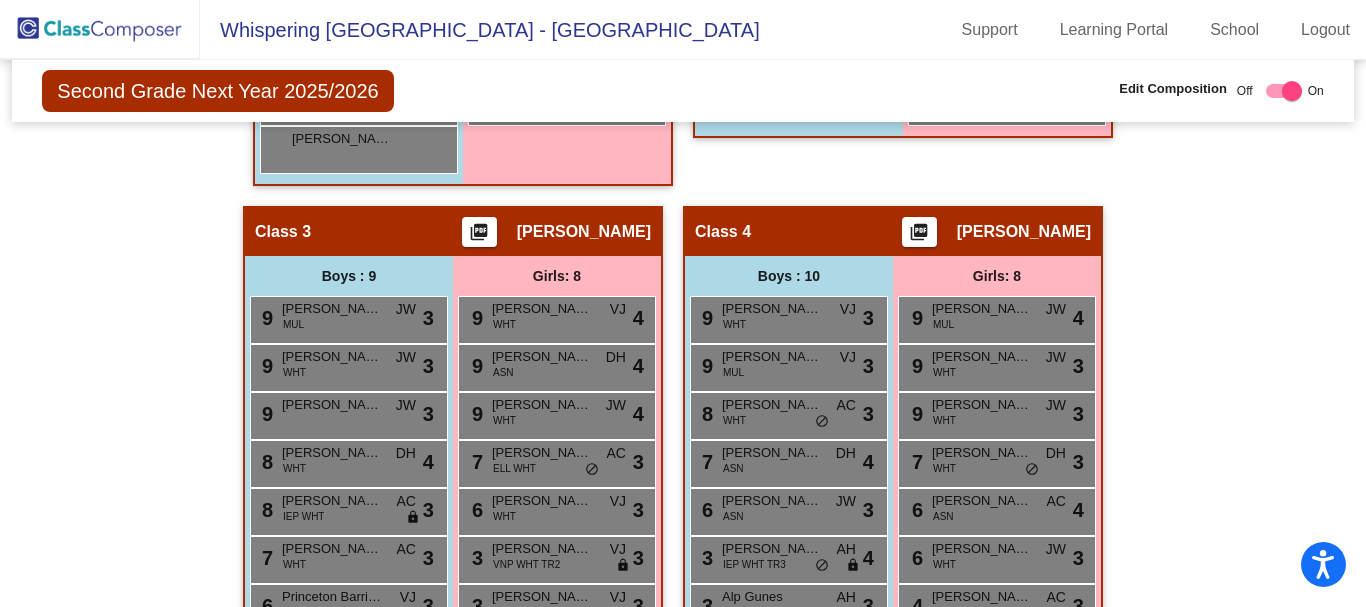 scroll, scrollTop: 1046, scrollLeft: 0, axis: vertical 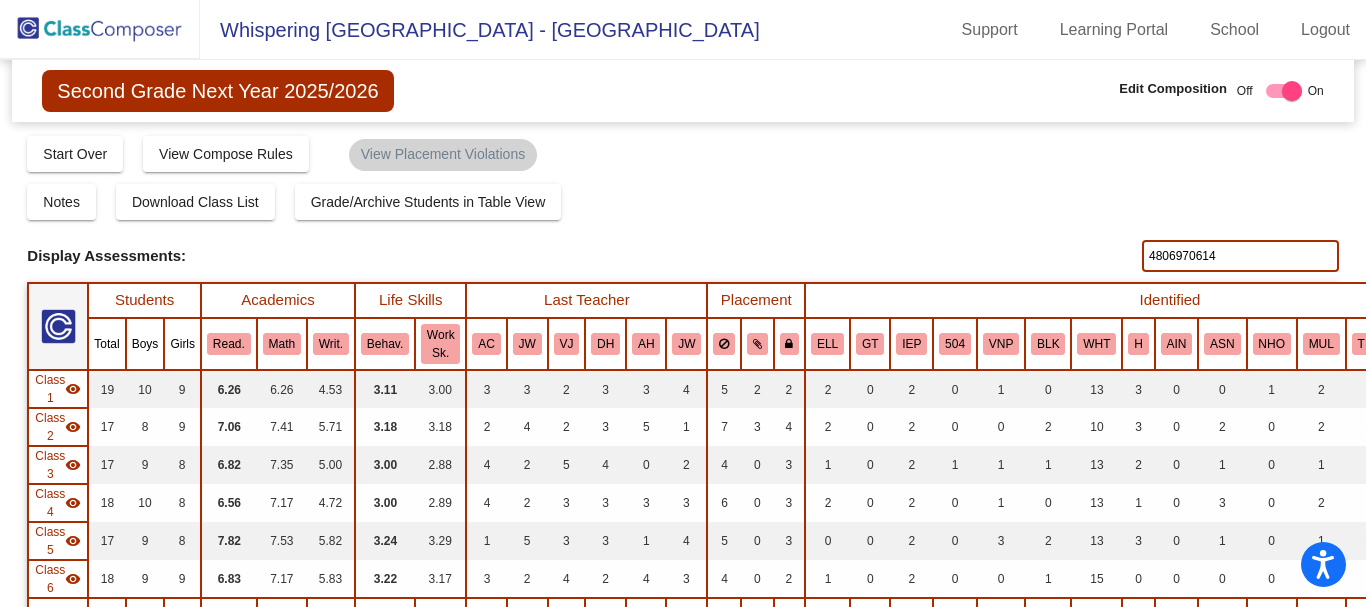 click 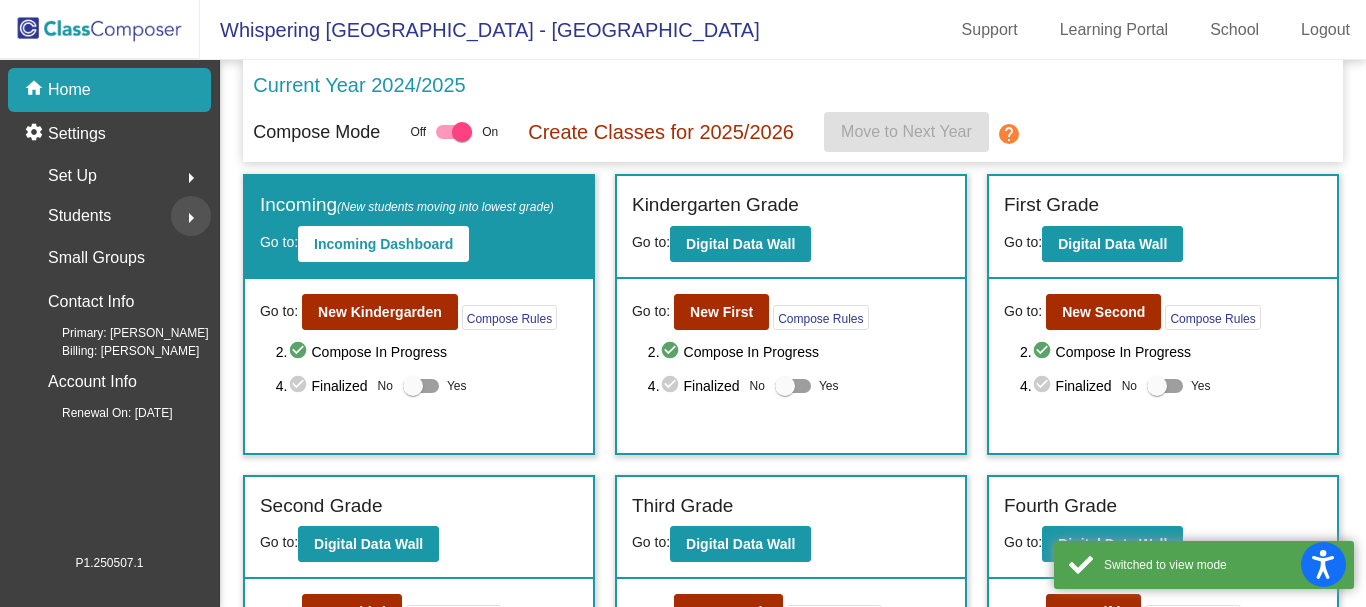 click on "arrow_right" 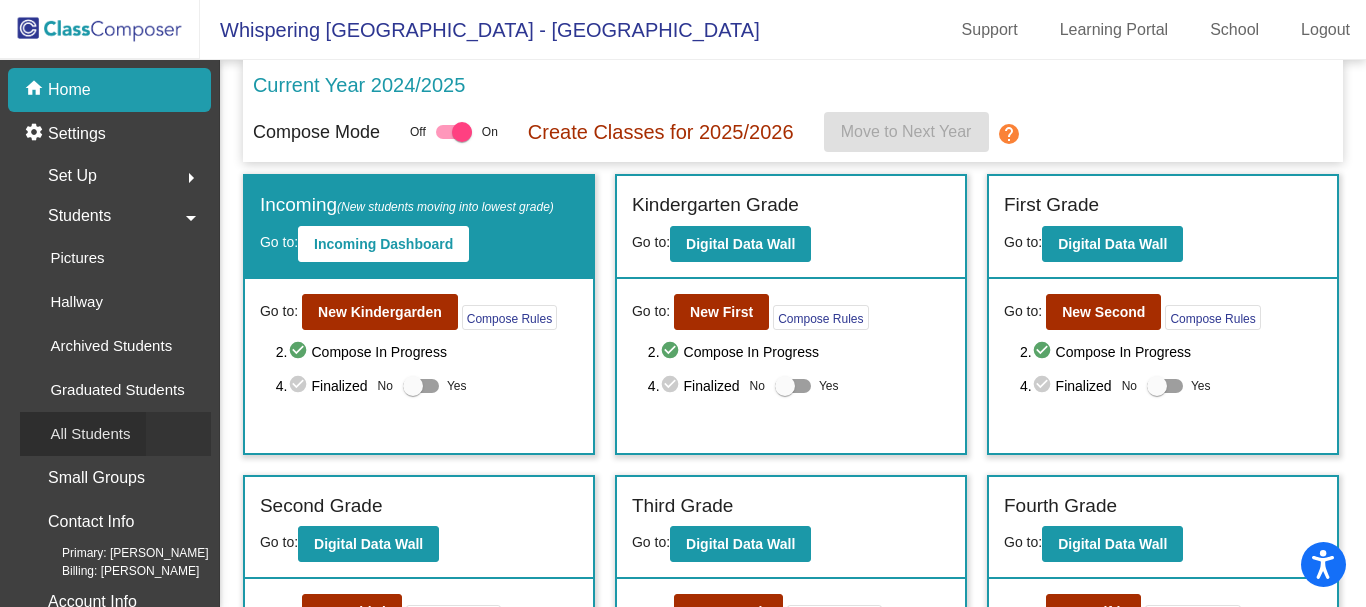 click on "All Students" 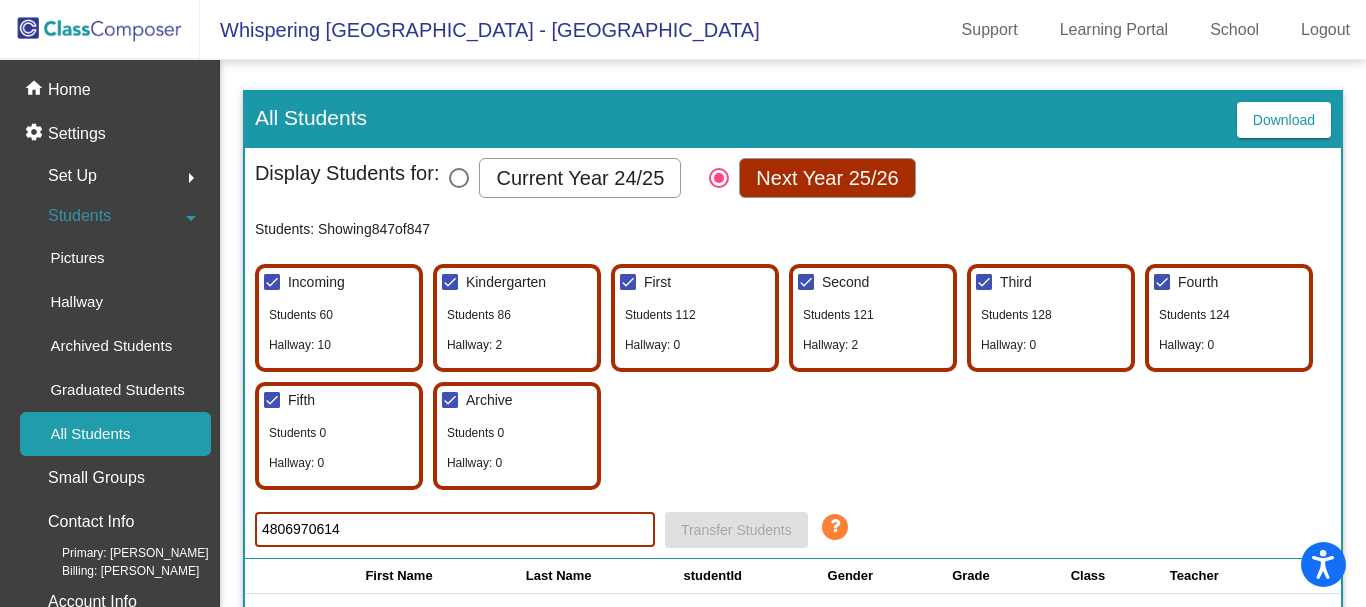 scroll, scrollTop: 0, scrollLeft: 0, axis: both 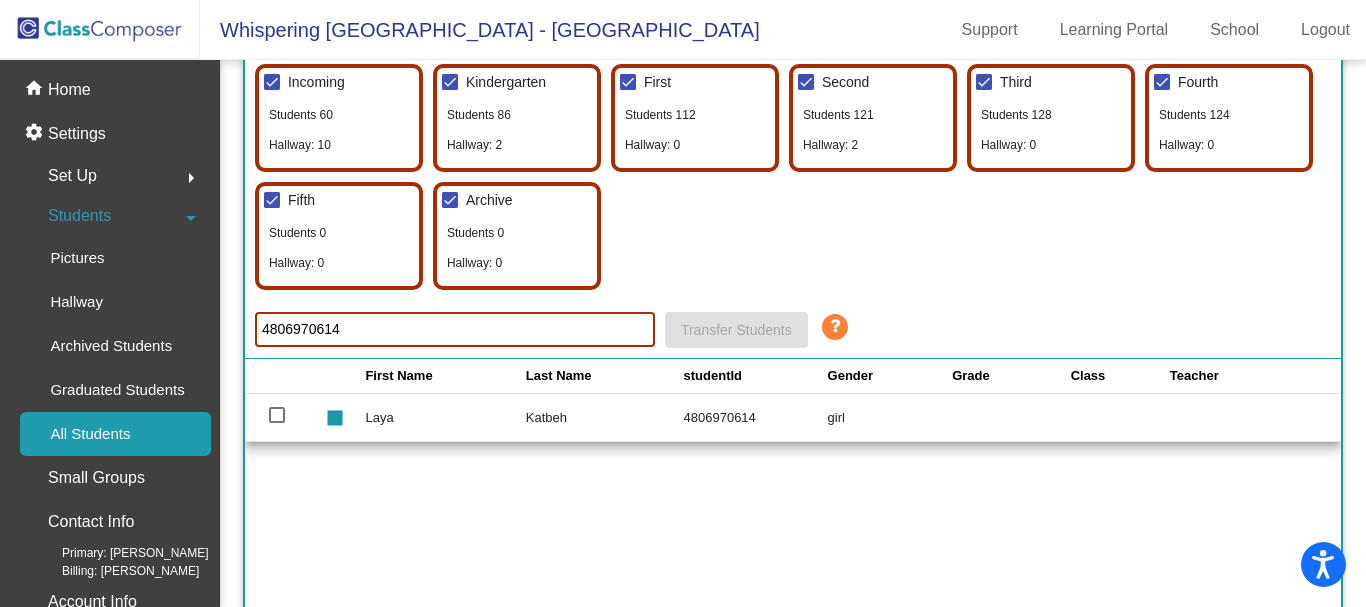 type on "4806970614" 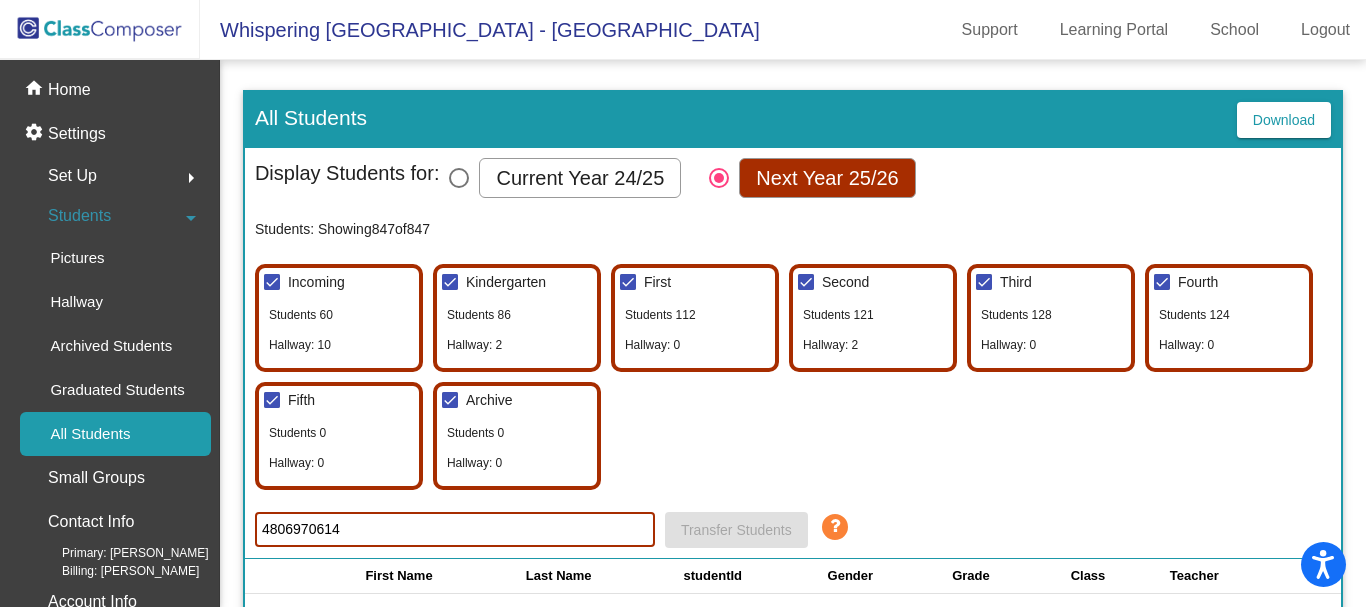 click on "Students" 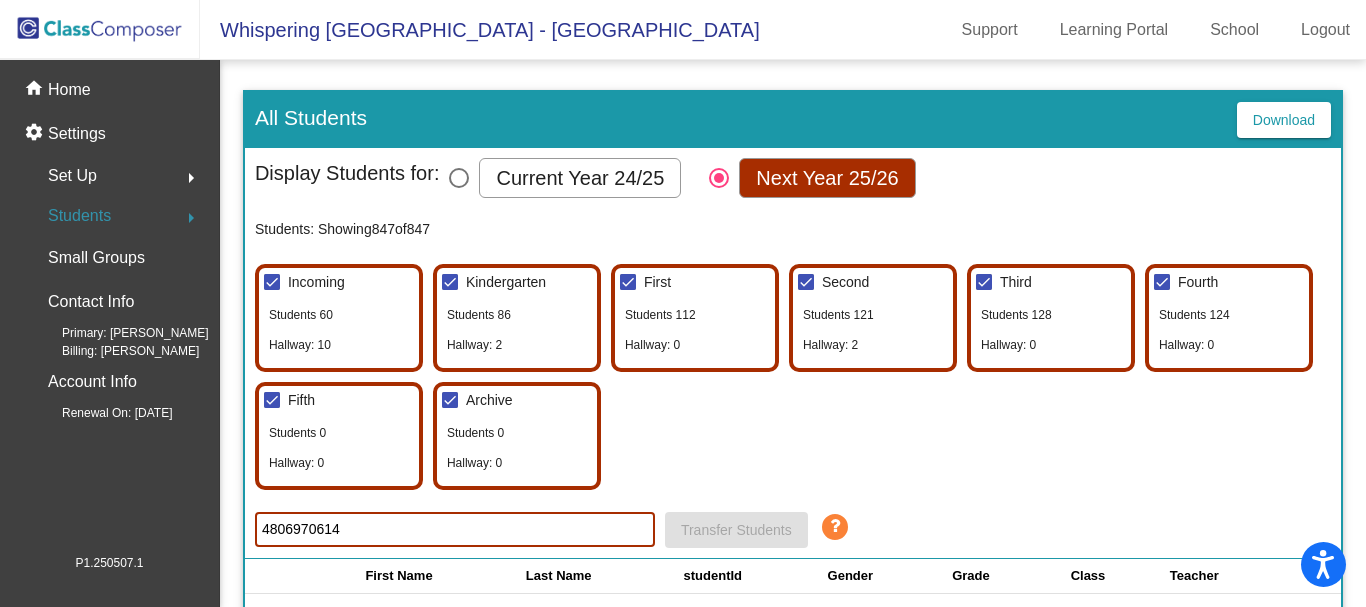 click 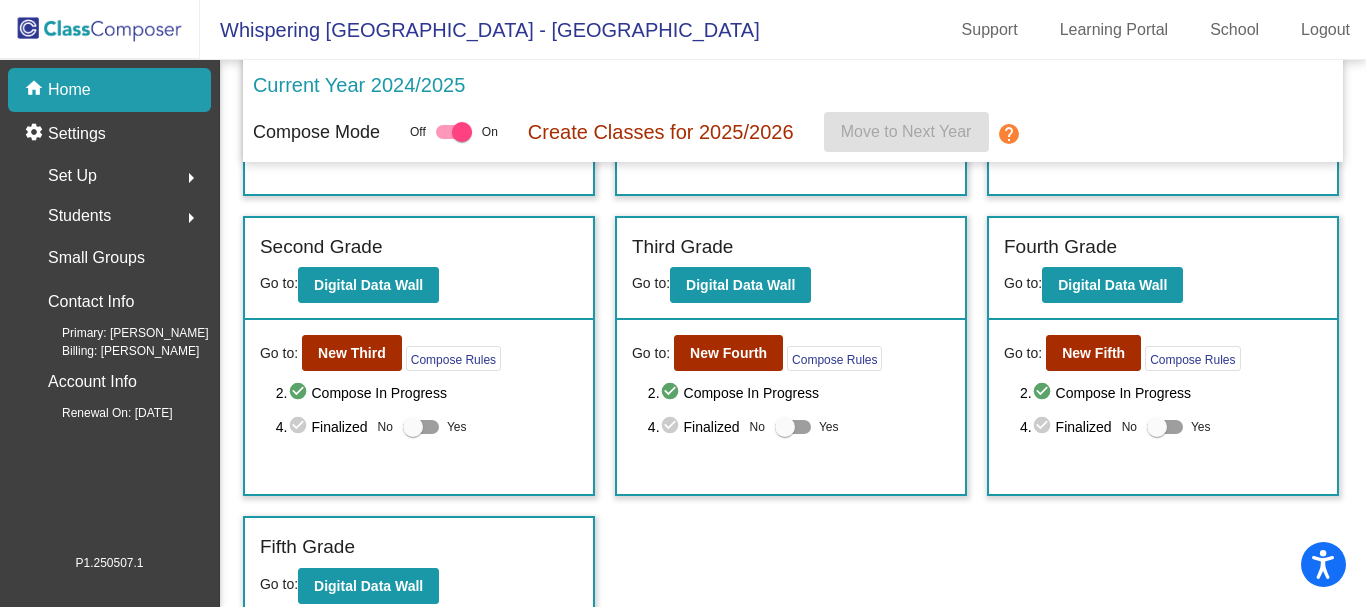 scroll, scrollTop: 275, scrollLeft: 0, axis: vertical 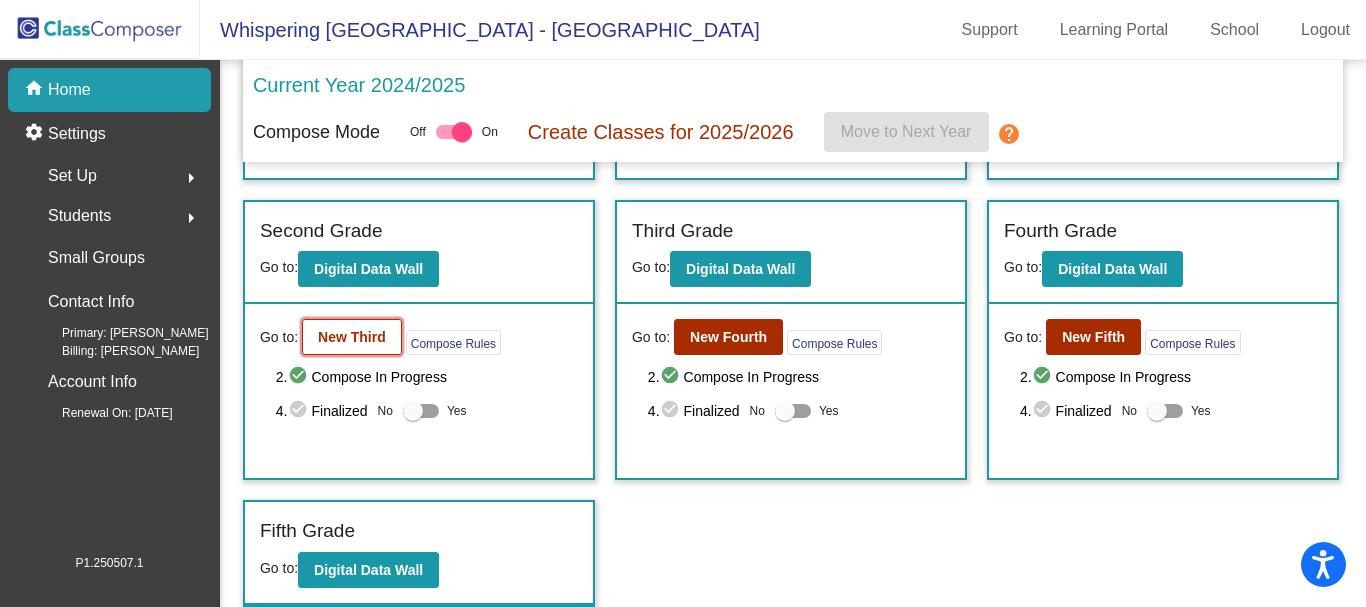 click on "New Third" 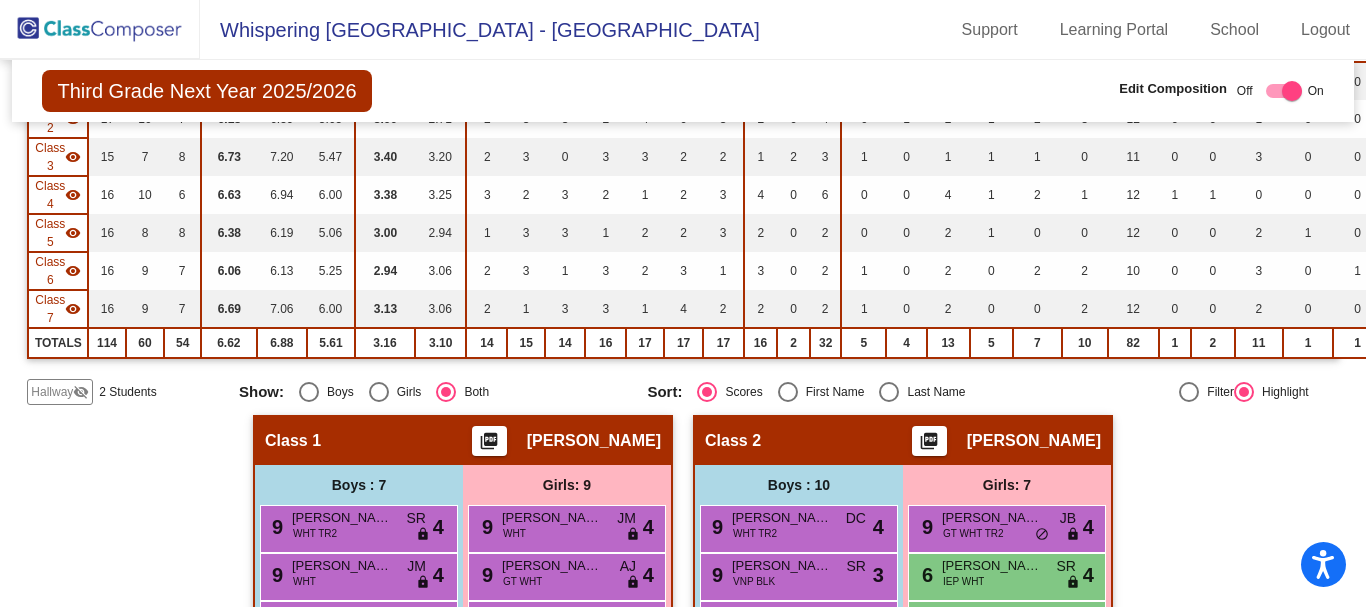 scroll, scrollTop: 300, scrollLeft: 0, axis: vertical 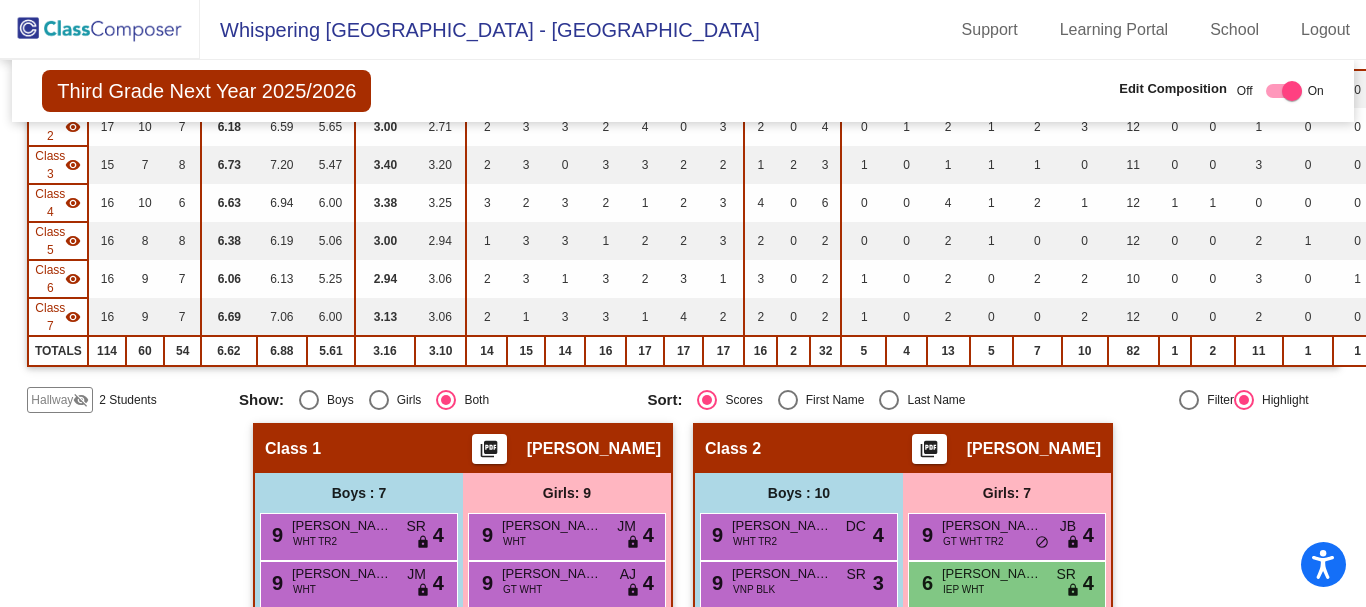 click on "Hallway" 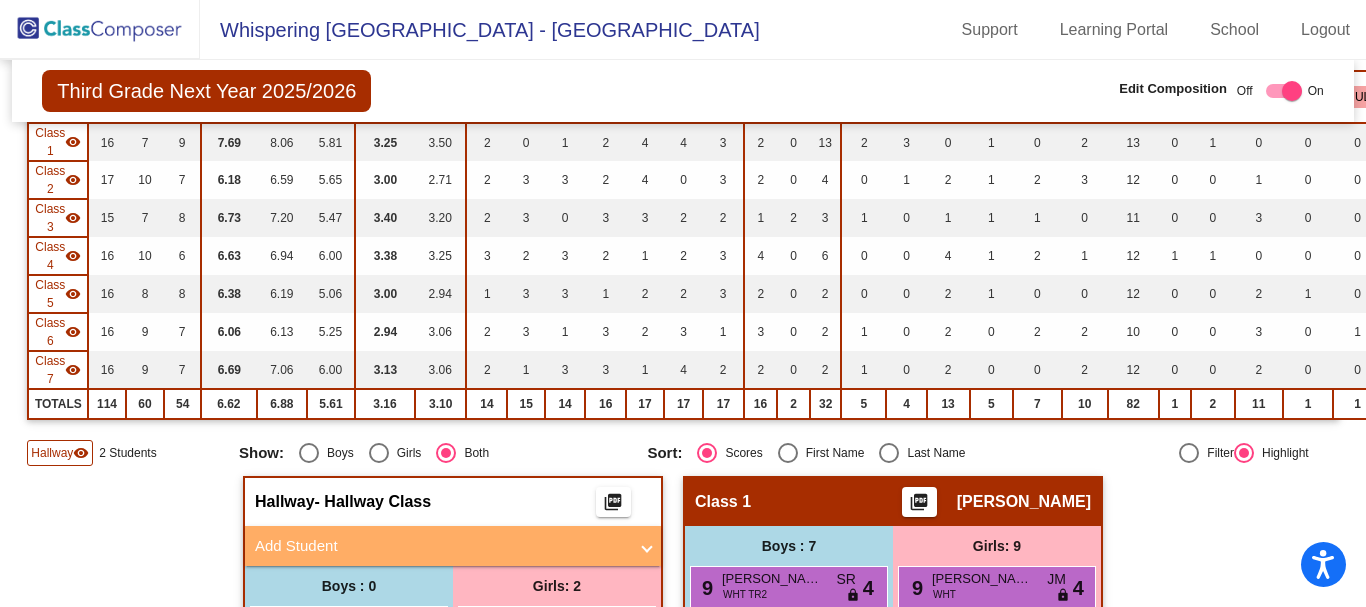 scroll, scrollTop: 100, scrollLeft: 0, axis: vertical 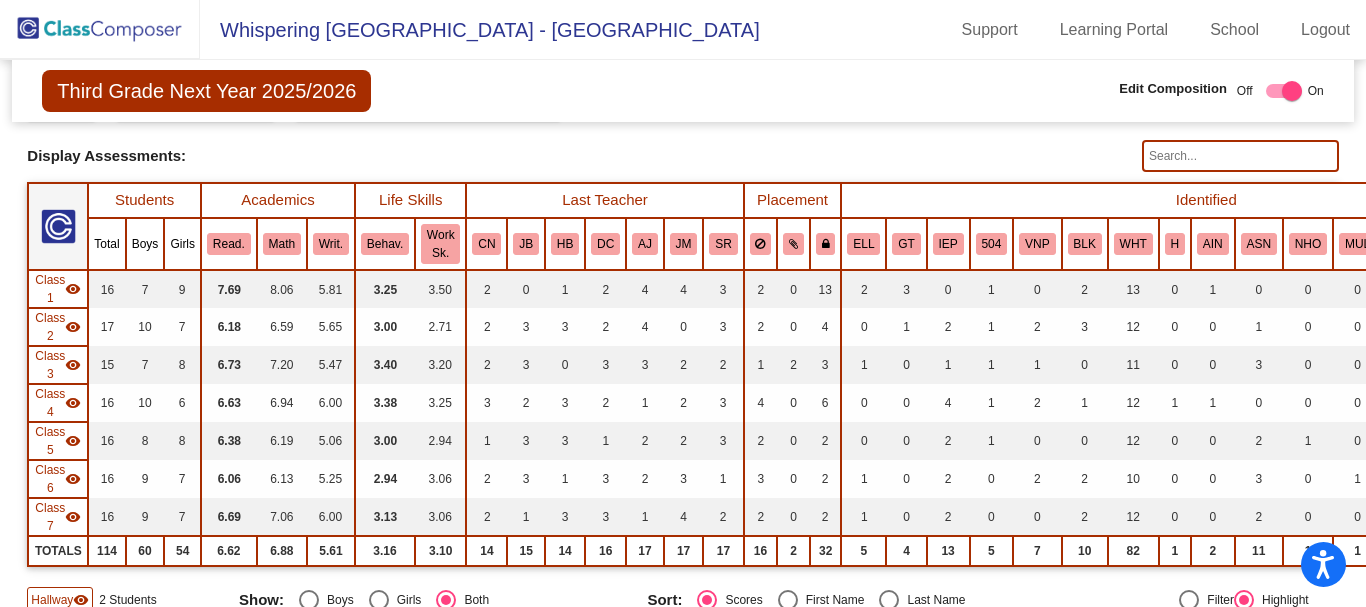 click 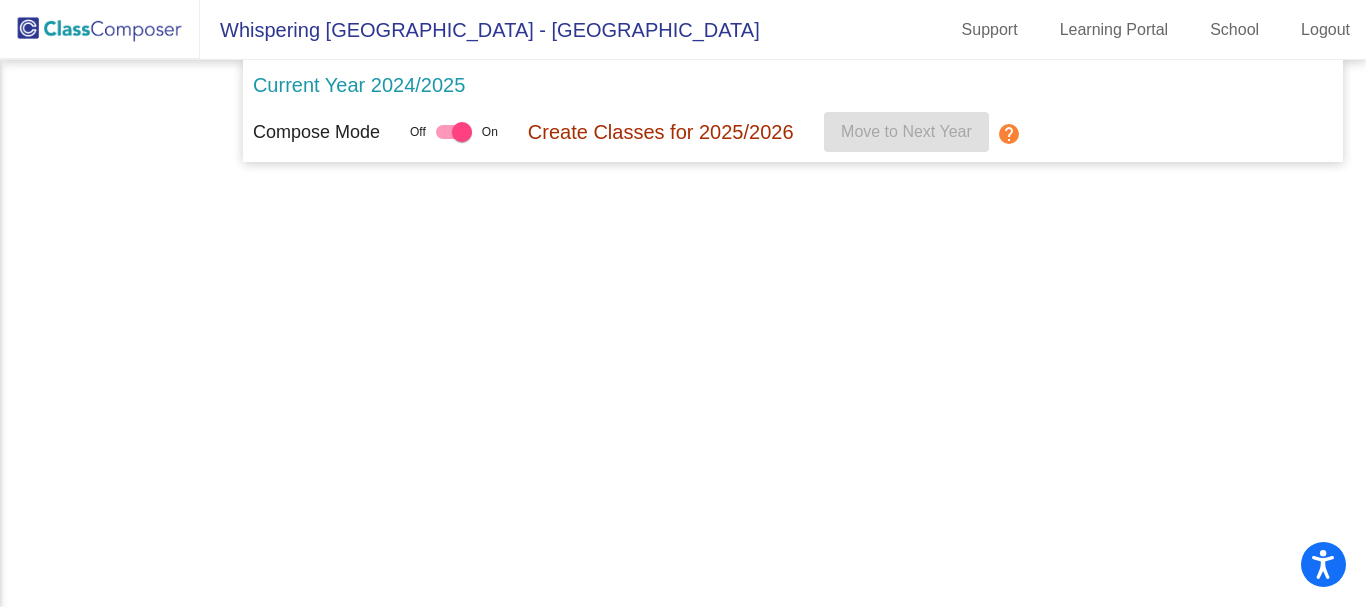 scroll, scrollTop: 0, scrollLeft: 0, axis: both 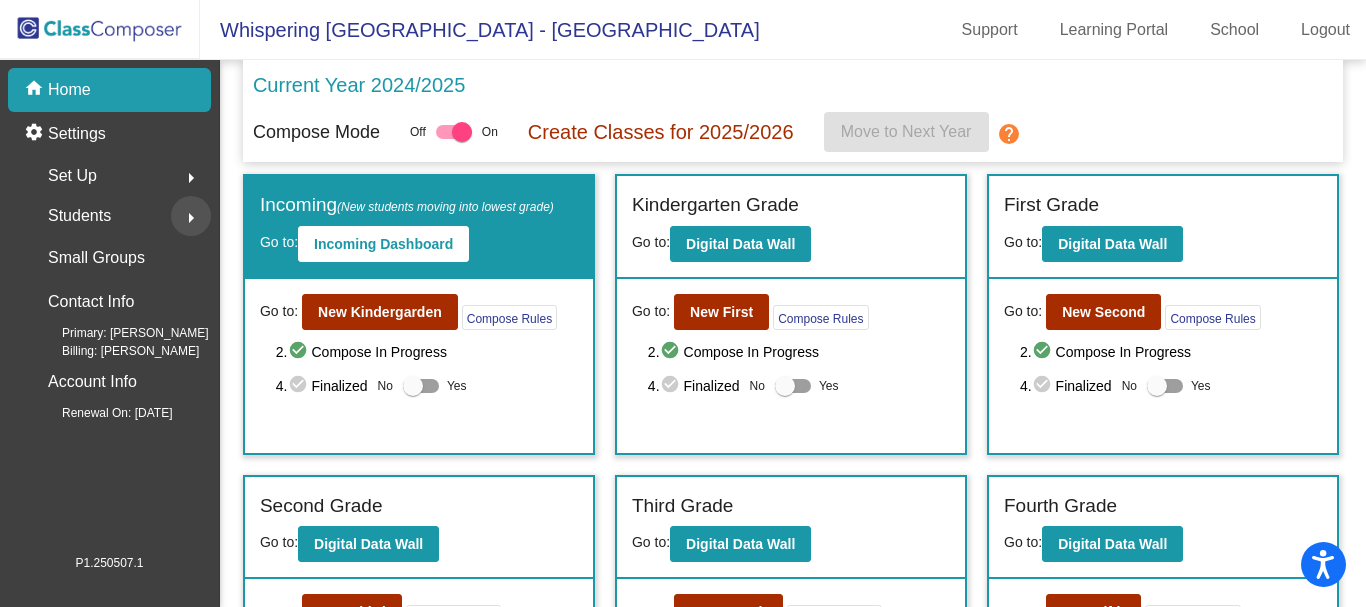 click on "arrow_right" 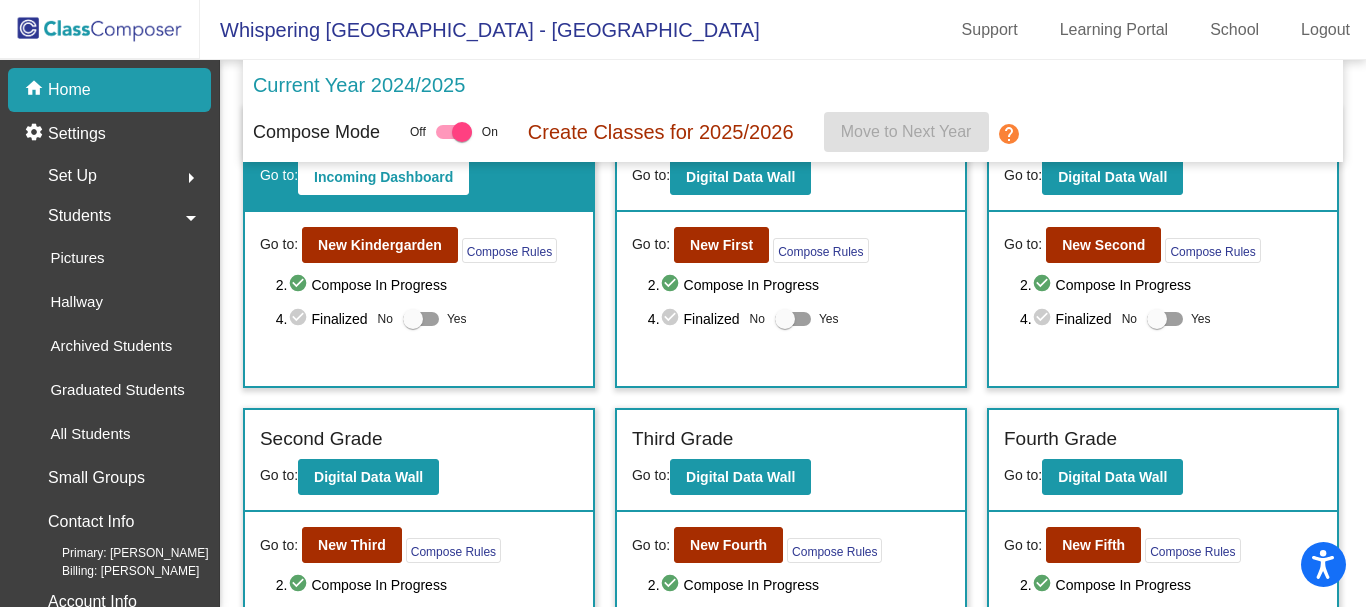 scroll, scrollTop: 100, scrollLeft: 0, axis: vertical 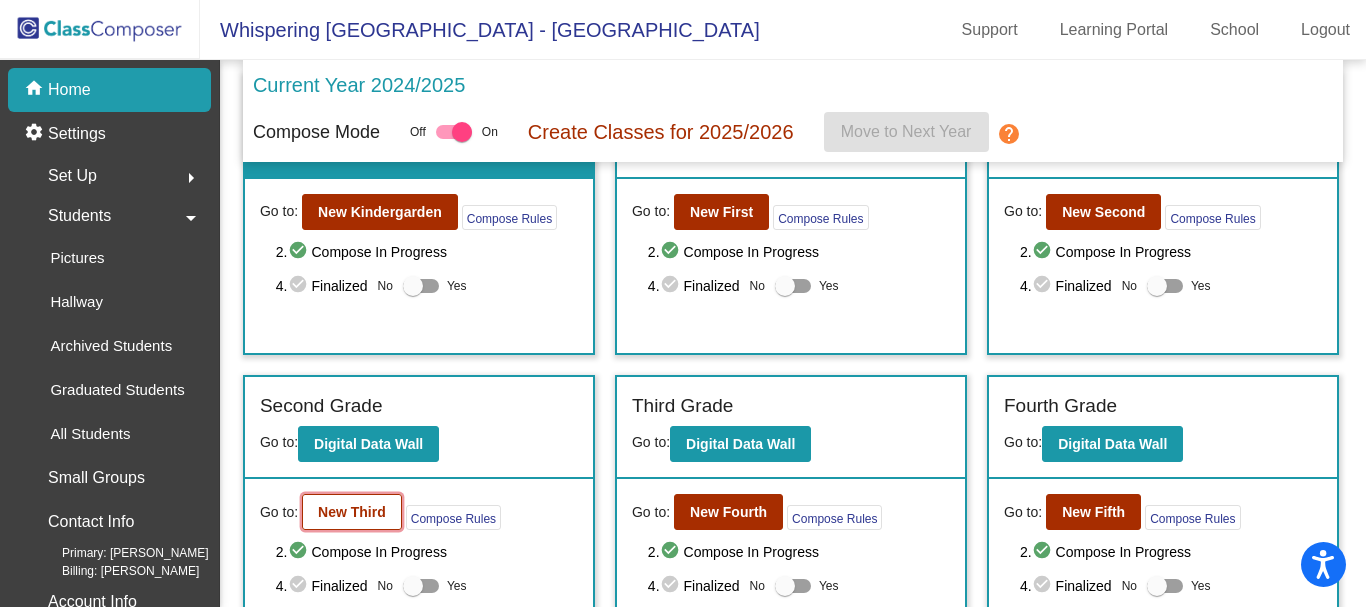 click on "New Third" 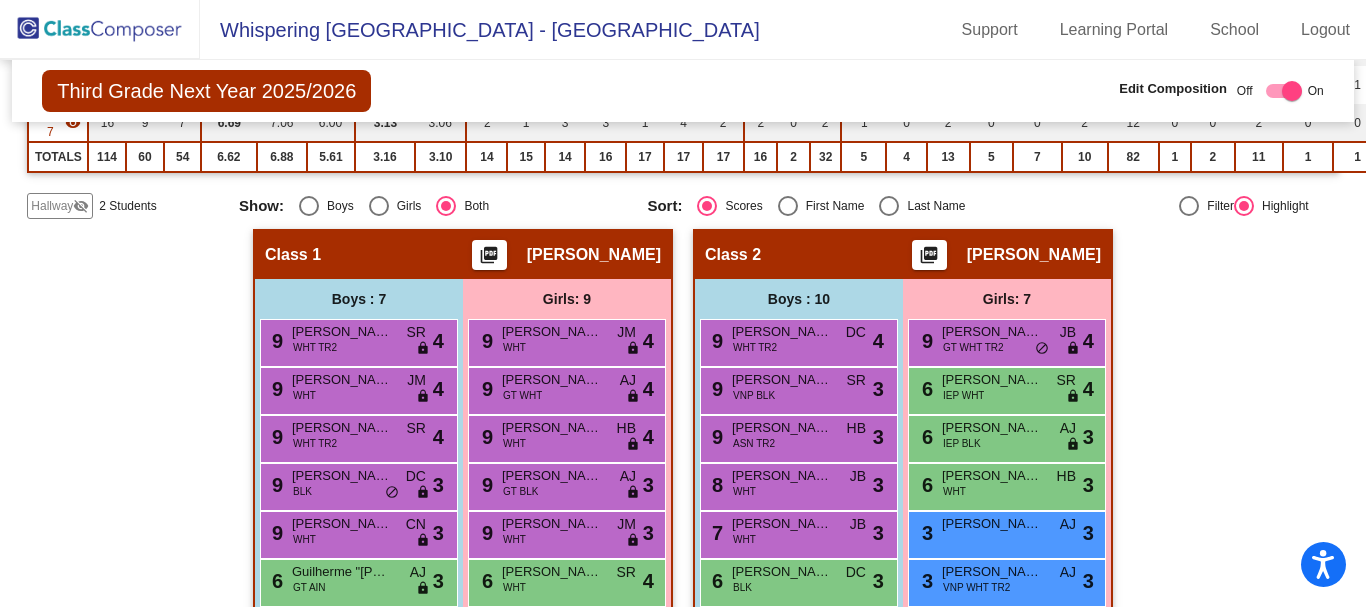 scroll, scrollTop: 500, scrollLeft: 0, axis: vertical 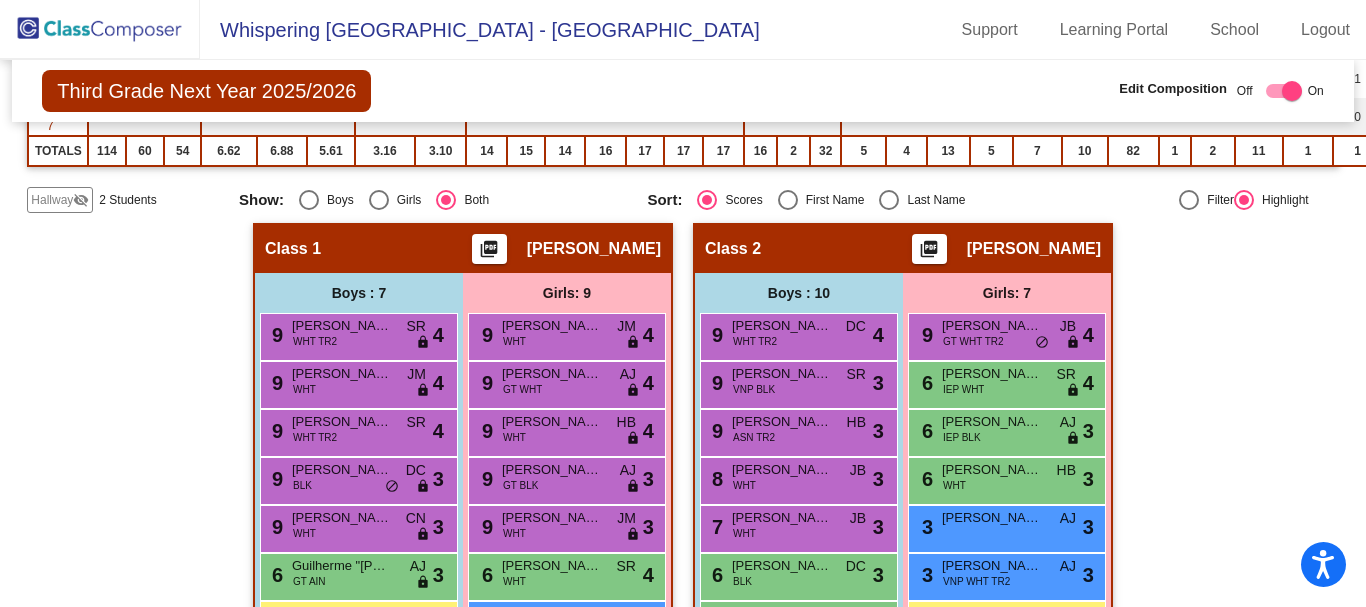 click on "Hallway" 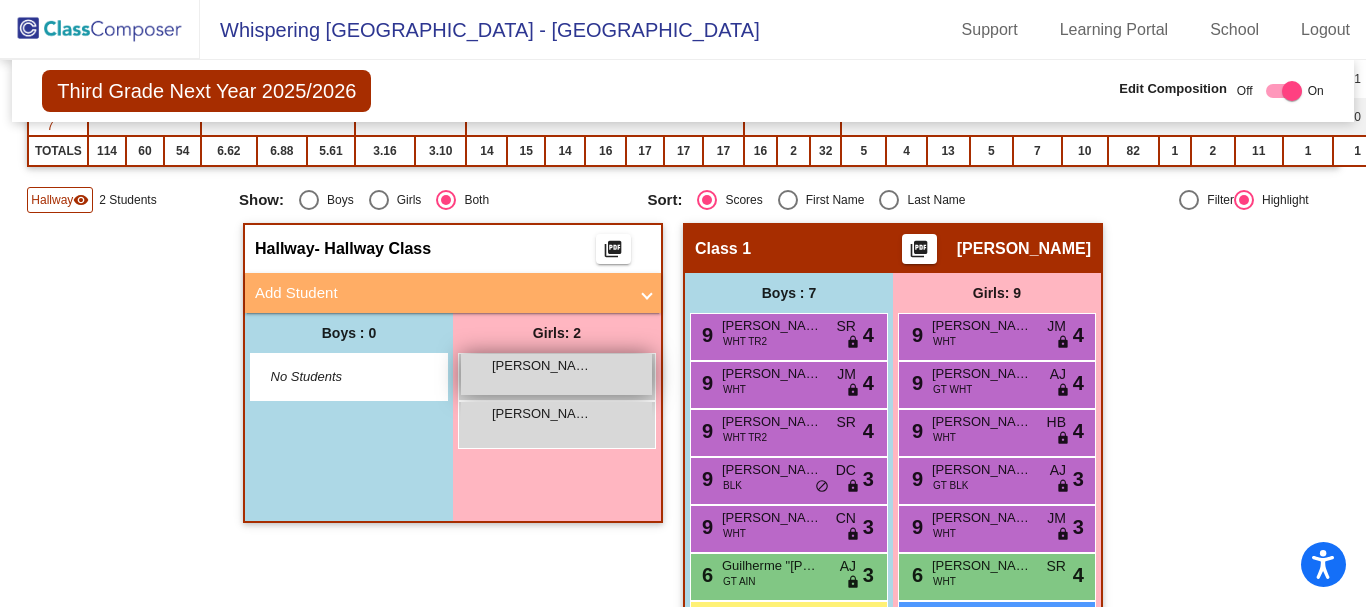 click on "[PERSON_NAME]" at bounding box center [542, 366] 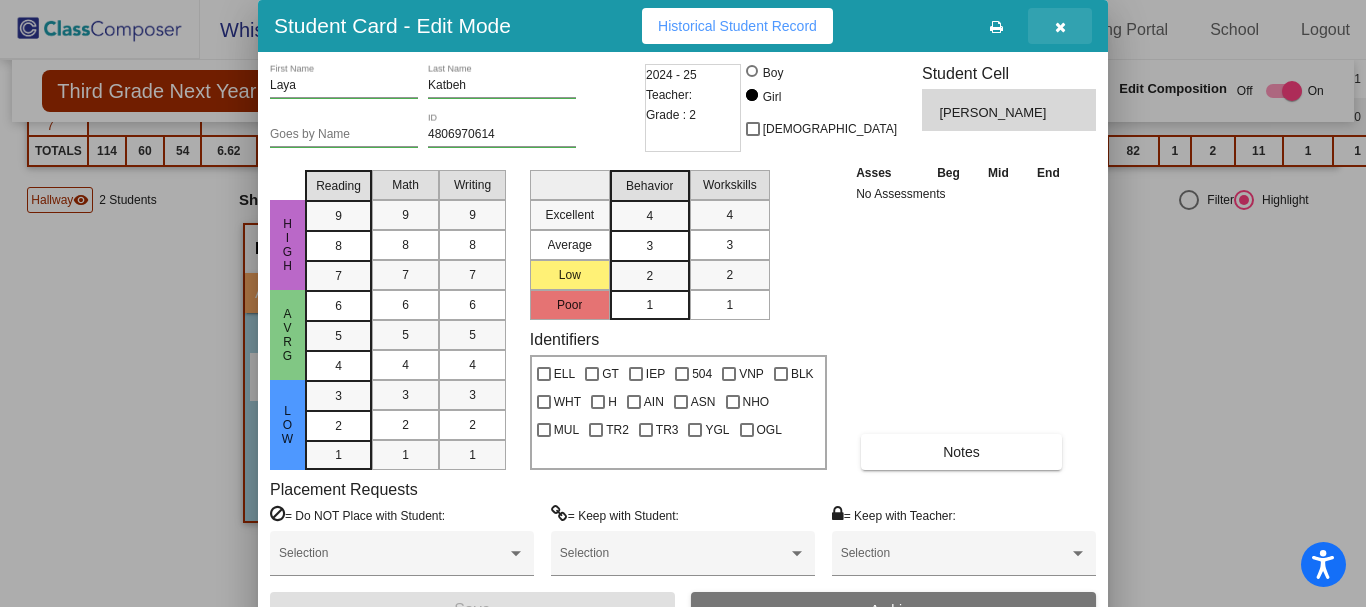 click at bounding box center [1060, 27] 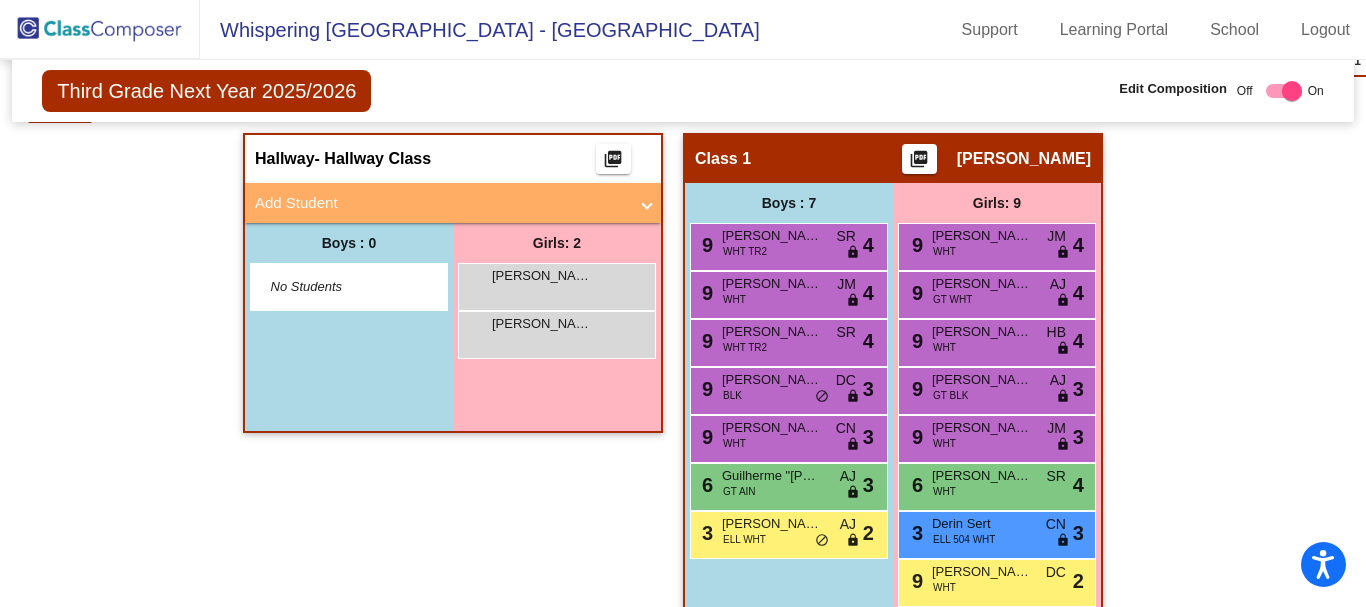scroll, scrollTop: 600, scrollLeft: 0, axis: vertical 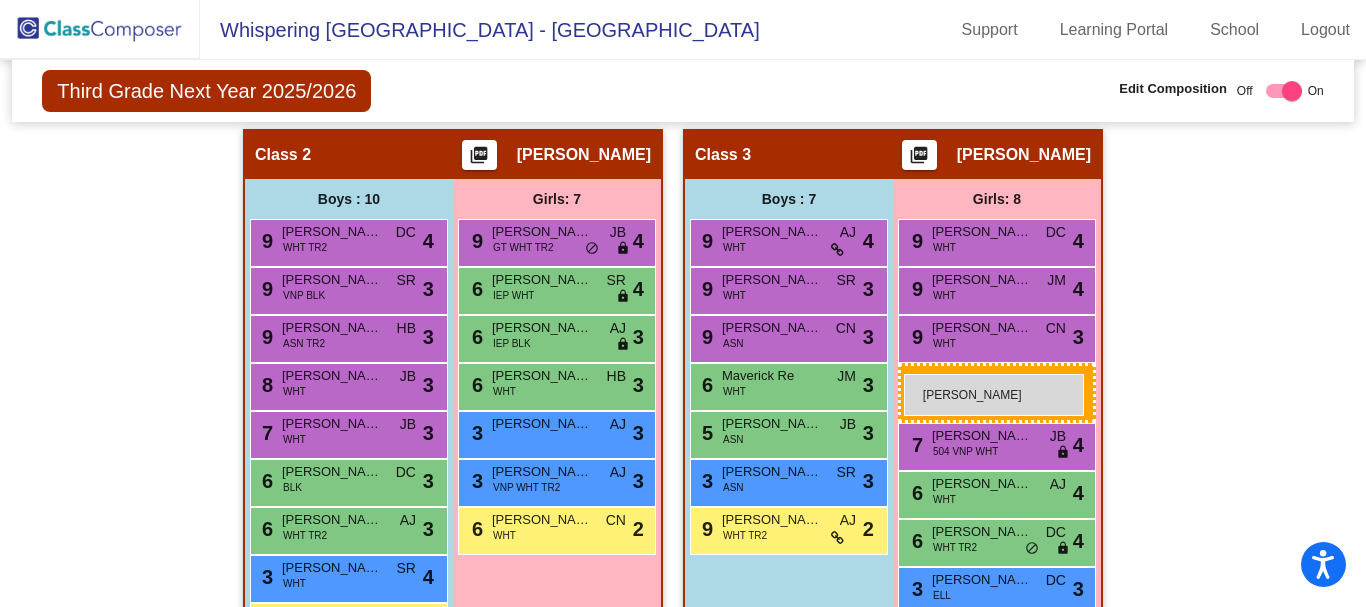 drag, startPoint x: 518, startPoint y: 270, endPoint x: 904, endPoint y: 374, distance: 399.76492 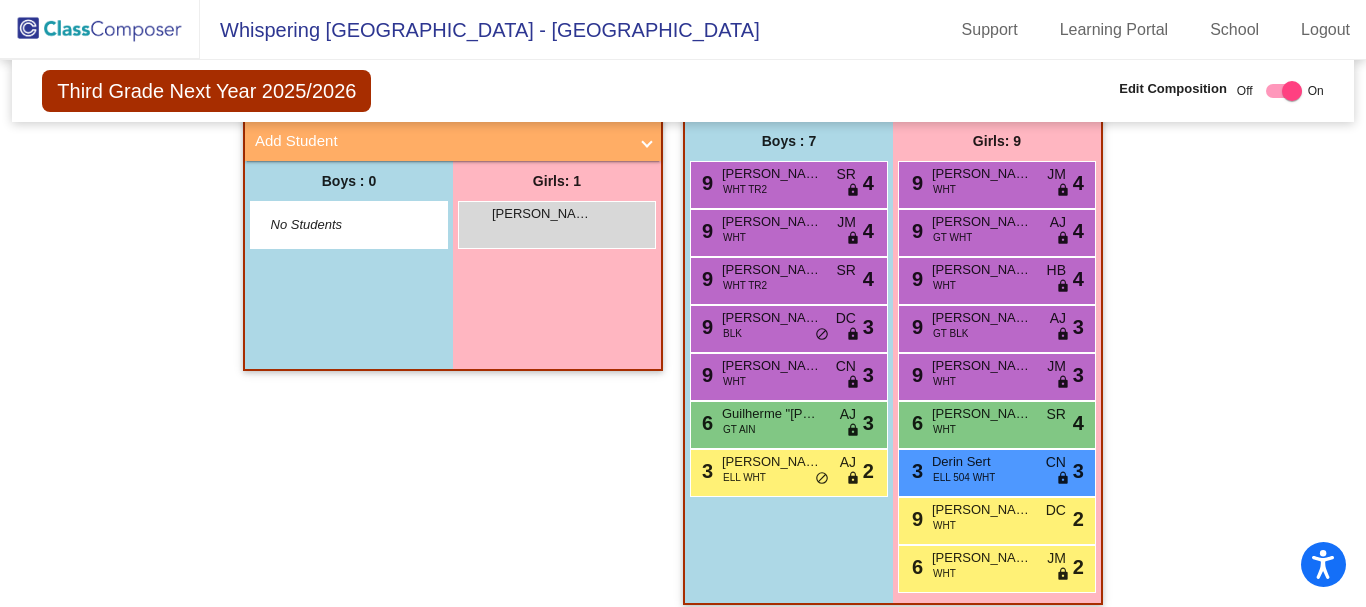 scroll, scrollTop: 448, scrollLeft: 0, axis: vertical 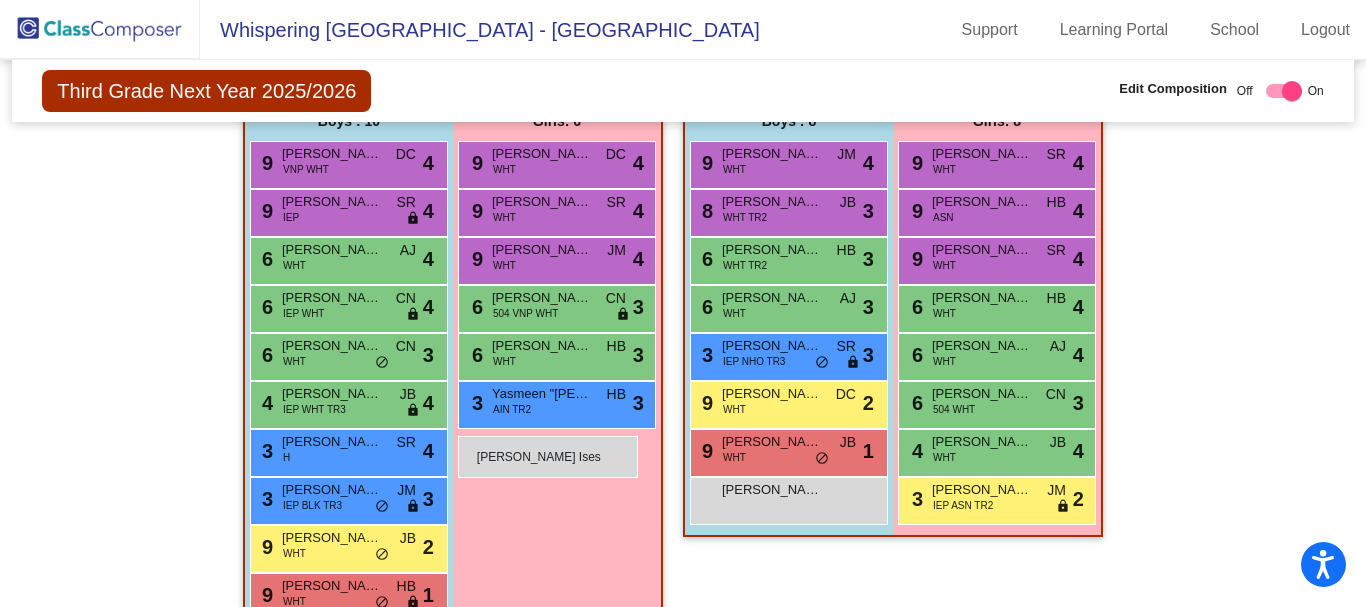 drag, startPoint x: 535, startPoint y: 429, endPoint x: 458, endPoint y: 436, distance: 77.31753 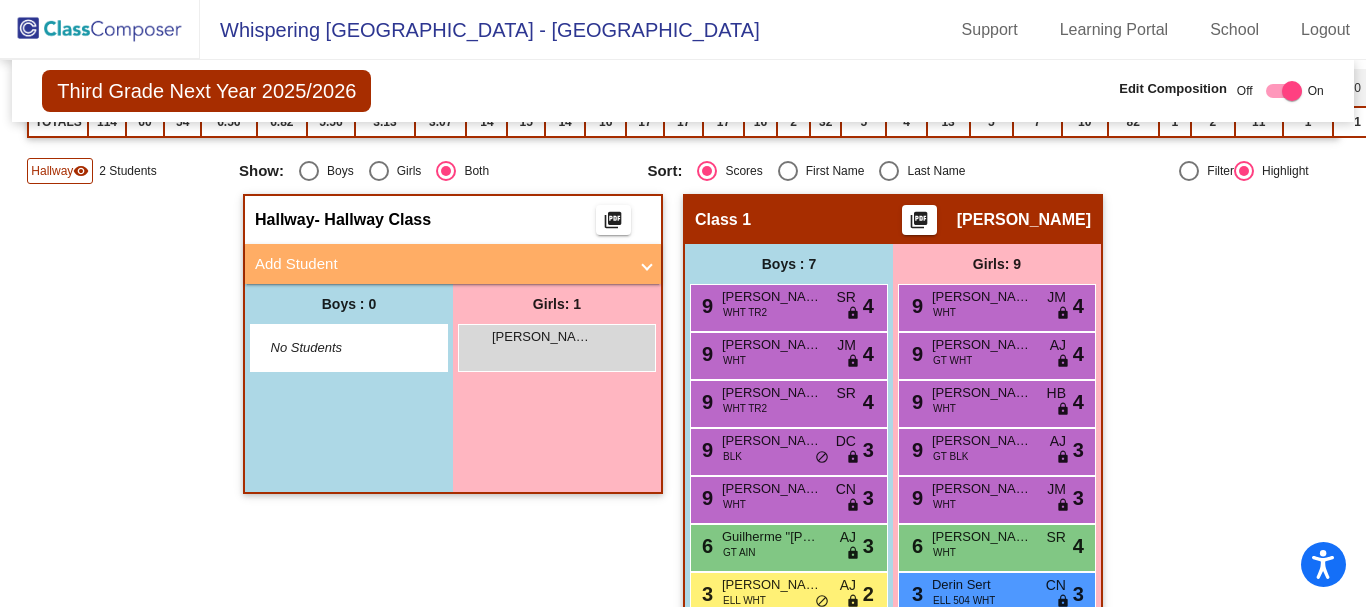 scroll, scrollTop: 328, scrollLeft: 0, axis: vertical 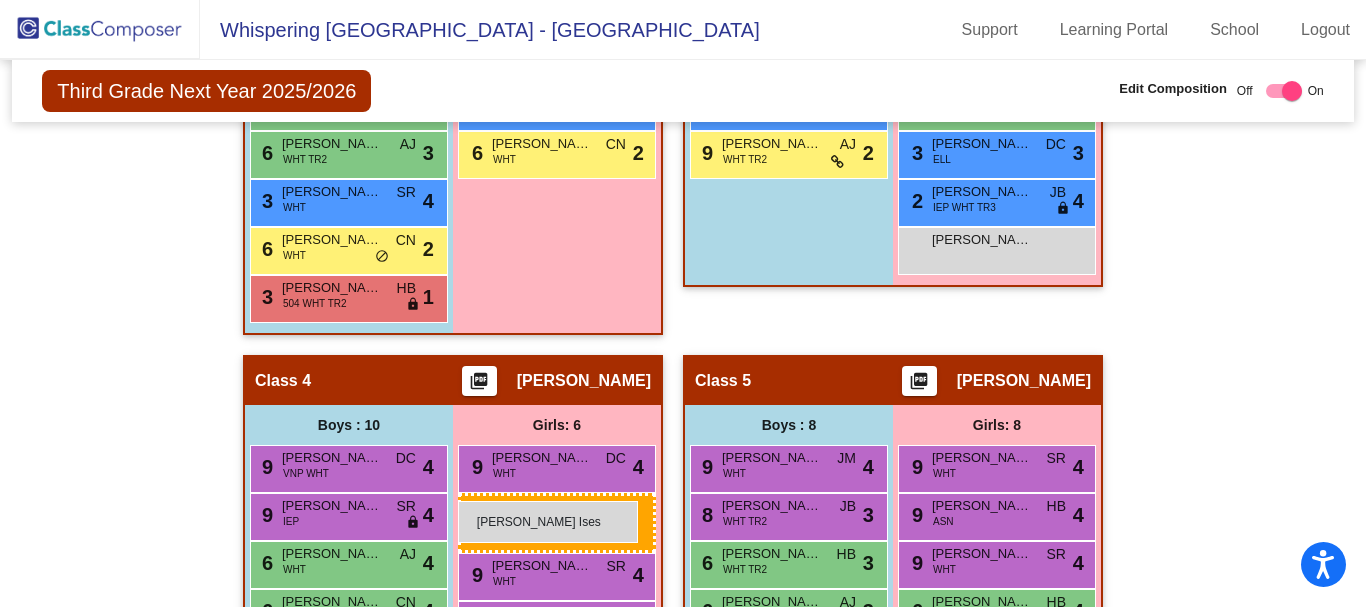 drag, startPoint x: 503, startPoint y: 548, endPoint x: 458, endPoint y: 501, distance: 65.06919 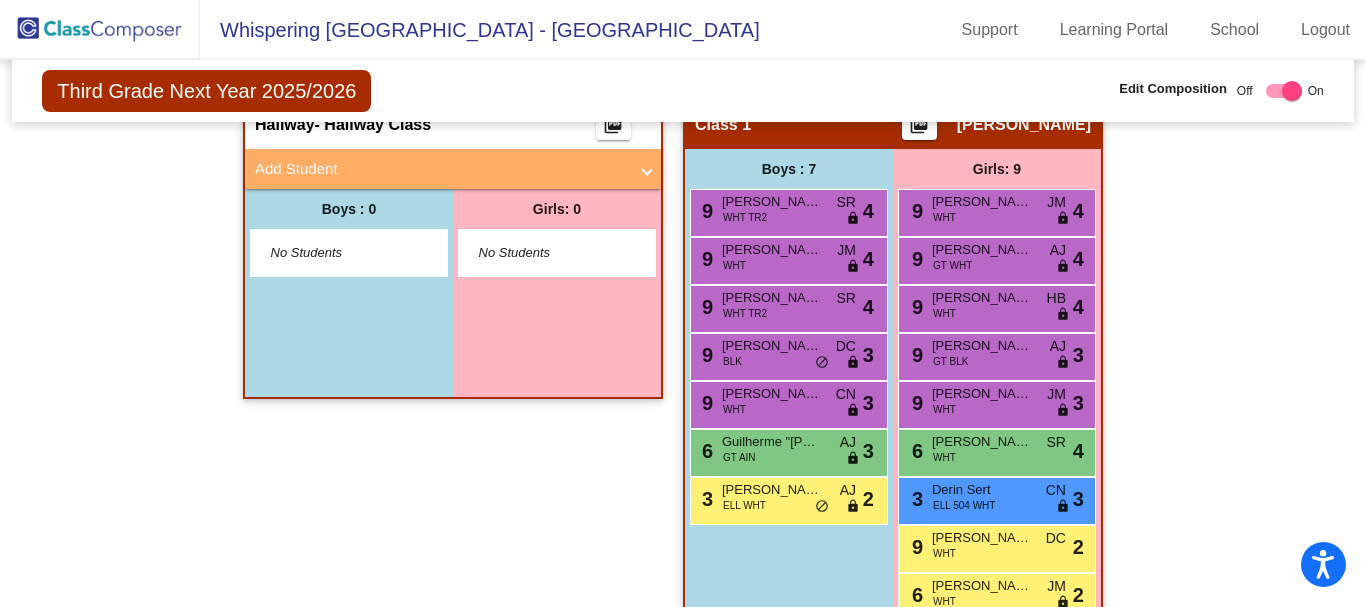 scroll, scrollTop: 524, scrollLeft: 0, axis: vertical 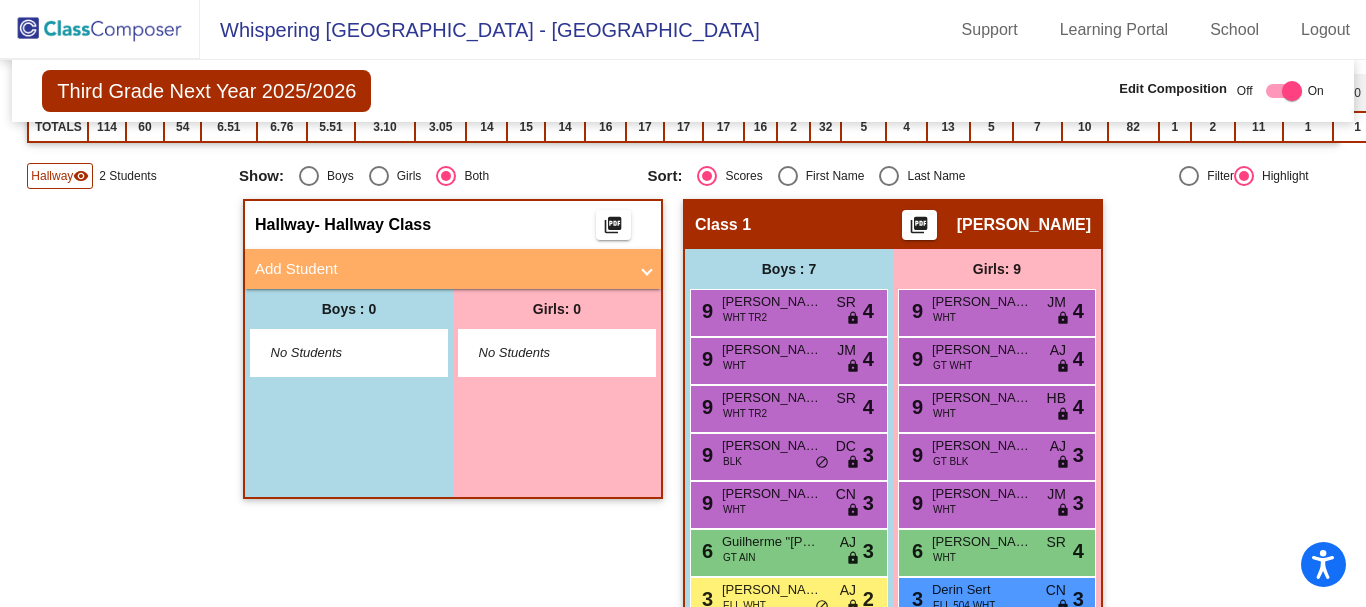 click on "Hallway" 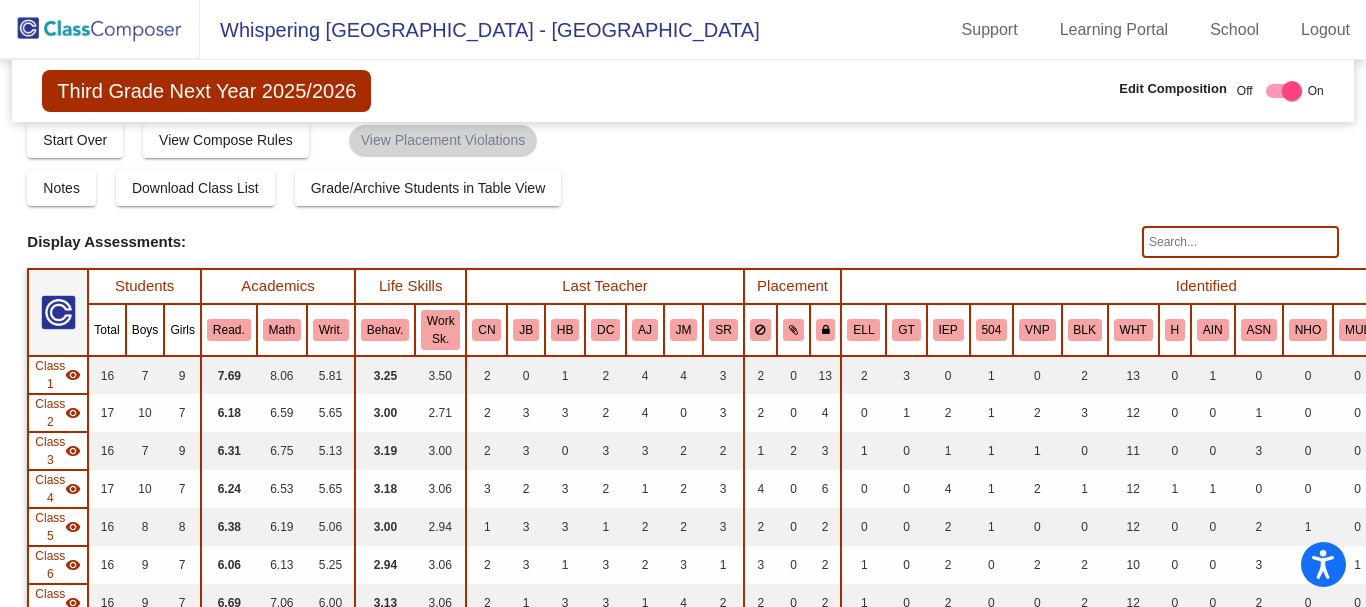 scroll, scrollTop: 0, scrollLeft: 0, axis: both 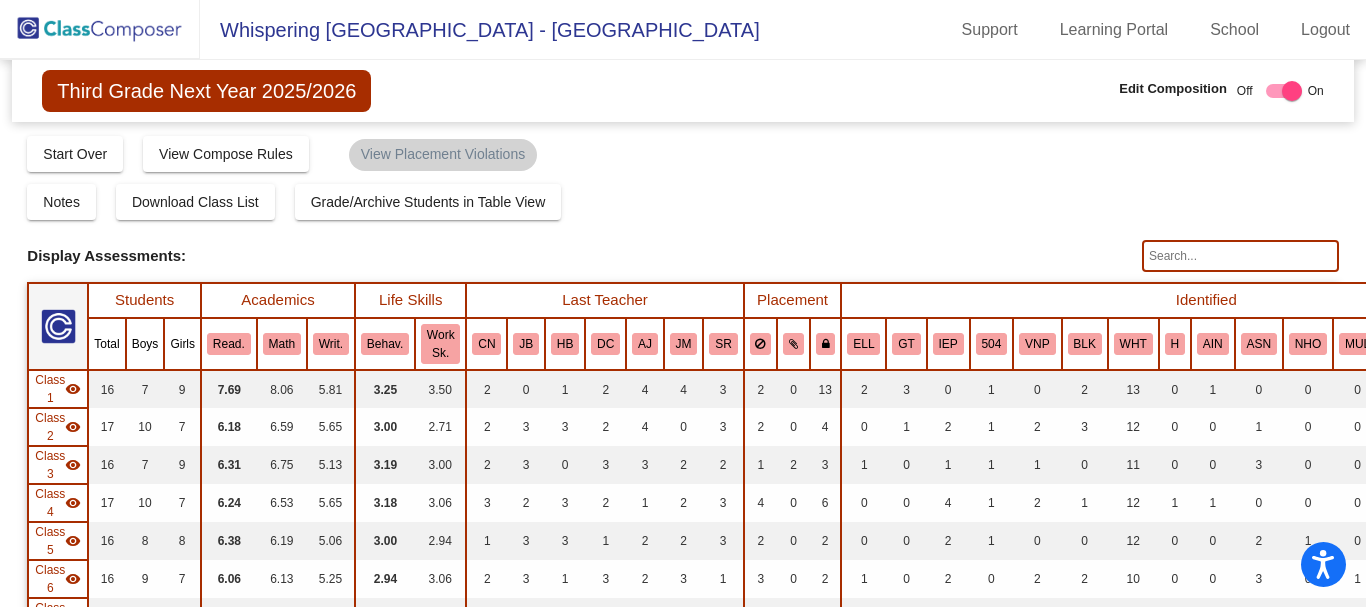 click 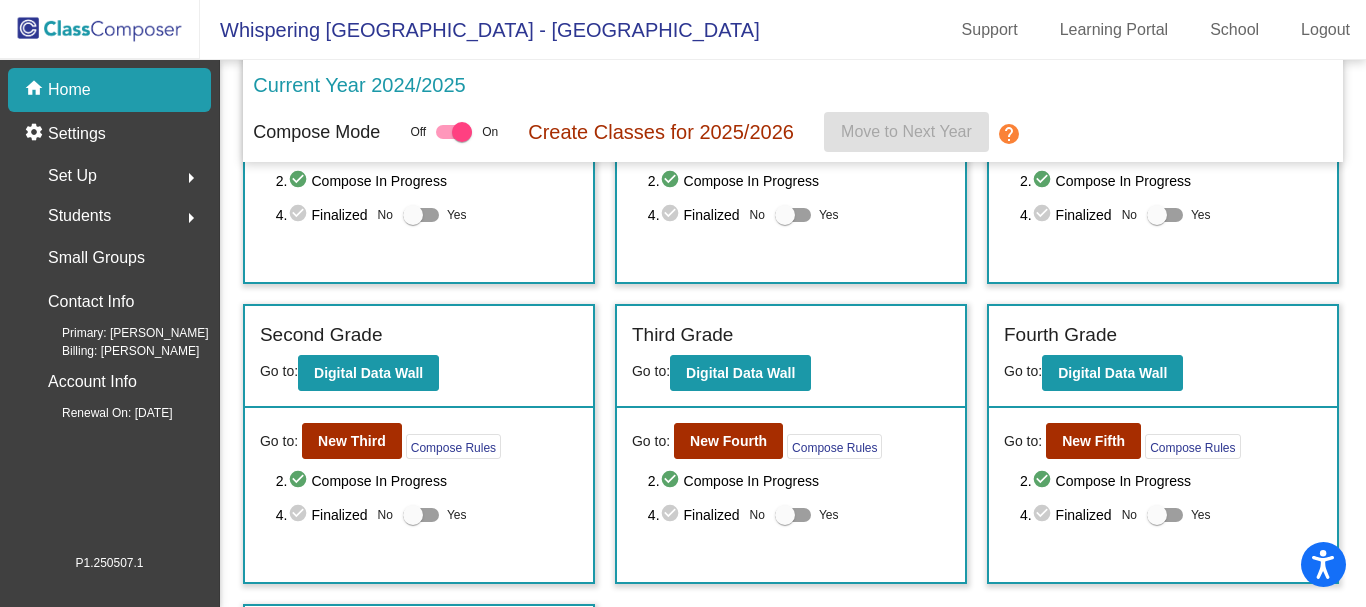 scroll, scrollTop: 200, scrollLeft: 0, axis: vertical 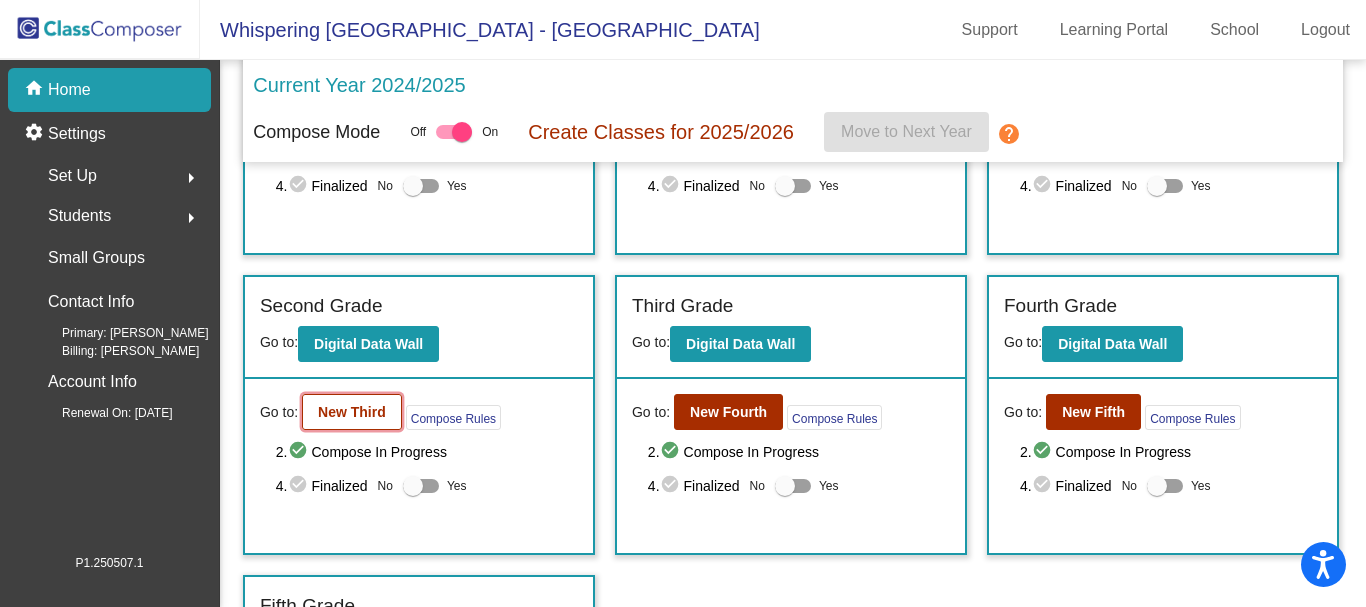 click on "New Third" 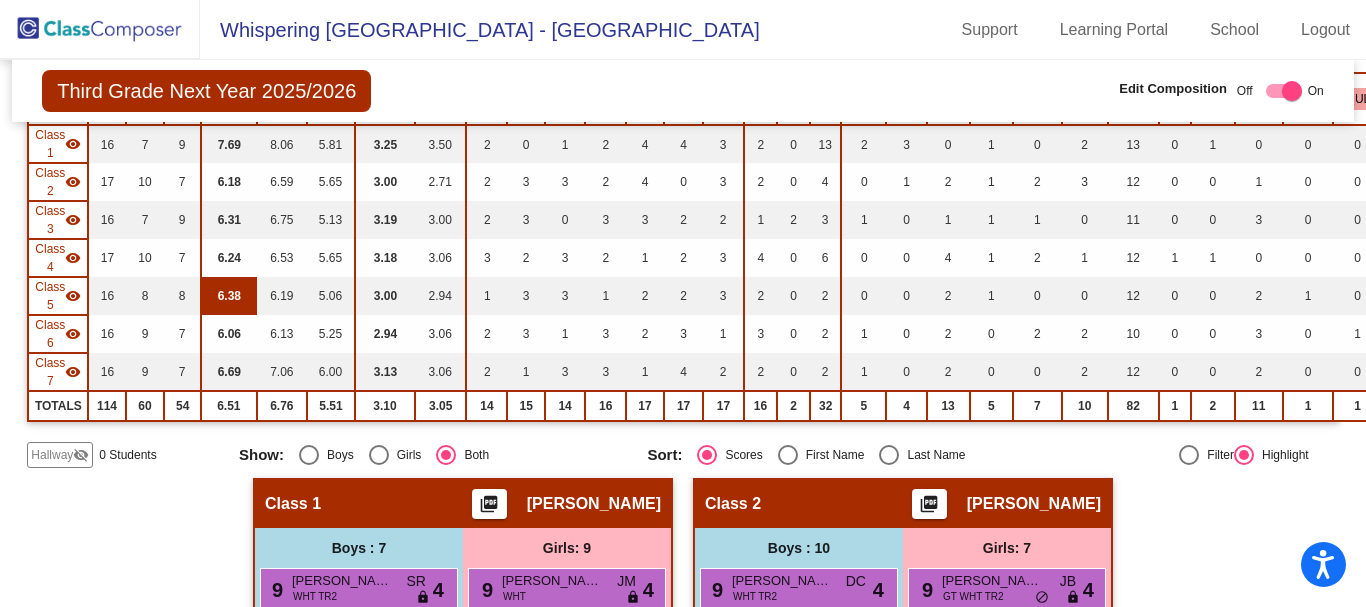 scroll, scrollTop: 200, scrollLeft: 0, axis: vertical 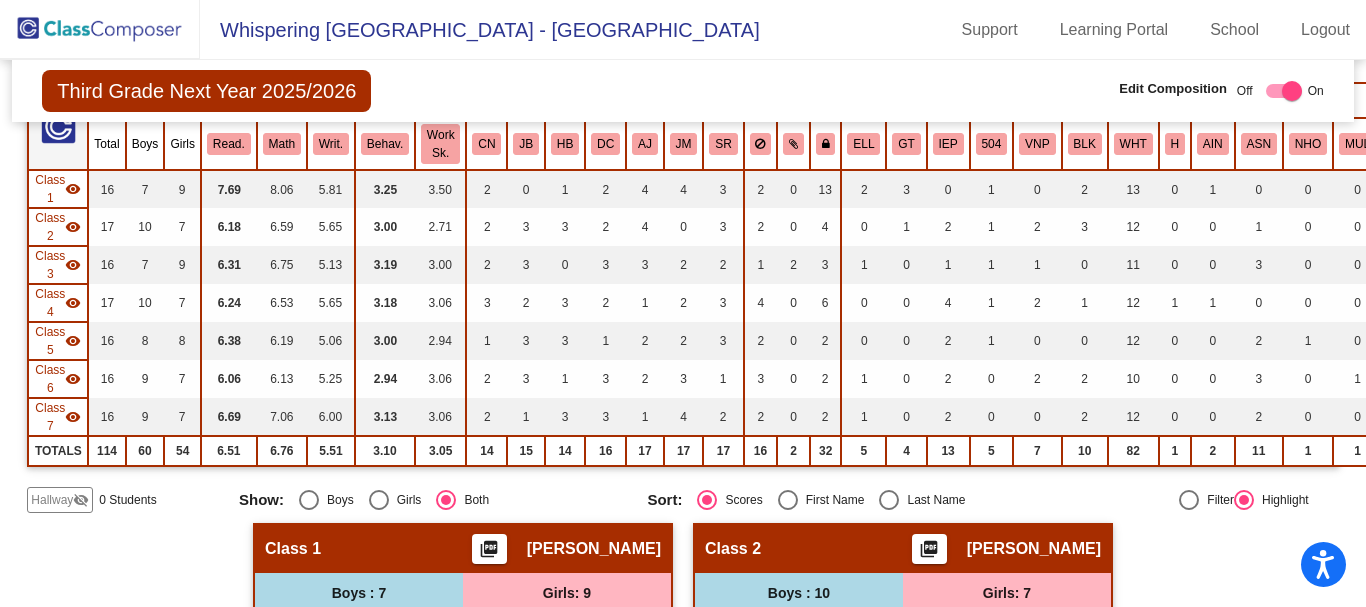 click 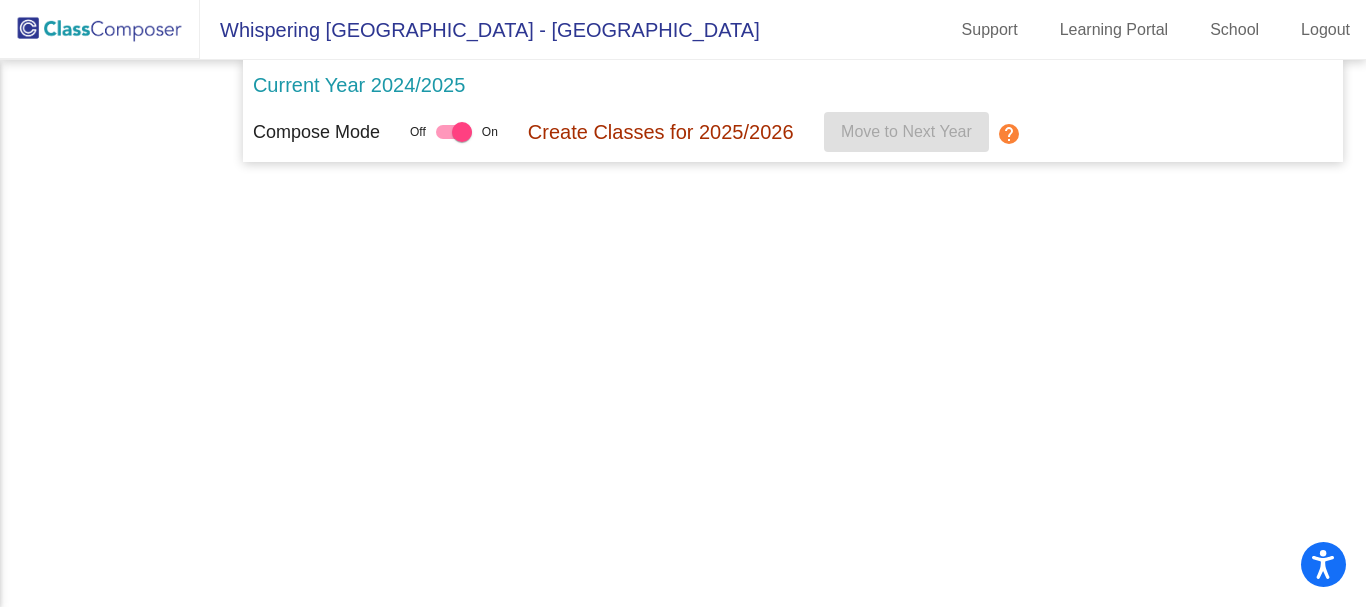 scroll, scrollTop: 0, scrollLeft: 0, axis: both 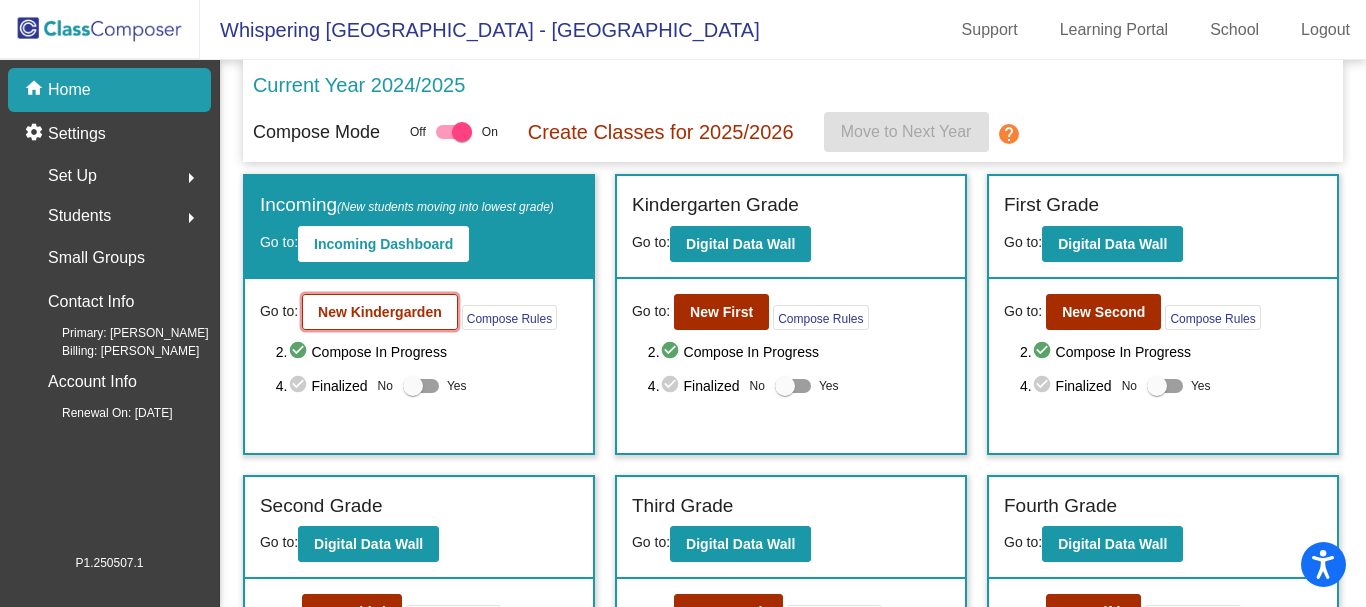 click on "New Kindergarden" 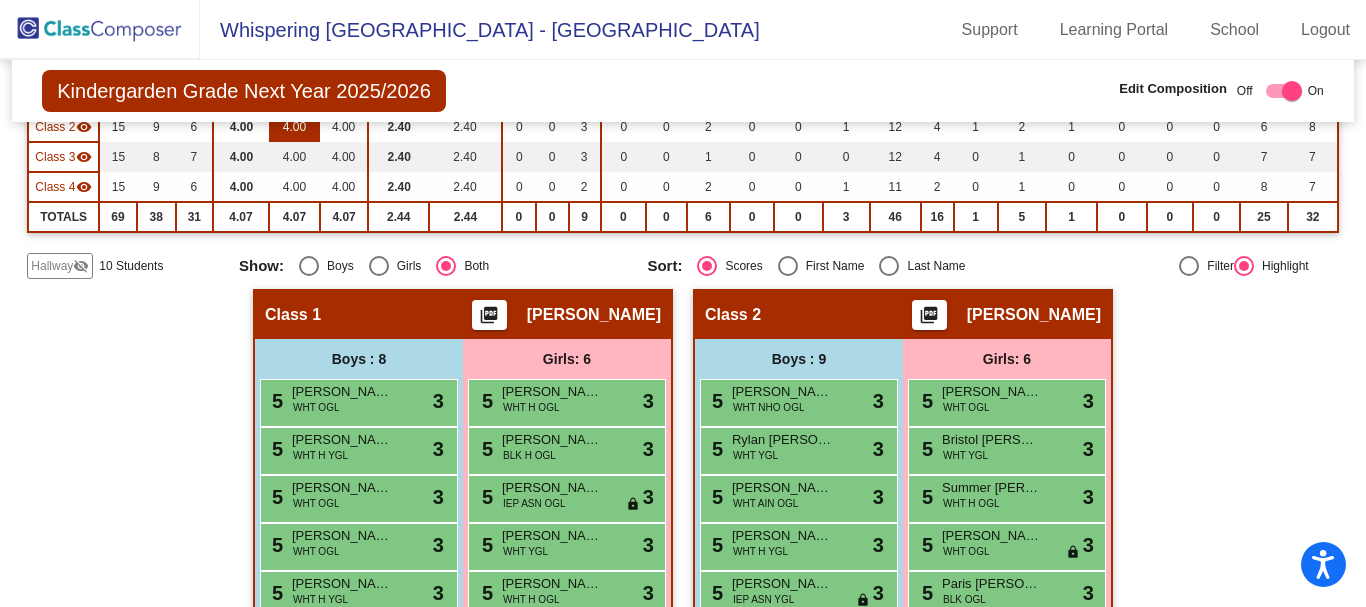 scroll, scrollTop: 0, scrollLeft: 0, axis: both 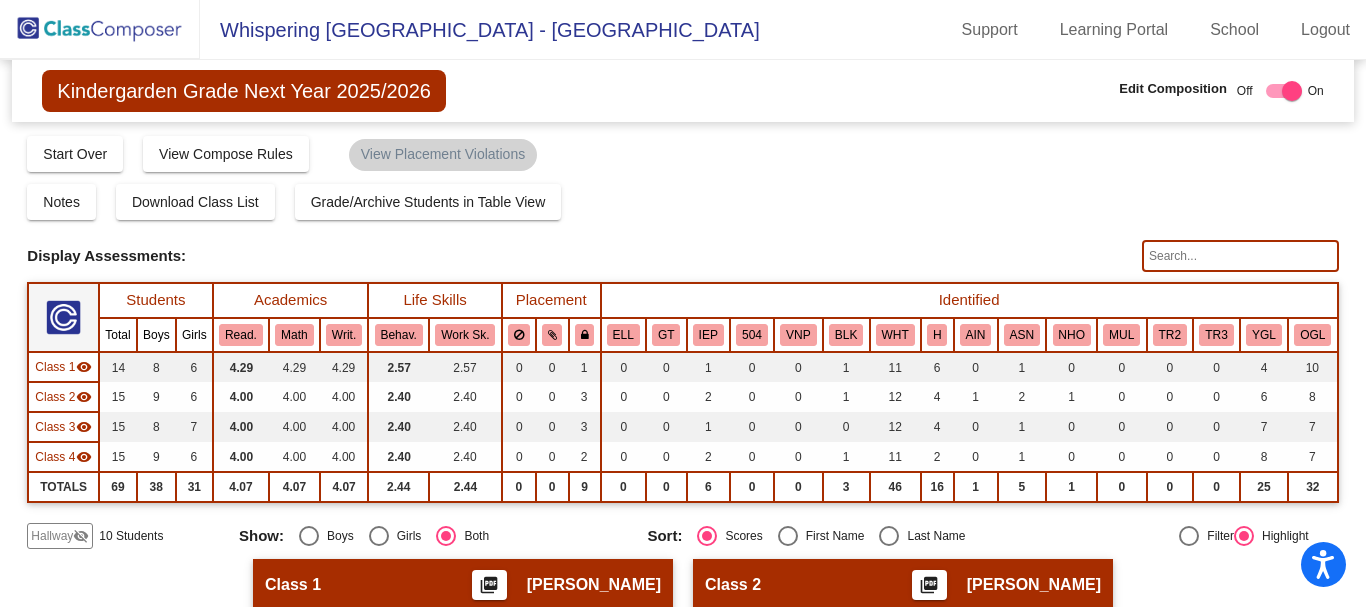 click 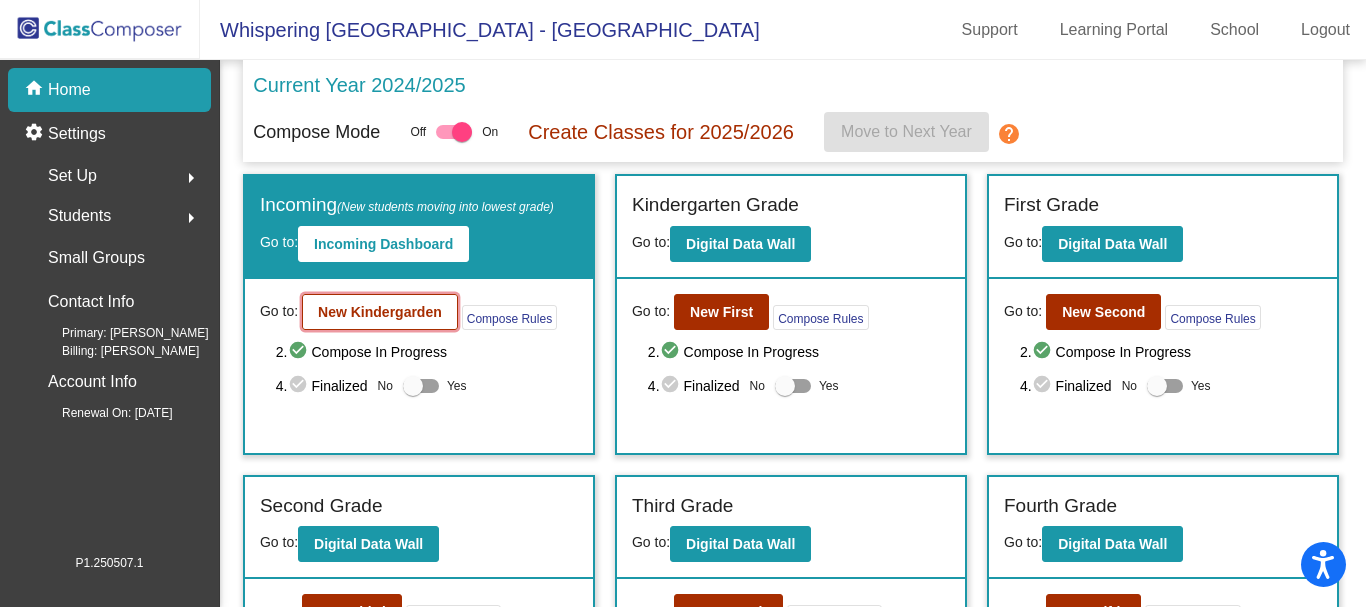 click on "New Kindergarden" 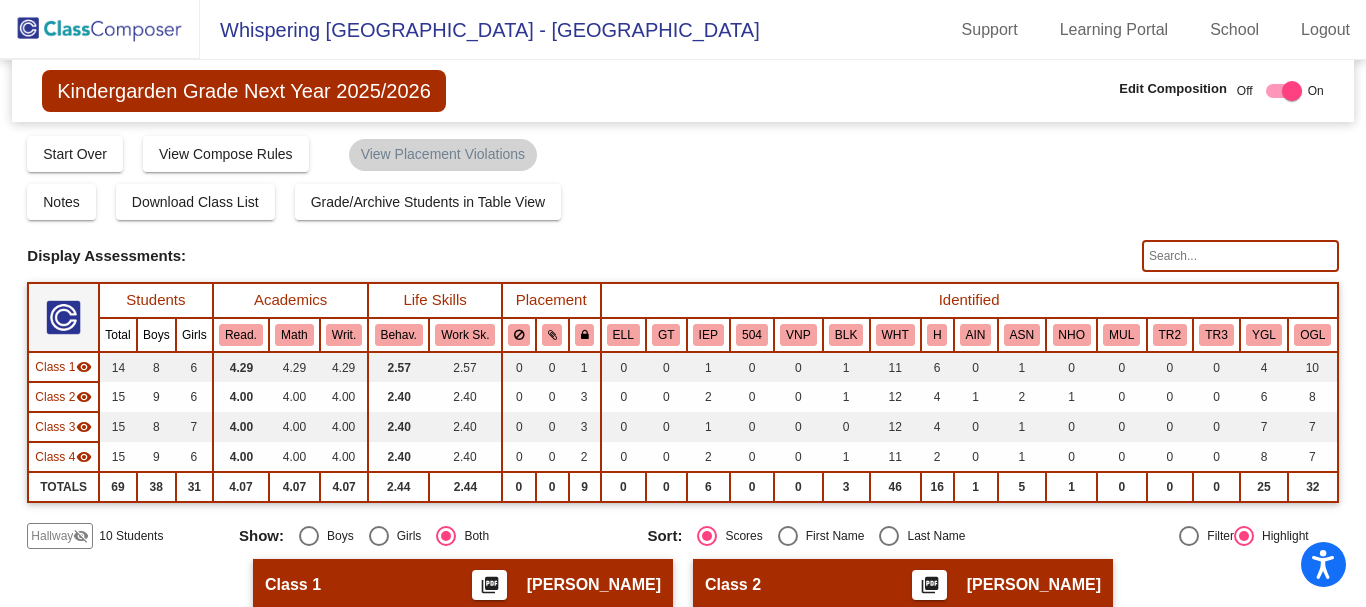 click 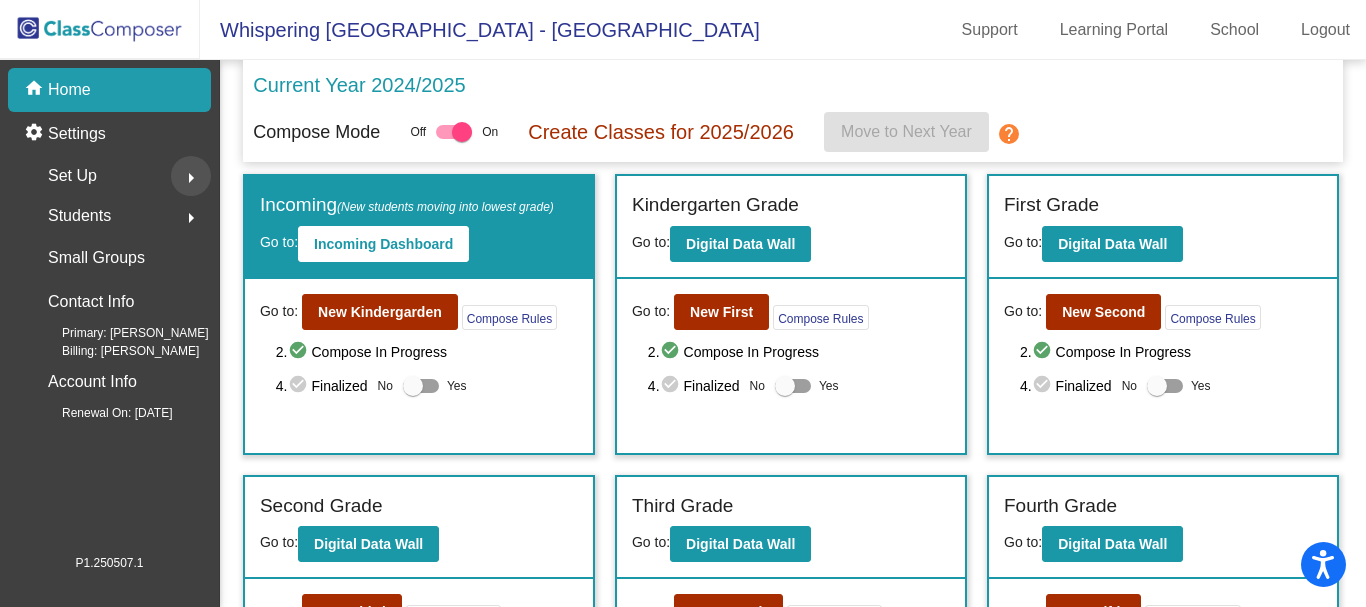 click on "arrow_right" 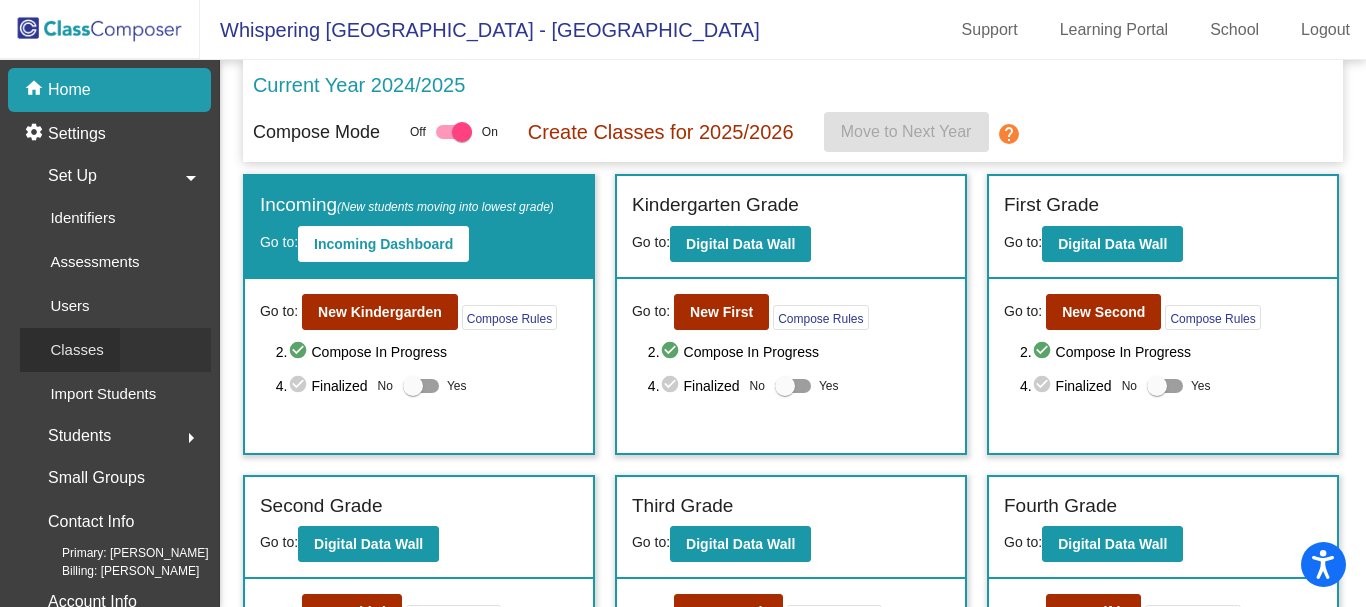click on "Classes" 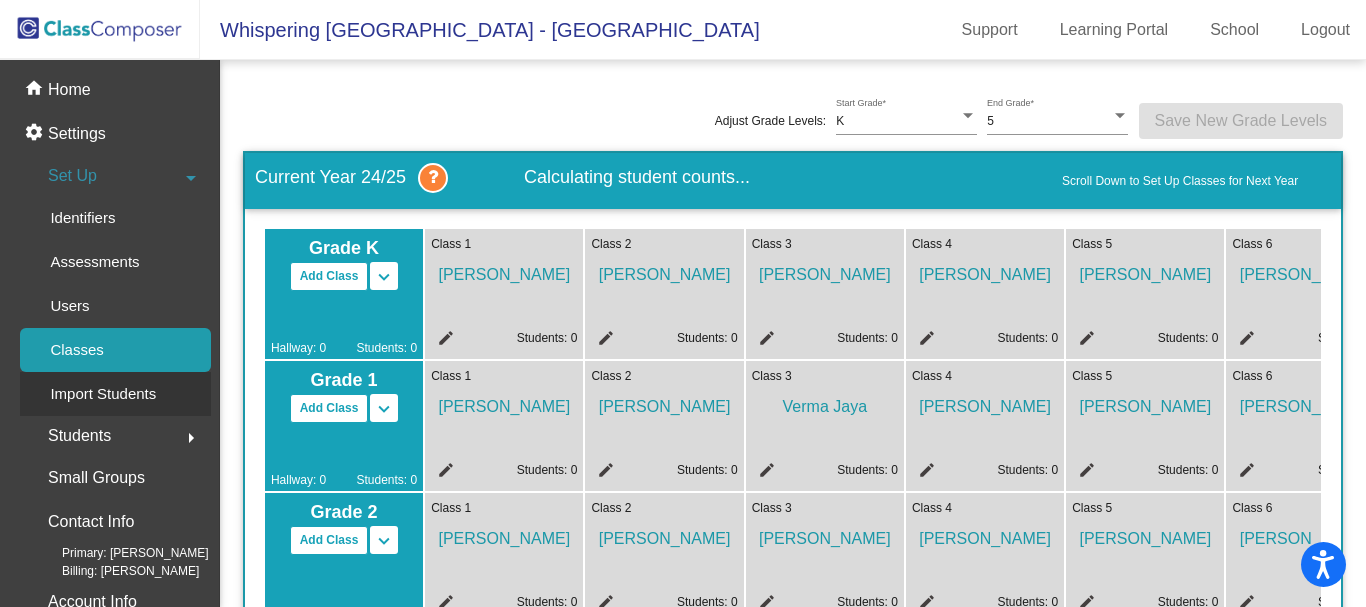 scroll, scrollTop: 55, scrollLeft: 0, axis: vertical 